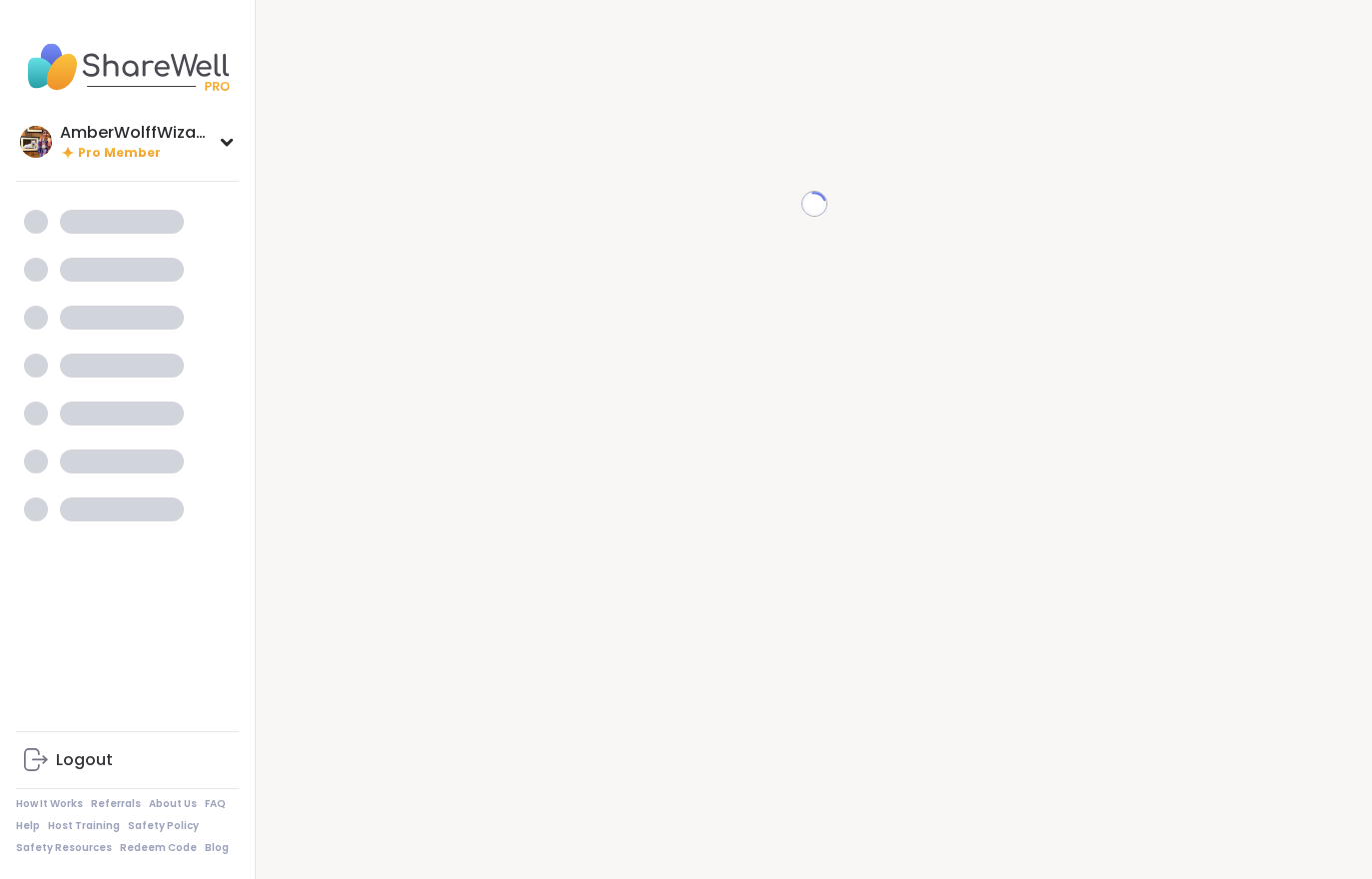 scroll, scrollTop: 0, scrollLeft: 0, axis: both 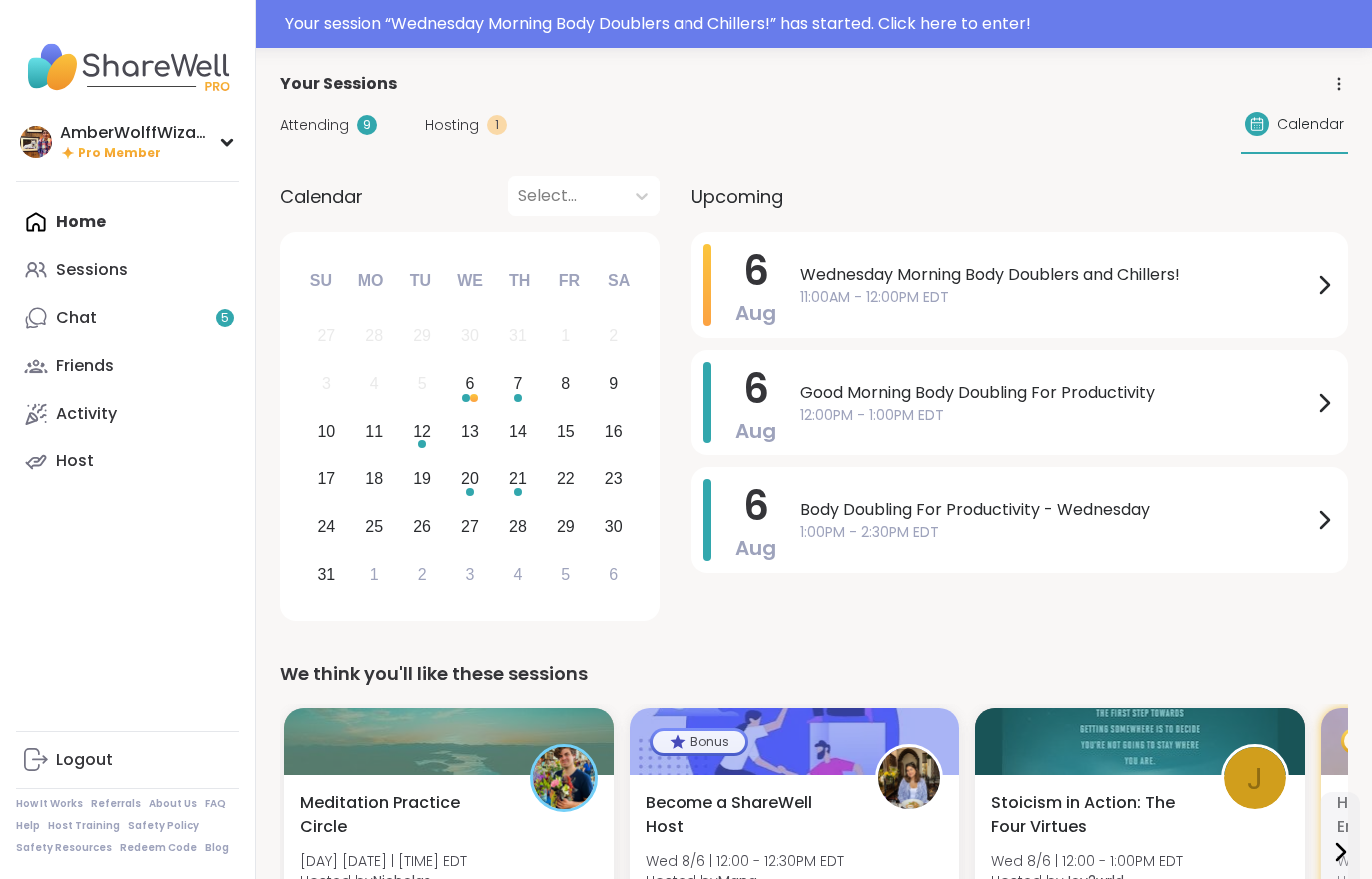 click on "Chat 5" at bounding box center (76, 318) 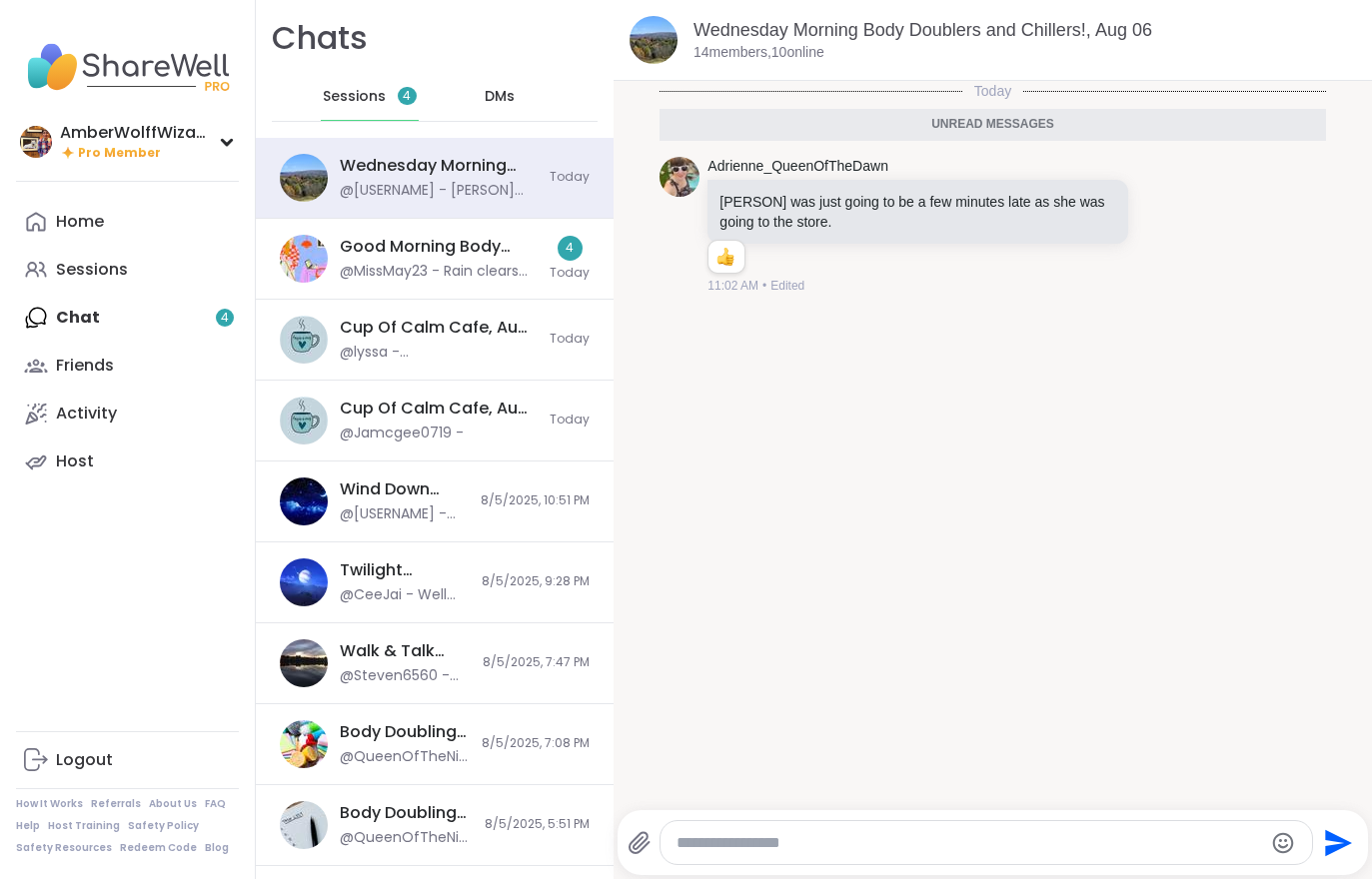 scroll, scrollTop: 0, scrollLeft: 0, axis: both 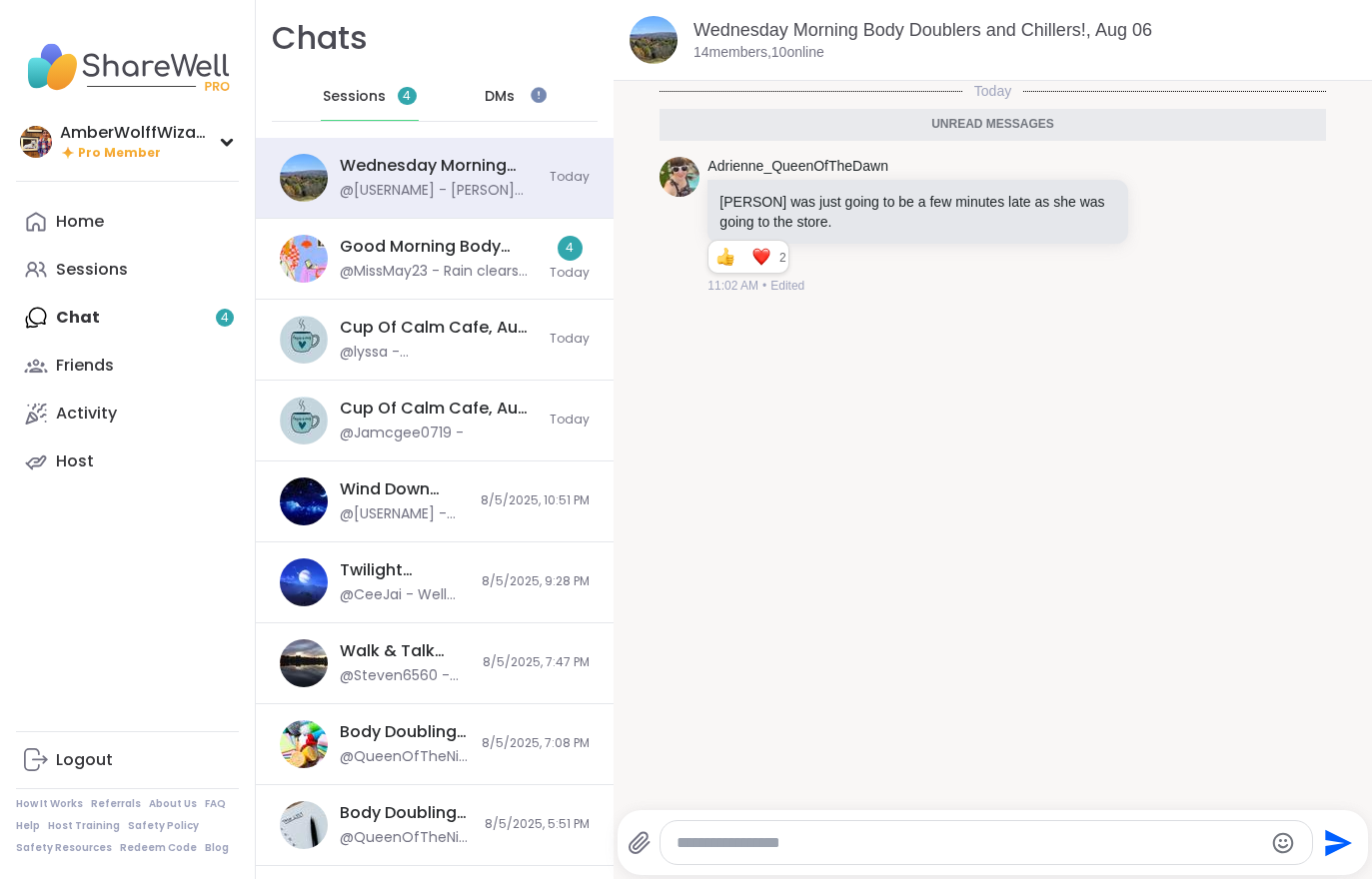 click on "@MissMay23 - Rain clears the smoke ✨" at bounding box center [439, 272] 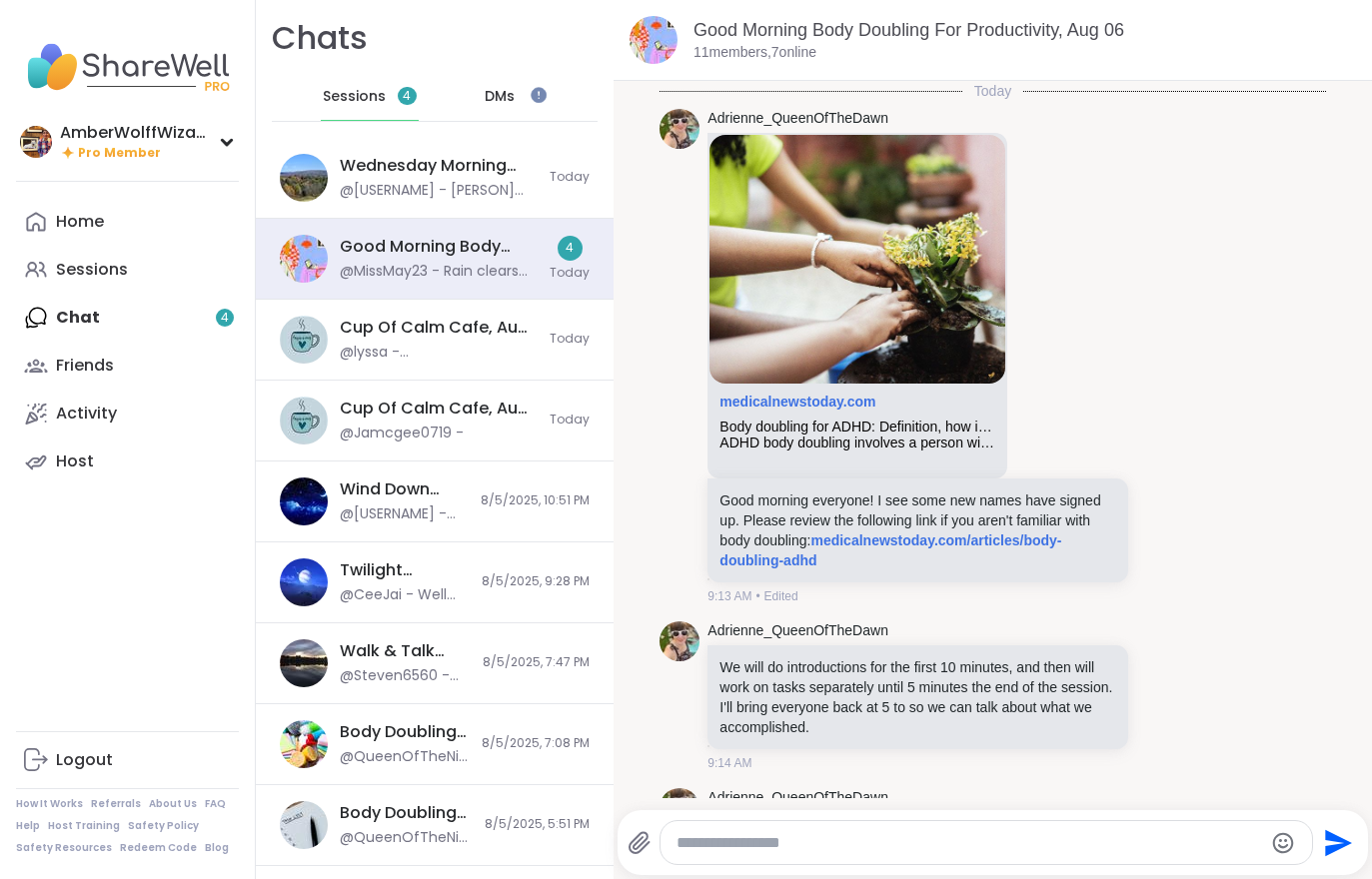scroll, scrollTop: 3070, scrollLeft: 0, axis: vertical 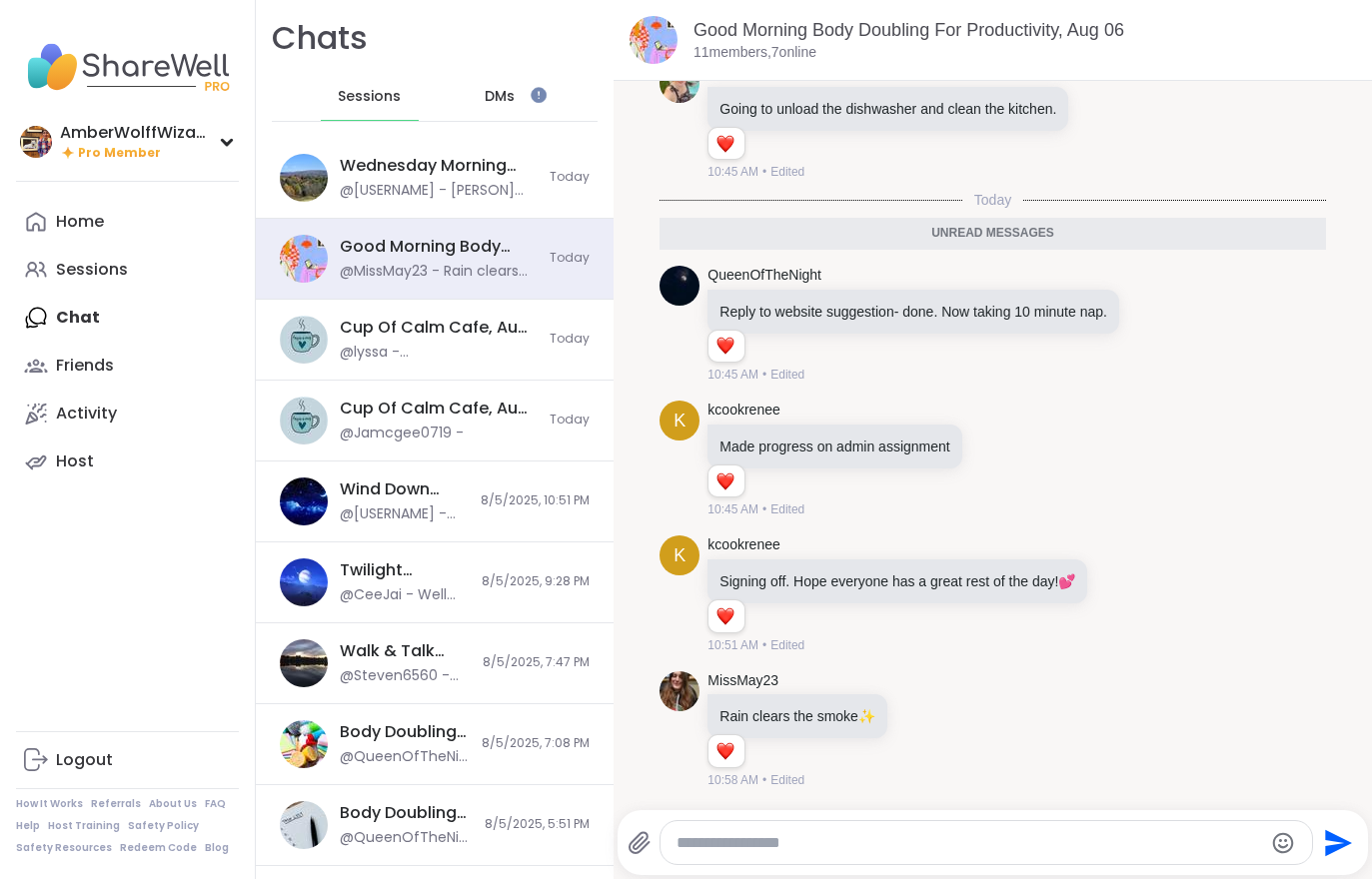click on "Home" at bounding box center [127, 222] 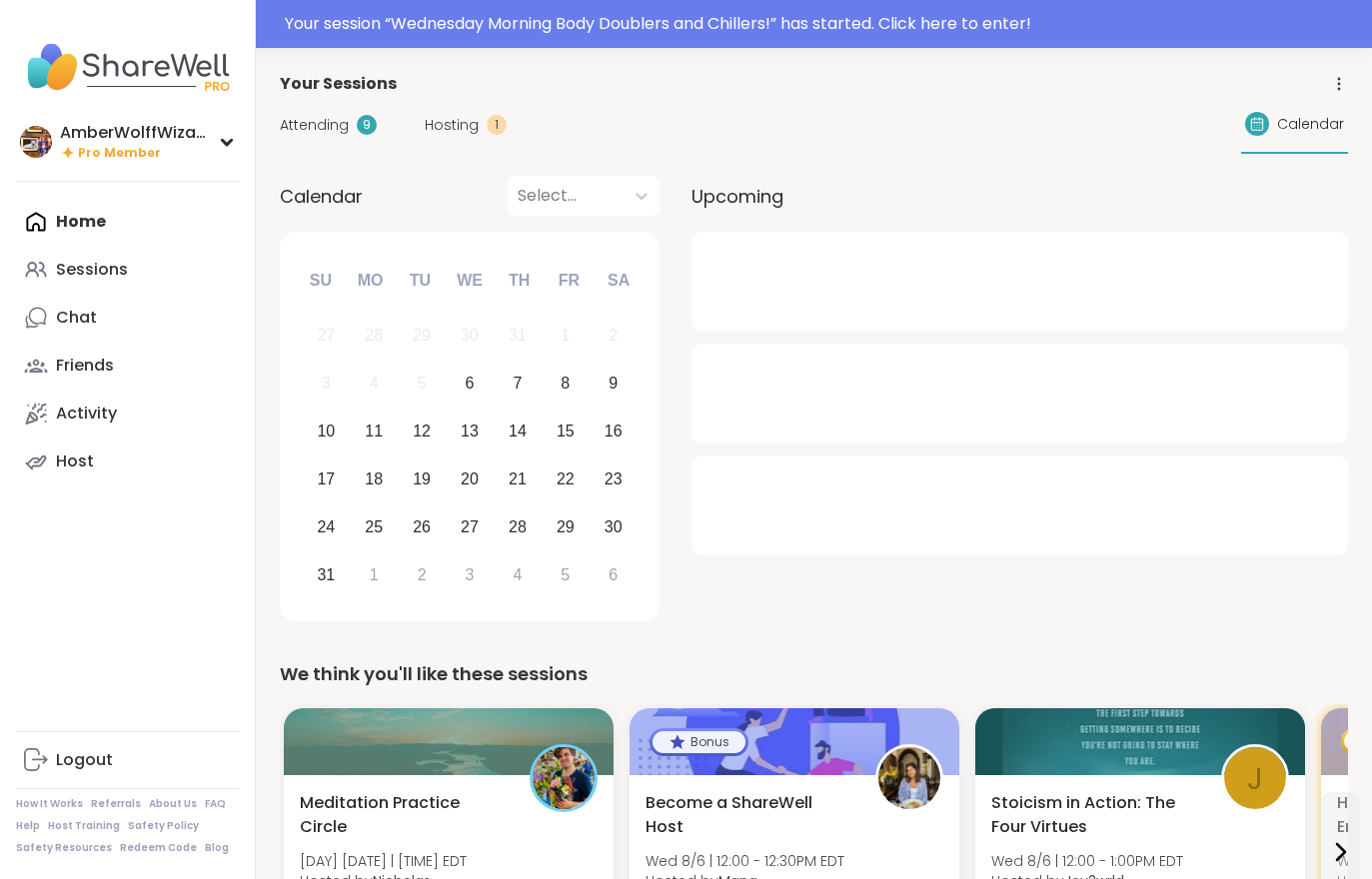 click on "Hosting" at bounding box center [452, 125] 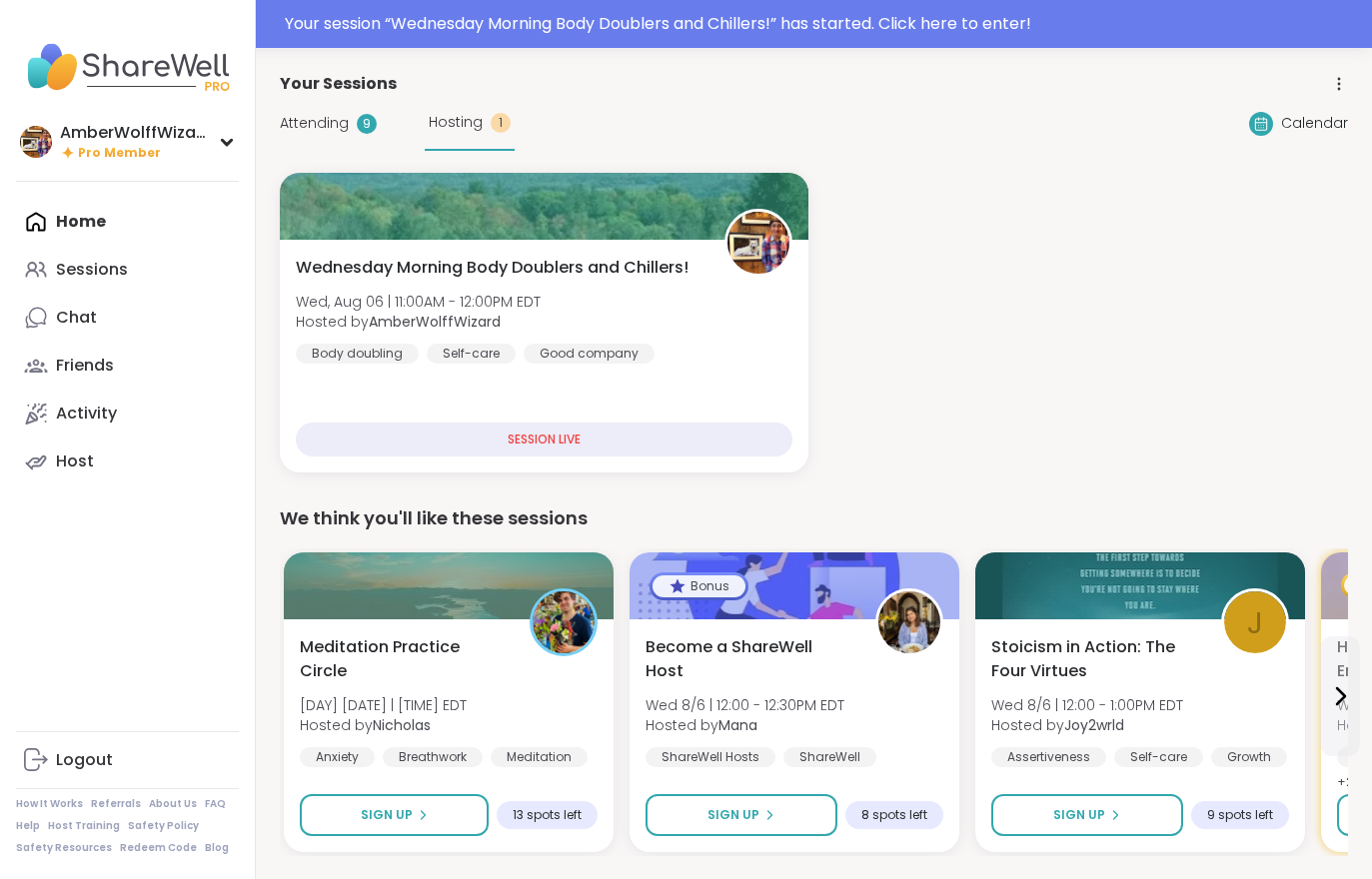 click on "Self-care" at bounding box center [471, 354] 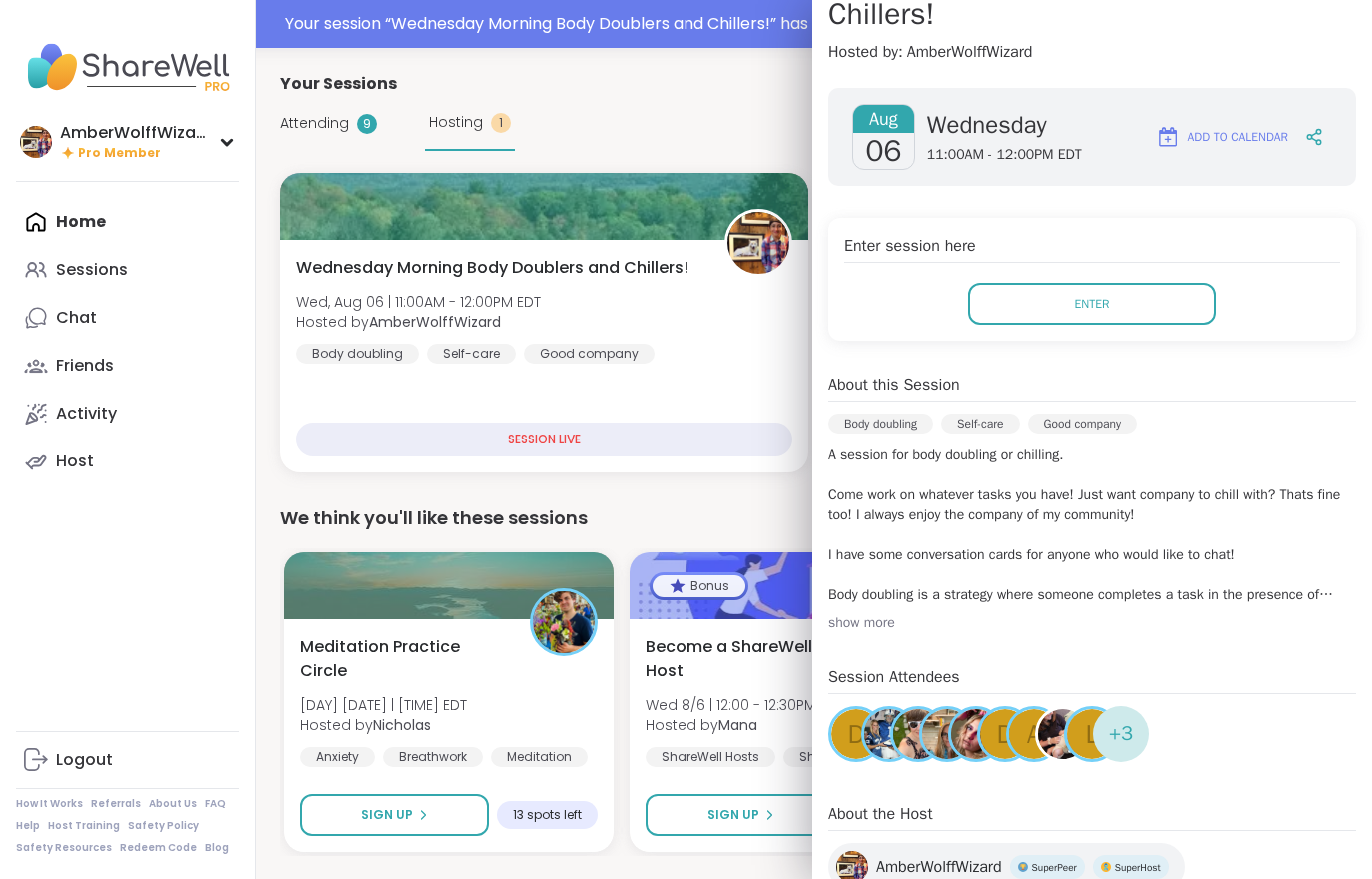 scroll, scrollTop: 241, scrollLeft: 0, axis: vertical 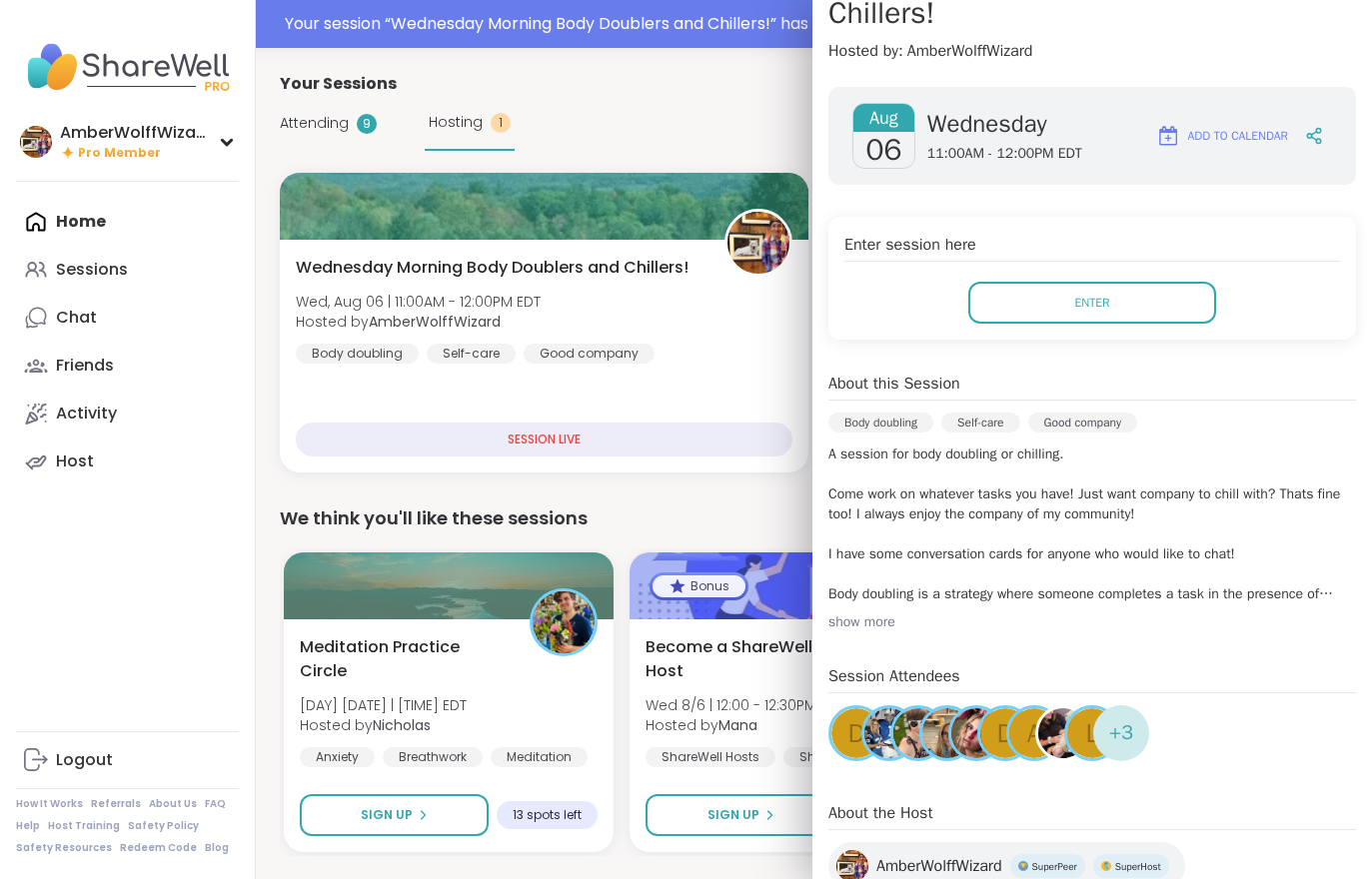 click on "Enter" at bounding box center [1092, 303] 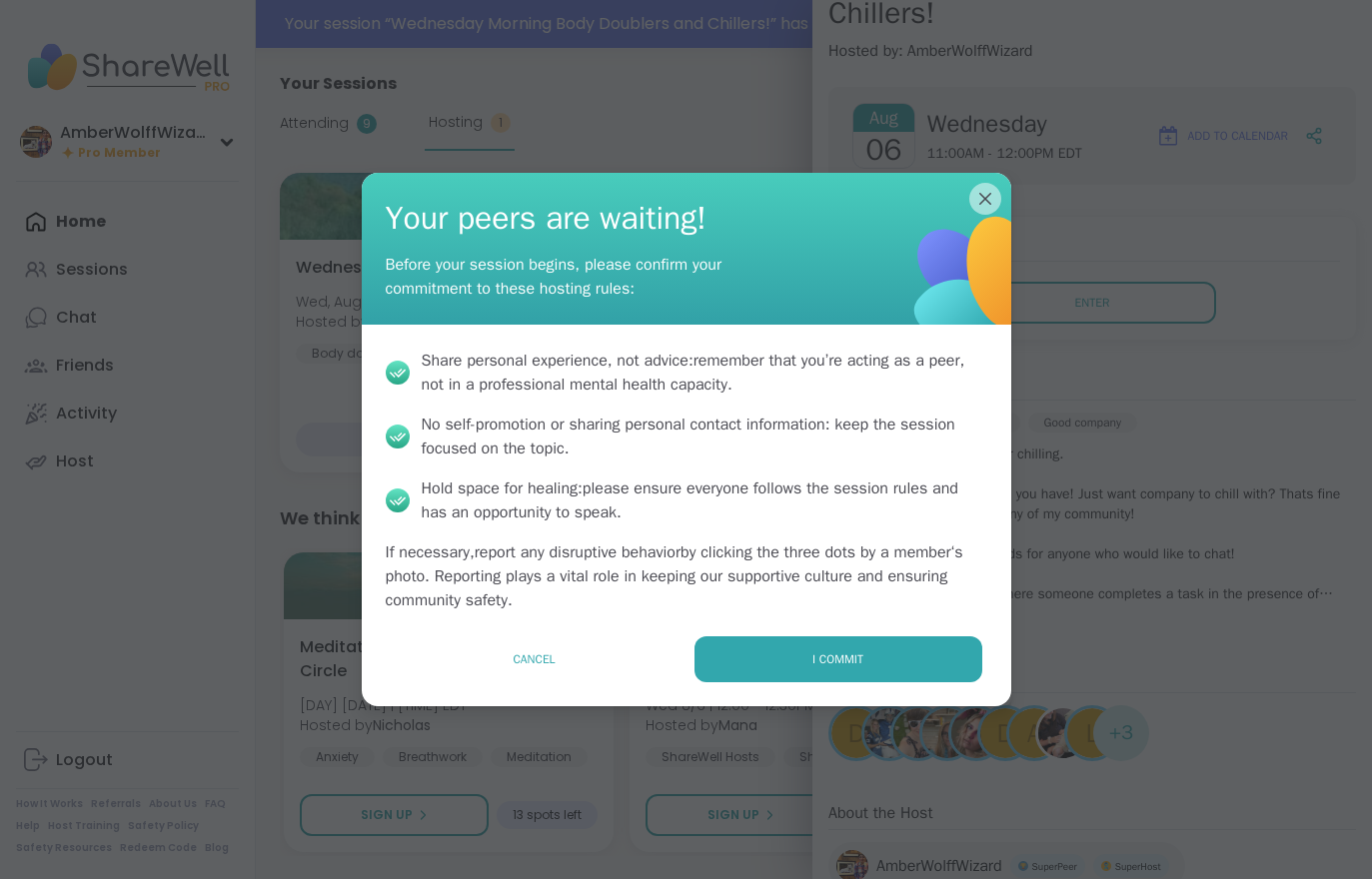 click on "I commit" at bounding box center (837, 659) 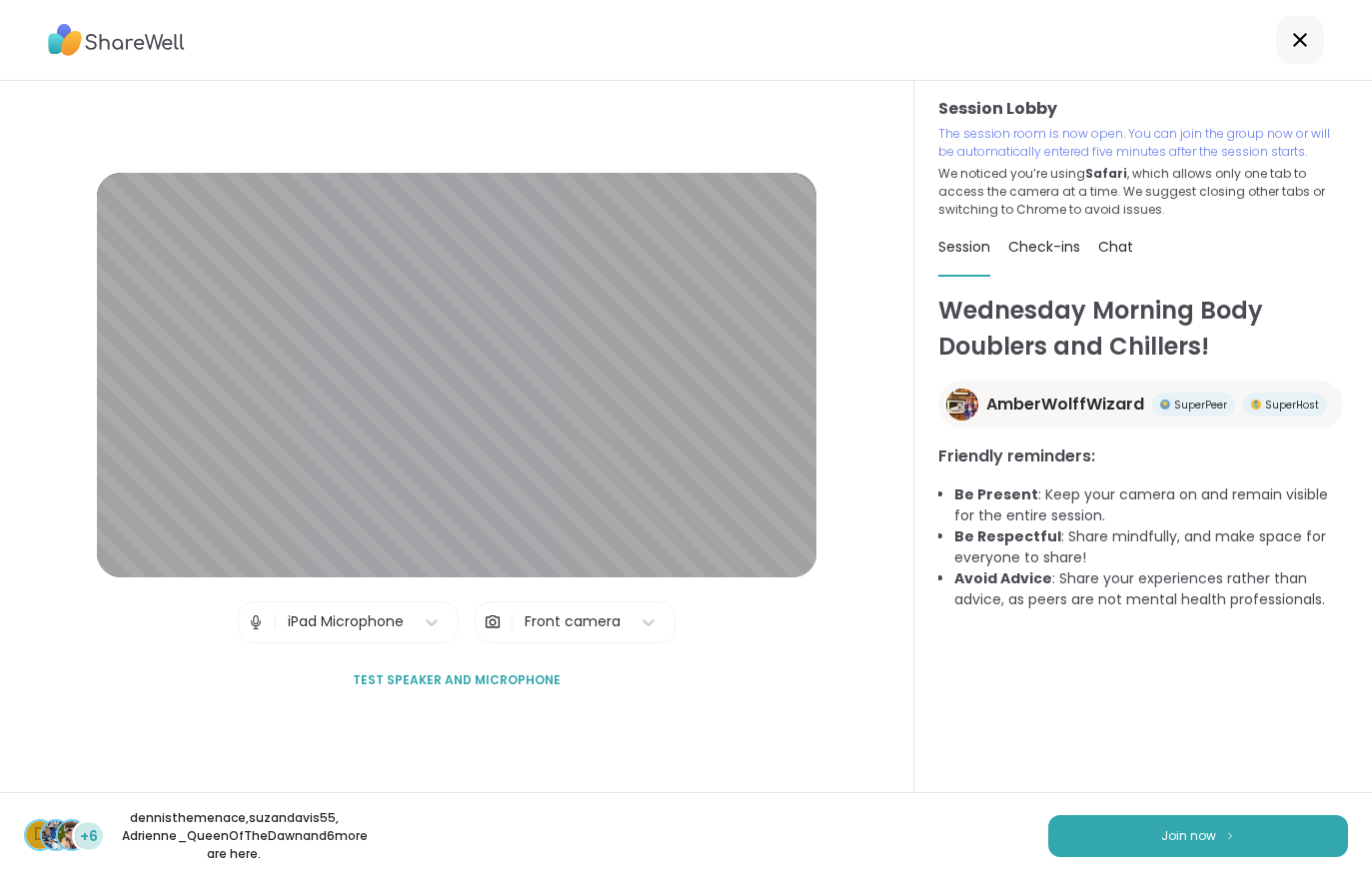 click on "Join now" at bounding box center (1198, 836) 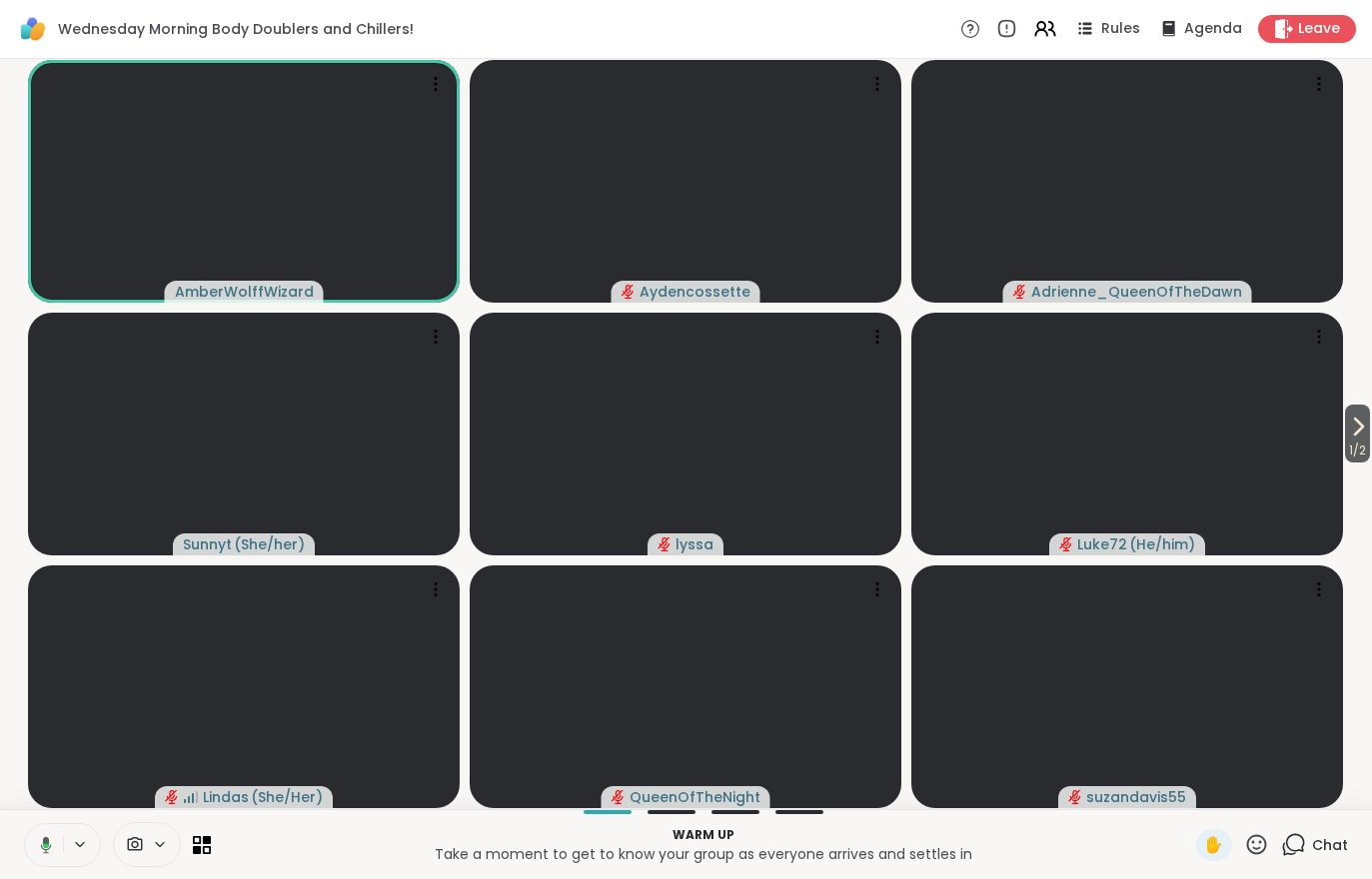 click on "1  /  2" at bounding box center [1357, 434] 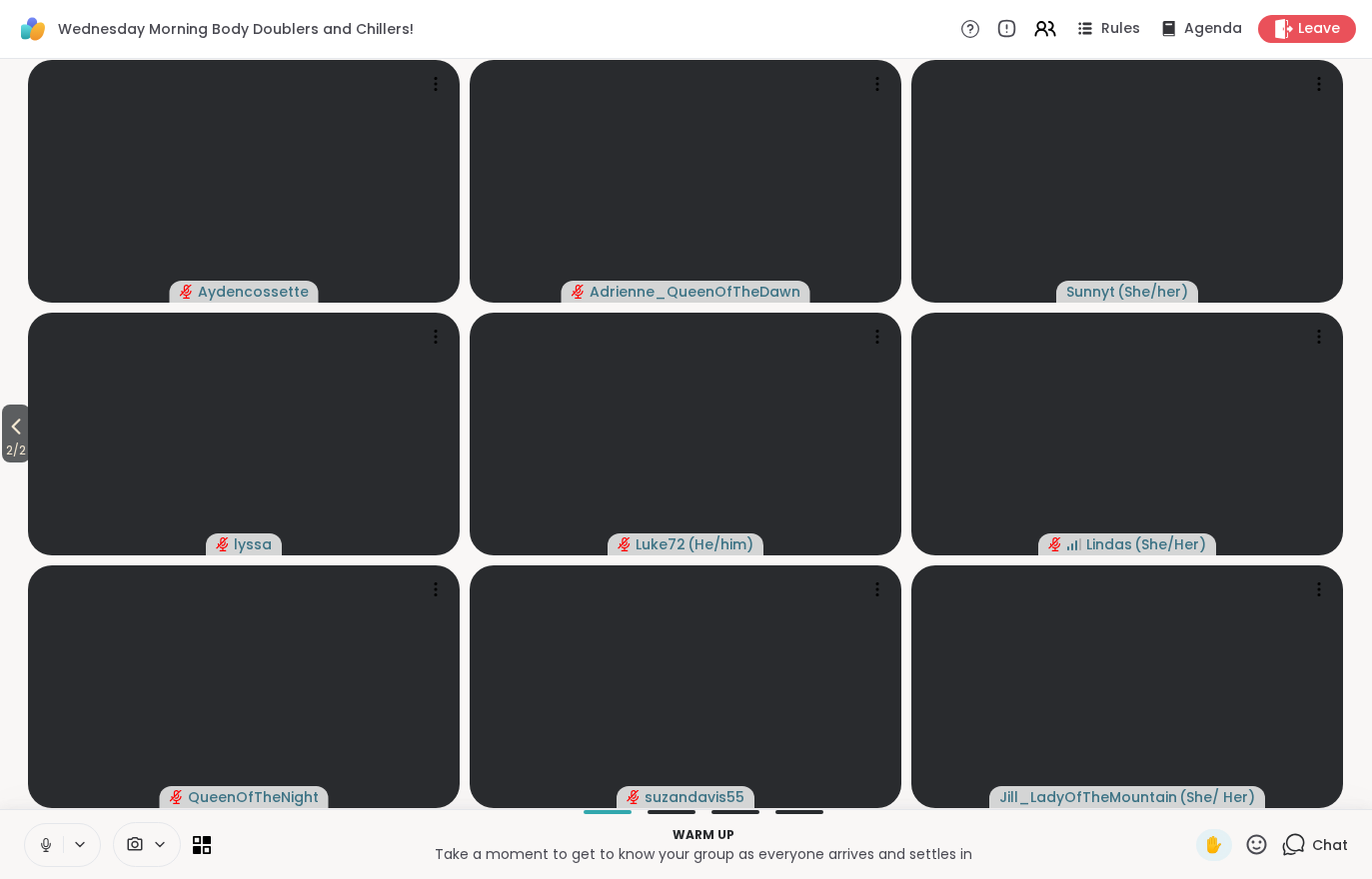 click on "2  /  2" at bounding box center (16, 450) 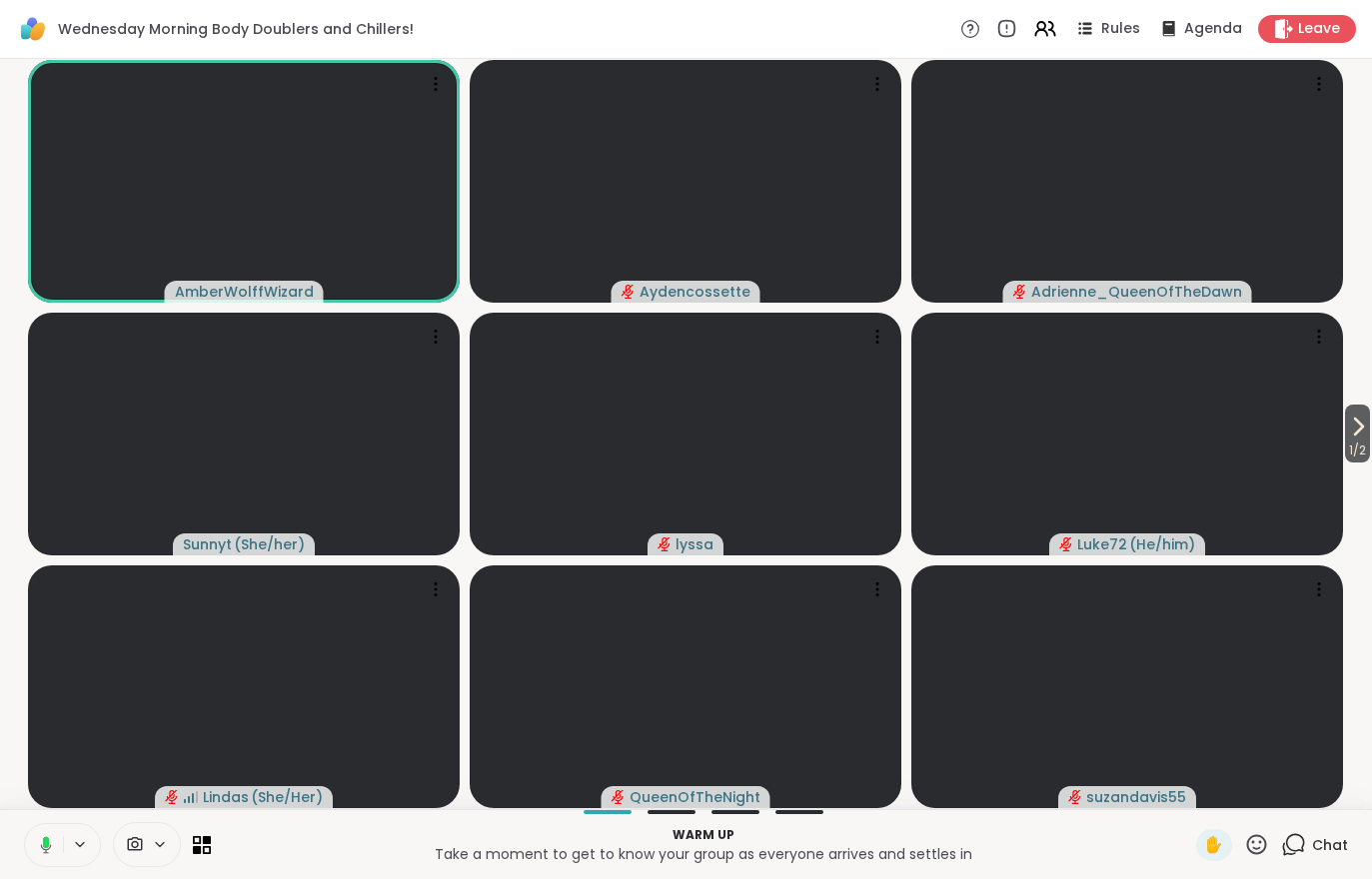 click on "1  /  2" at bounding box center (1357, 450) 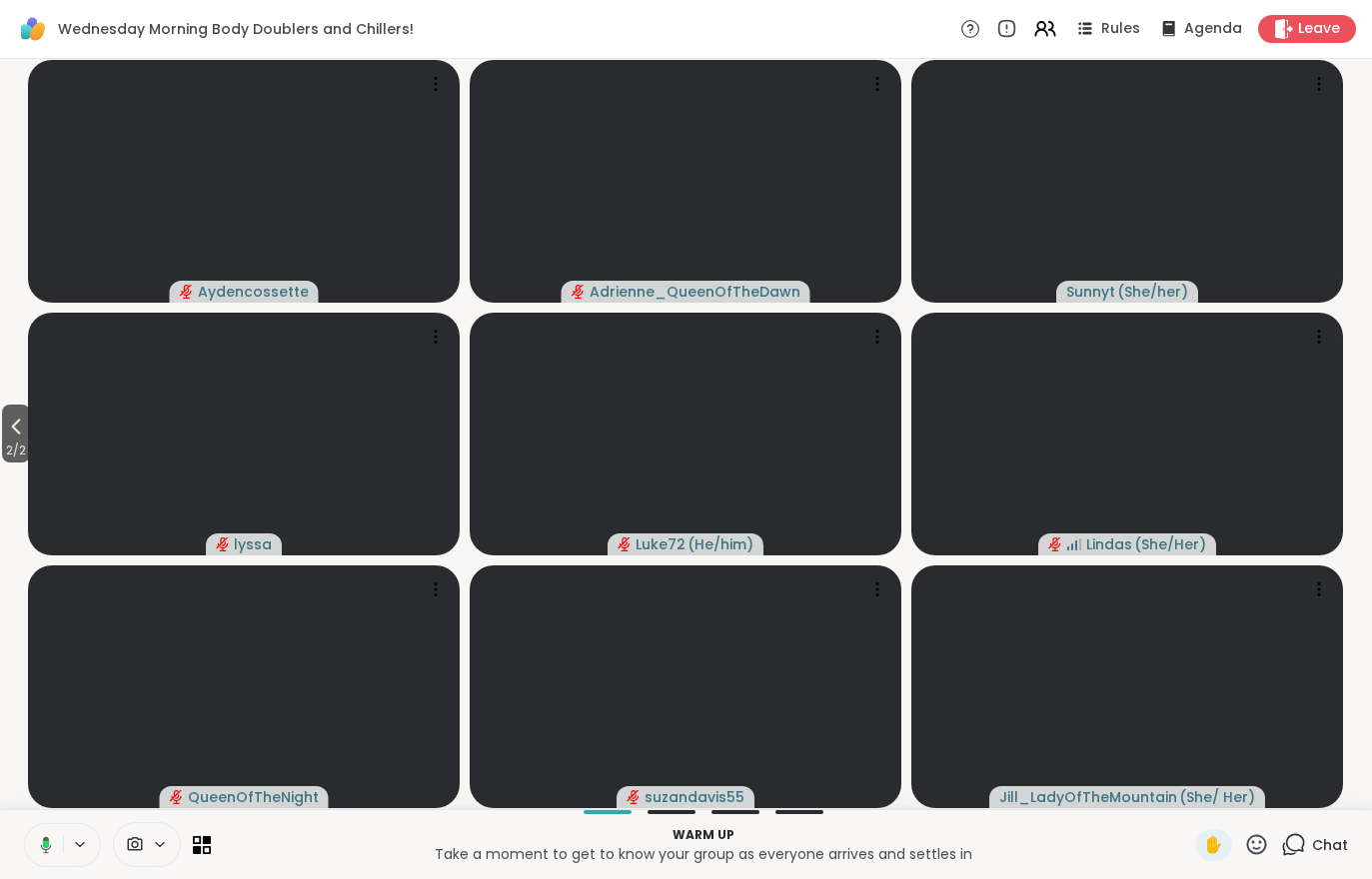 click on "2  /  2" at bounding box center (16, 450) 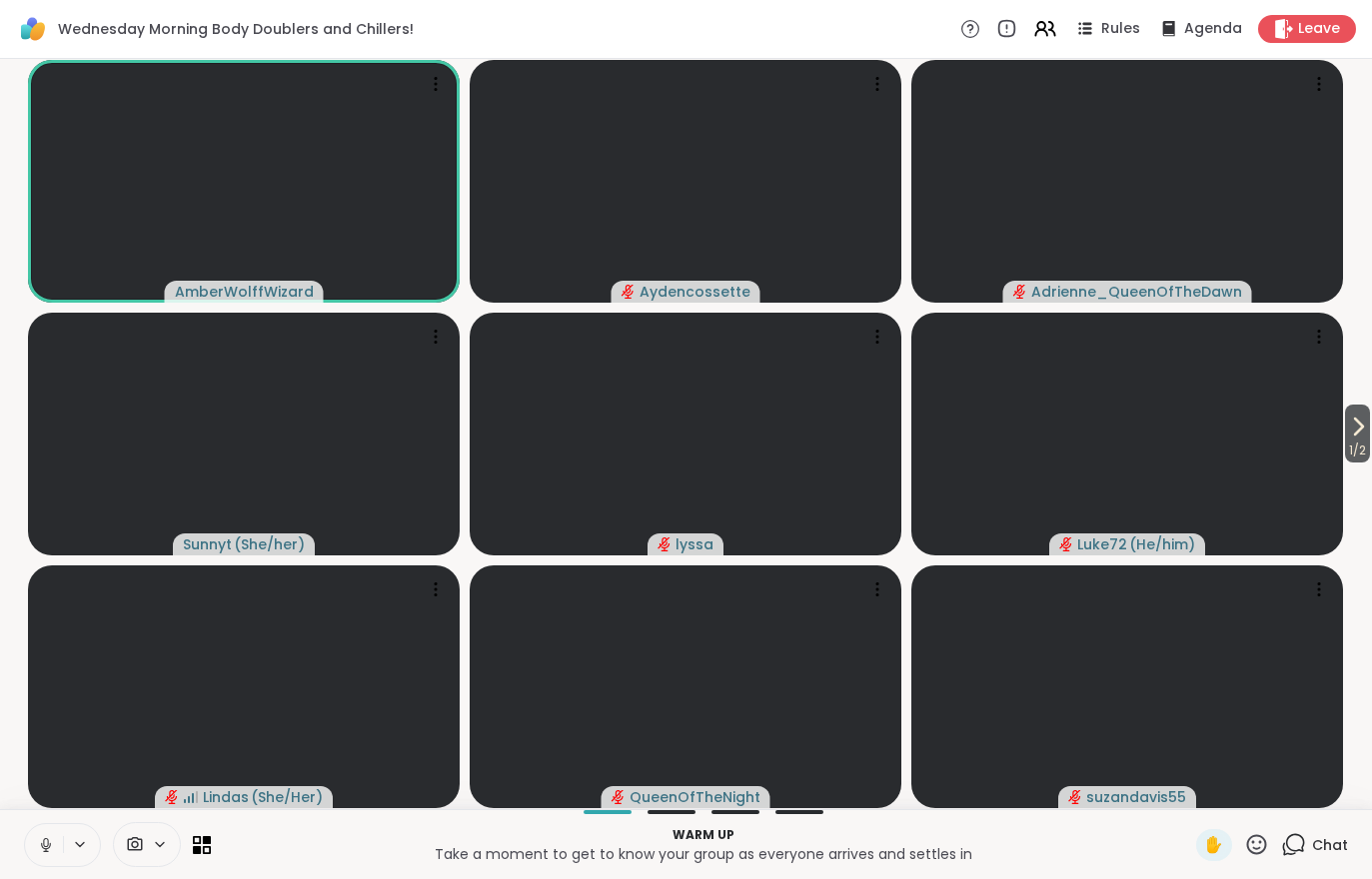 click on "1  /  2" at bounding box center [1357, 434] 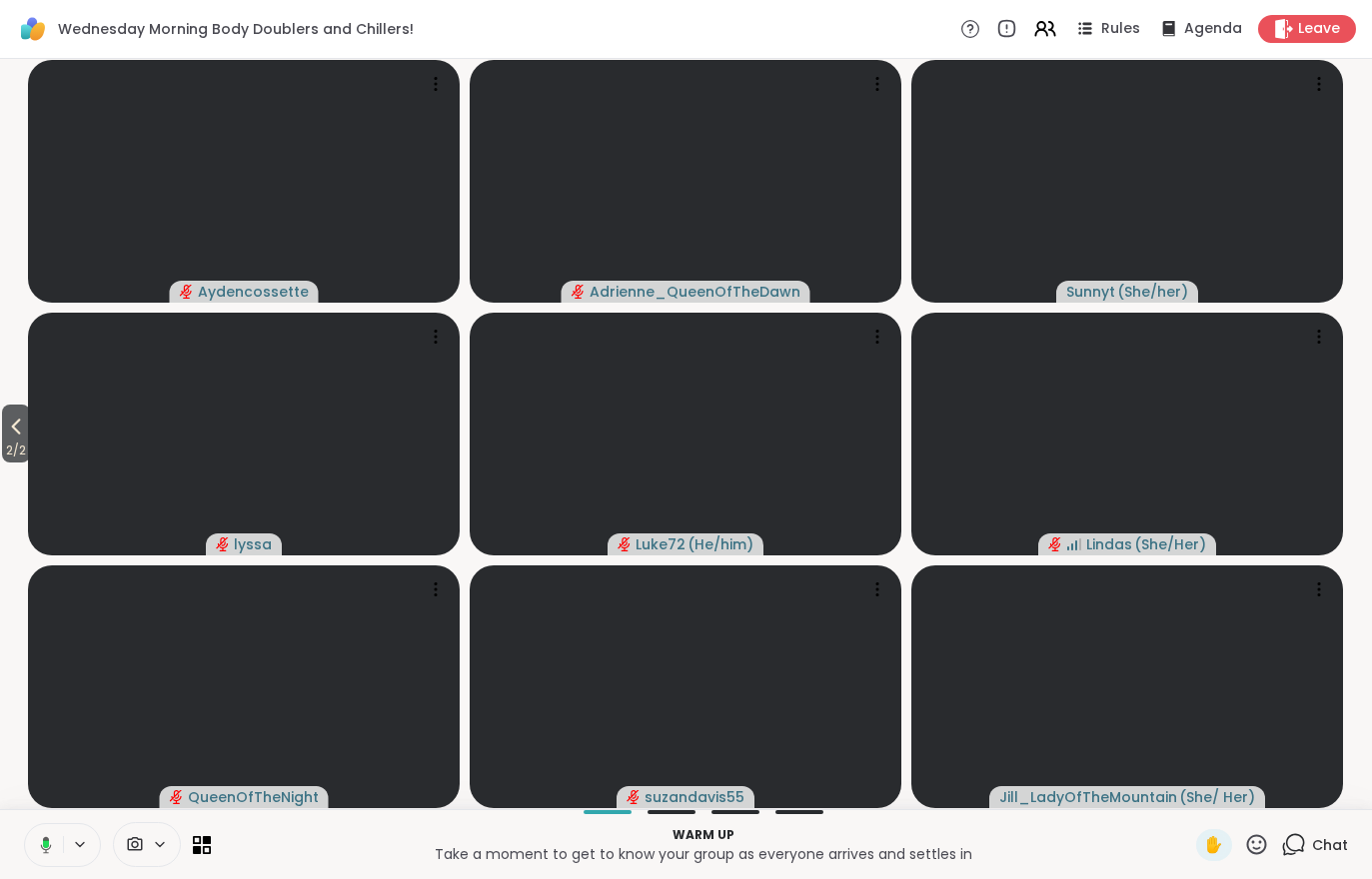 click on "Chat" at bounding box center [1314, 845] 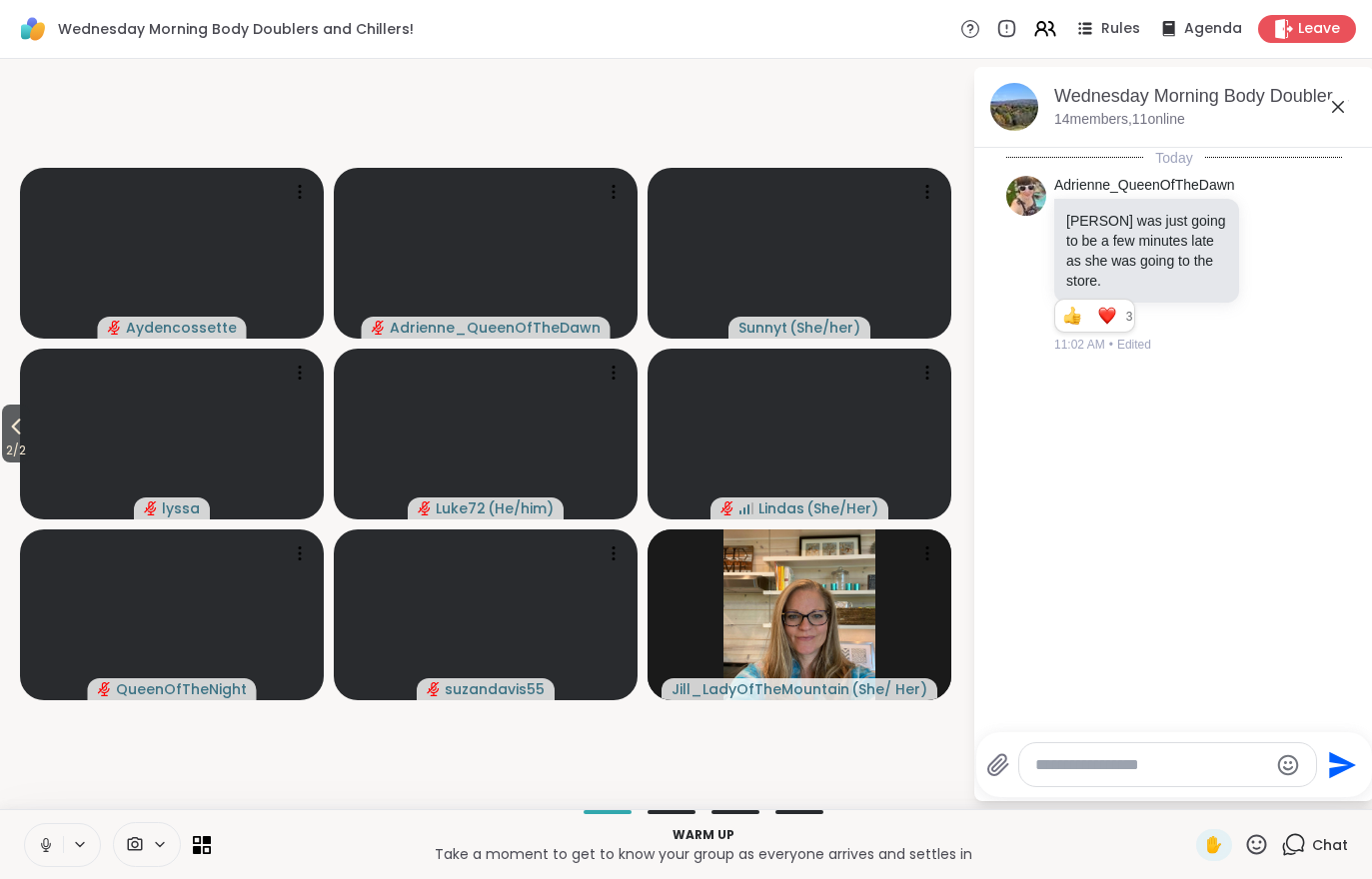 click on "Wednesday Morning Body Doublers and Chillers!, Aug 06 14  members,  11  online" at bounding box center (1174, 107) 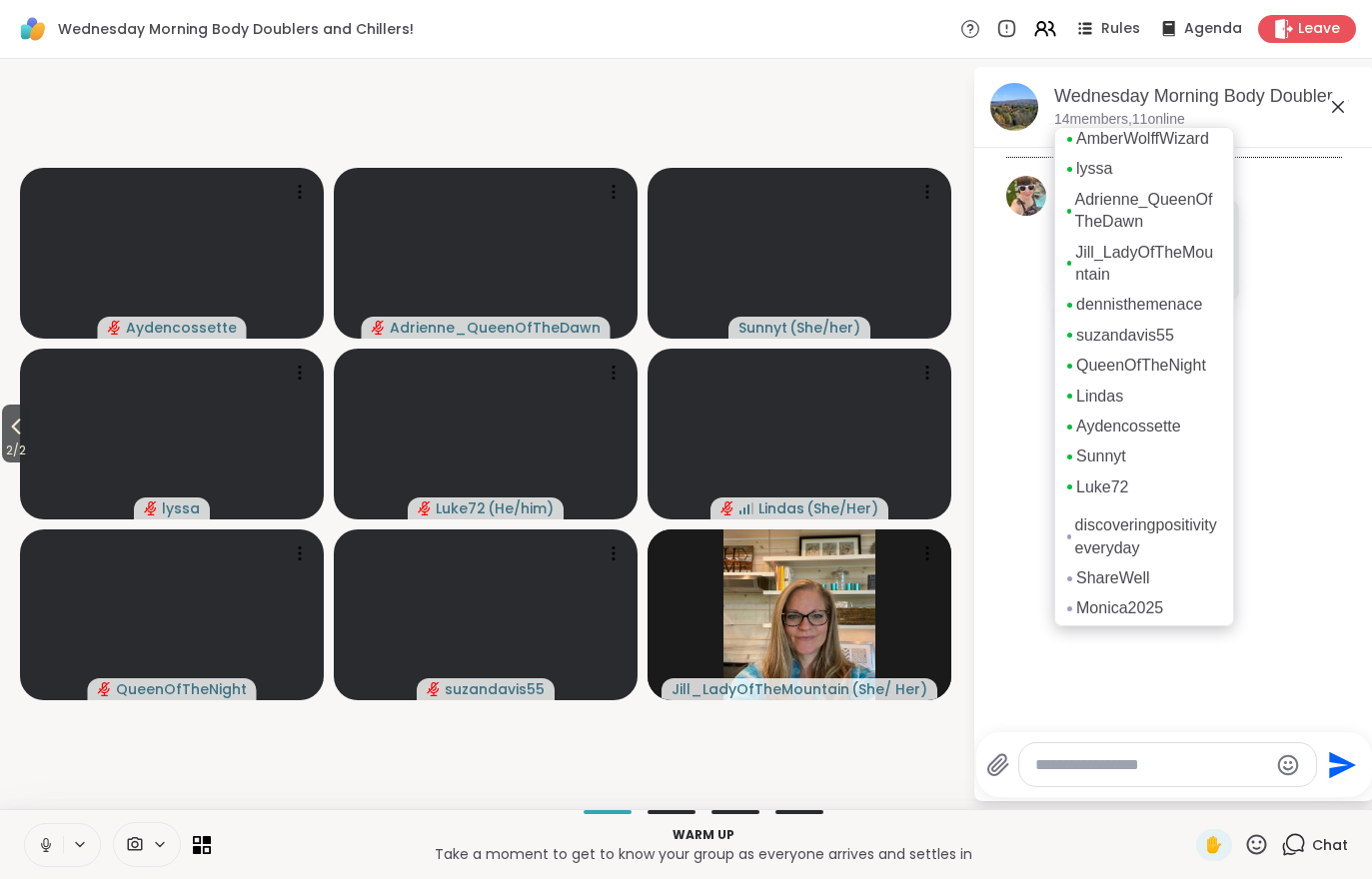 scroll, scrollTop: 11, scrollLeft: 0, axis: vertical 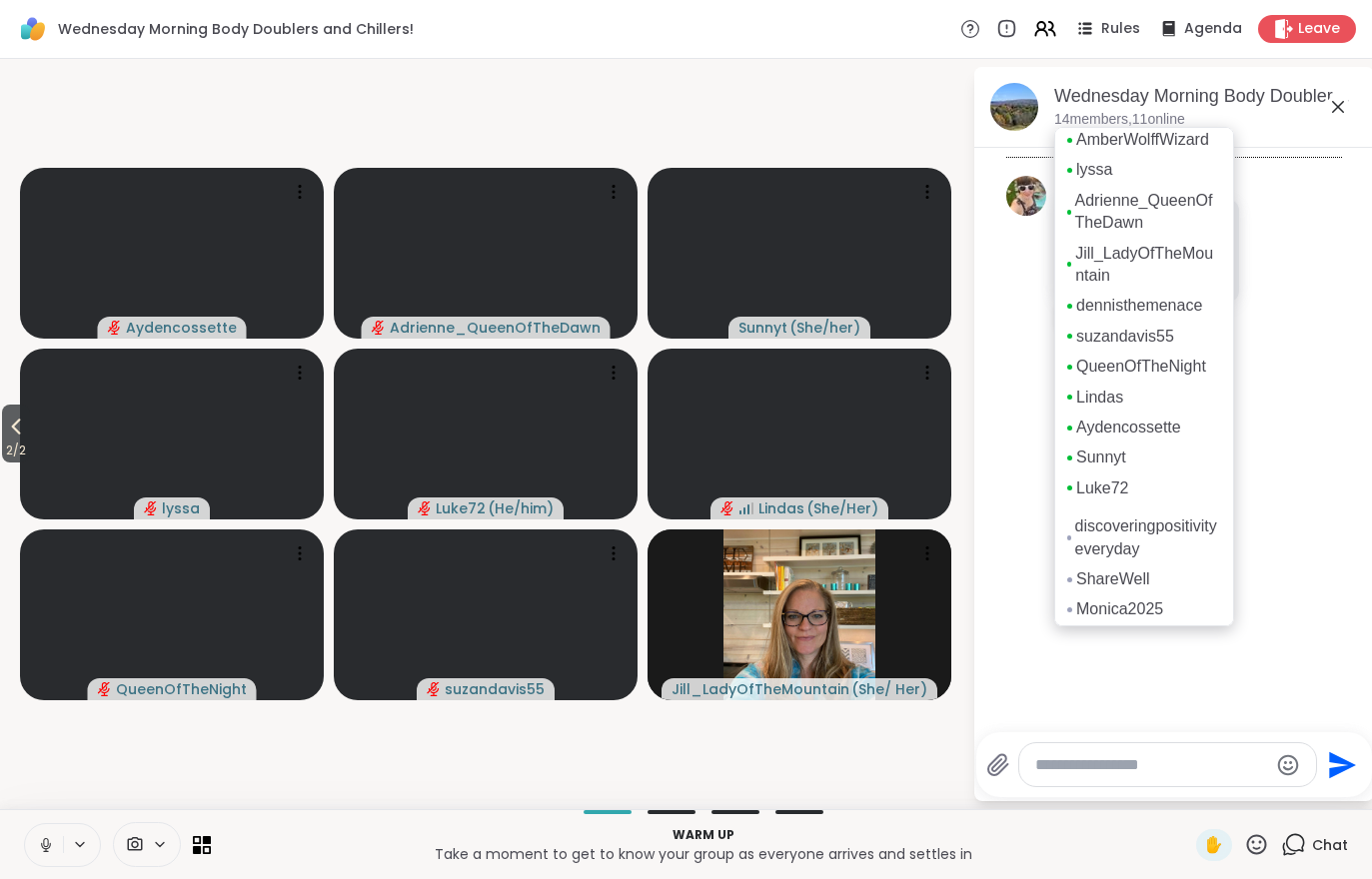 click on "Today Adrienne_QueenOfTheDawn Amber was just going to be a few minutes late as she was going to the store.   1   2 3 3 11:02 AM • Edited" at bounding box center (1174, 434) 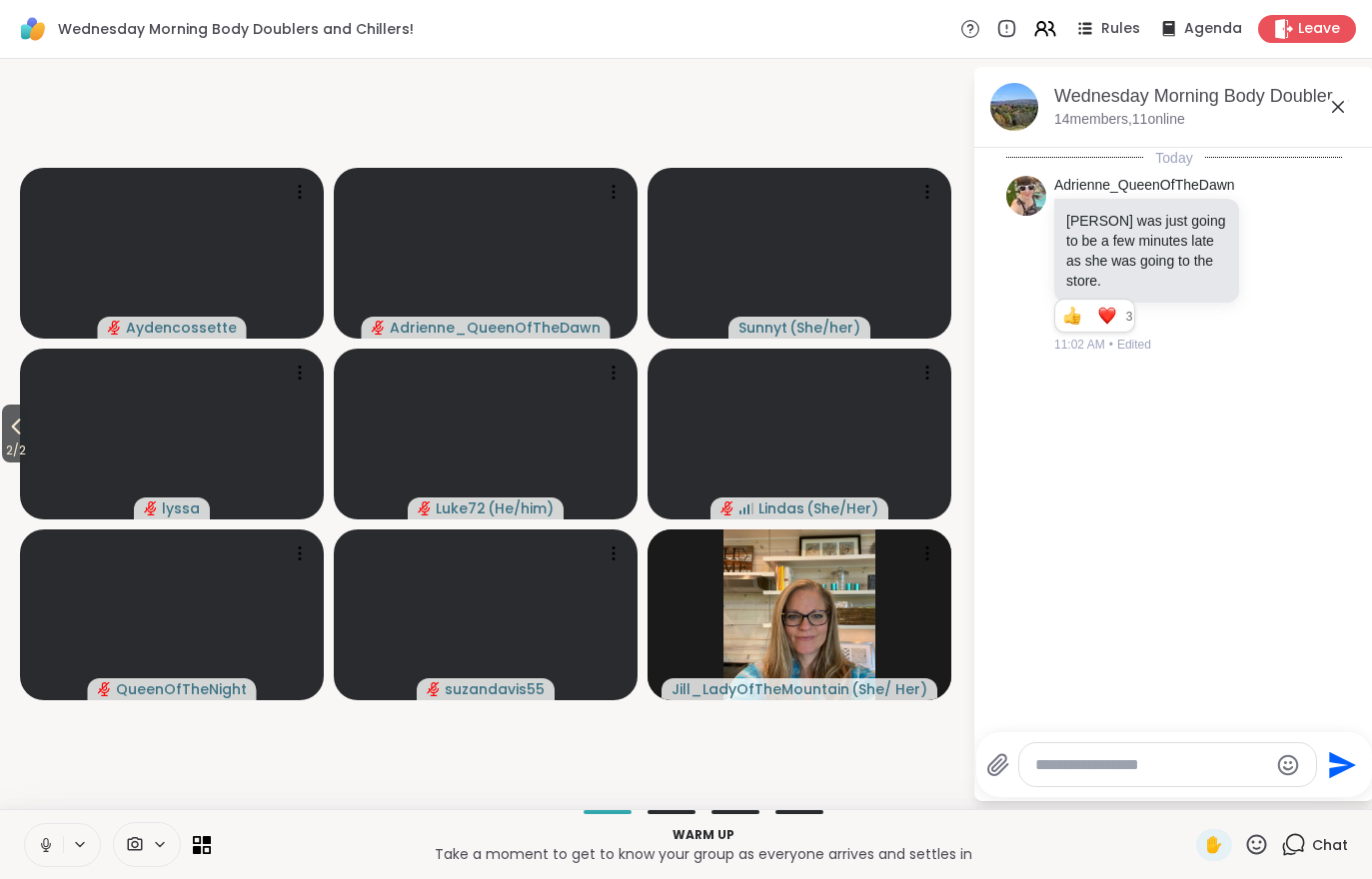 click on "2  /  2" at bounding box center (16, 450) 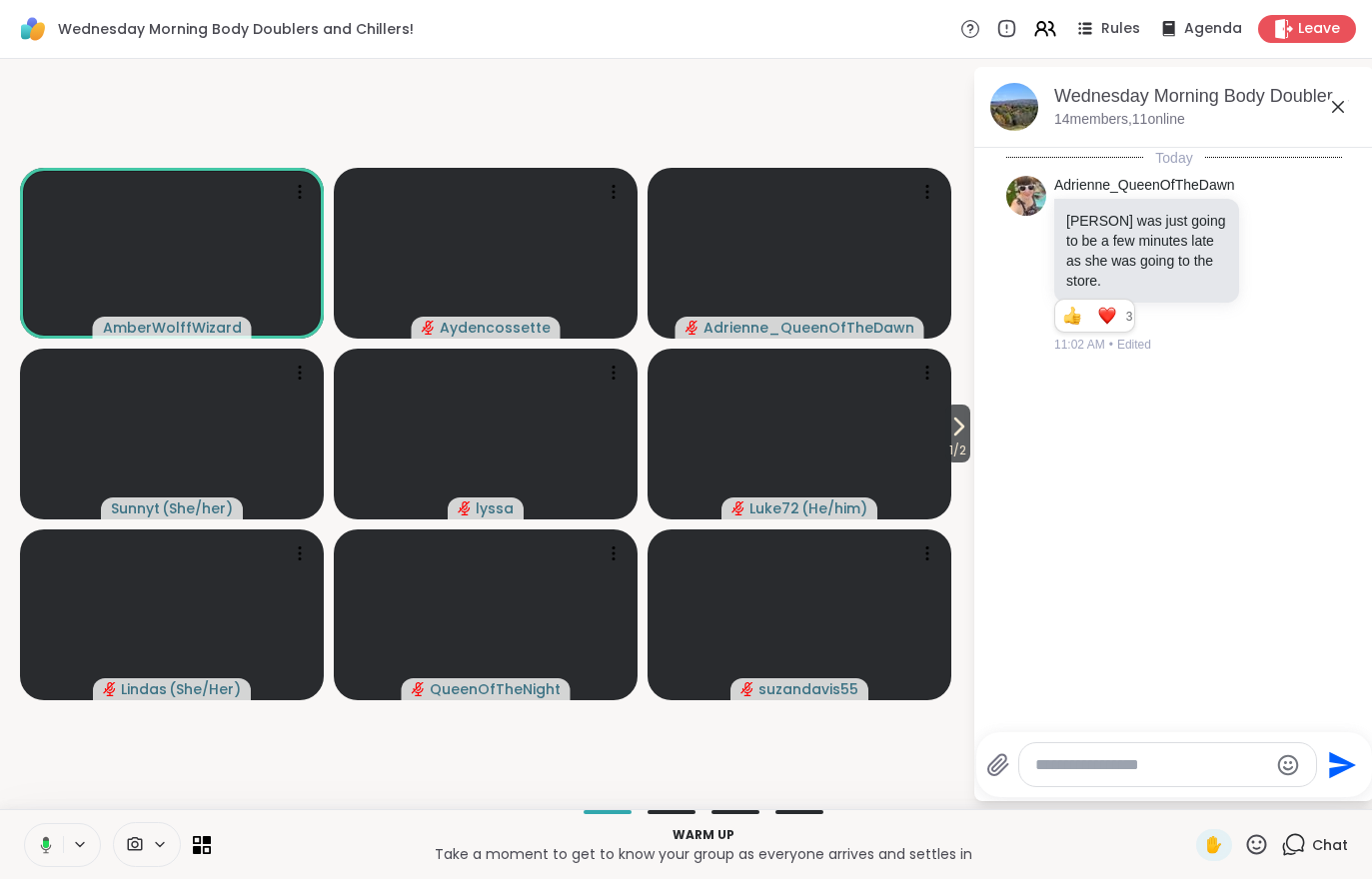 click on "1  /  2" at bounding box center (957, 450) 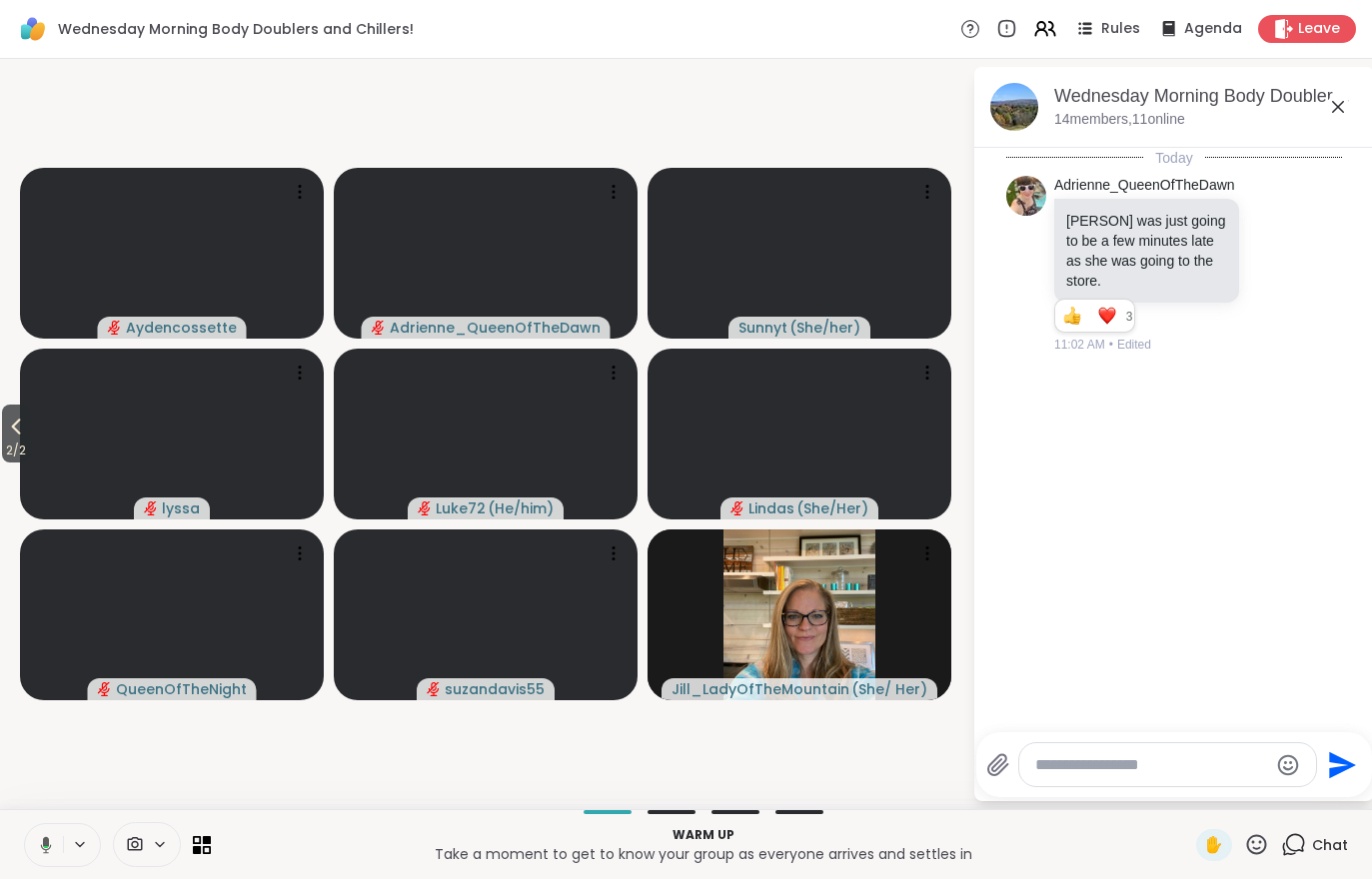 click on "Today Adrienne_QueenOfTheDawn Amber was just going to be a few minutes late as she was going to the store.   1   2 3 3 11:02 AM • Edited" at bounding box center (1174, 434) 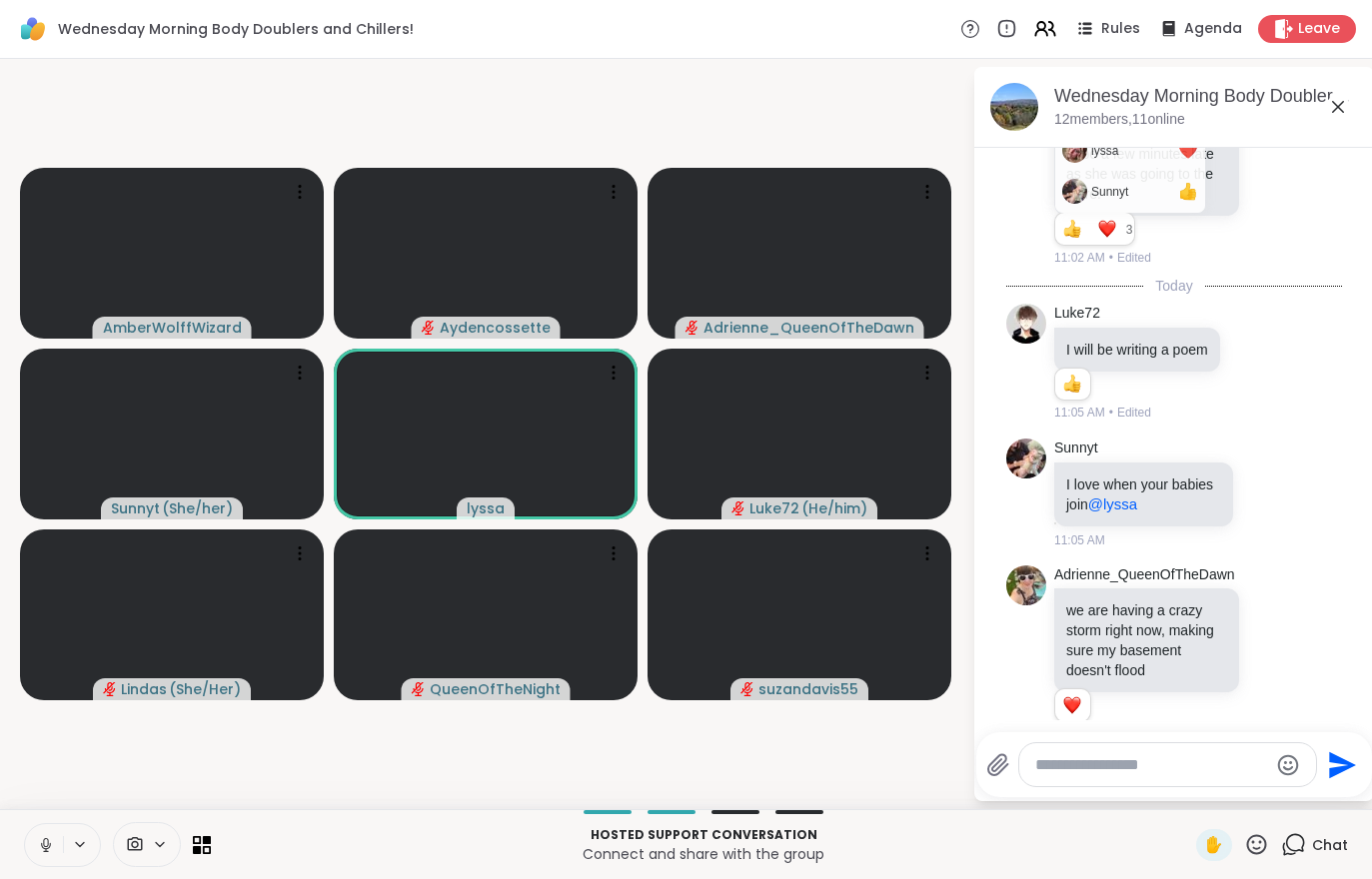 scroll, scrollTop: 115, scrollLeft: 0, axis: vertical 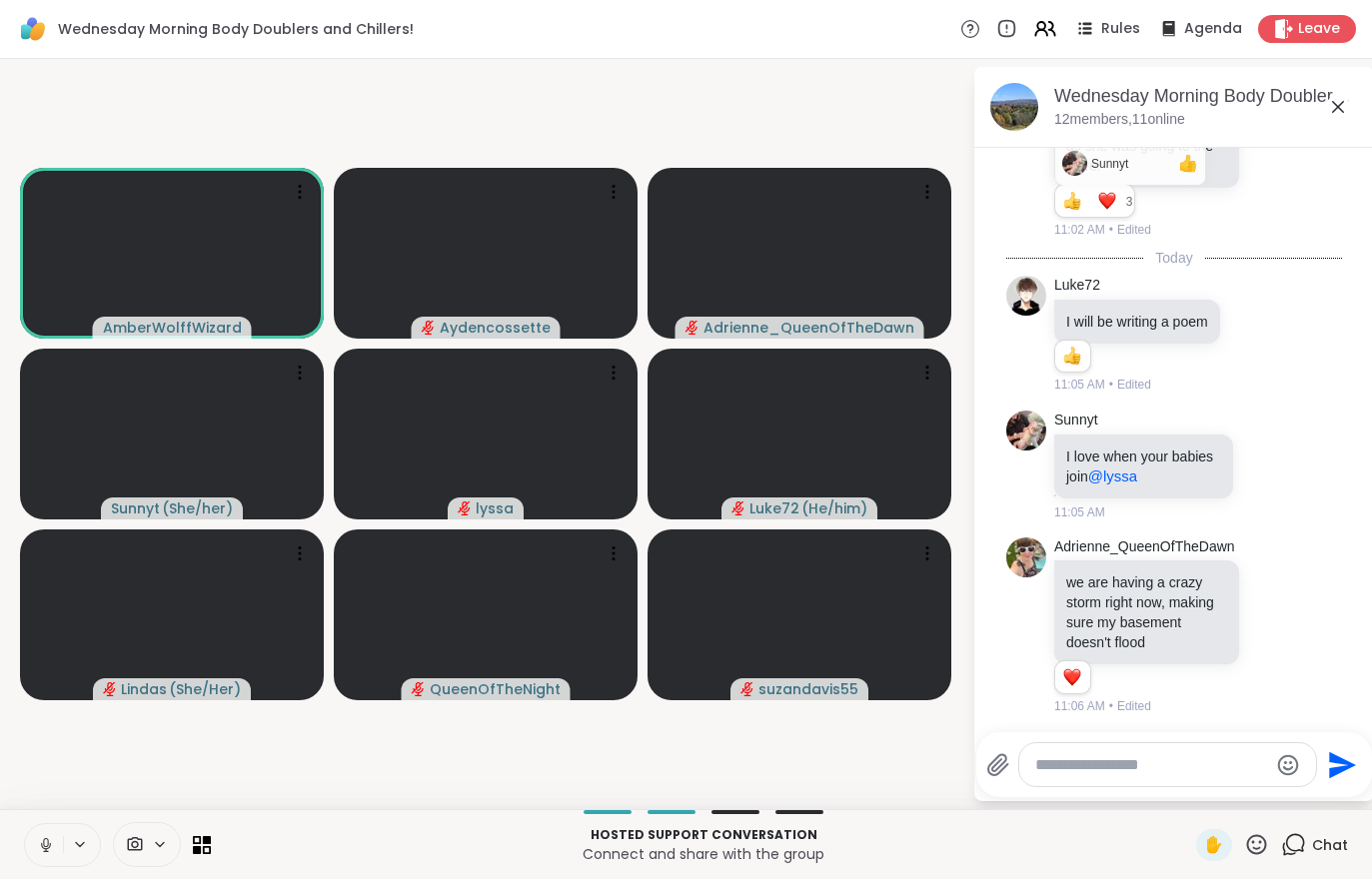 click 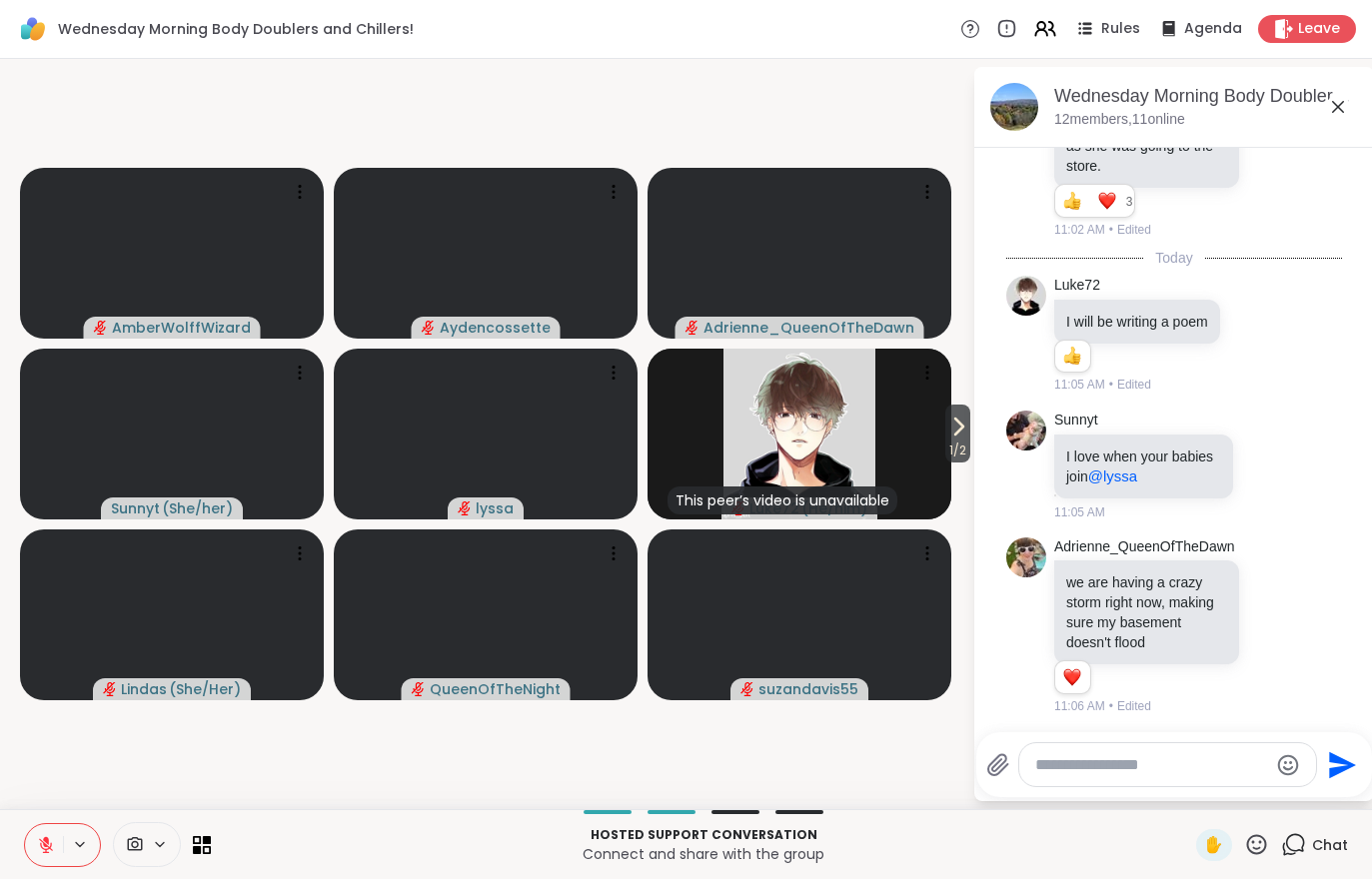 click 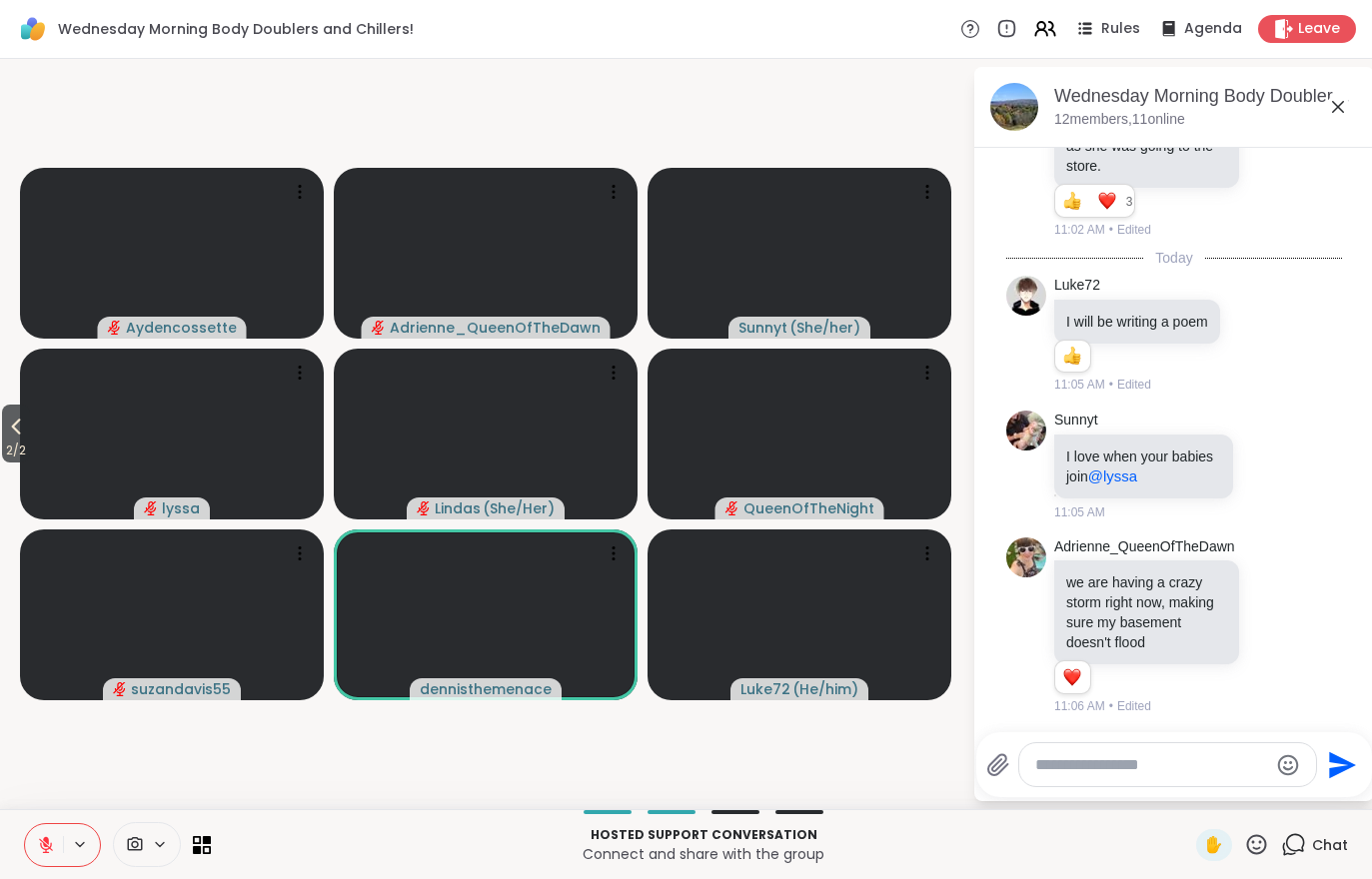click at bounding box center (44, 845) 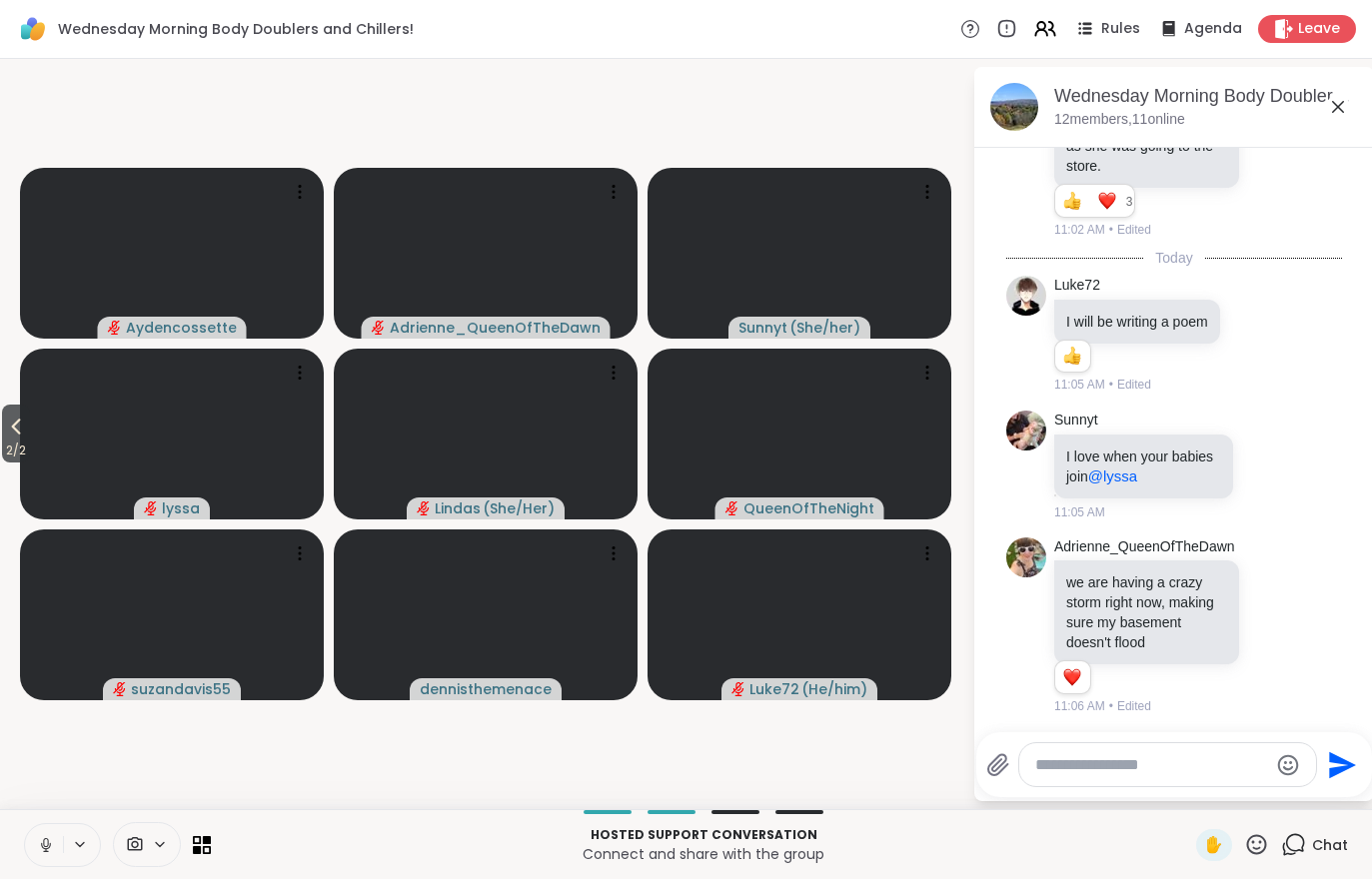 click on "Hosted support conversation Connect and share with the group ✋ Chat" at bounding box center [686, 844] 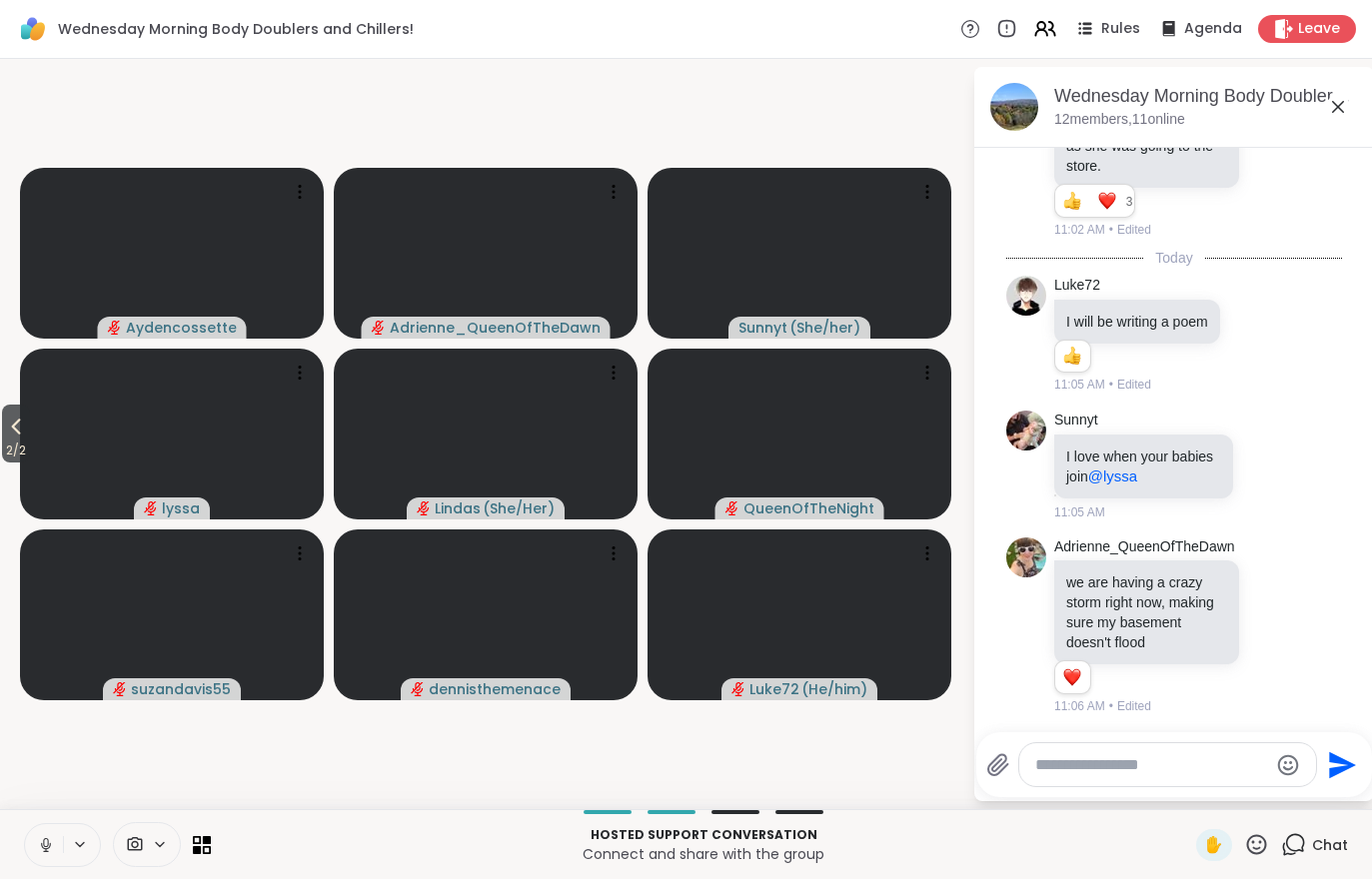 click on "Hosted support conversation Connect and share with the group ✋ Chat" at bounding box center [686, 844] 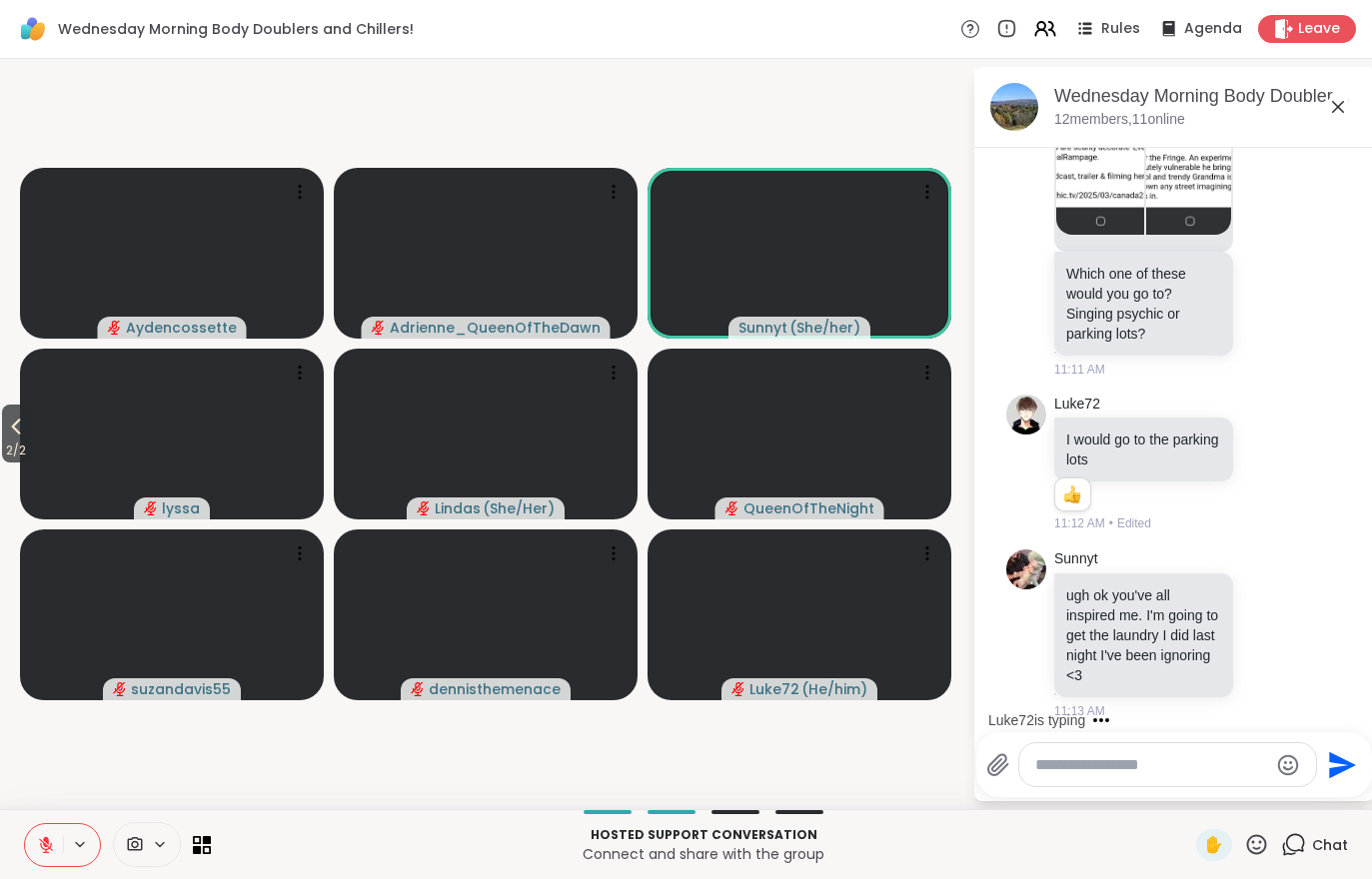 scroll, scrollTop: 1374, scrollLeft: 0, axis: vertical 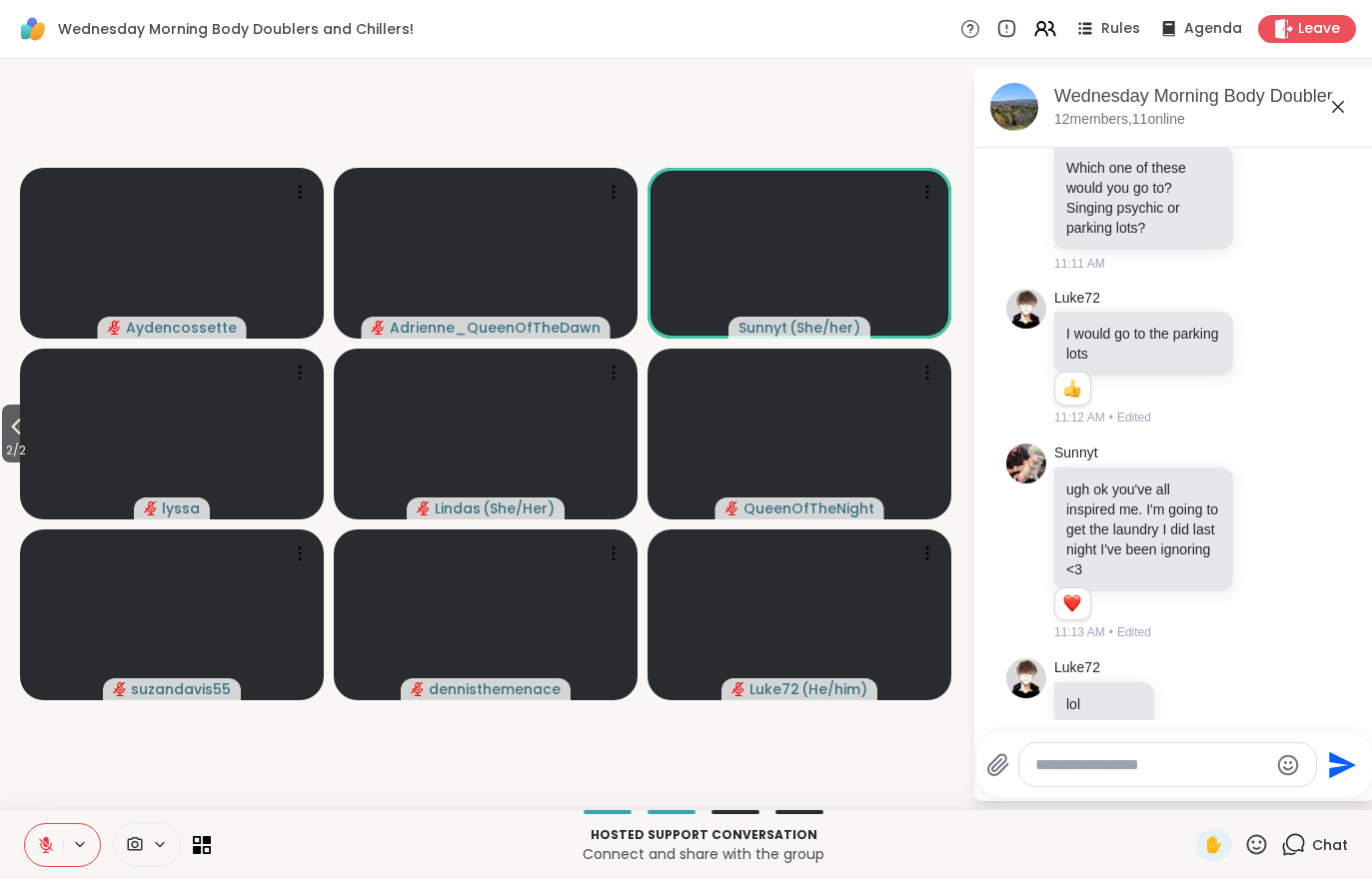 click on "2  /  2" at bounding box center [16, 450] 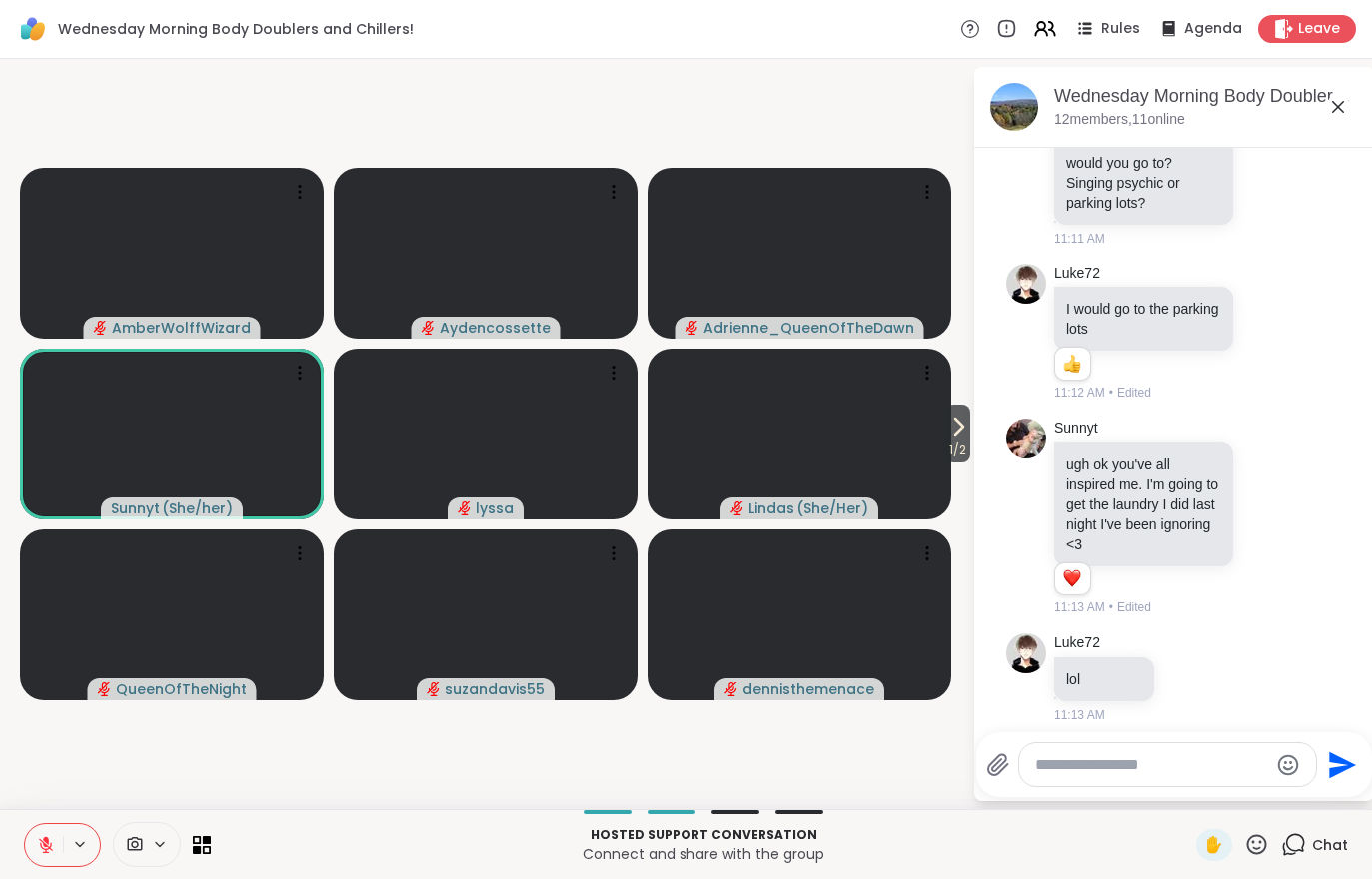 scroll, scrollTop: 1402, scrollLeft: 0, axis: vertical 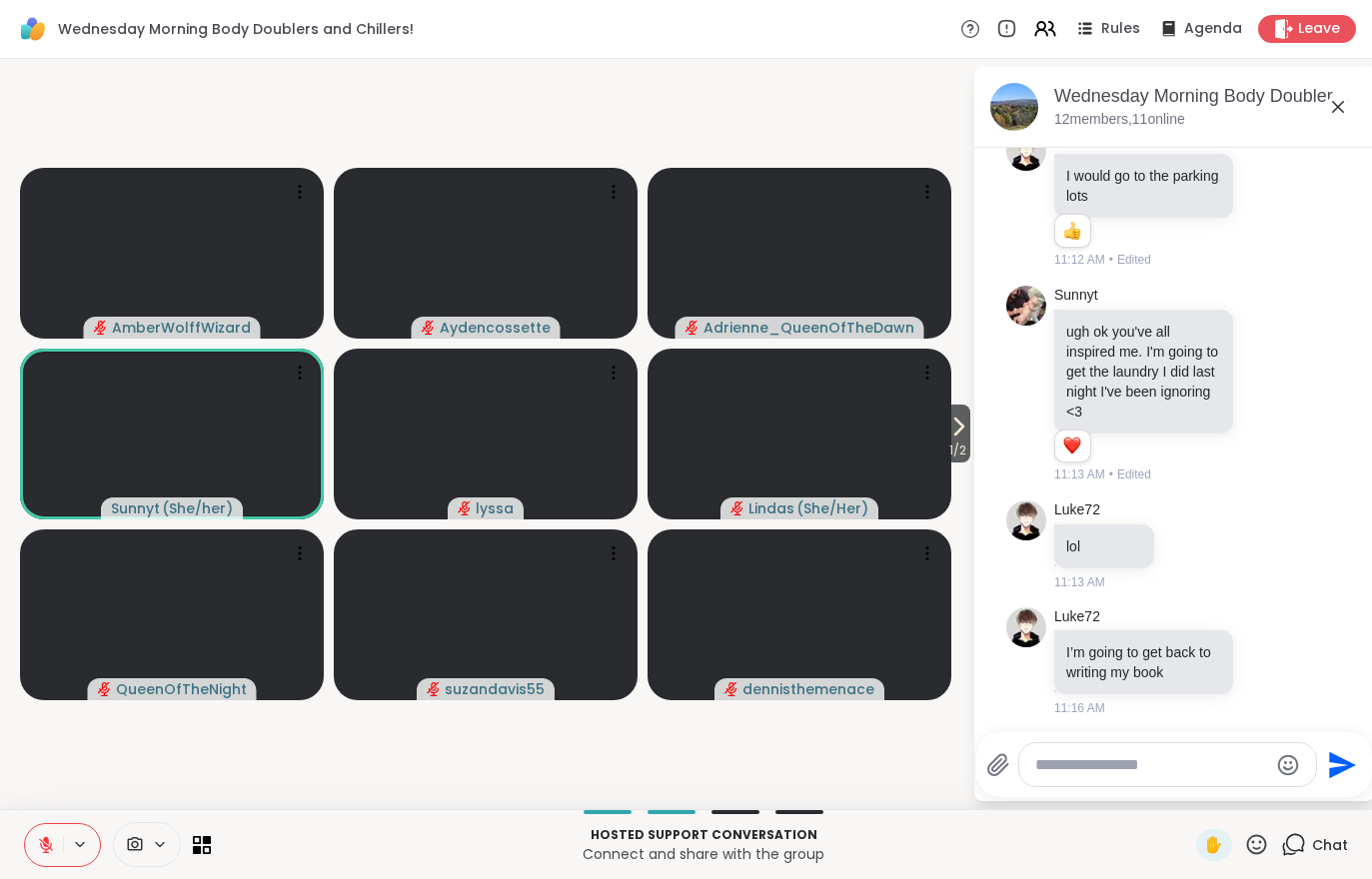 click 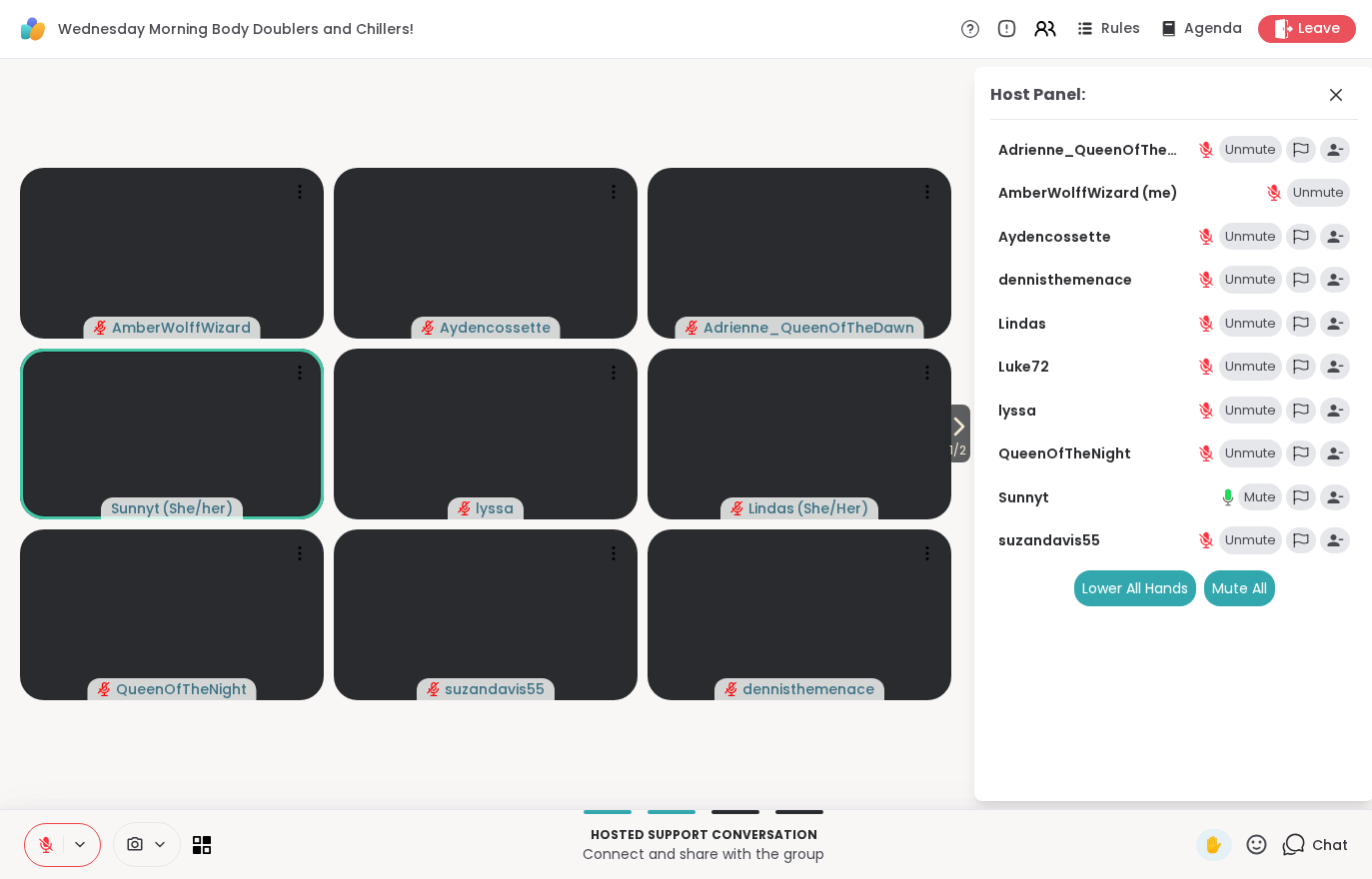 click on "Mute All" at bounding box center [1239, 588] 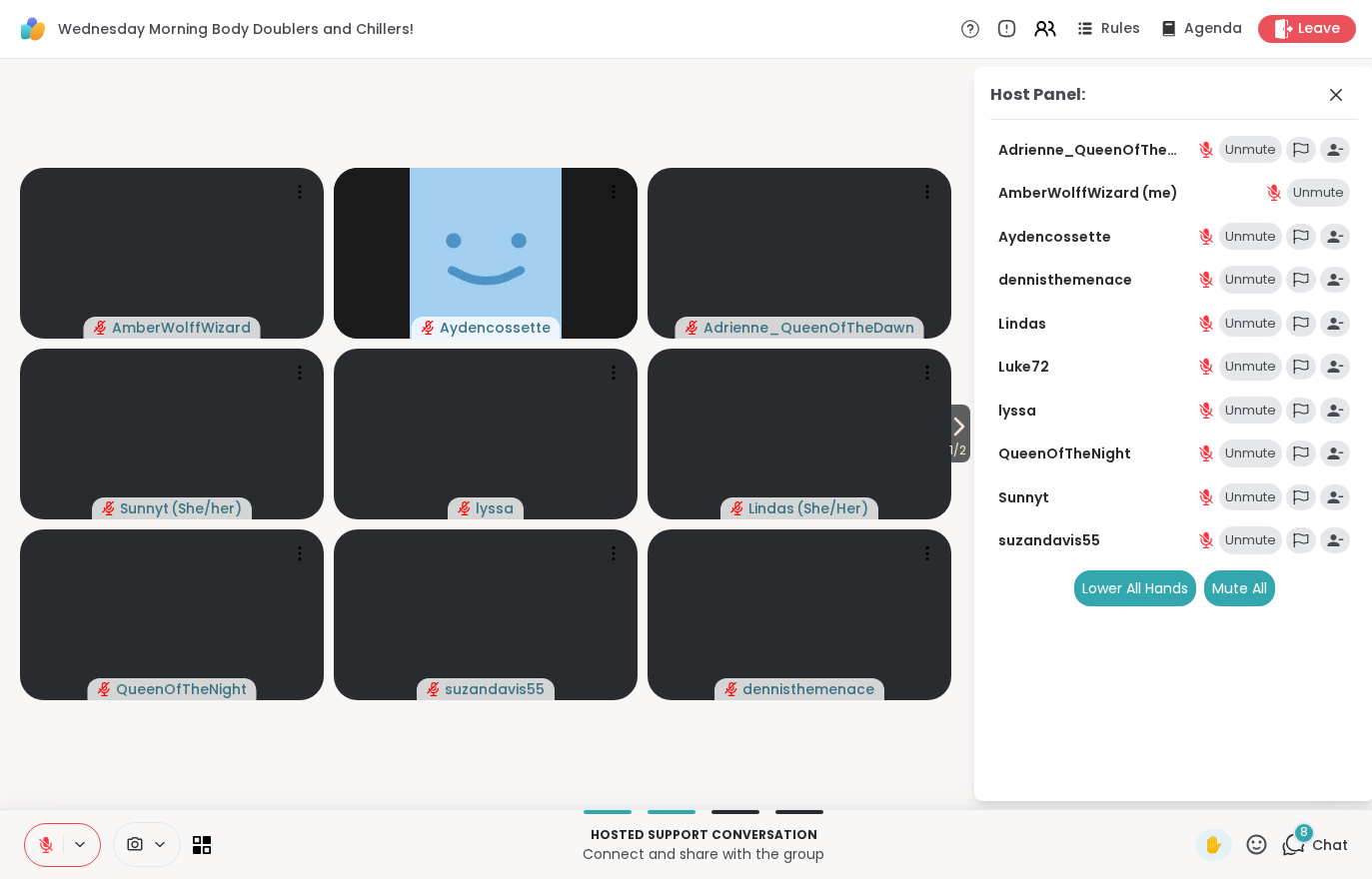 click on "8" at bounding box center (1304, 832) 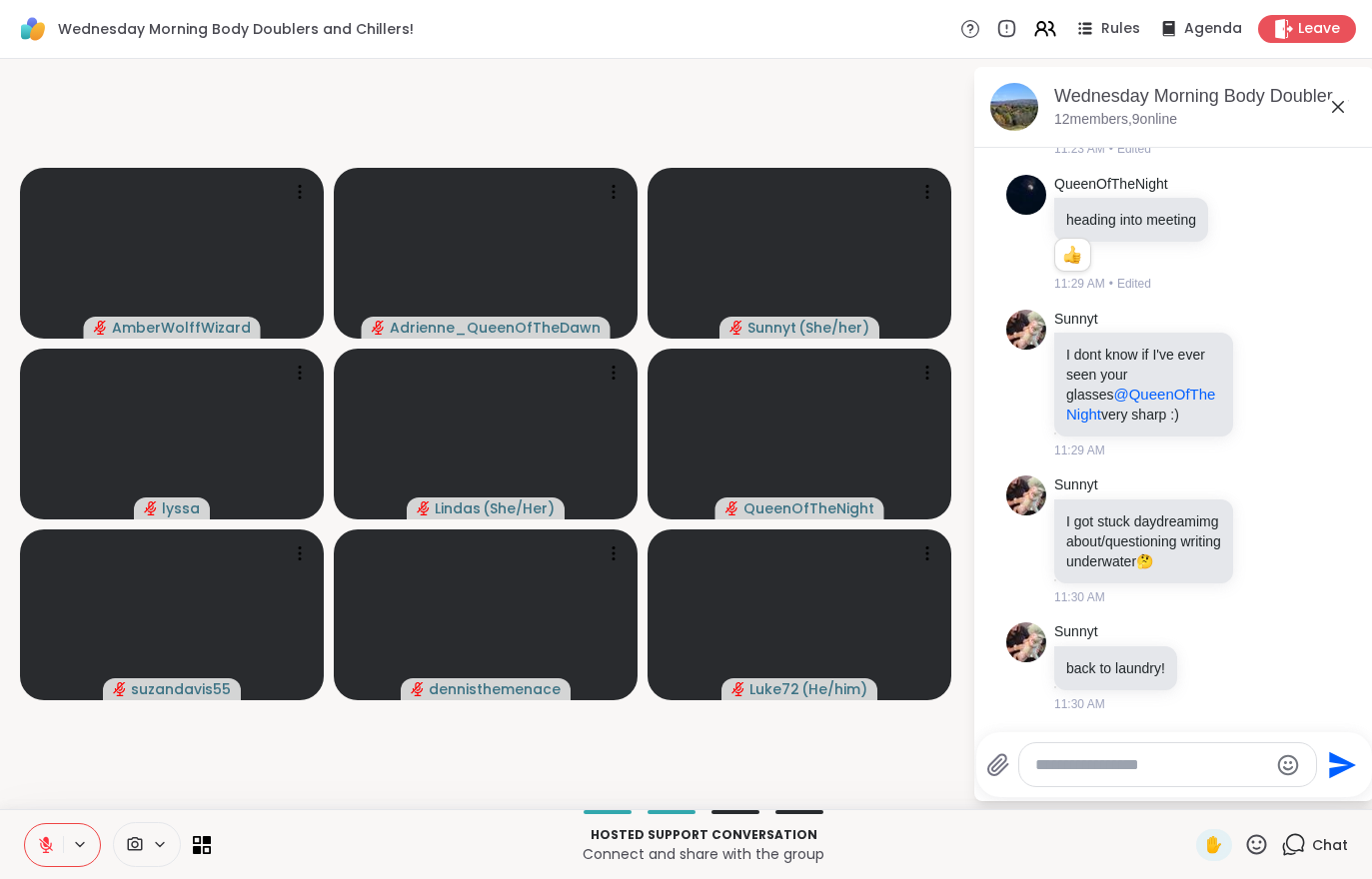 scroll, scrollTop: 3969, scrollLeft: 0, axis: vertical 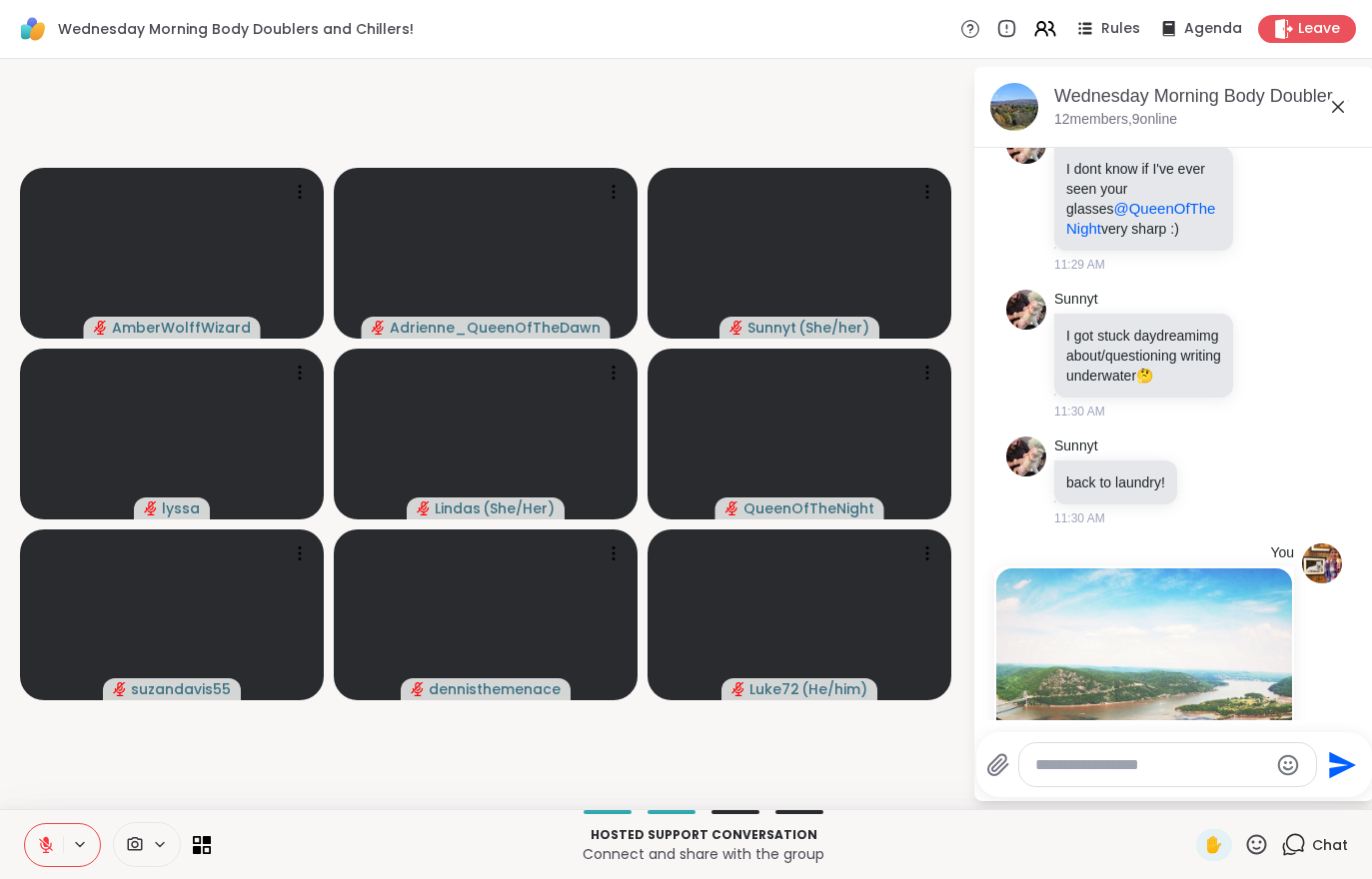 click at bounding box center (44, 845) 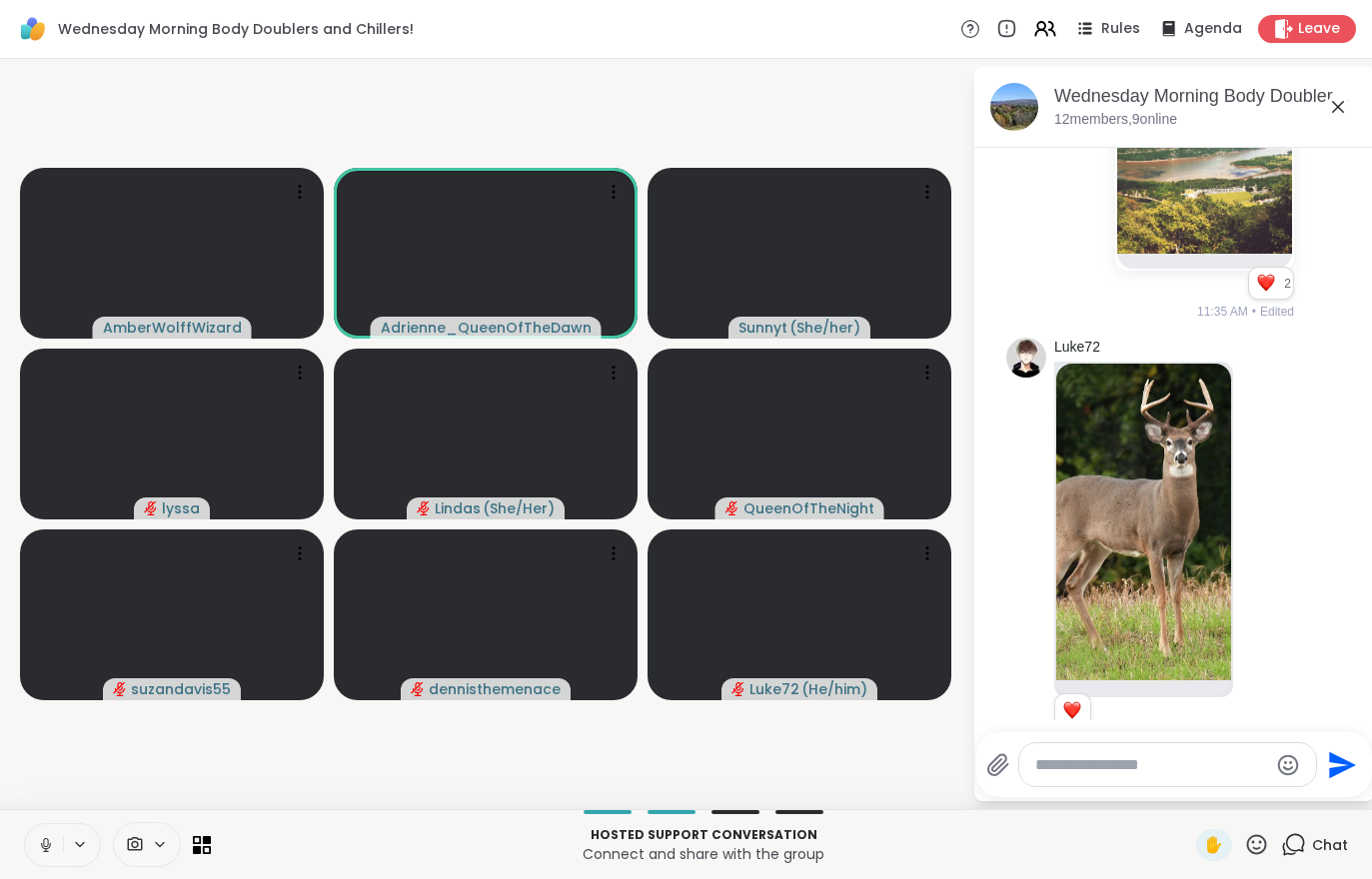 scroll, scrollTop: 5382, scrollLeft: 0, axis: vertical 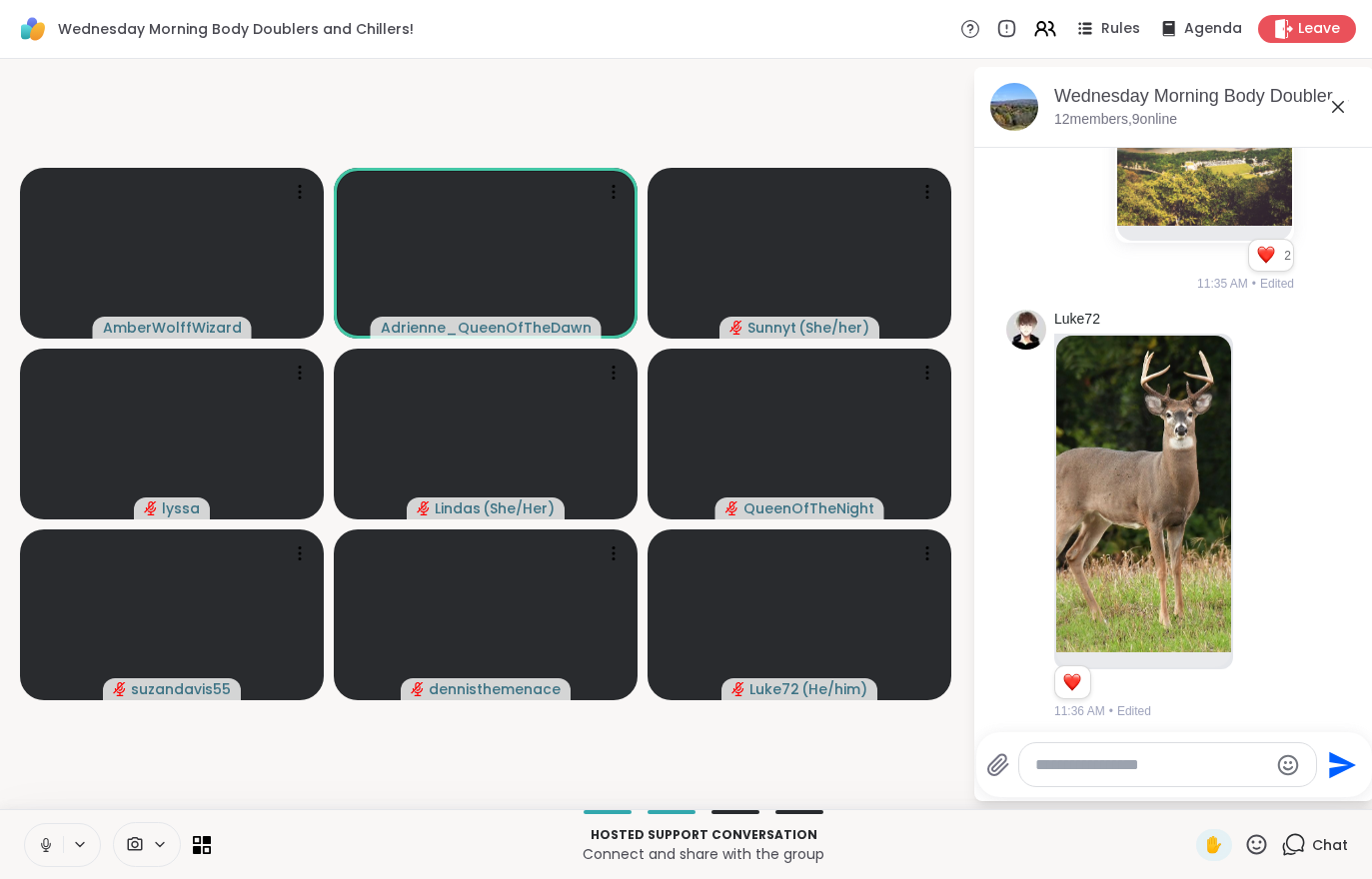 click 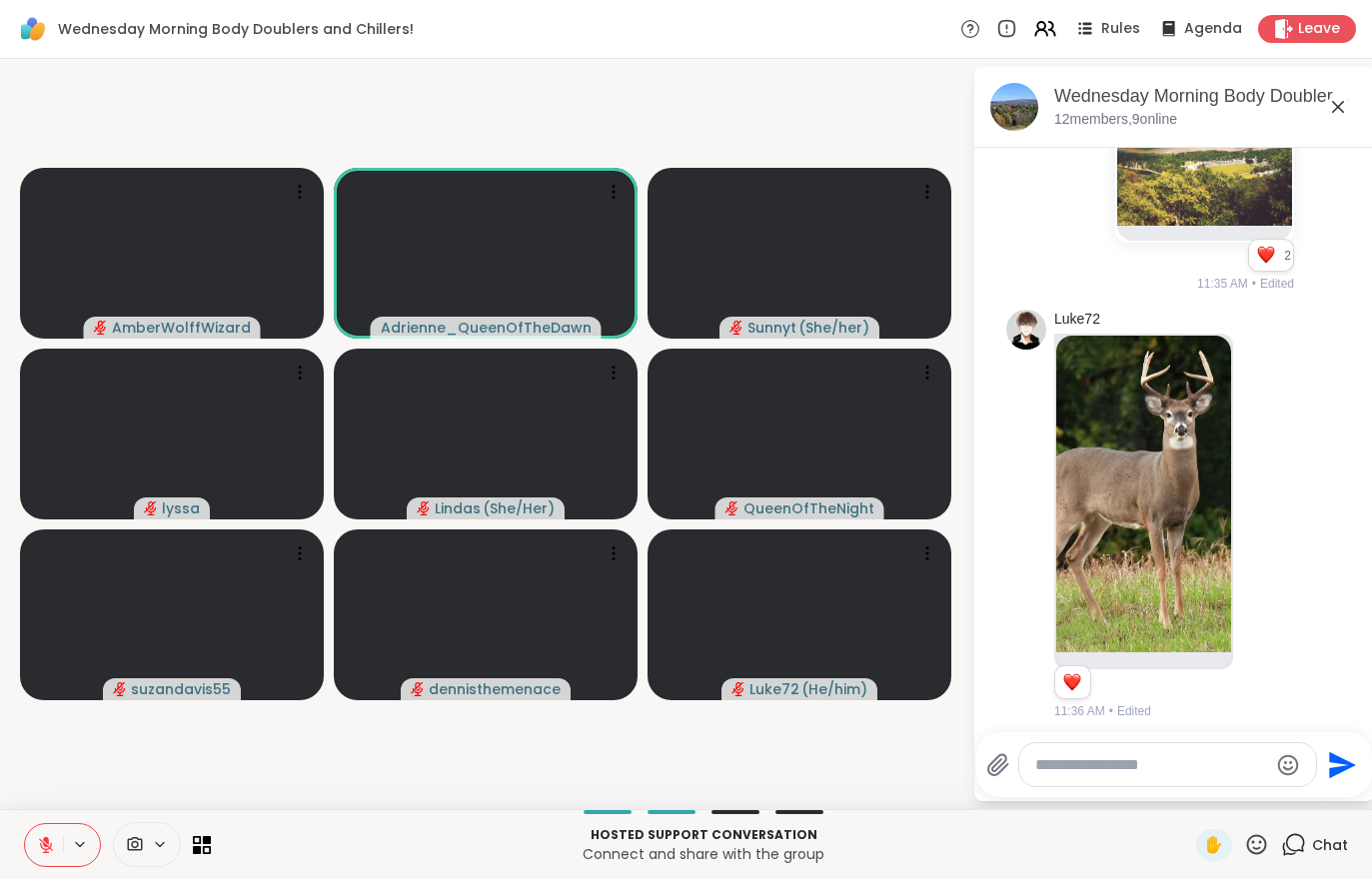 click at bounding box center [44, 845] 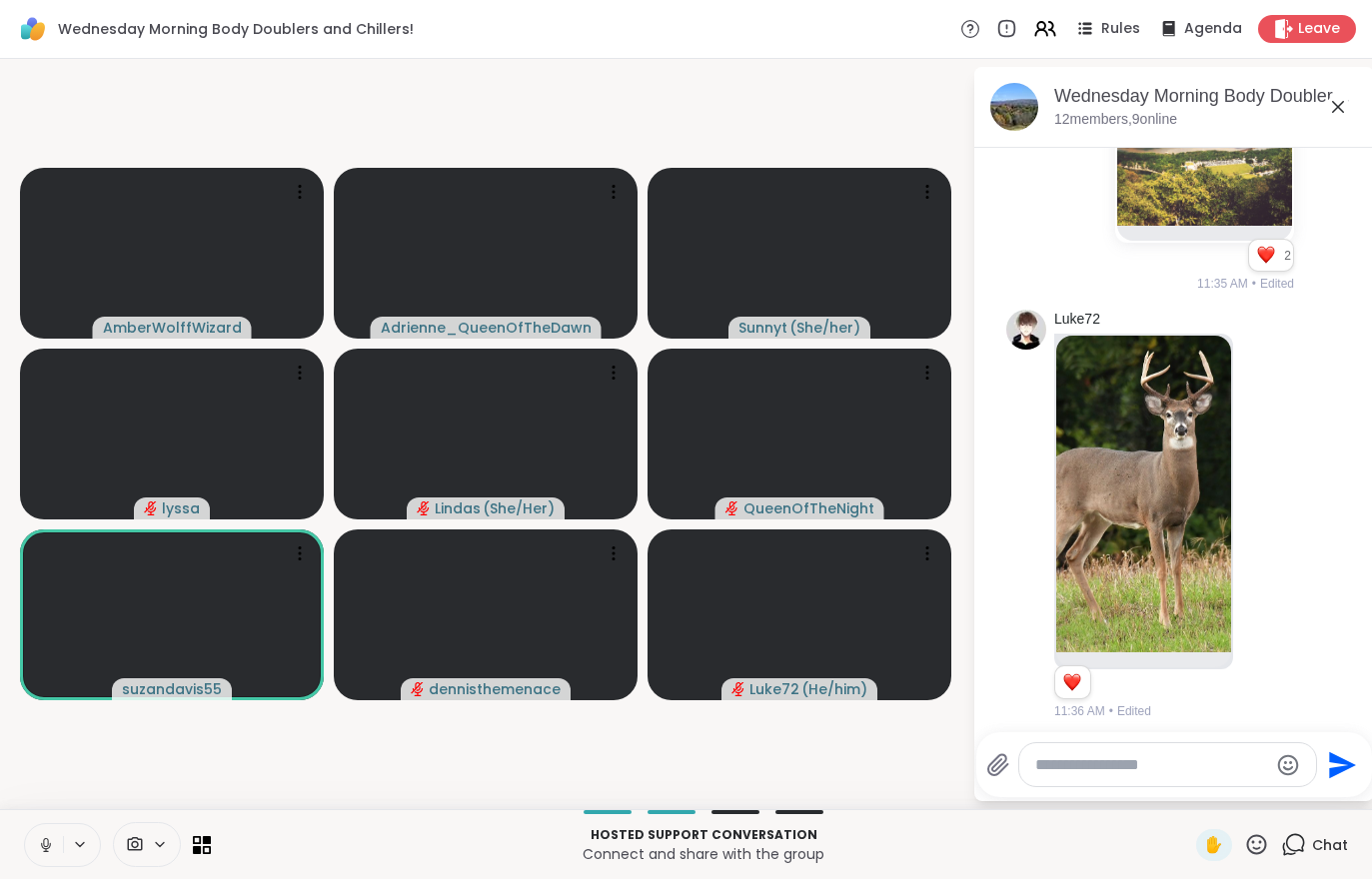 click at bounding box center [147, 844] 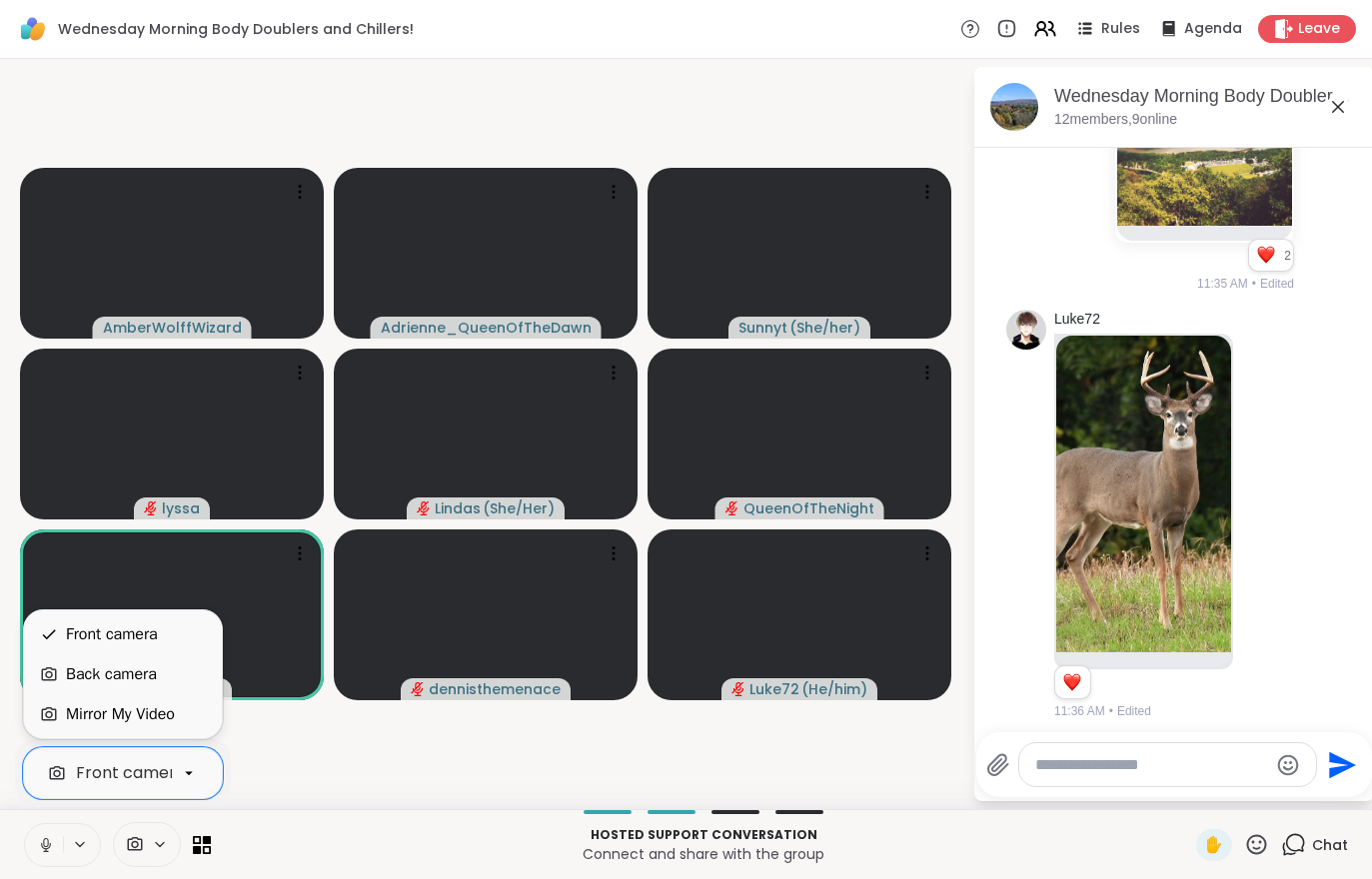 click on "Mirror My Video" at bounding box center (120, 714) 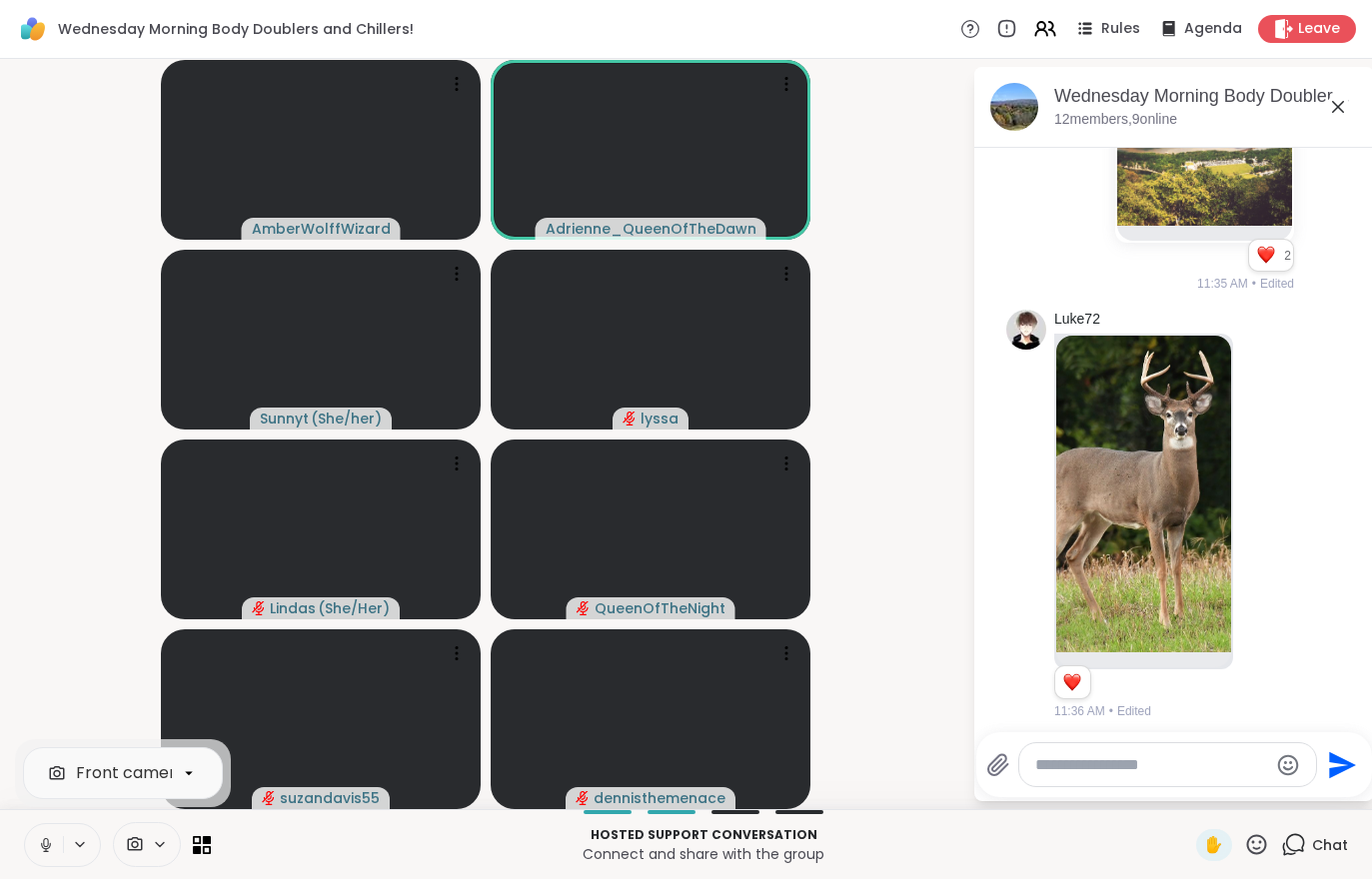 click at bounding box center (44, 845) 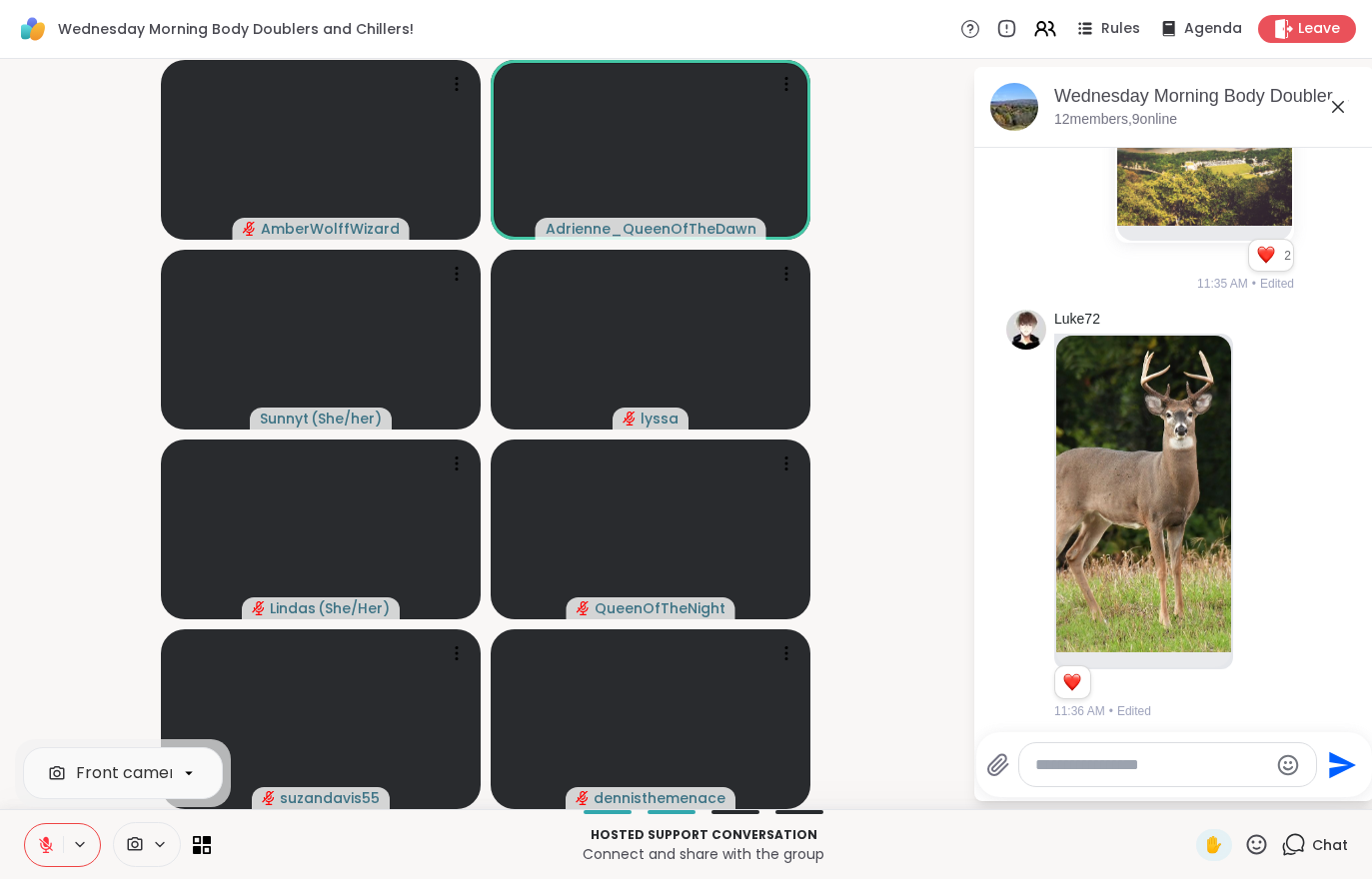 click at bounding box center (44, 845) 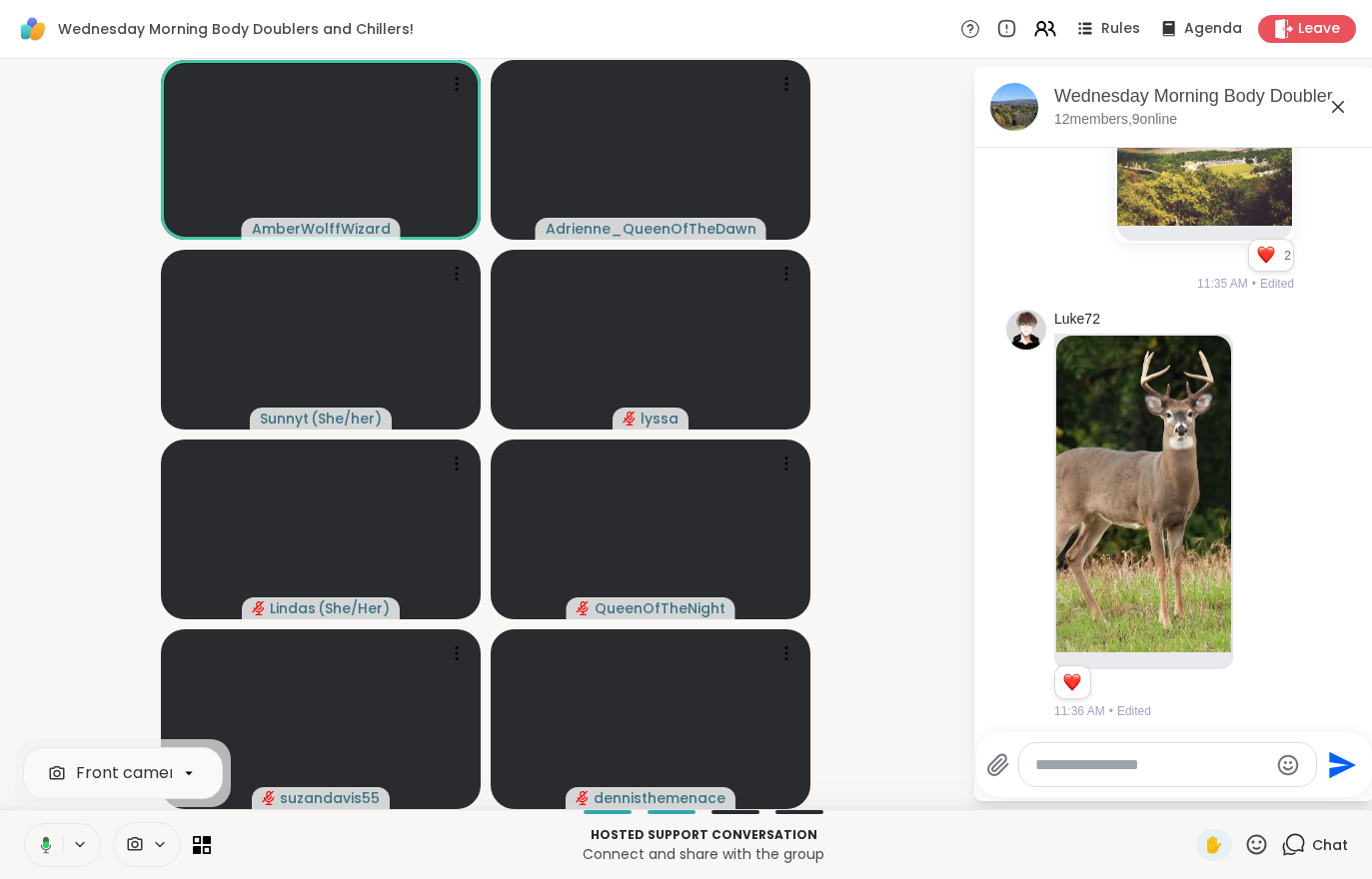 click 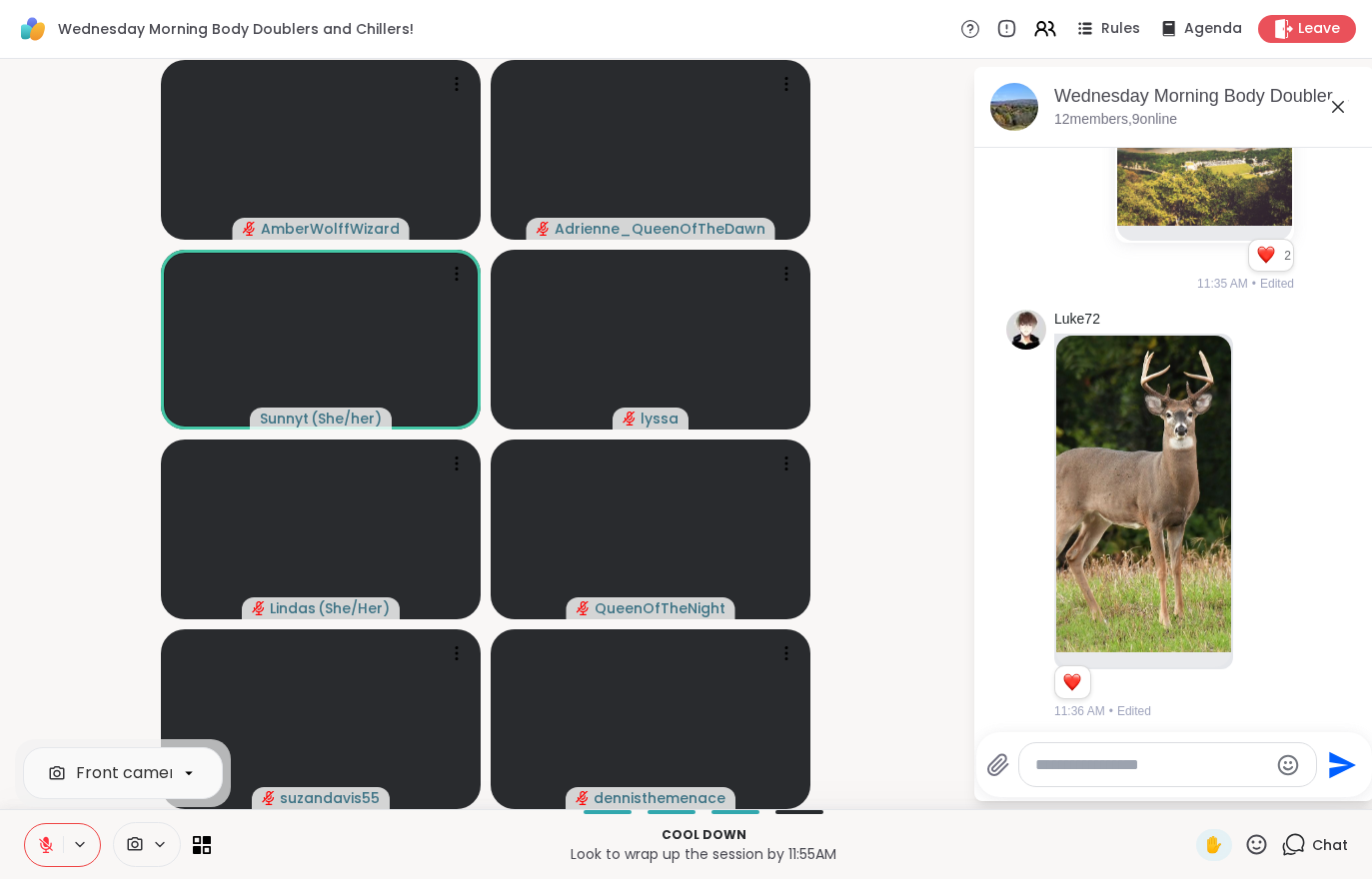 click at bounding box center (44, 845) 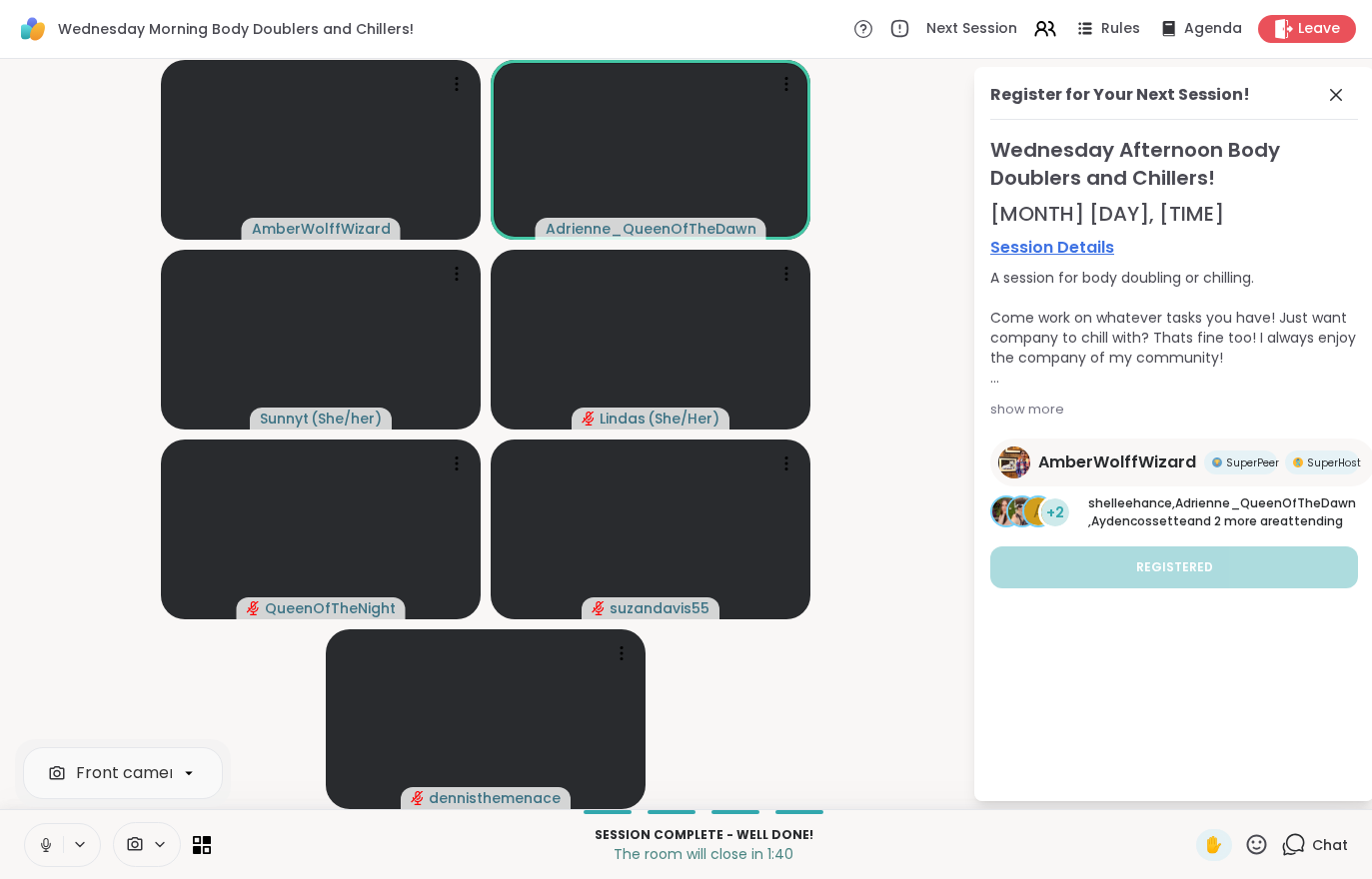 click on "Leave" at bounding box center (1319, 29) 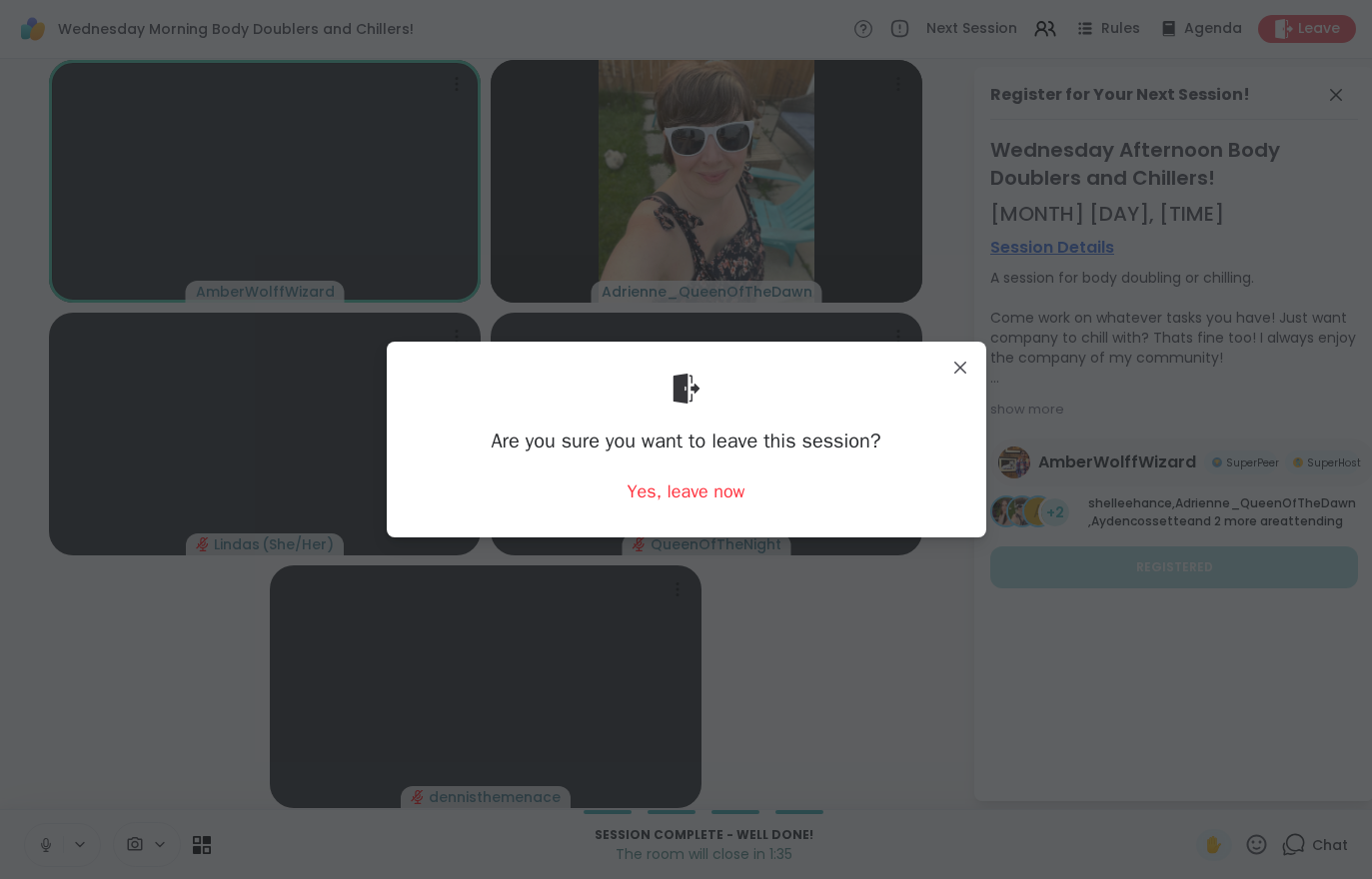 click on "Yes, leave now" at bounding box center (686, 491) 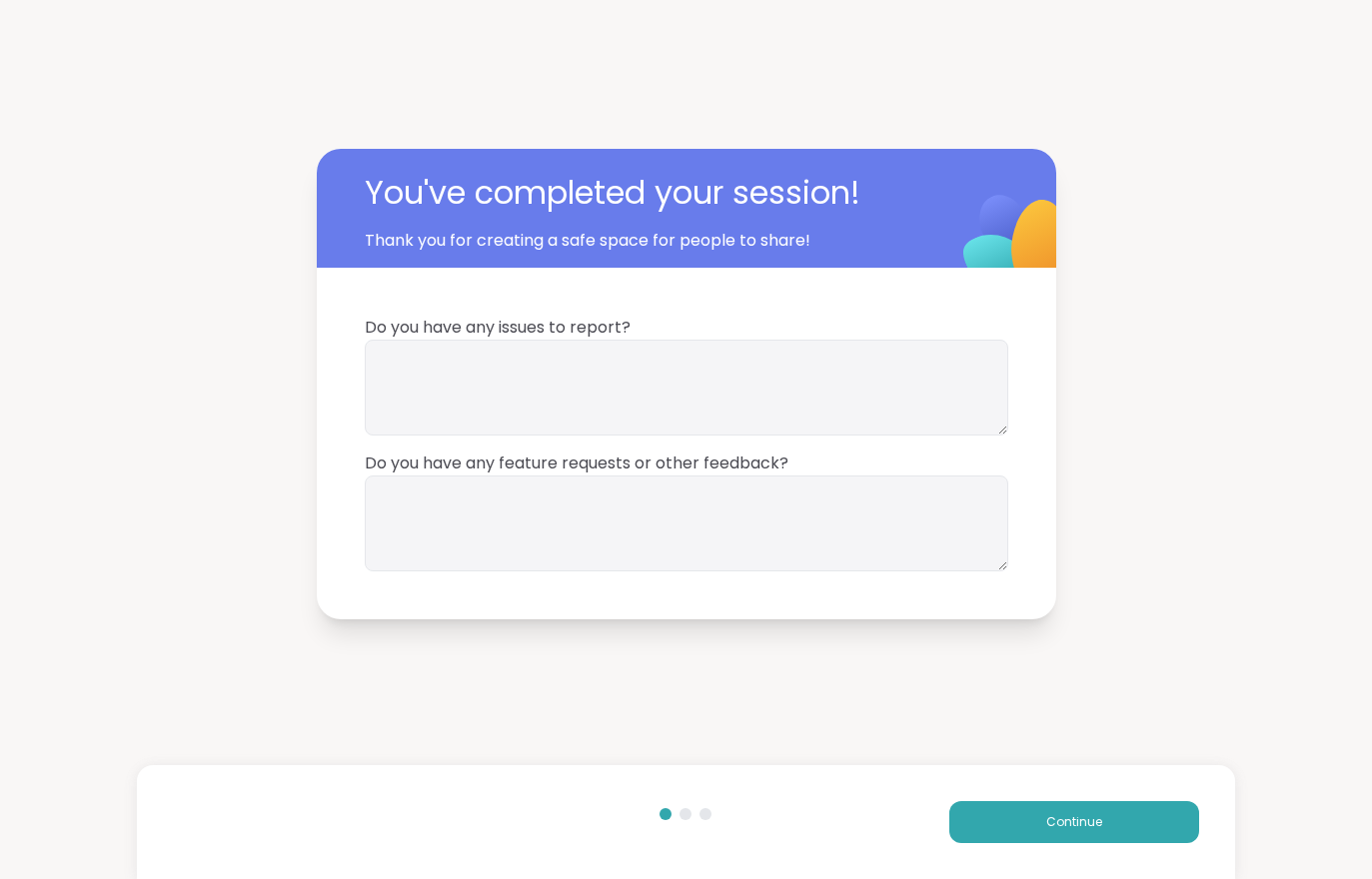 click on "Continue" at bounding box center (1074, 822) 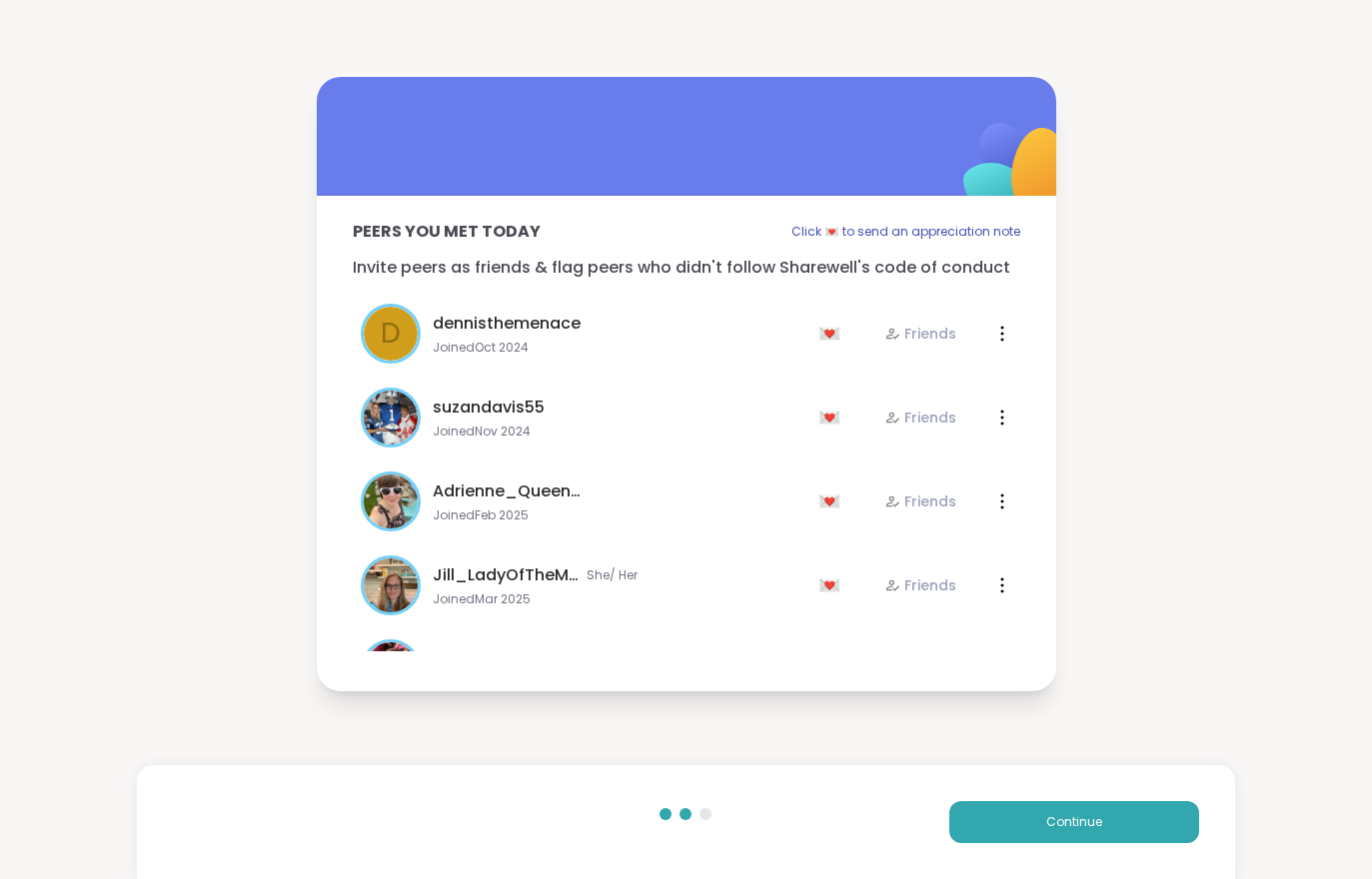 click on "Continue" at bounding box center [1074, 822] 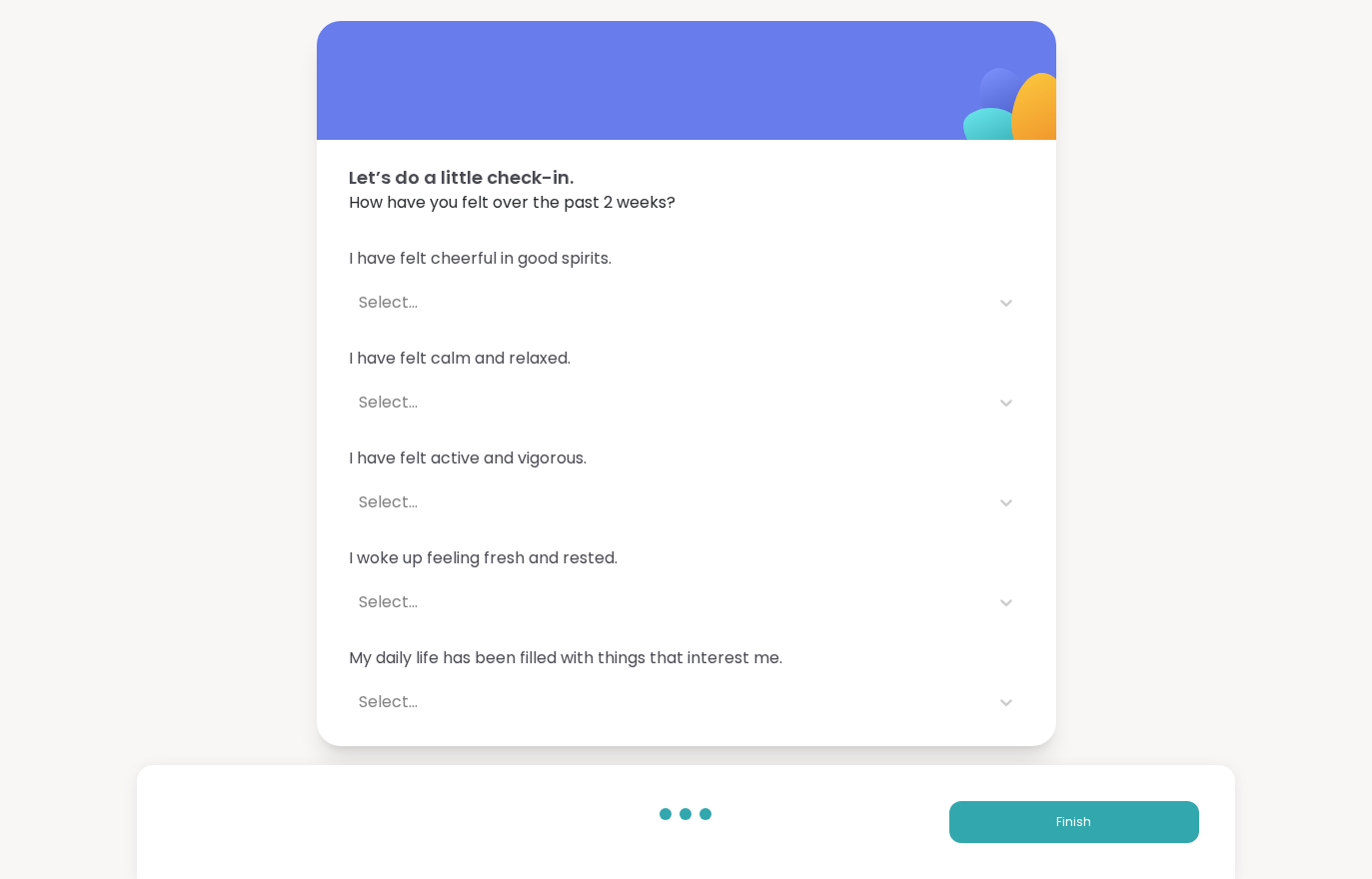 click on "Finish" at bounding box center (1073, 822) 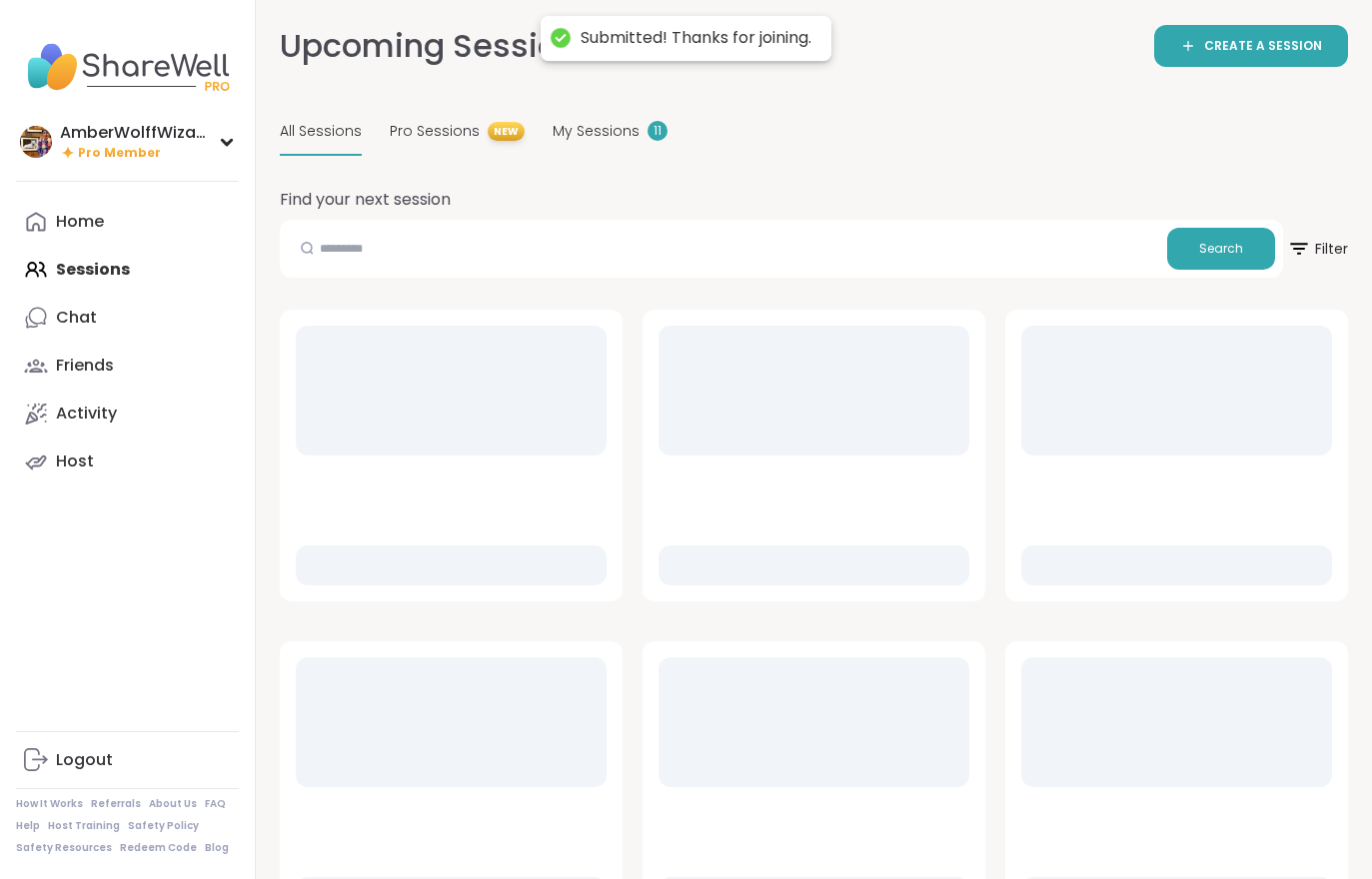 click at bounding box center [1176, 852] 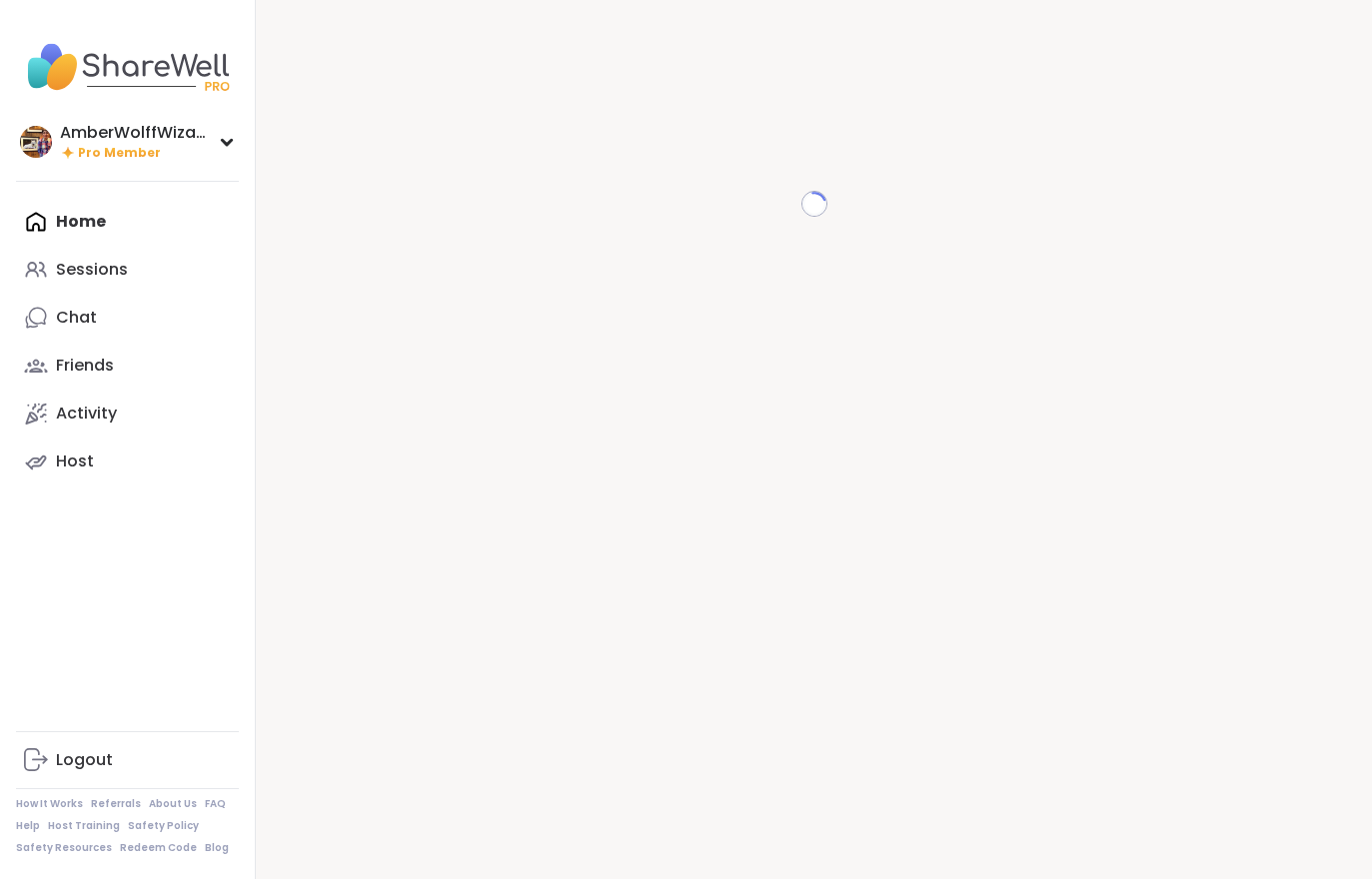 scroll, scrollTop: 0, scrollLeft: 0, axis: both 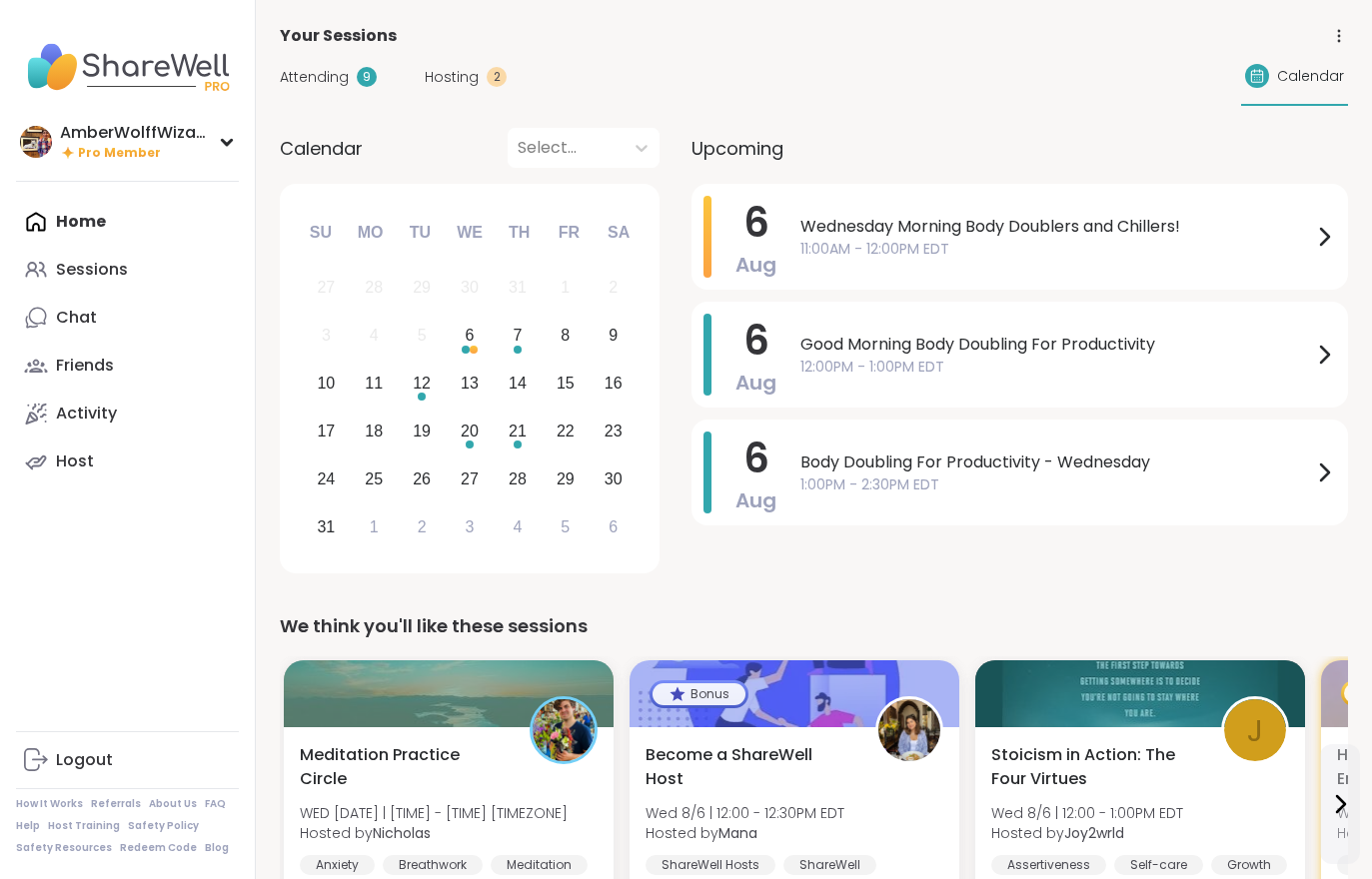click on "Attending" at bounding box center (314, 77) 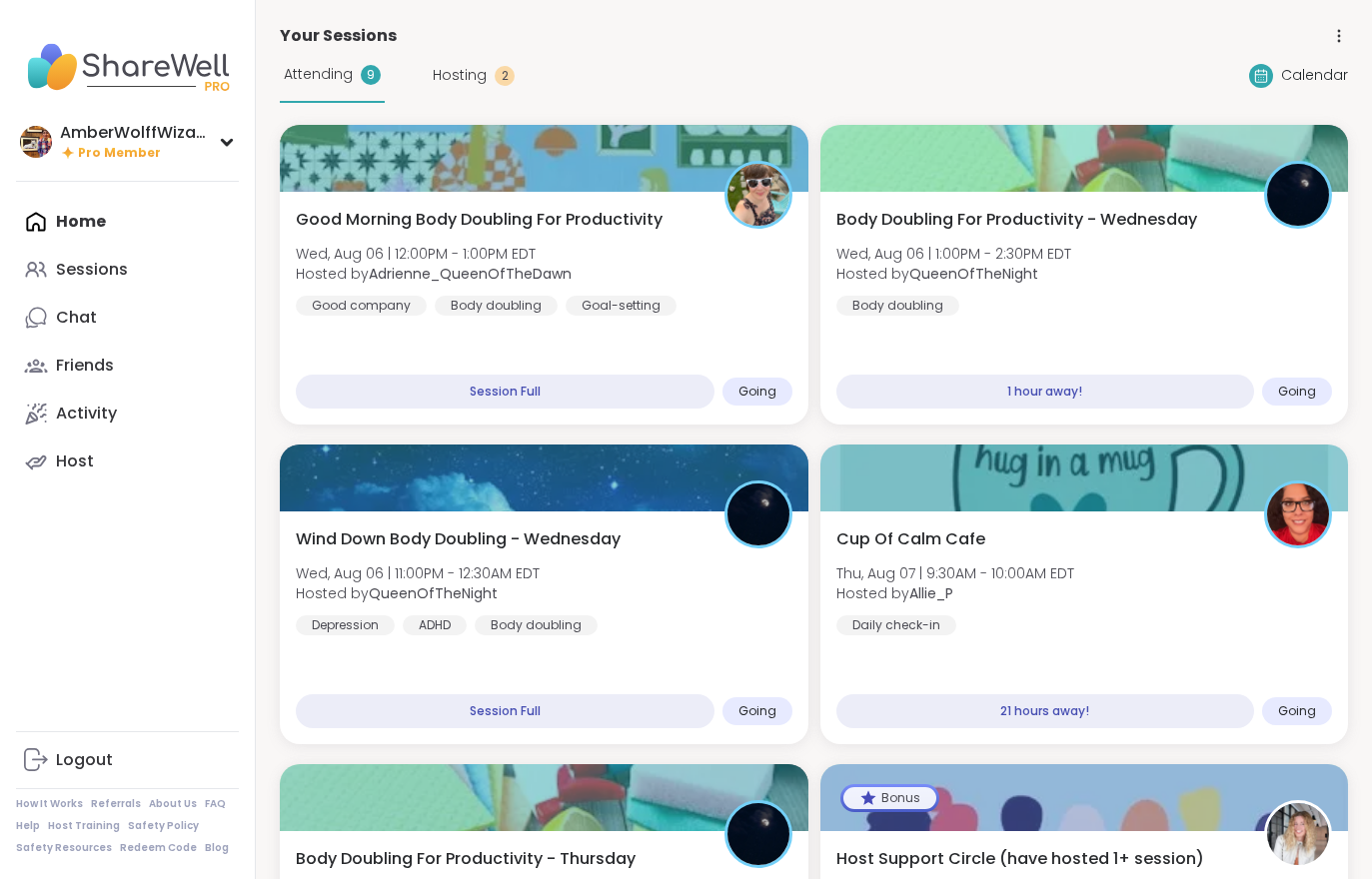 click on "Good Morning Body Doubling For Productivity Wed, Aug 06 | 12:00PM - 1:00PM EDT Hosted by  Adrienne_QueenOfTheDawn Good company Body doubling Goal-setting" at bounding box center (544, 262) 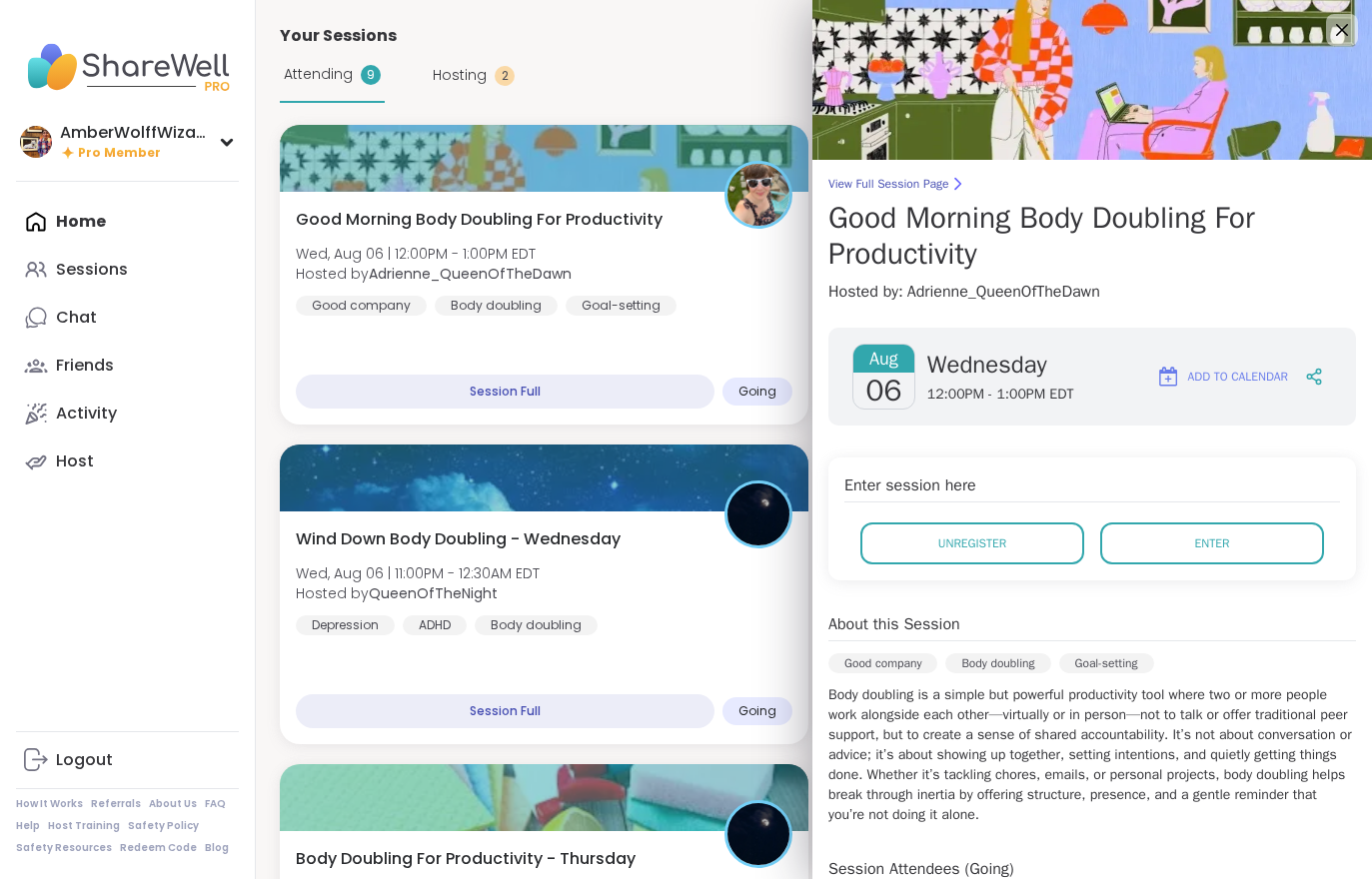 click on "Enter" at bounding box center (1212, 543) 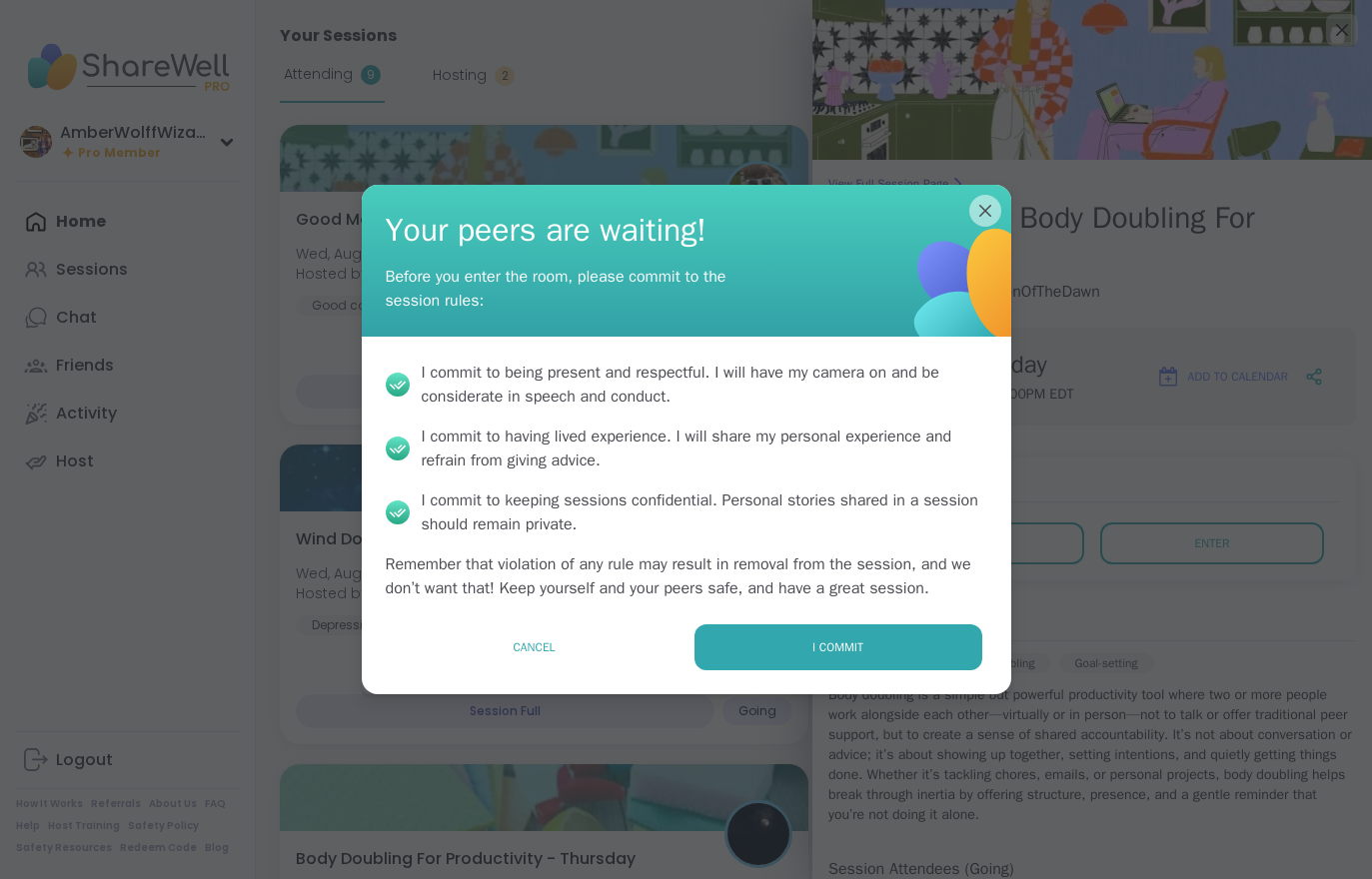 click on "I commit" at bounding box center [838, 647] 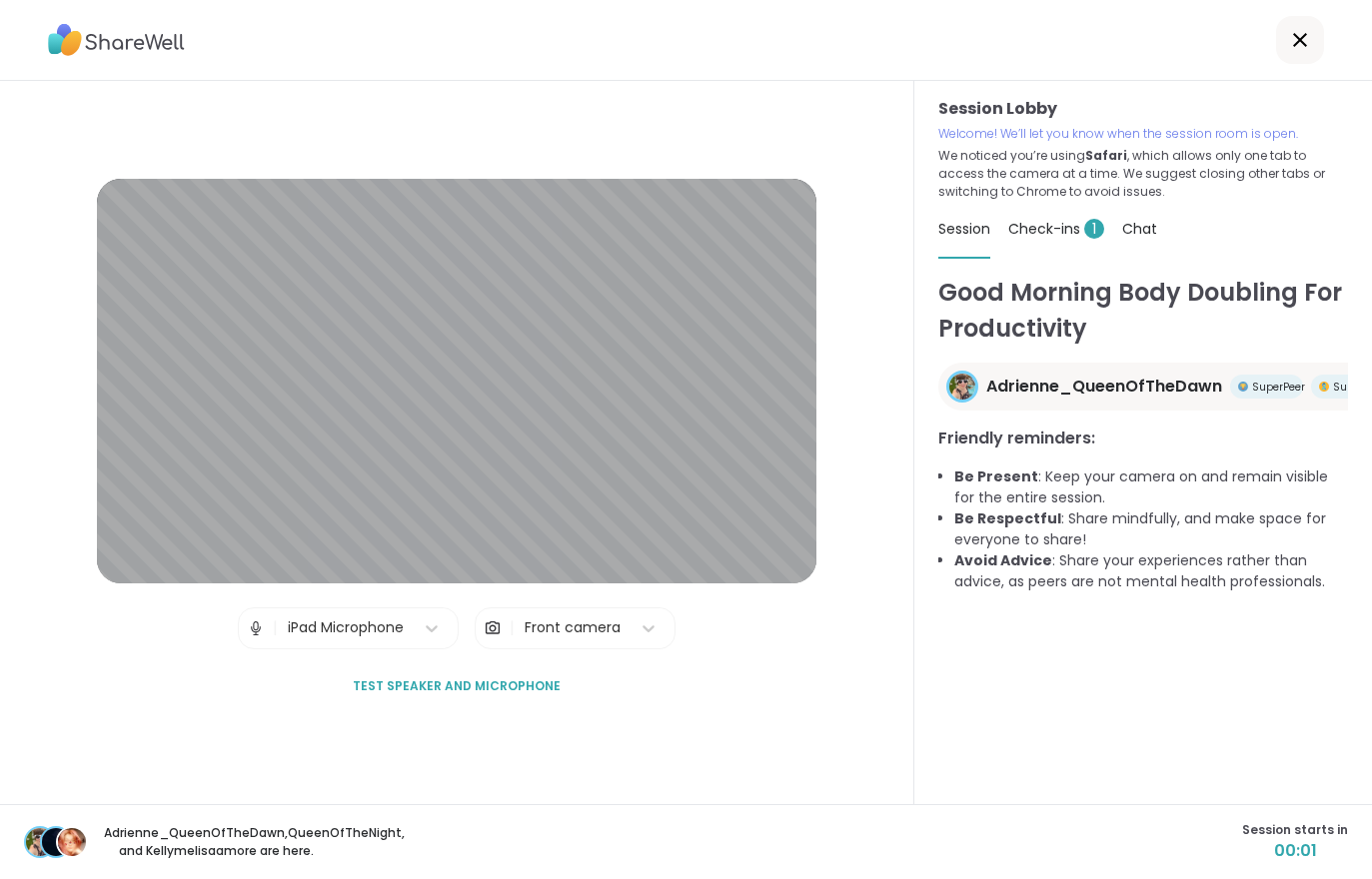 click on "Check-ins 1" at bounding box center (1056, 229) 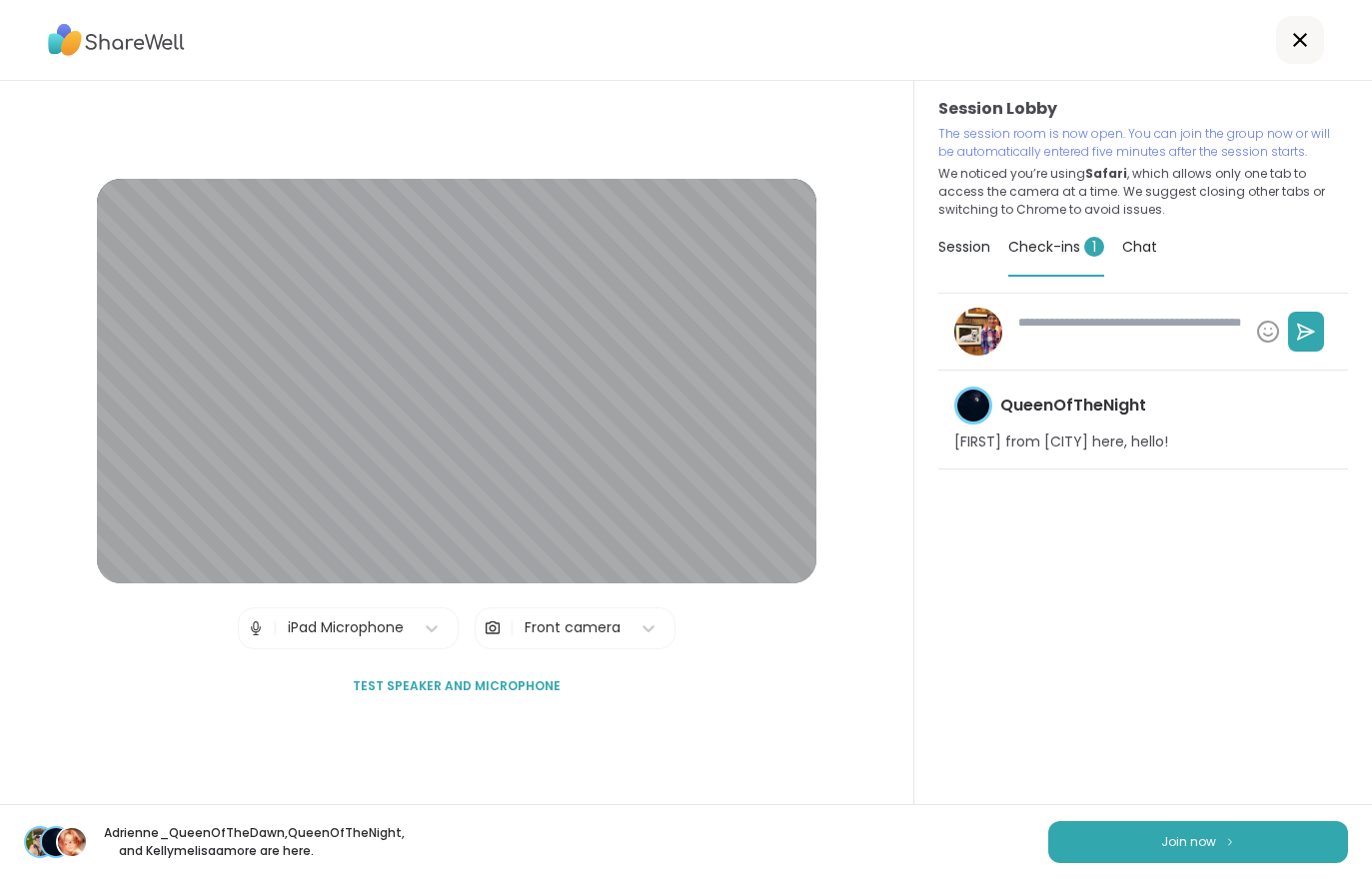 click on "Join now" at bounding box center (1198, 842) 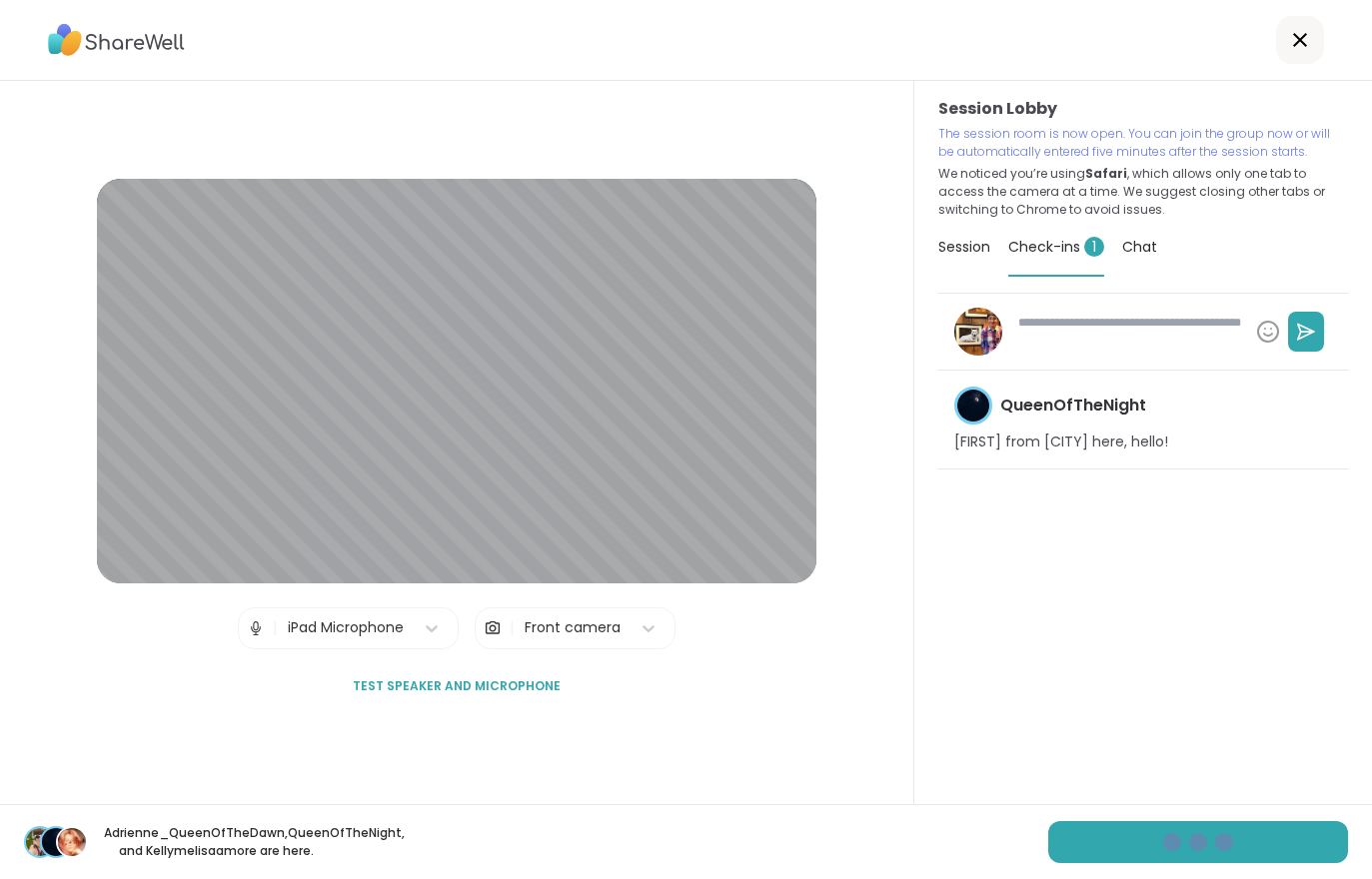 type on "*" 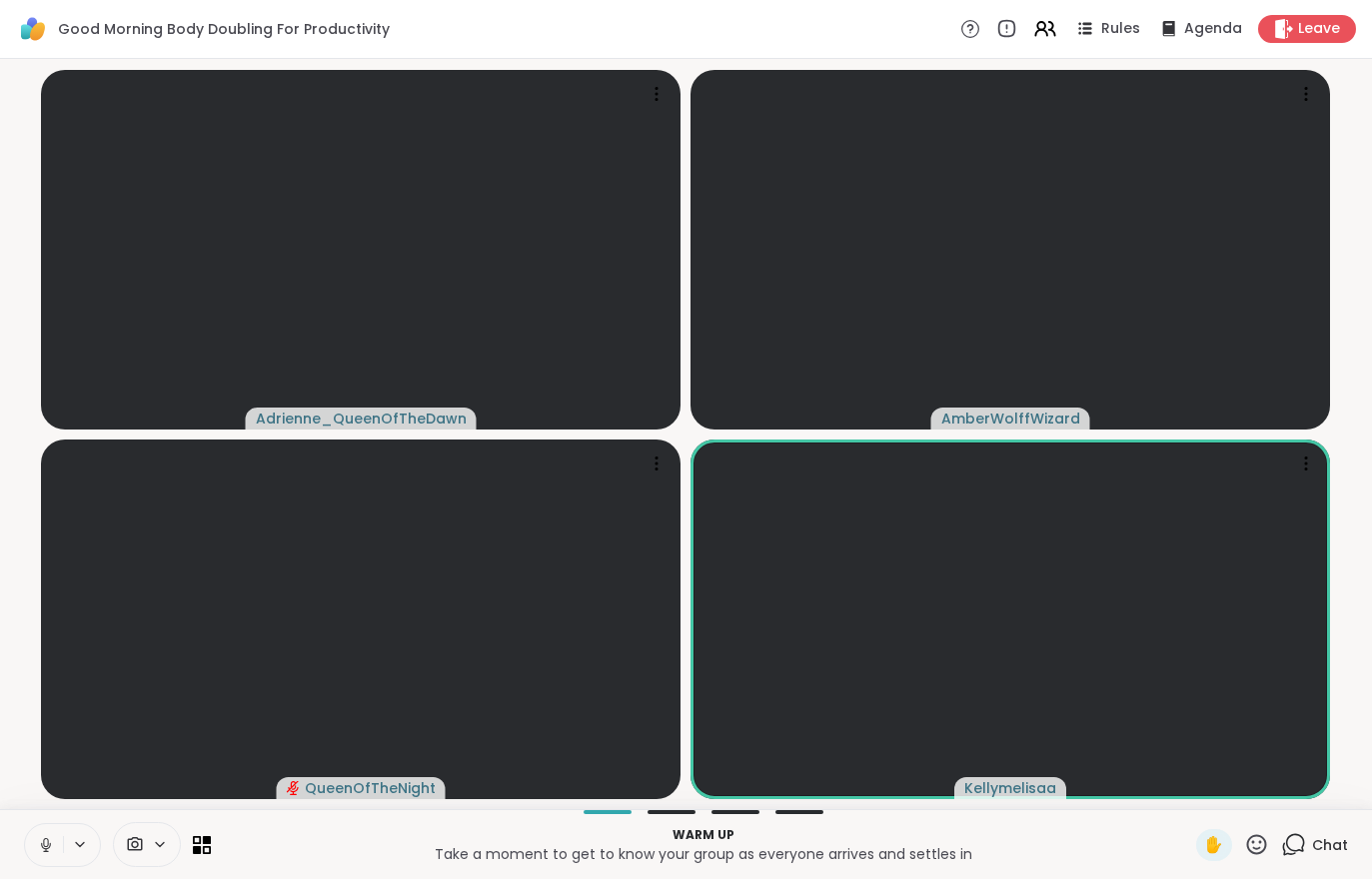 click at bounding box center (44, 845) 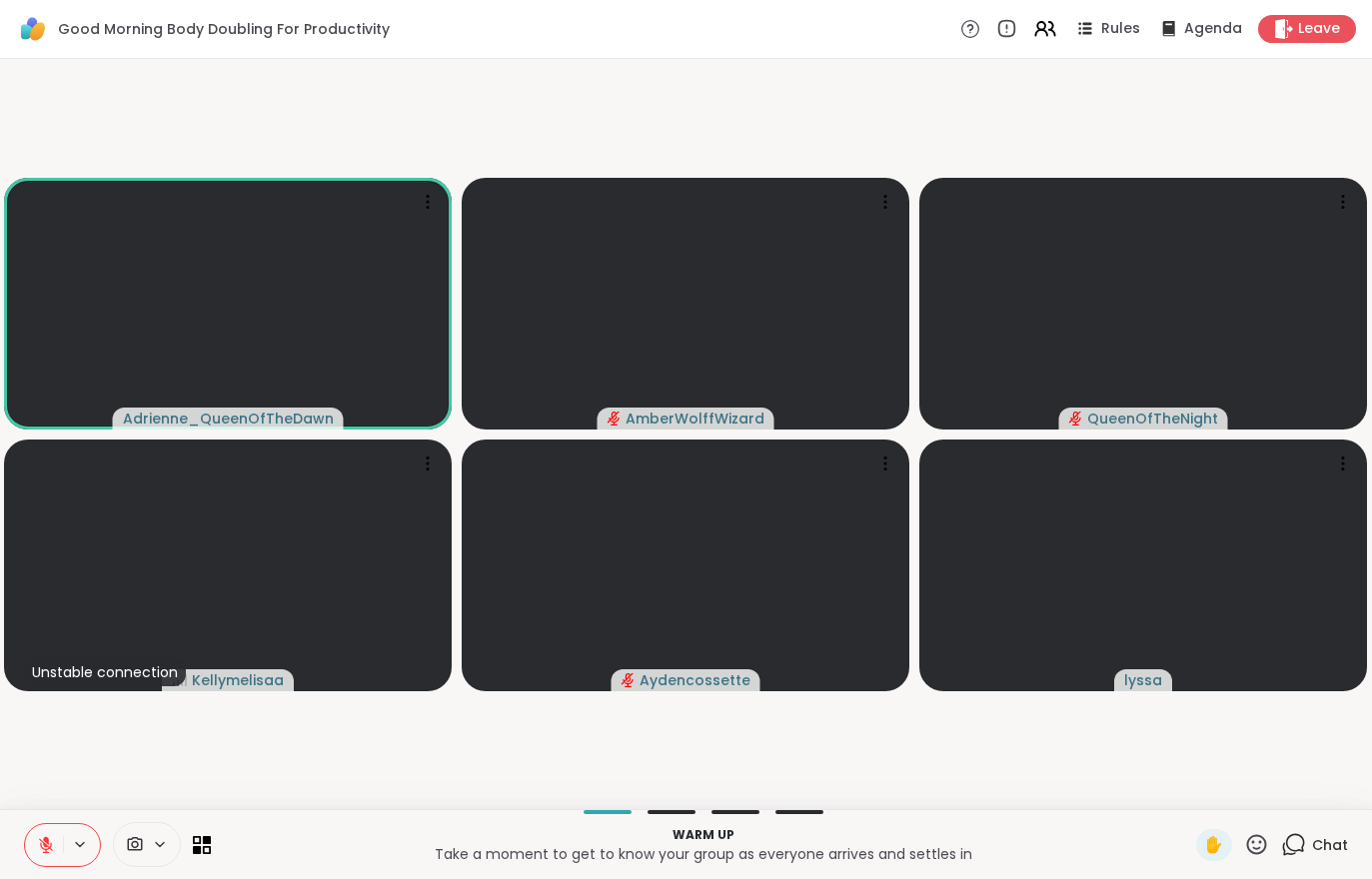 click at bounding box center (44, 845) 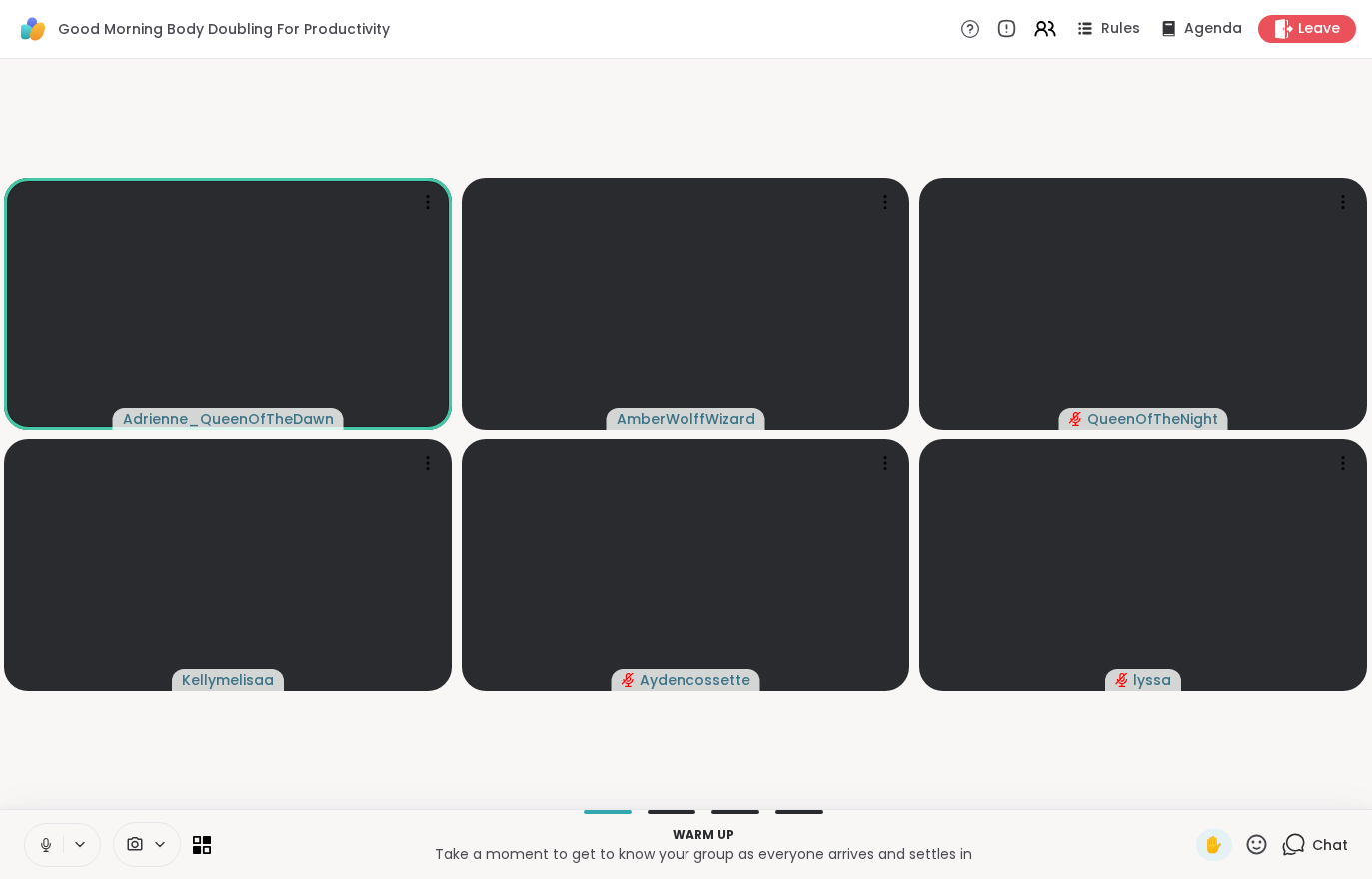click 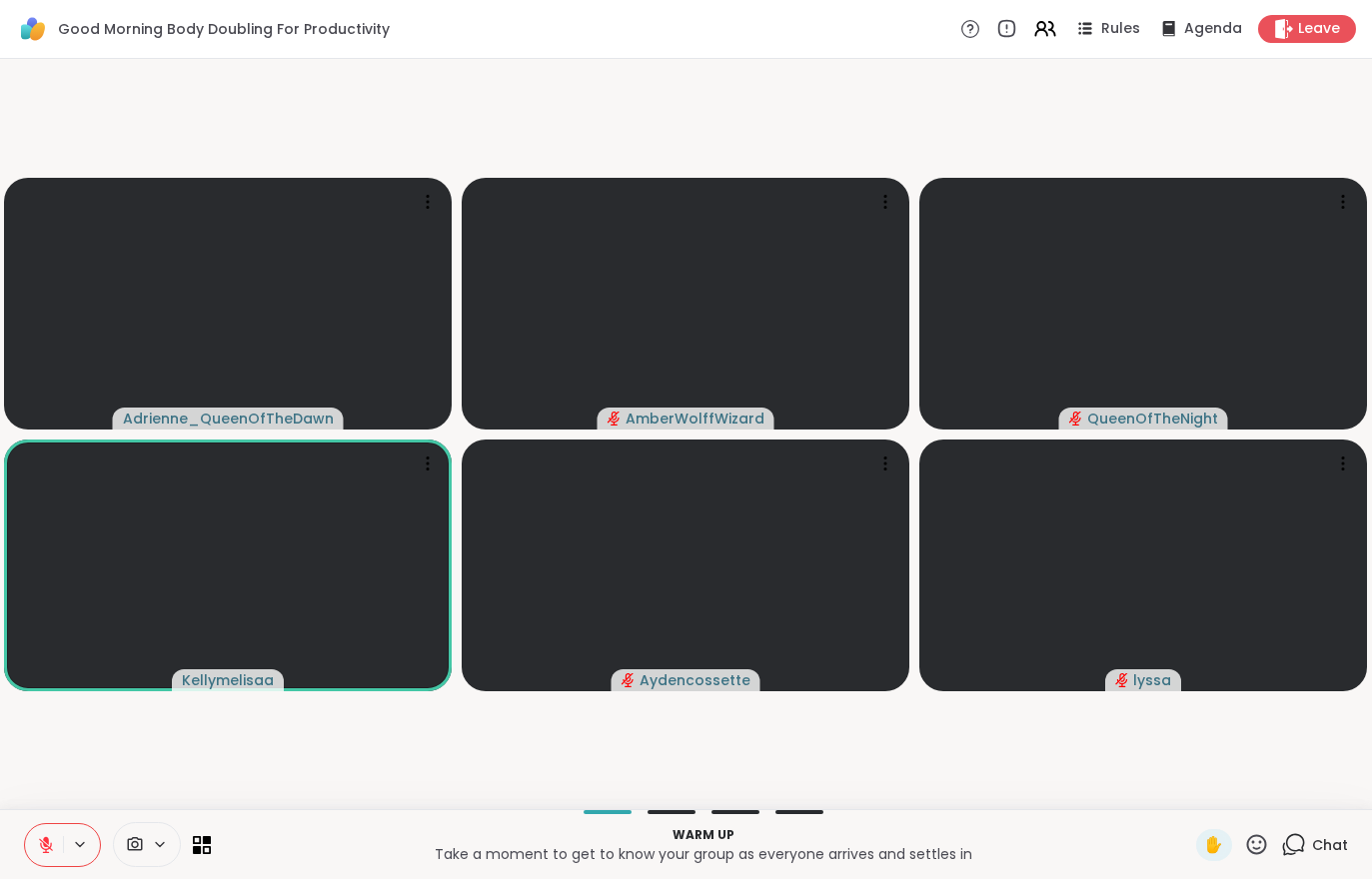 click at bounding box center [44, 845] 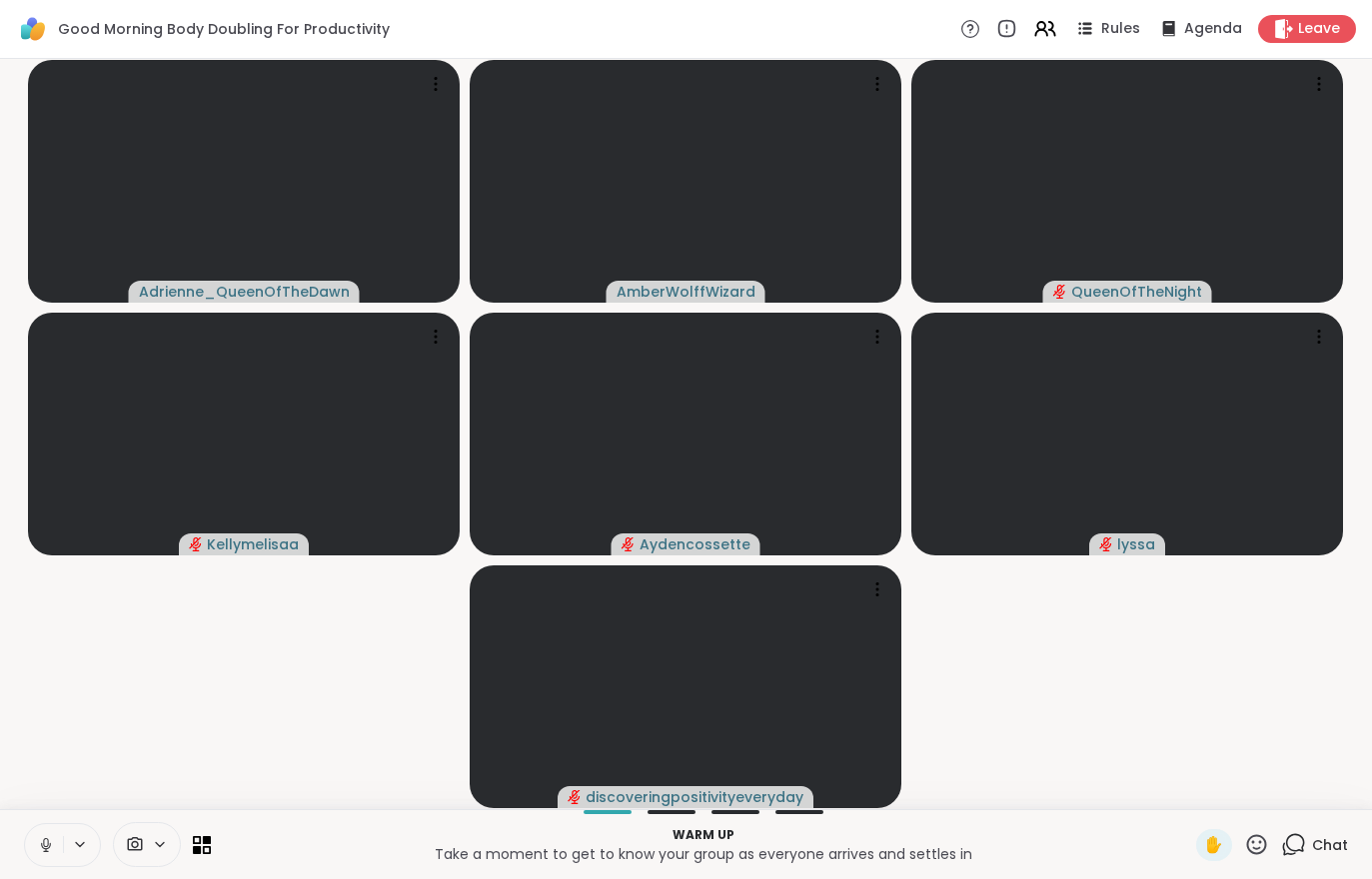 click at bounding box center (44, 845) 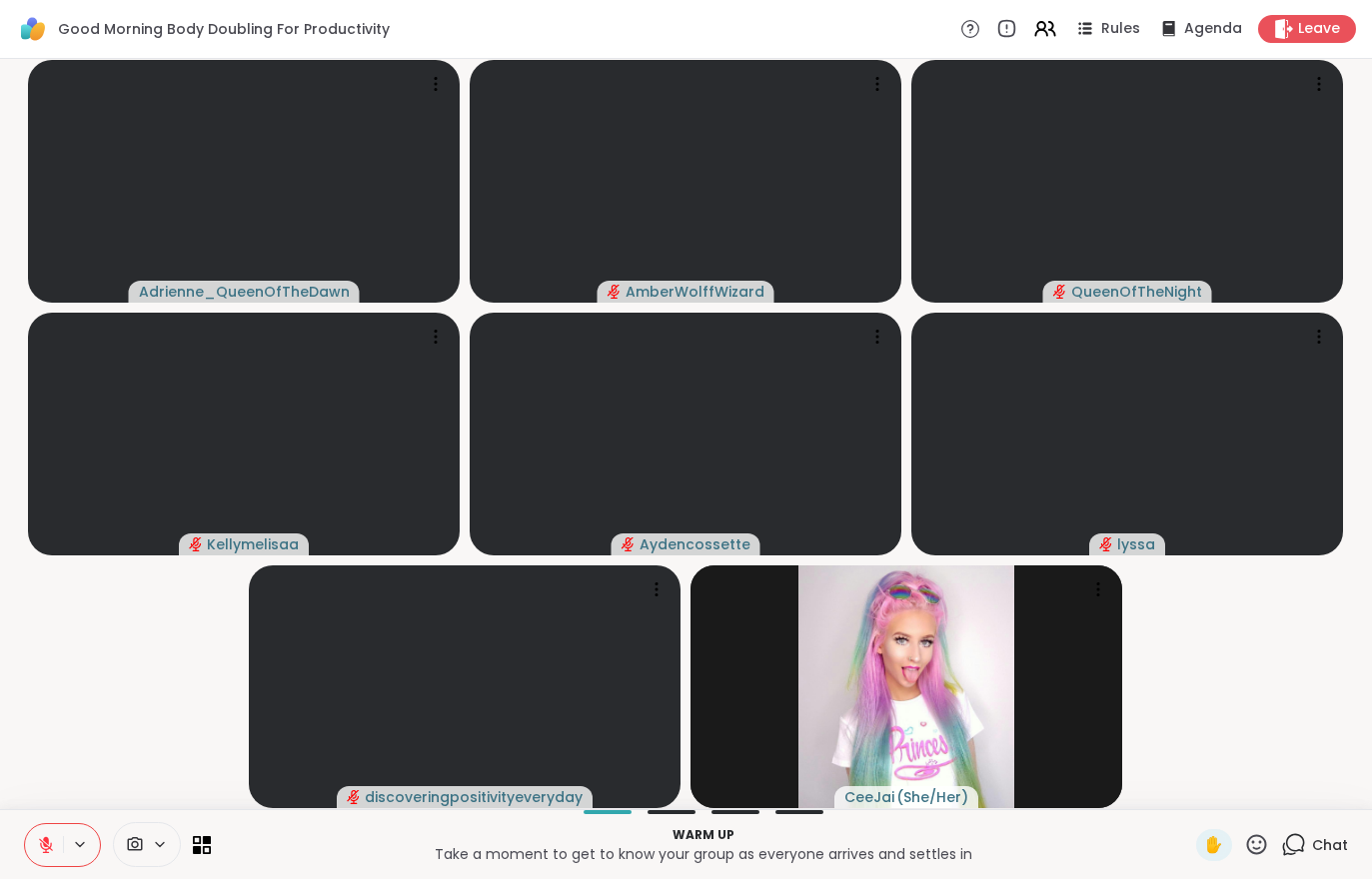 click at bounding box center (44, 845) 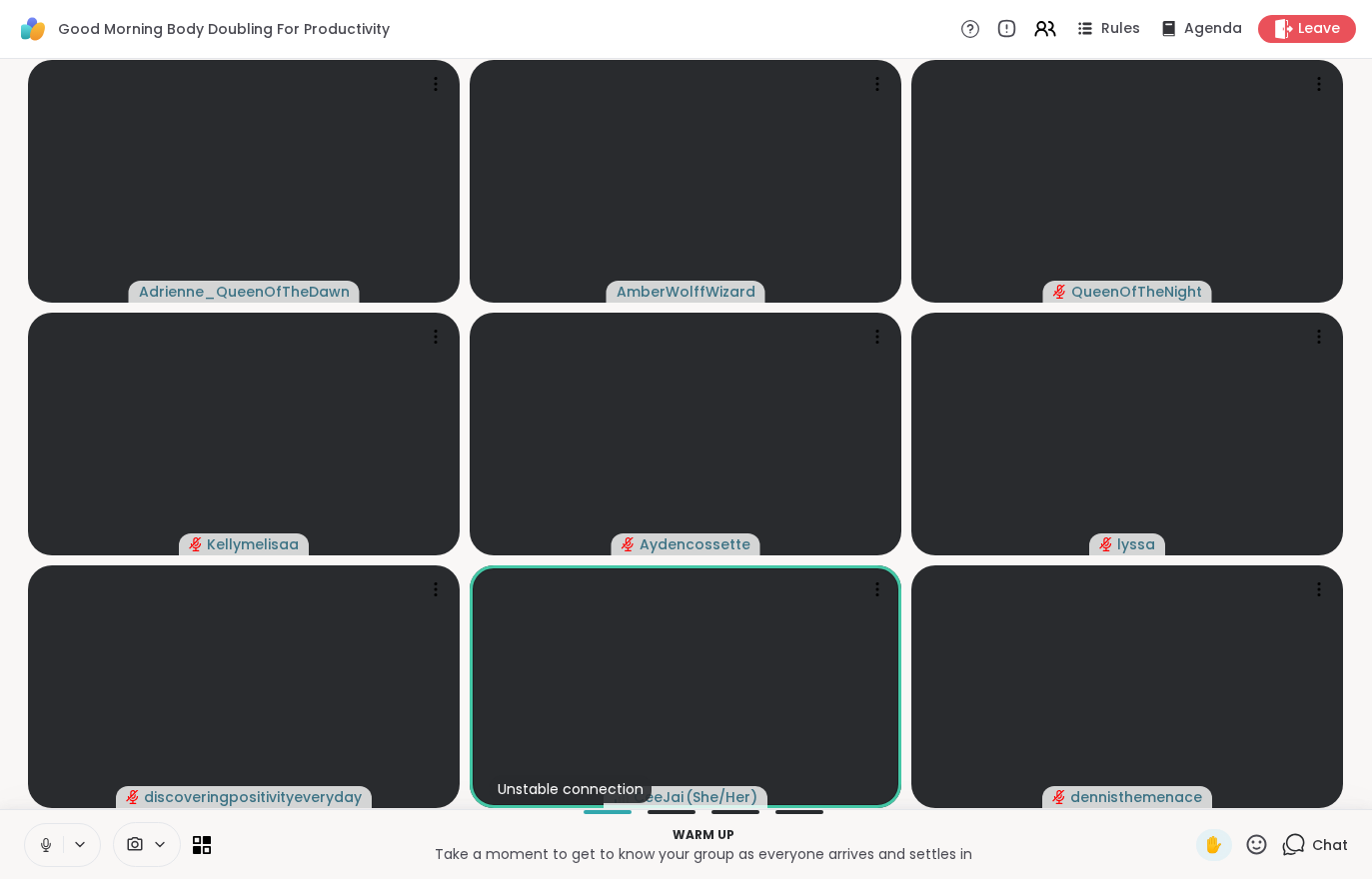 click on "Chat" at bounding box center [1314, 845] 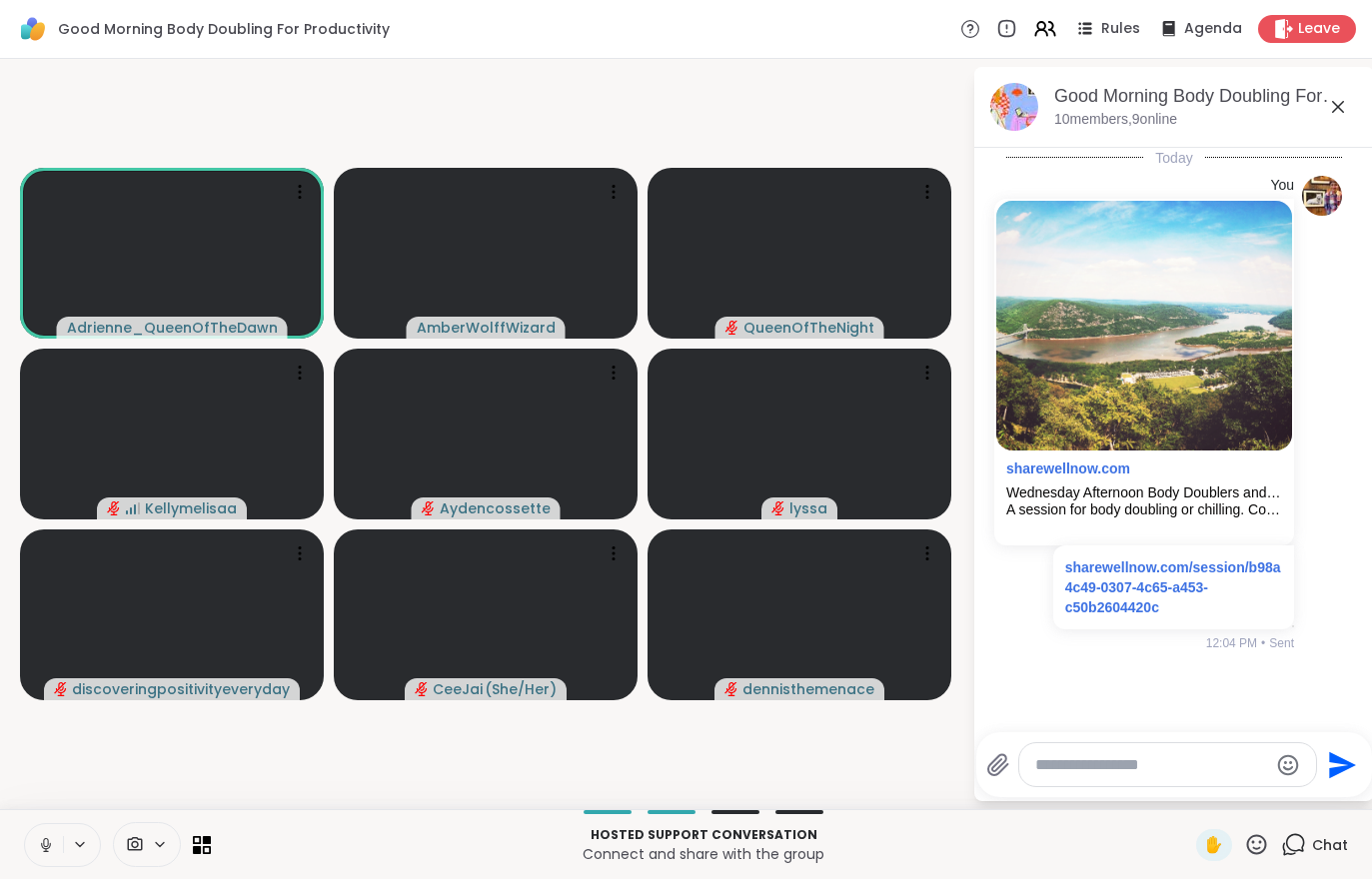 click 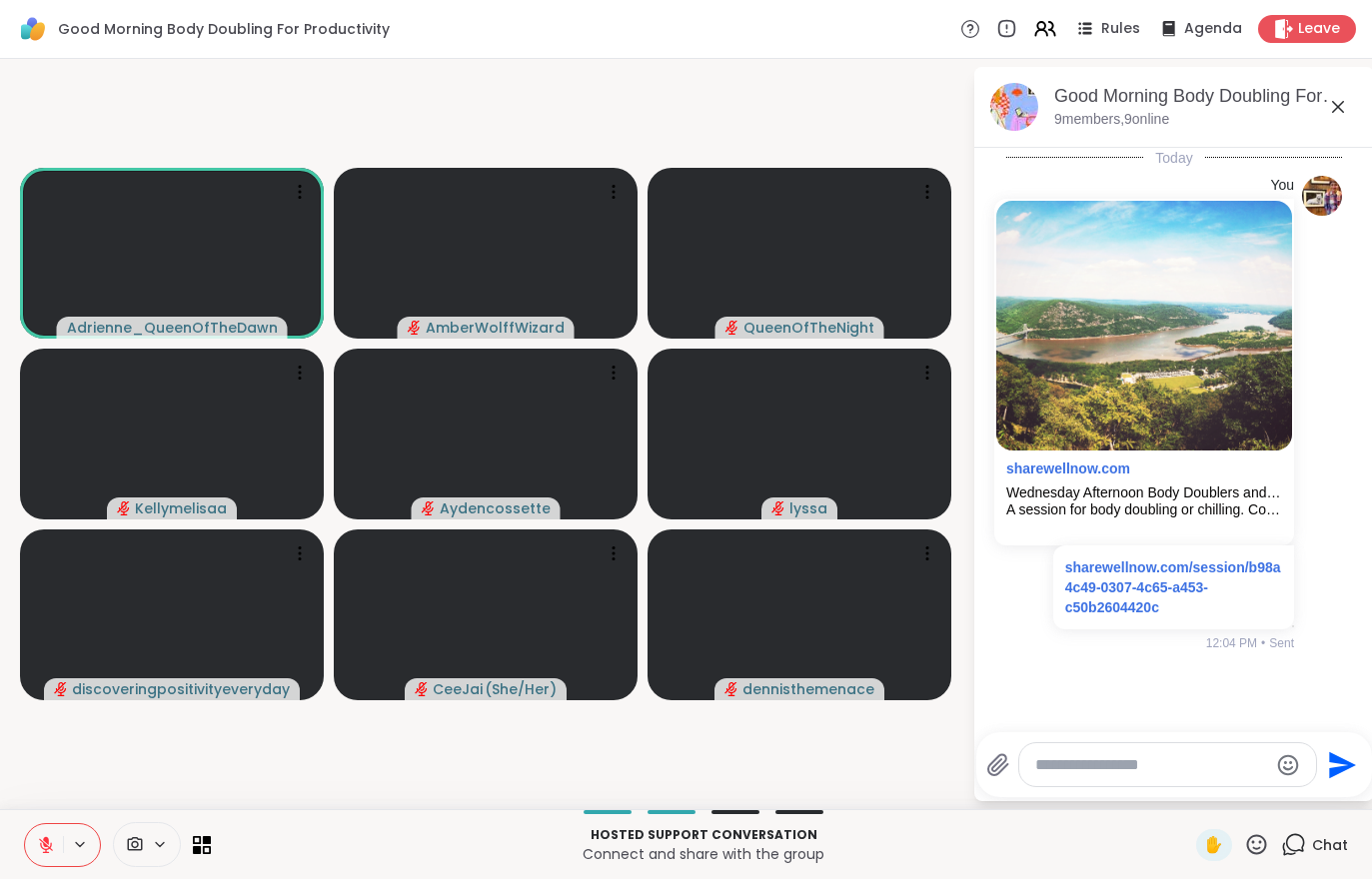 click at bounding box center [44, 845] 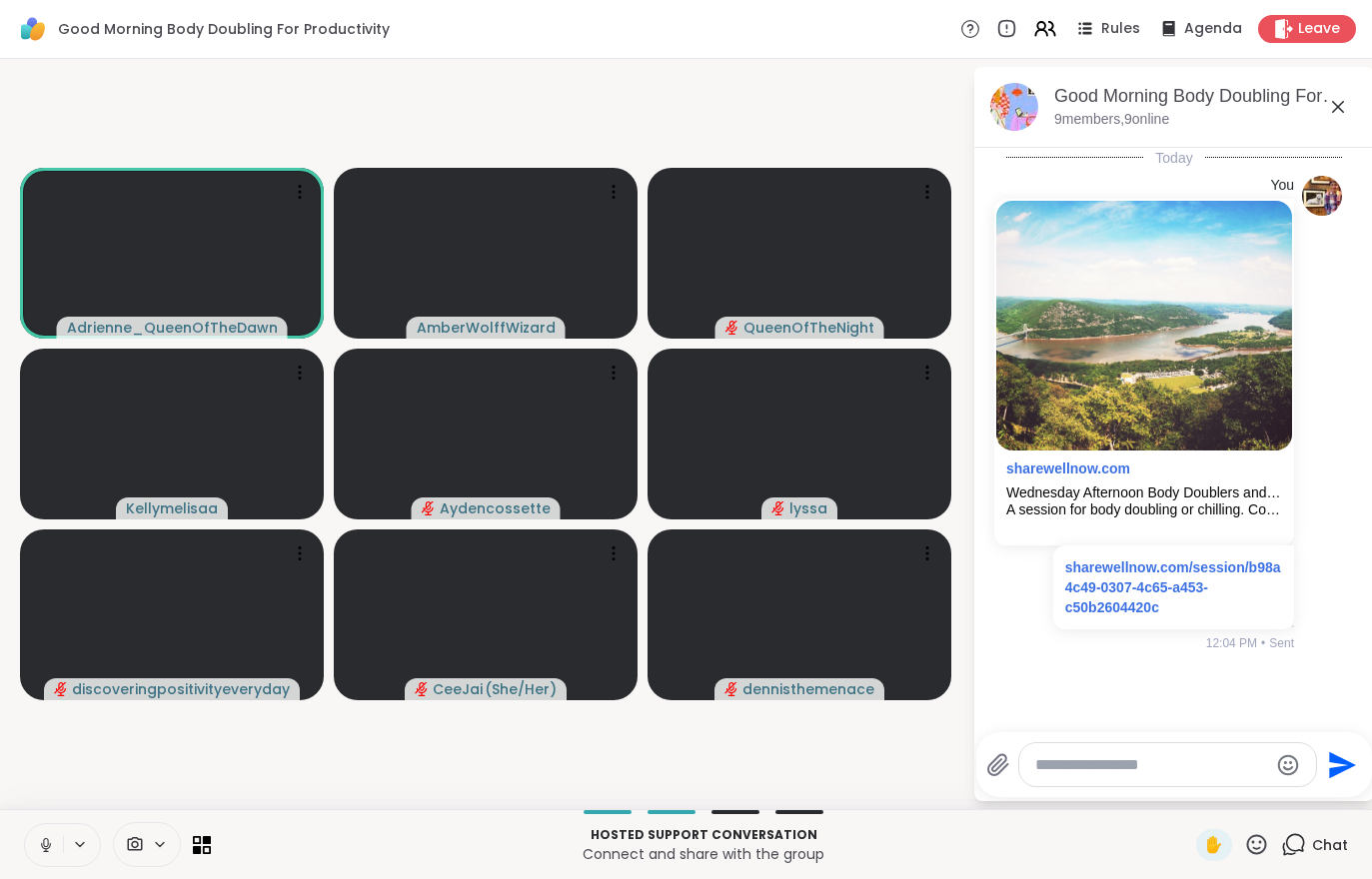 click at bounding box center (44, 845) 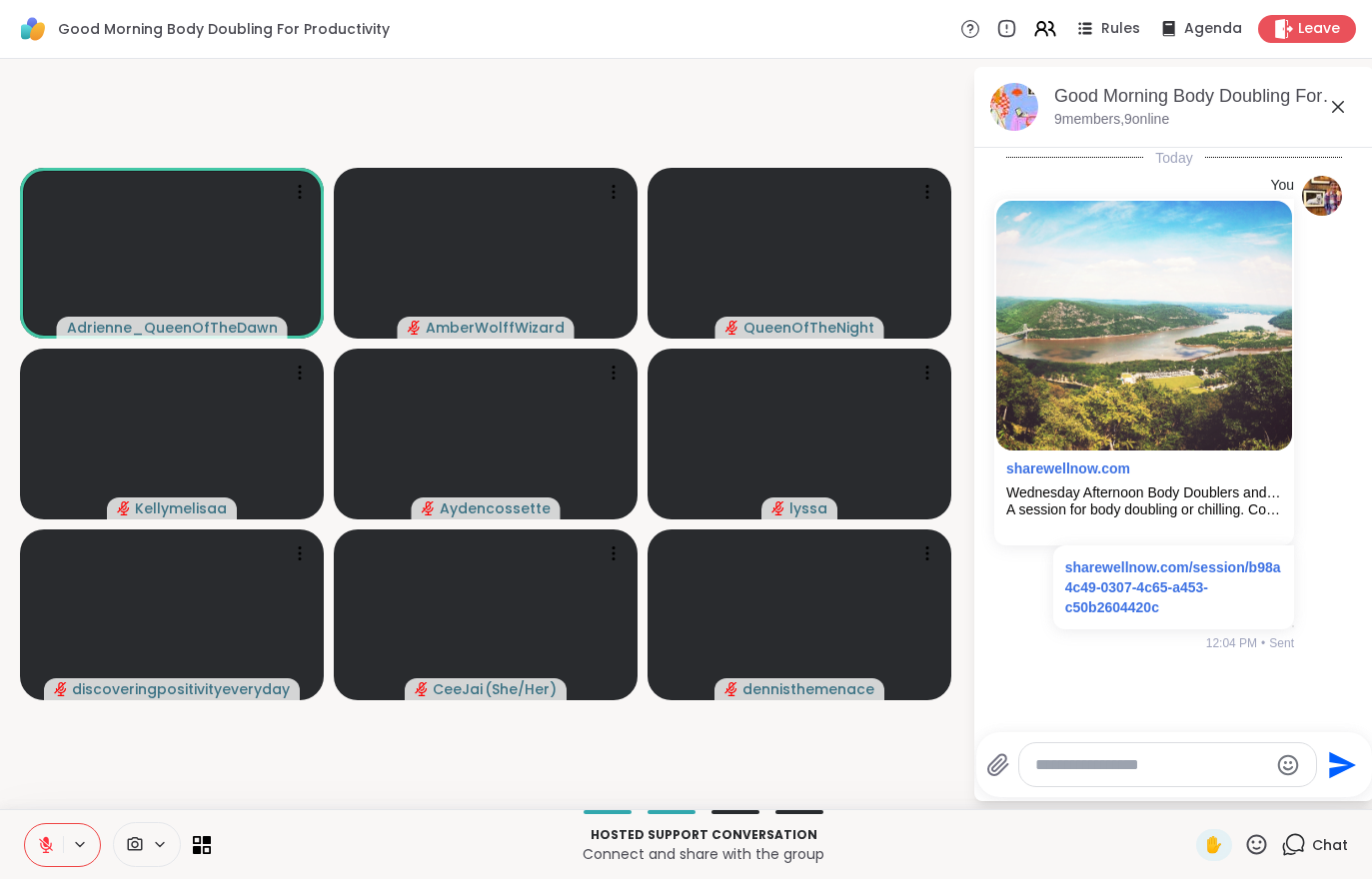 click 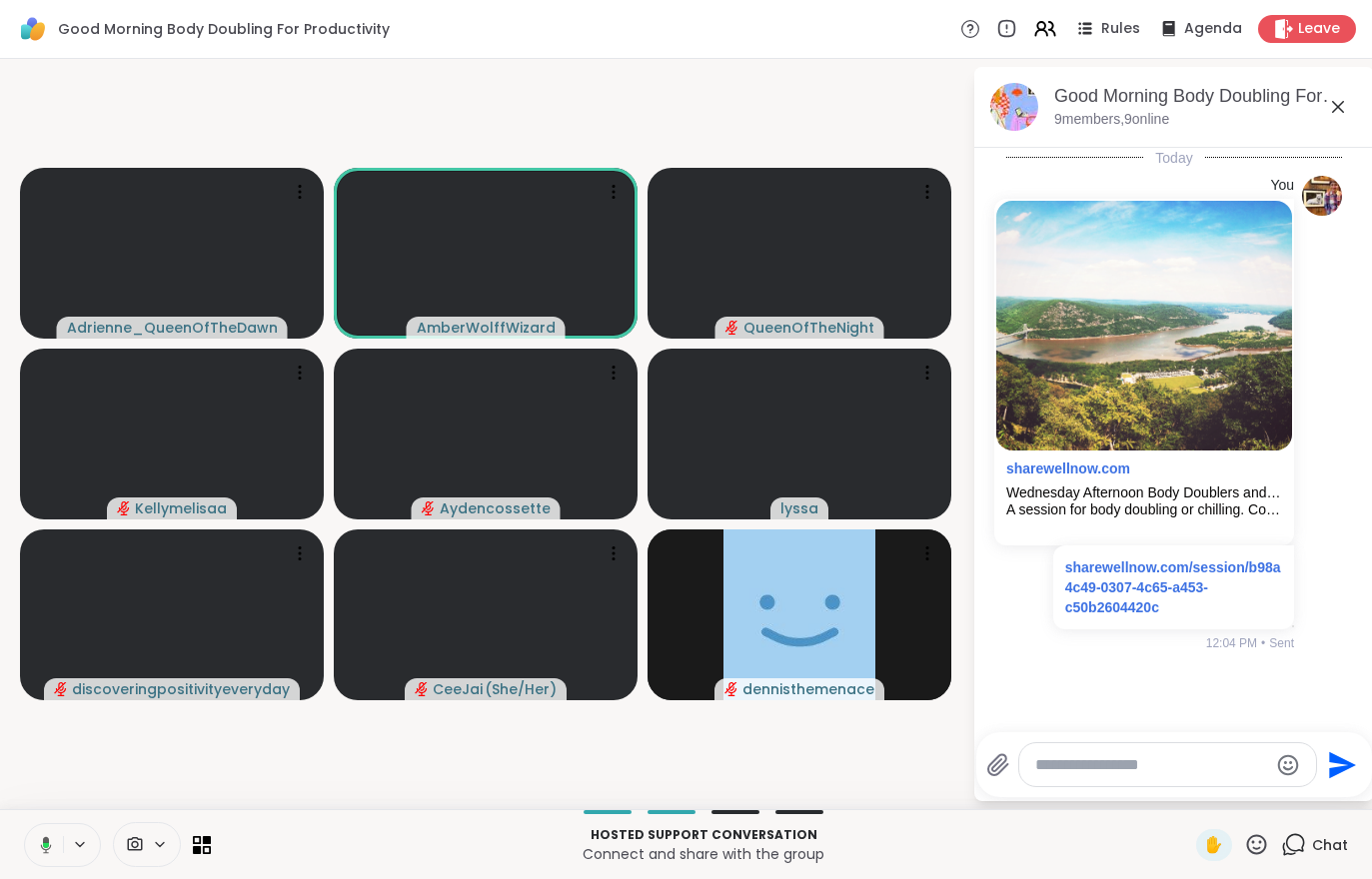 click at bounding box center (42, 845) 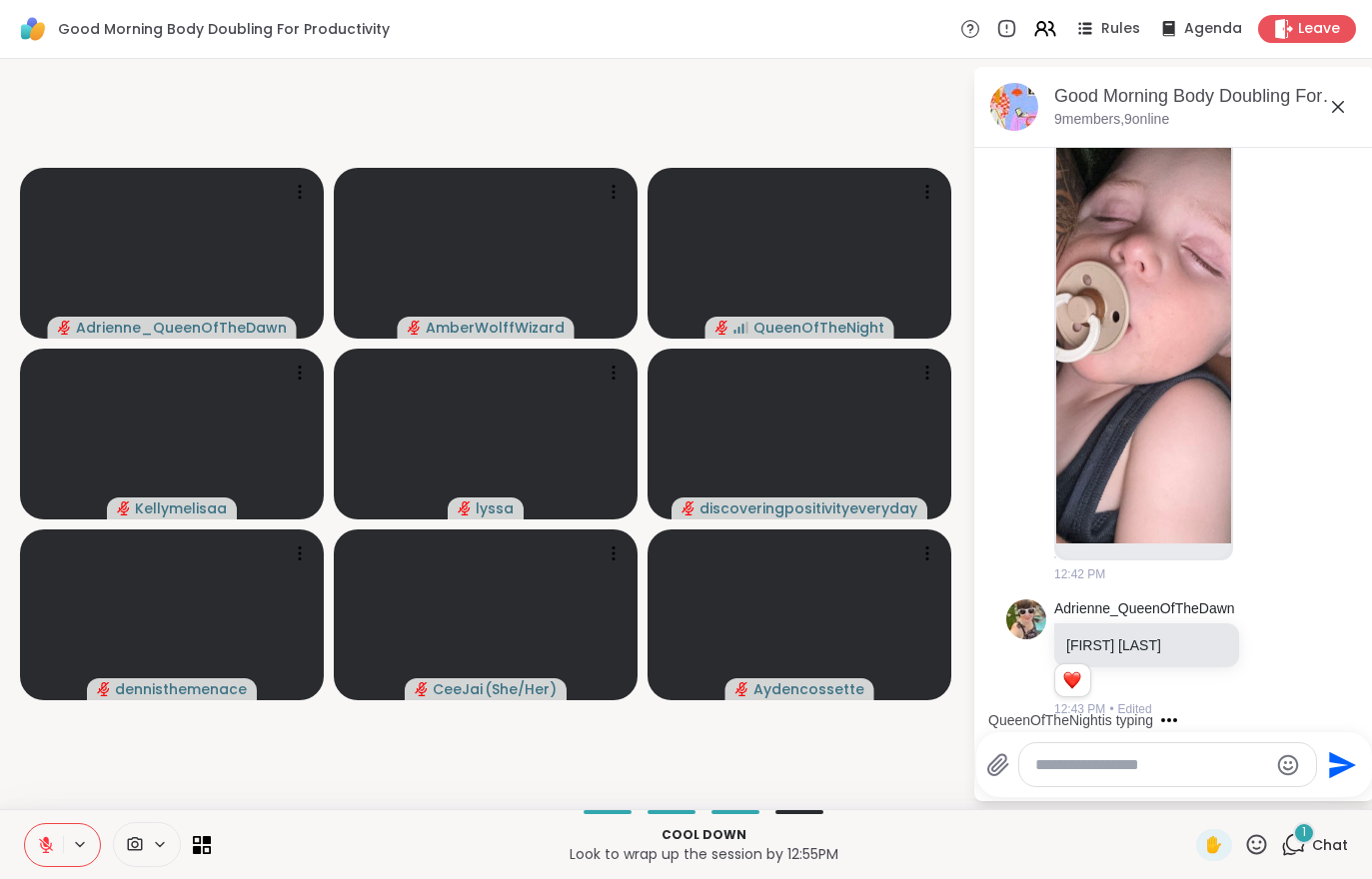 scroll, scrollTop: 1091, scrollLeft: 0, axis: vertical 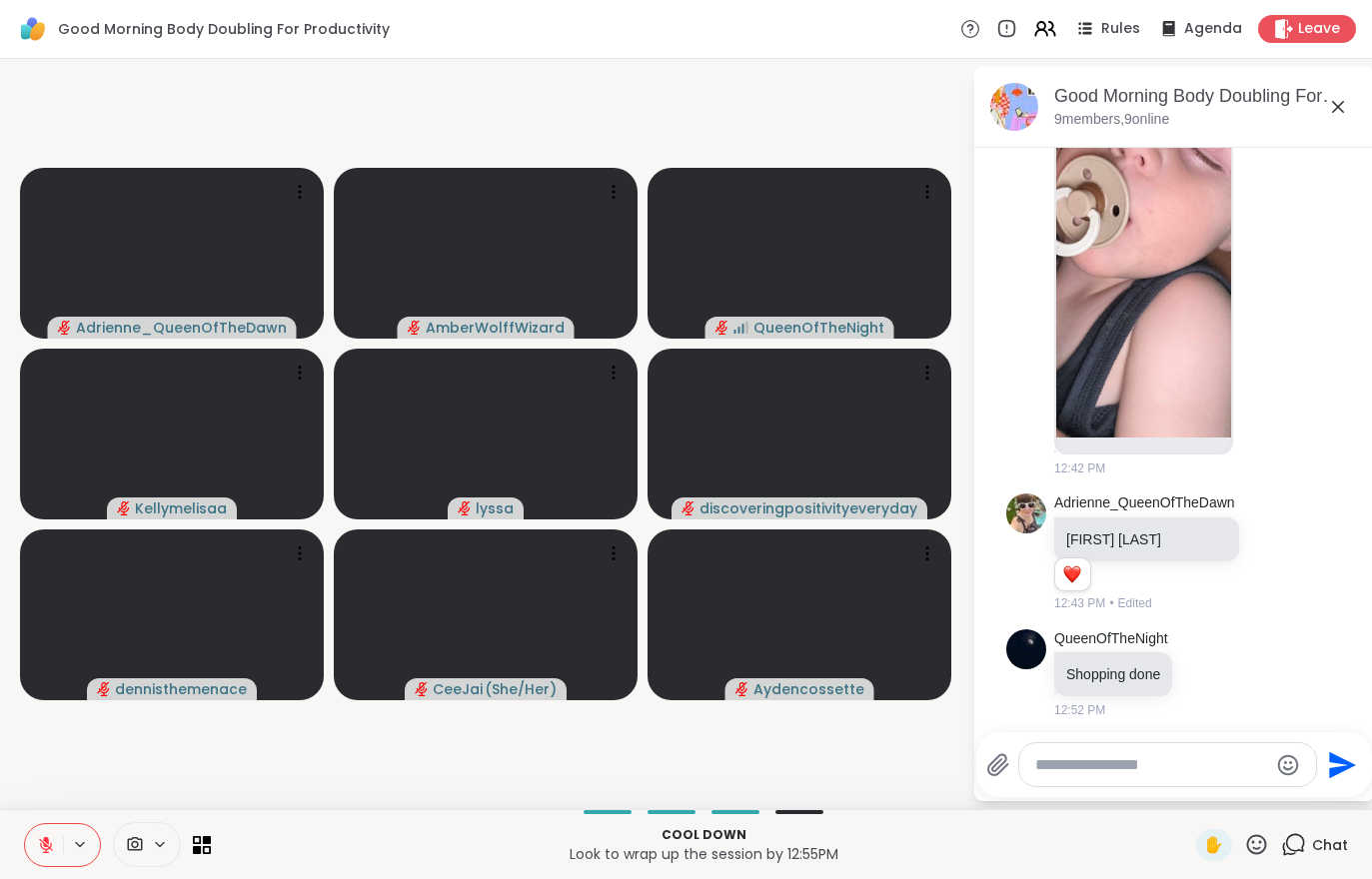 click 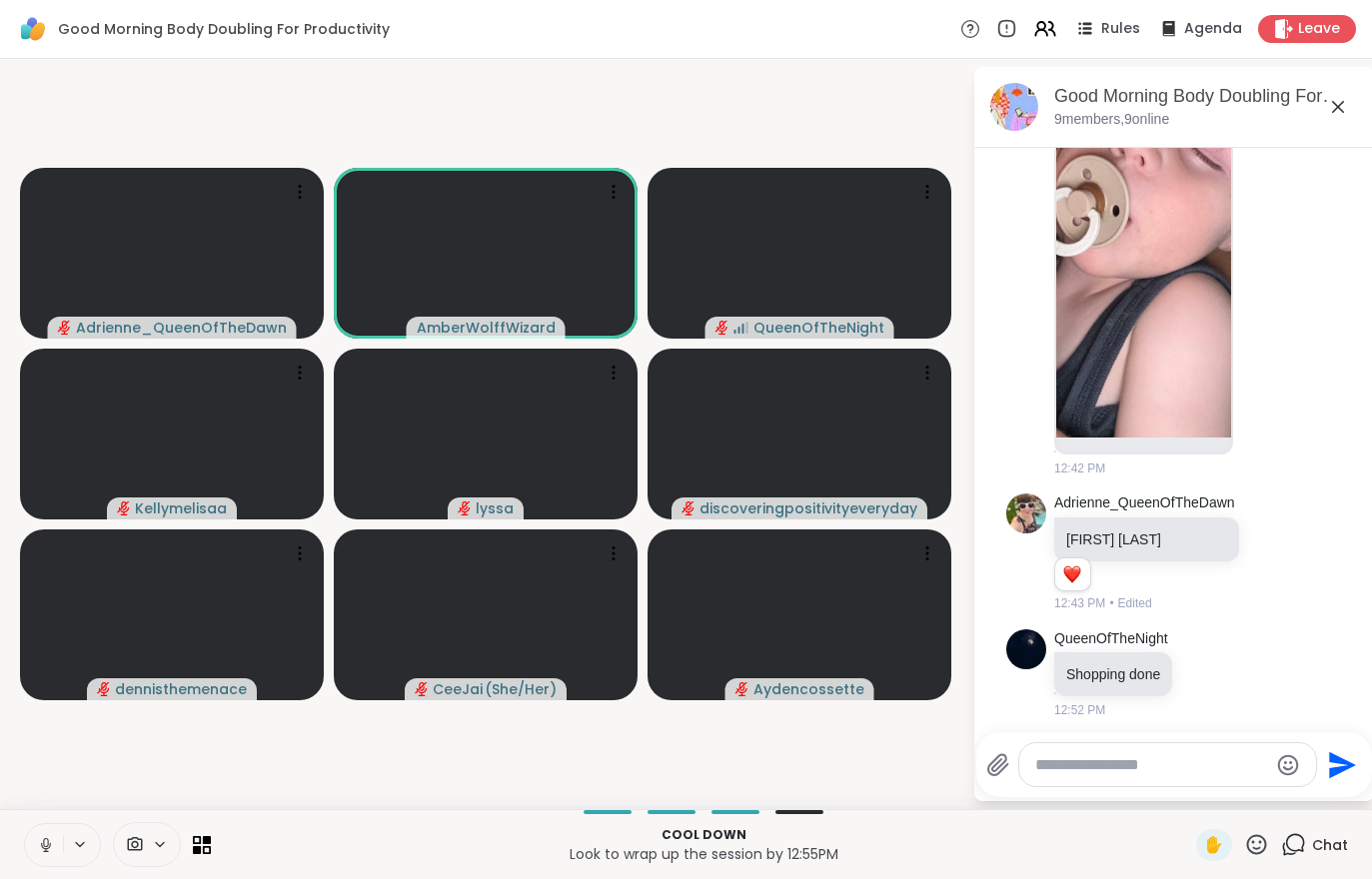 click 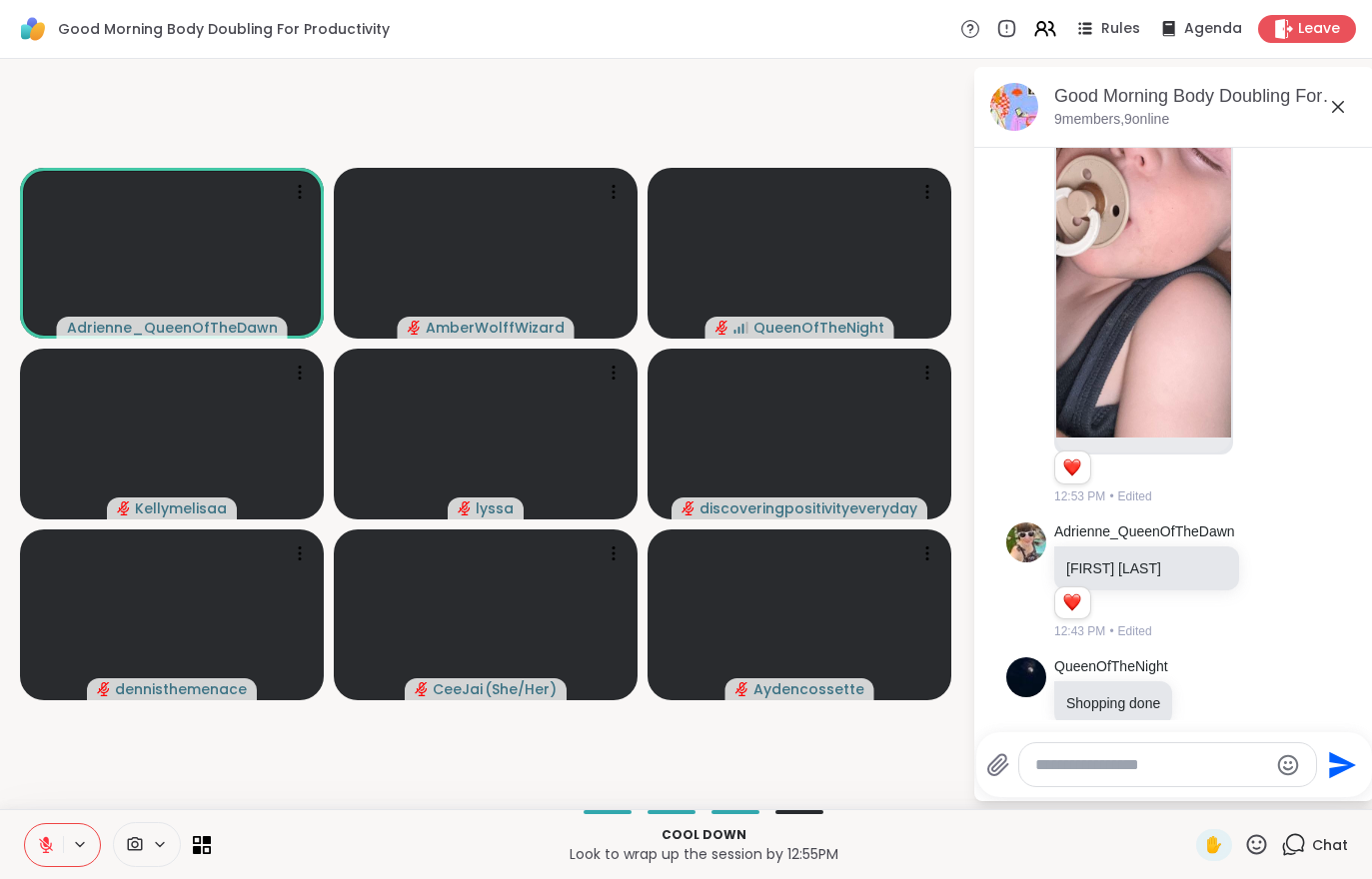 click at bounding box center [44, 845] 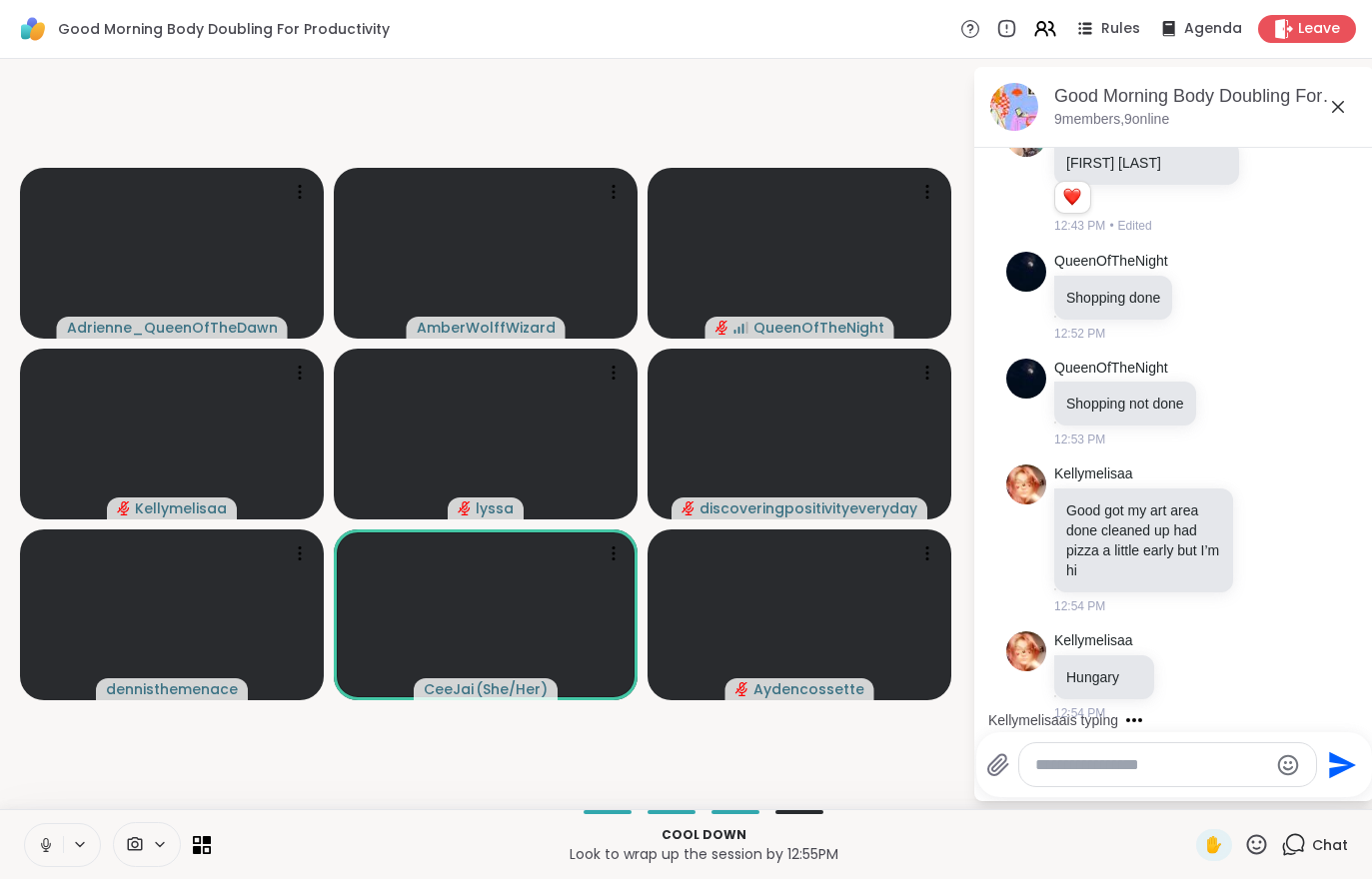 scroll, scrollTop: 1602, scrollLeft: 0, axis: vertical 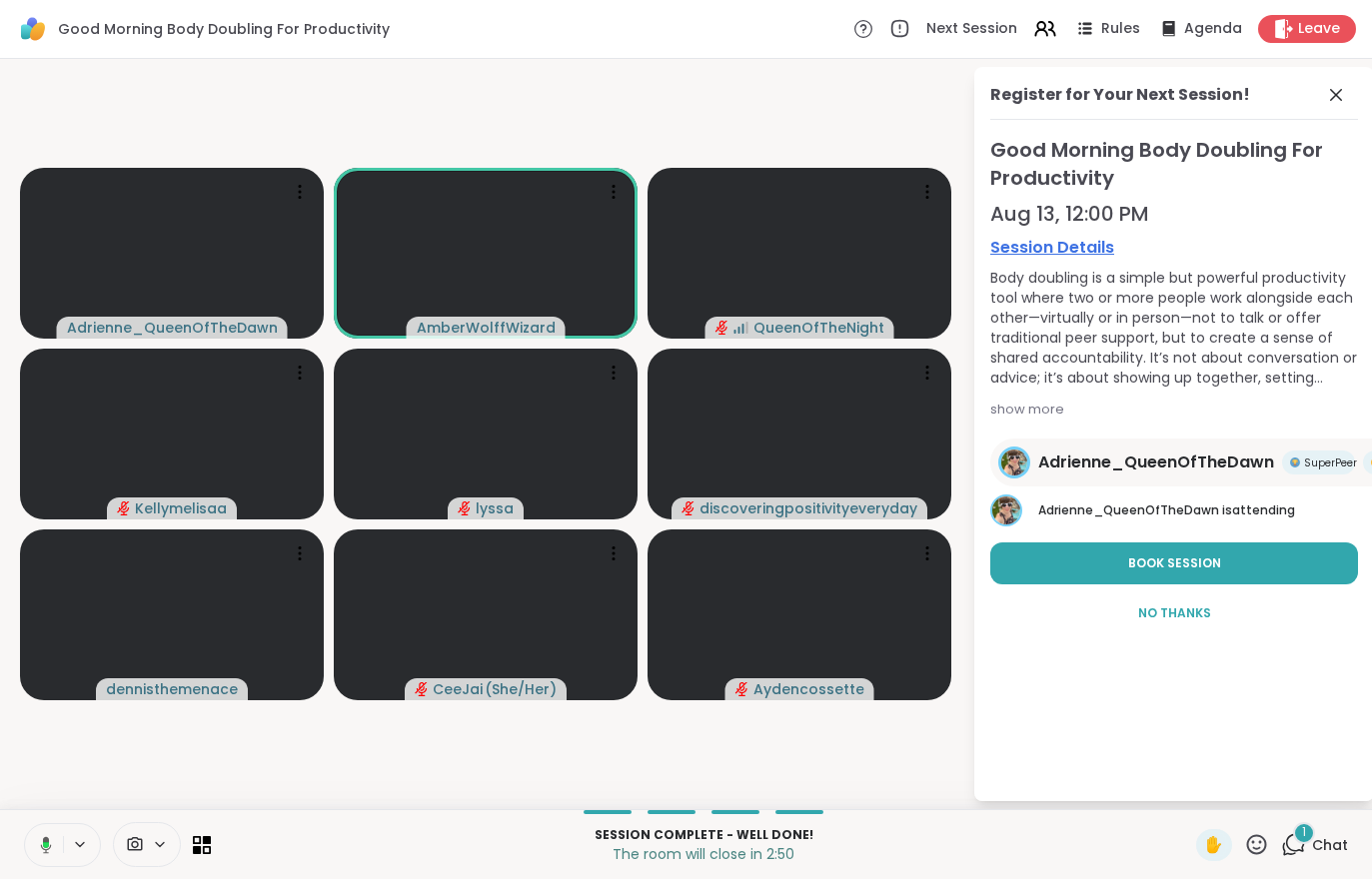 click on "1 Chat" at bounding box center (1314, 845) 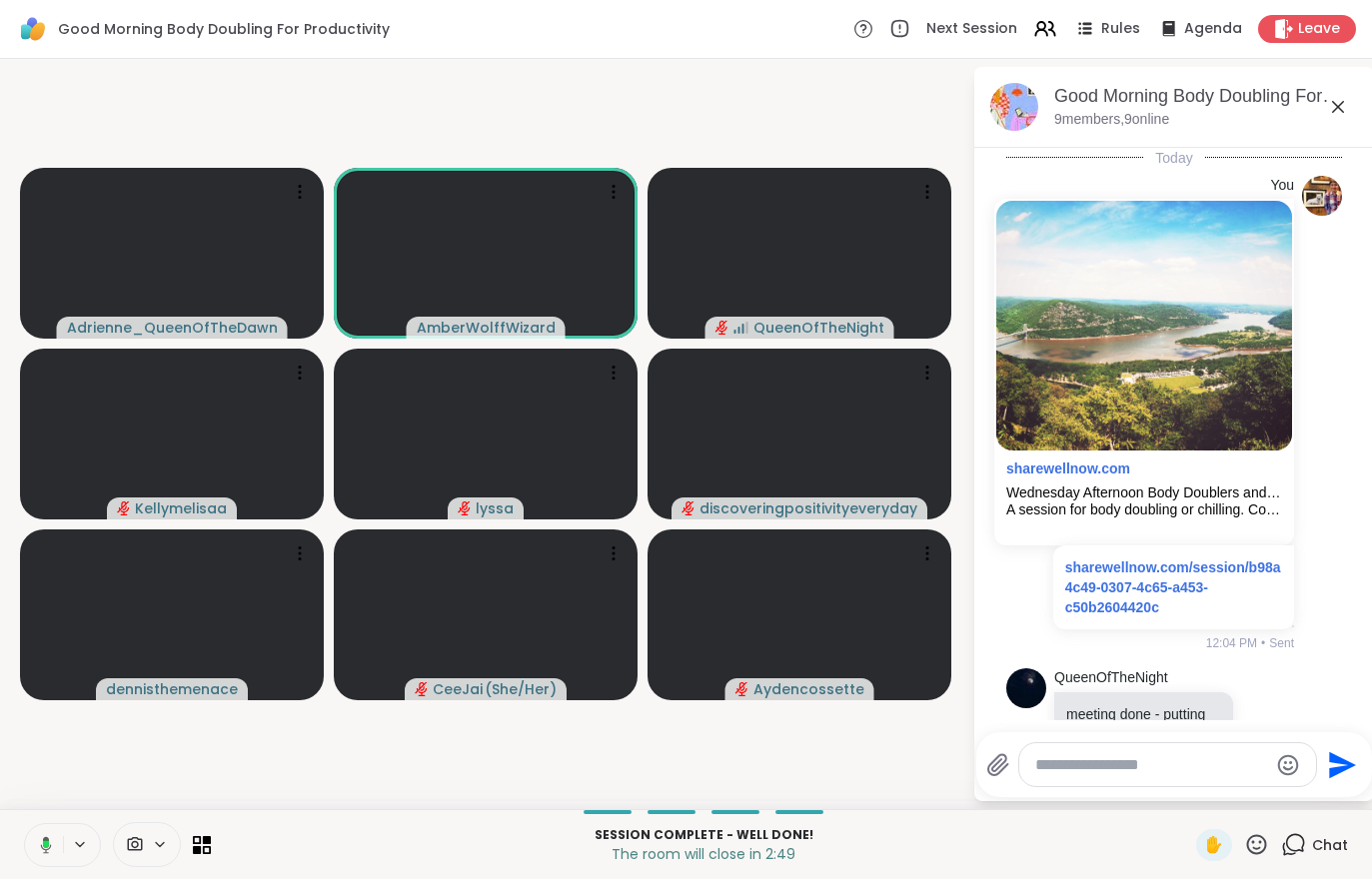 scroll, scrollTop: 1921, scrollLeft: 0, axis: vertical 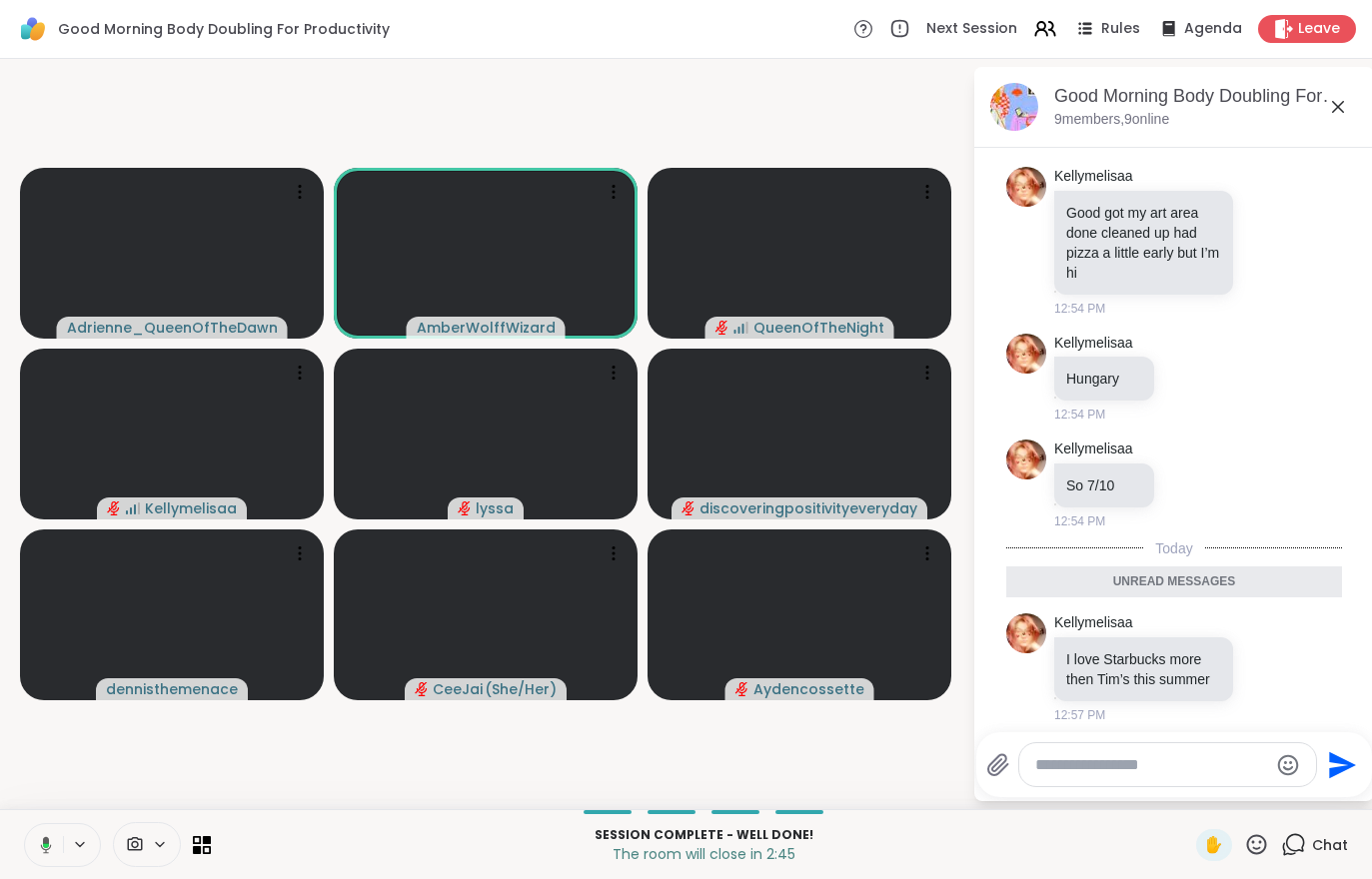click on "Chat" at bounding box center [1330, 845] 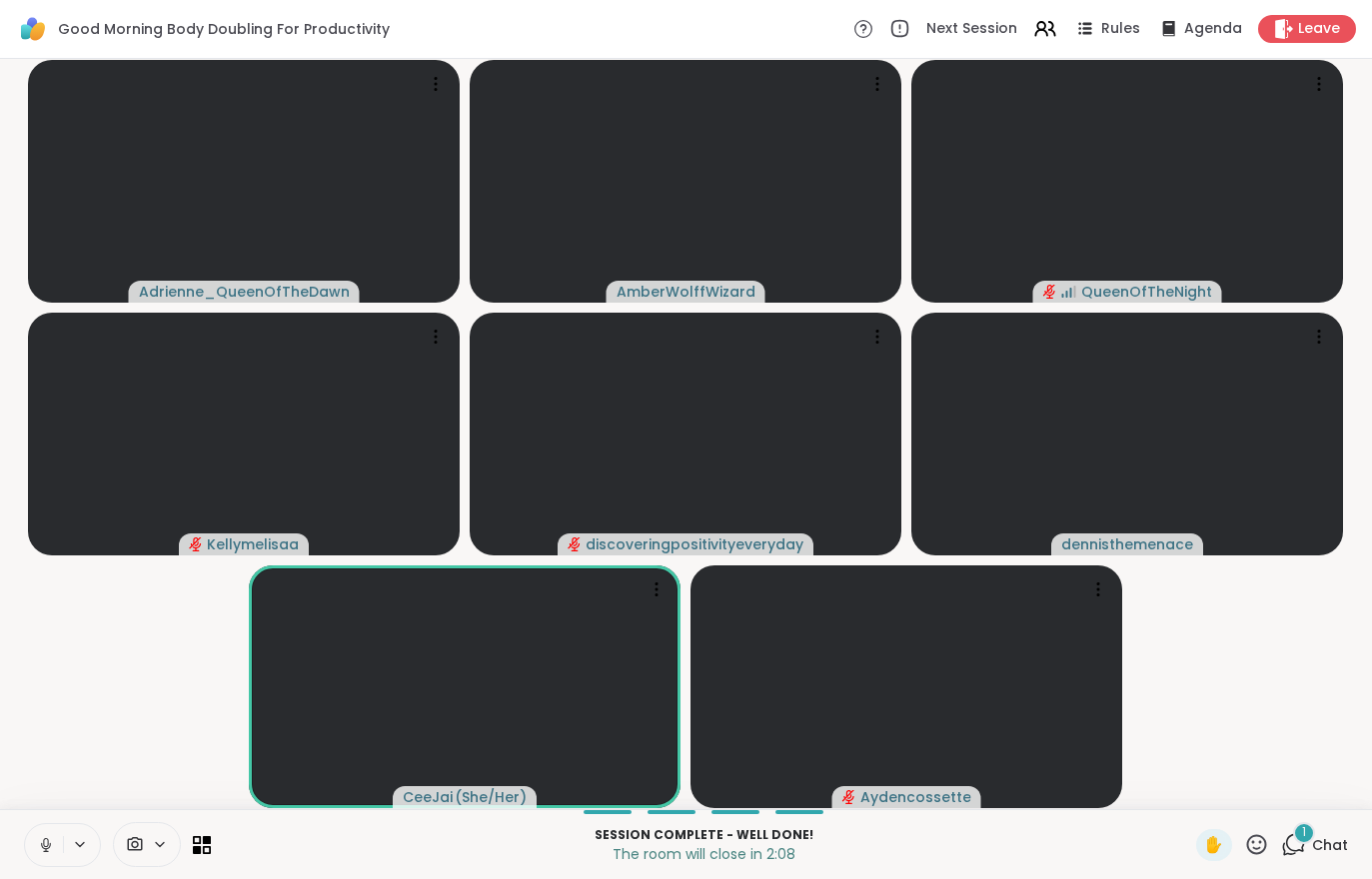 click on "1 Chat" at bounding box center (1314, 845) 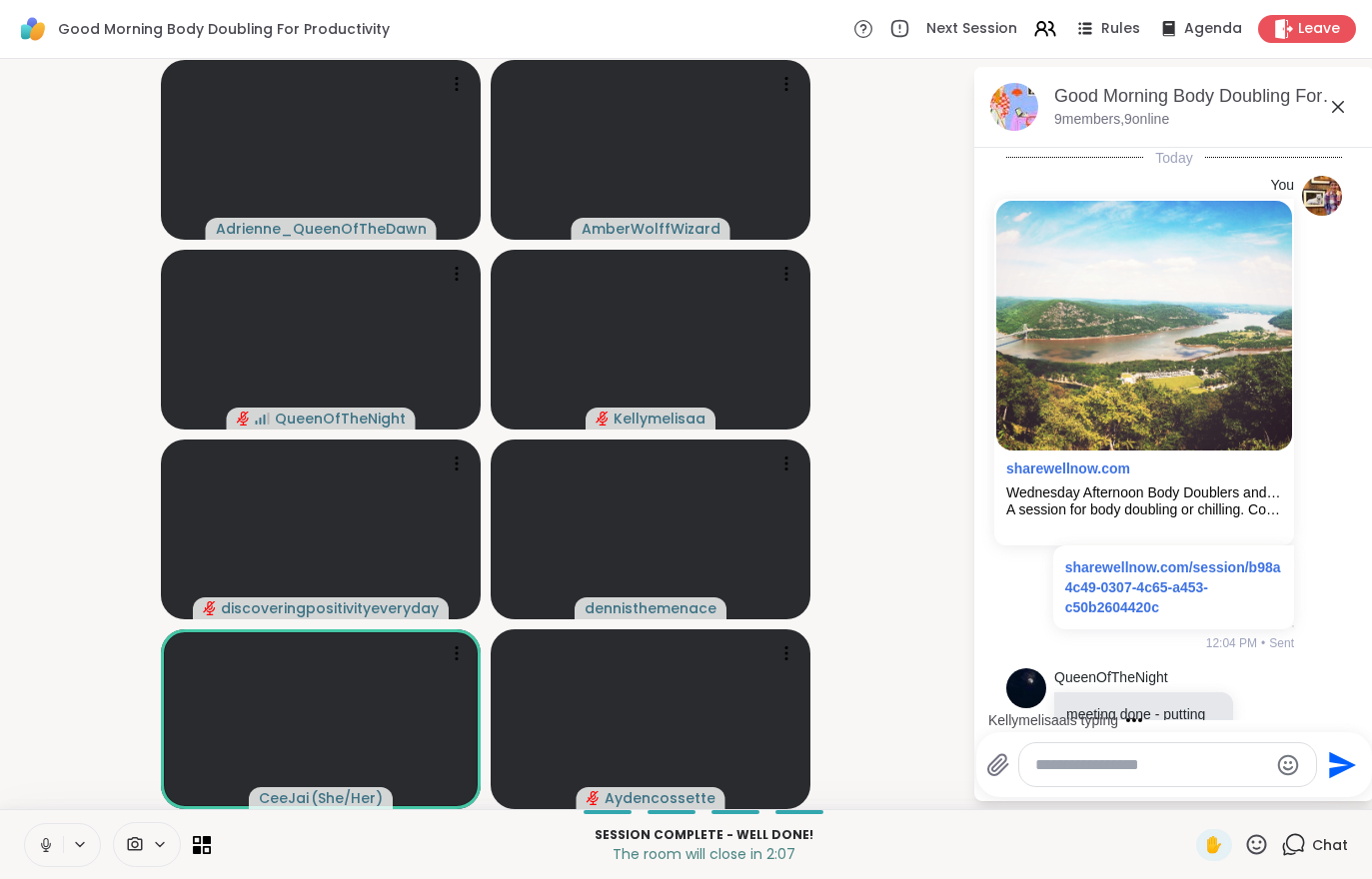 scroll, scrollTop: 2027, scrollLeft: 0, axis: vertical 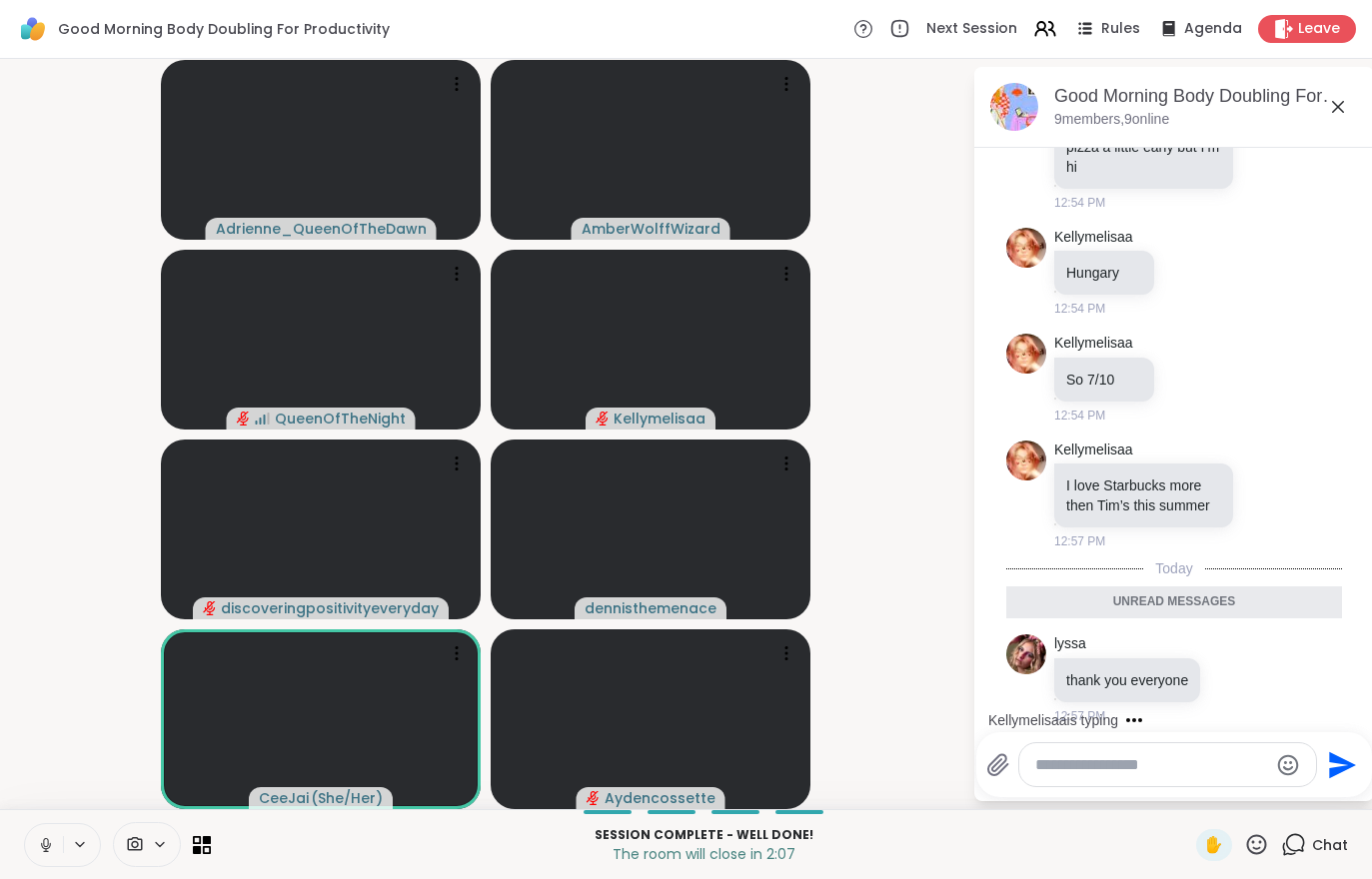 click on "Chat" at bounding box center (1330, 845) 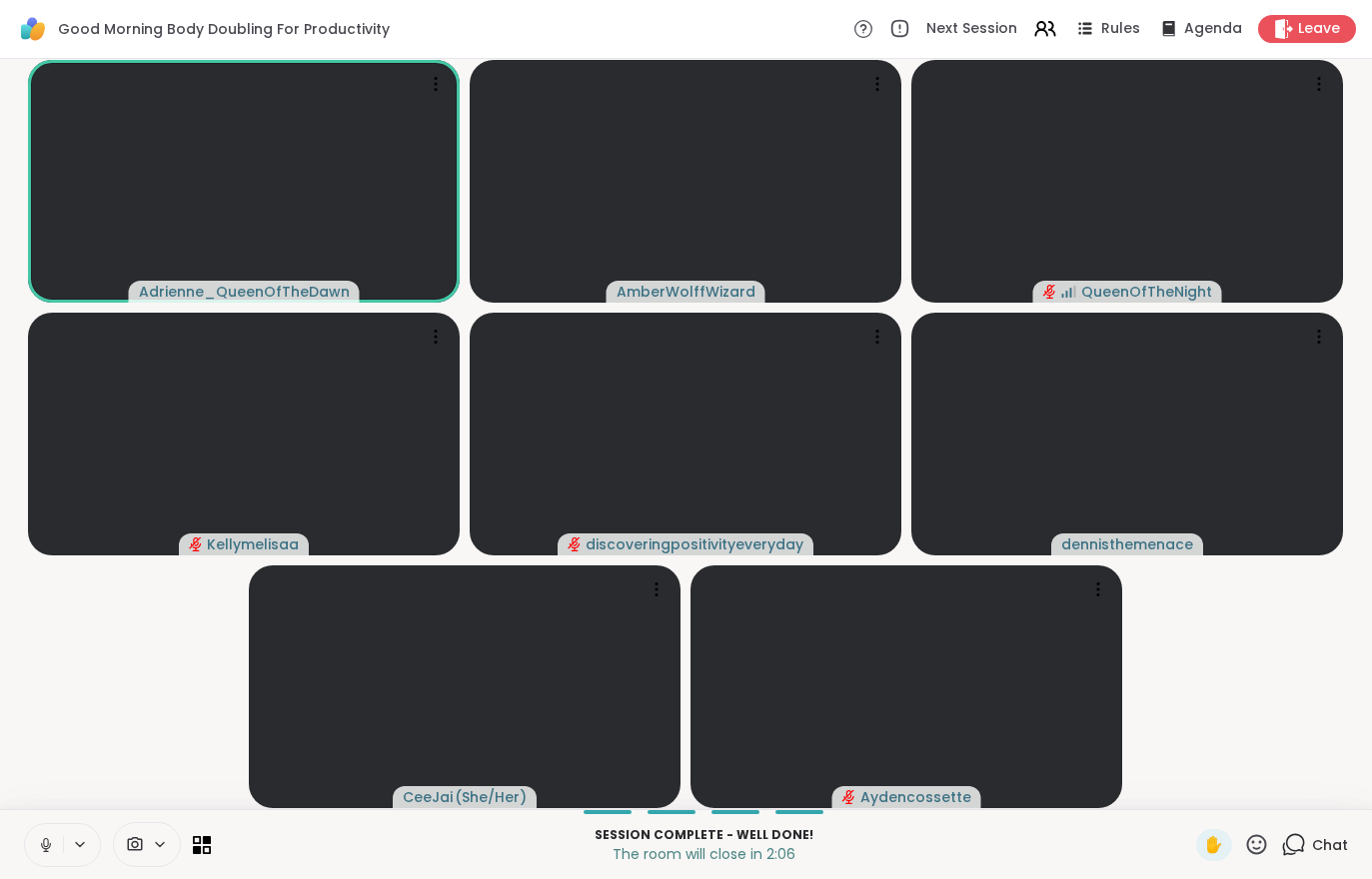 click on "Chat" at bounding box center (1314, 845) 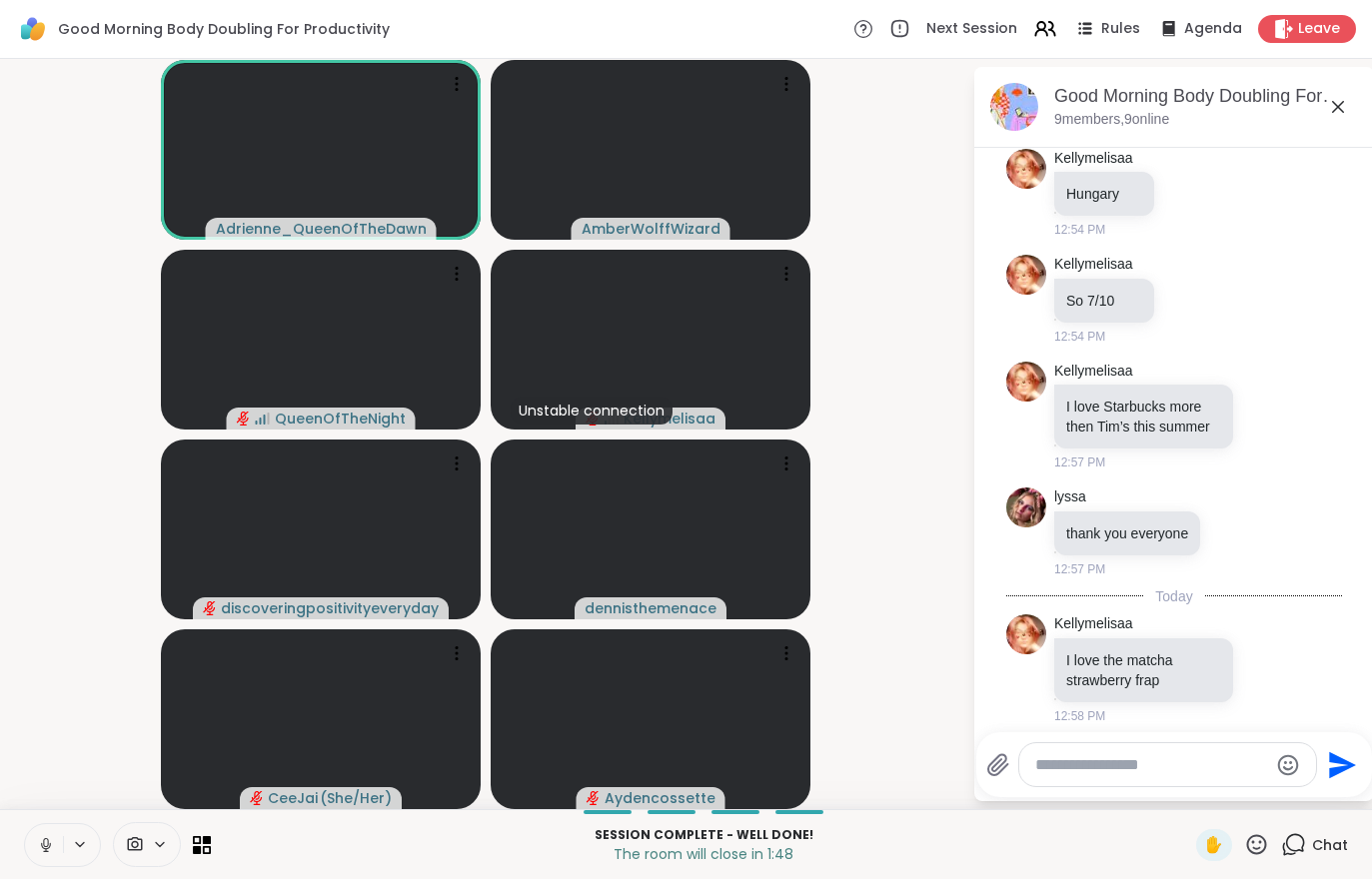 scroll, scrollTop: 2134, scrollLeft: 0, axis: vertical 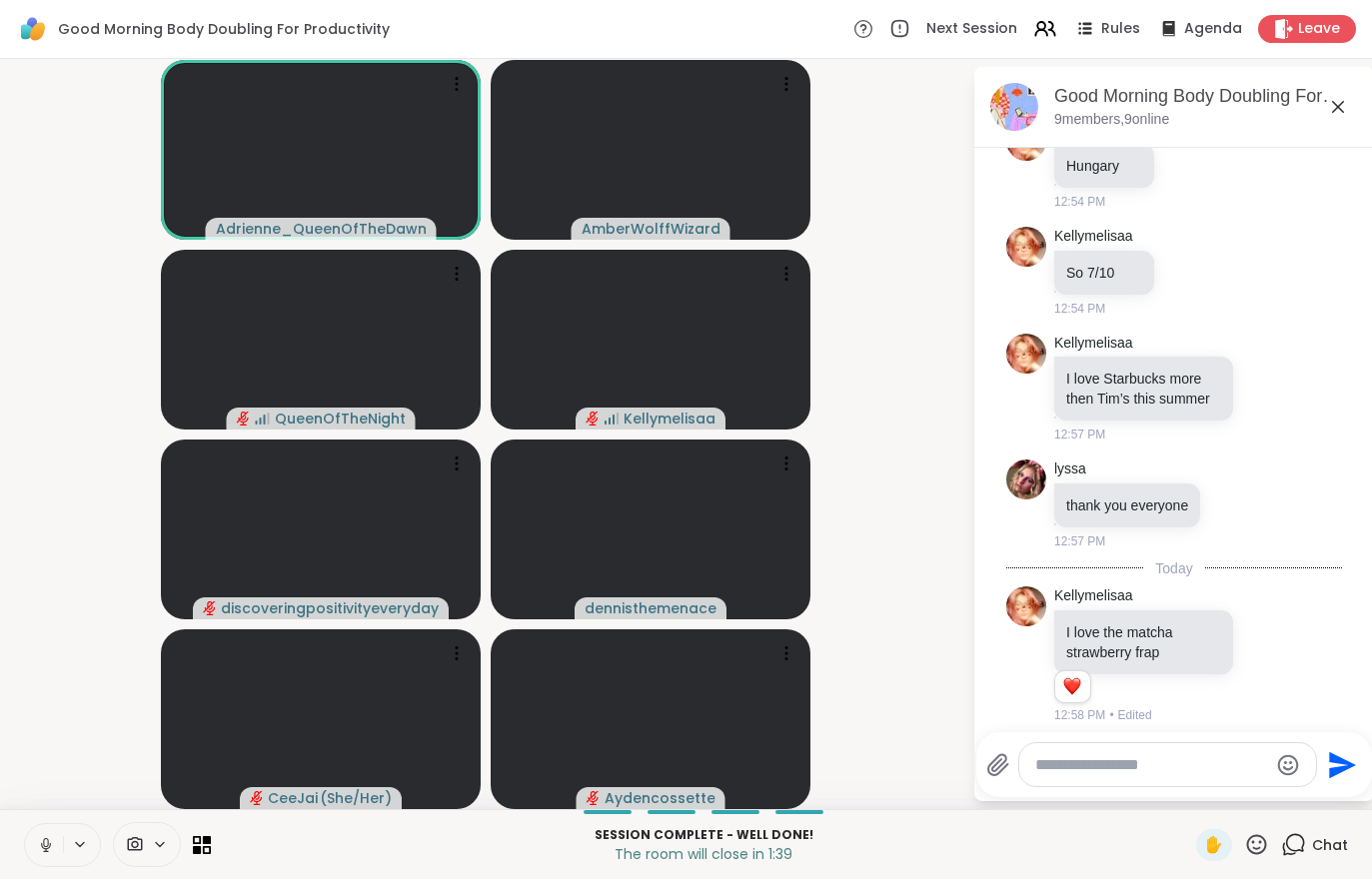 click on "Leave" at bounding box center (1319, 29) 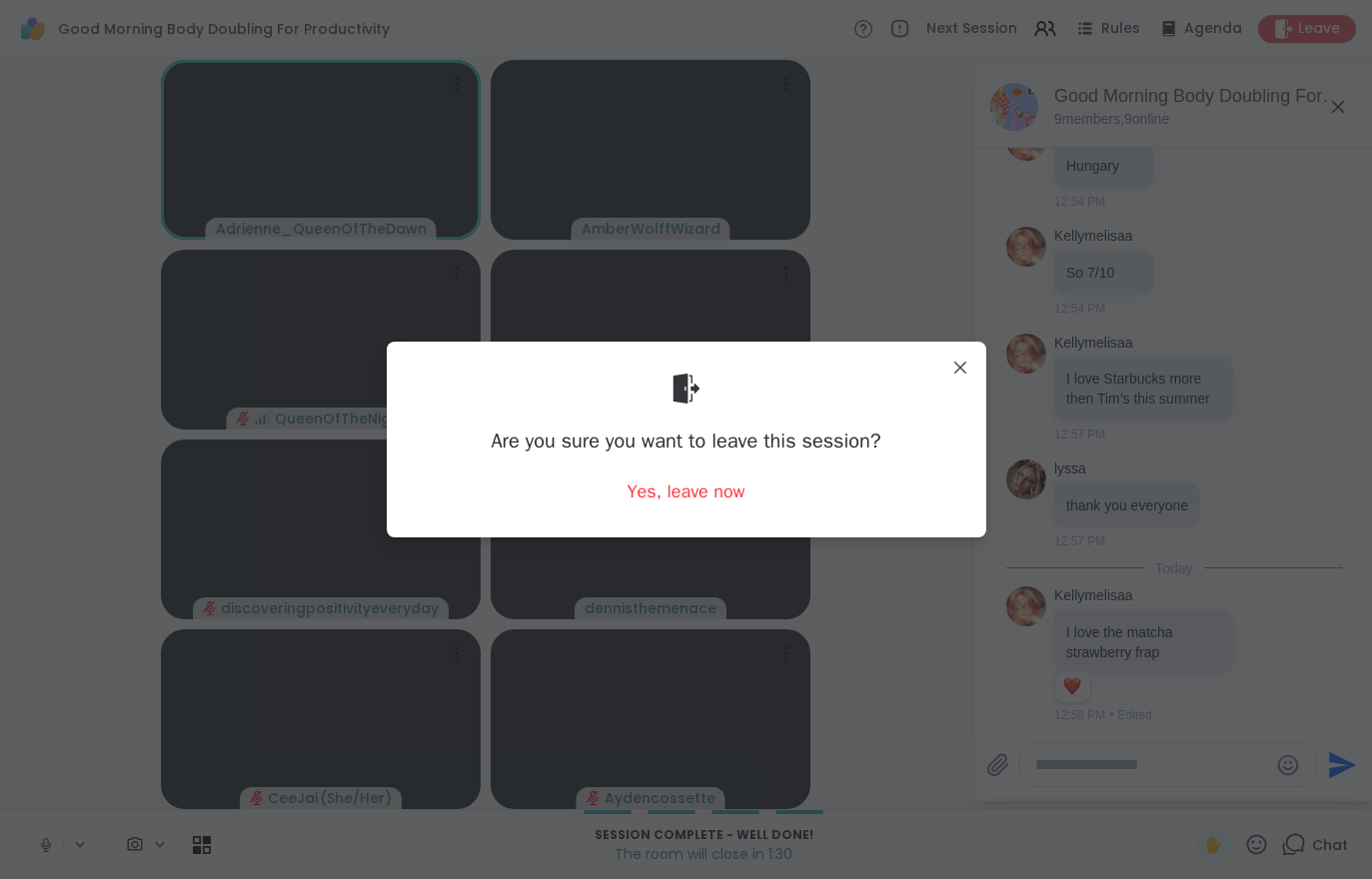 click on "Yes, leave now" at bounding box center [686, 491] 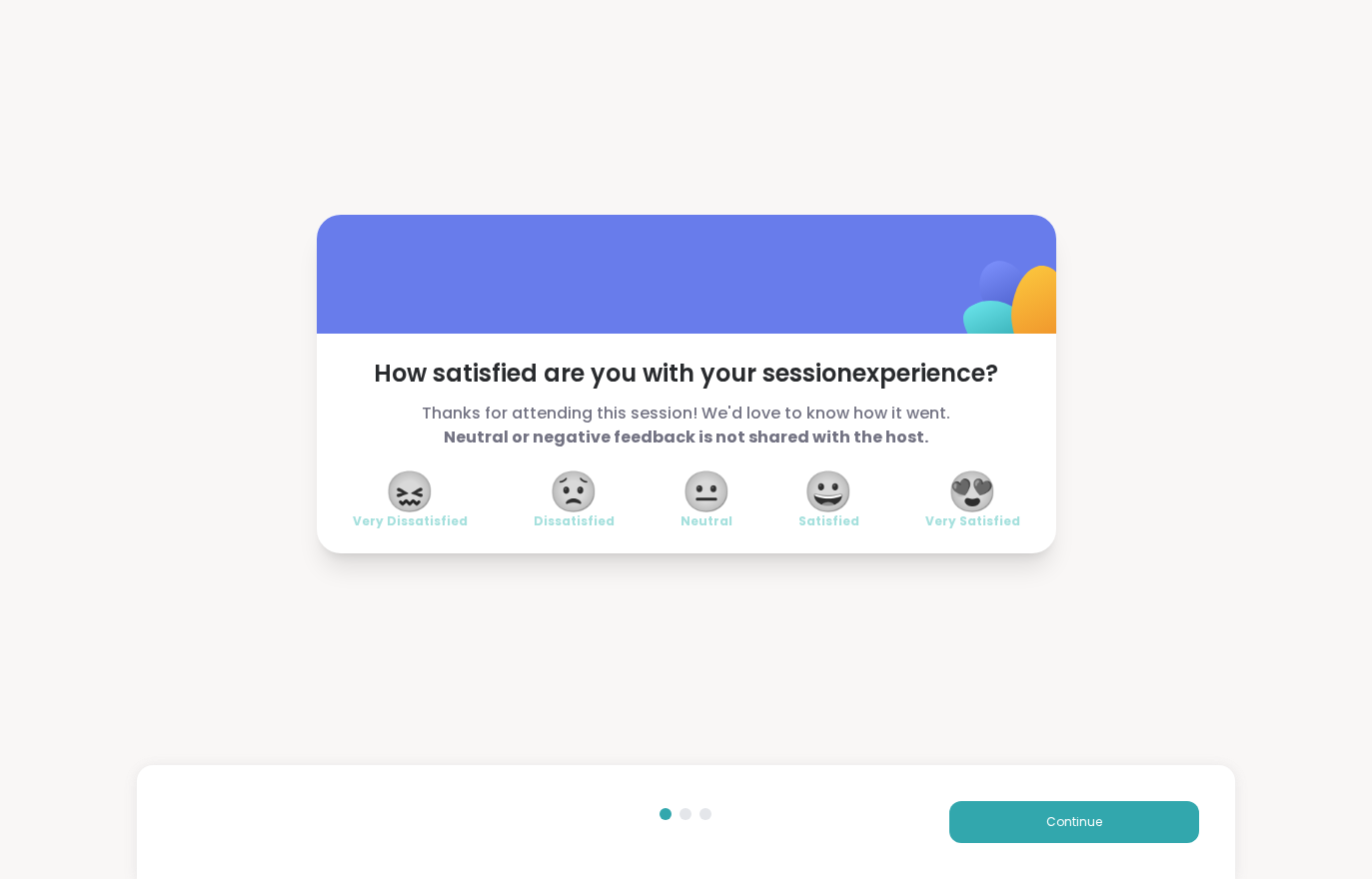 click on "Continue" at bounding box center [1074, 822] 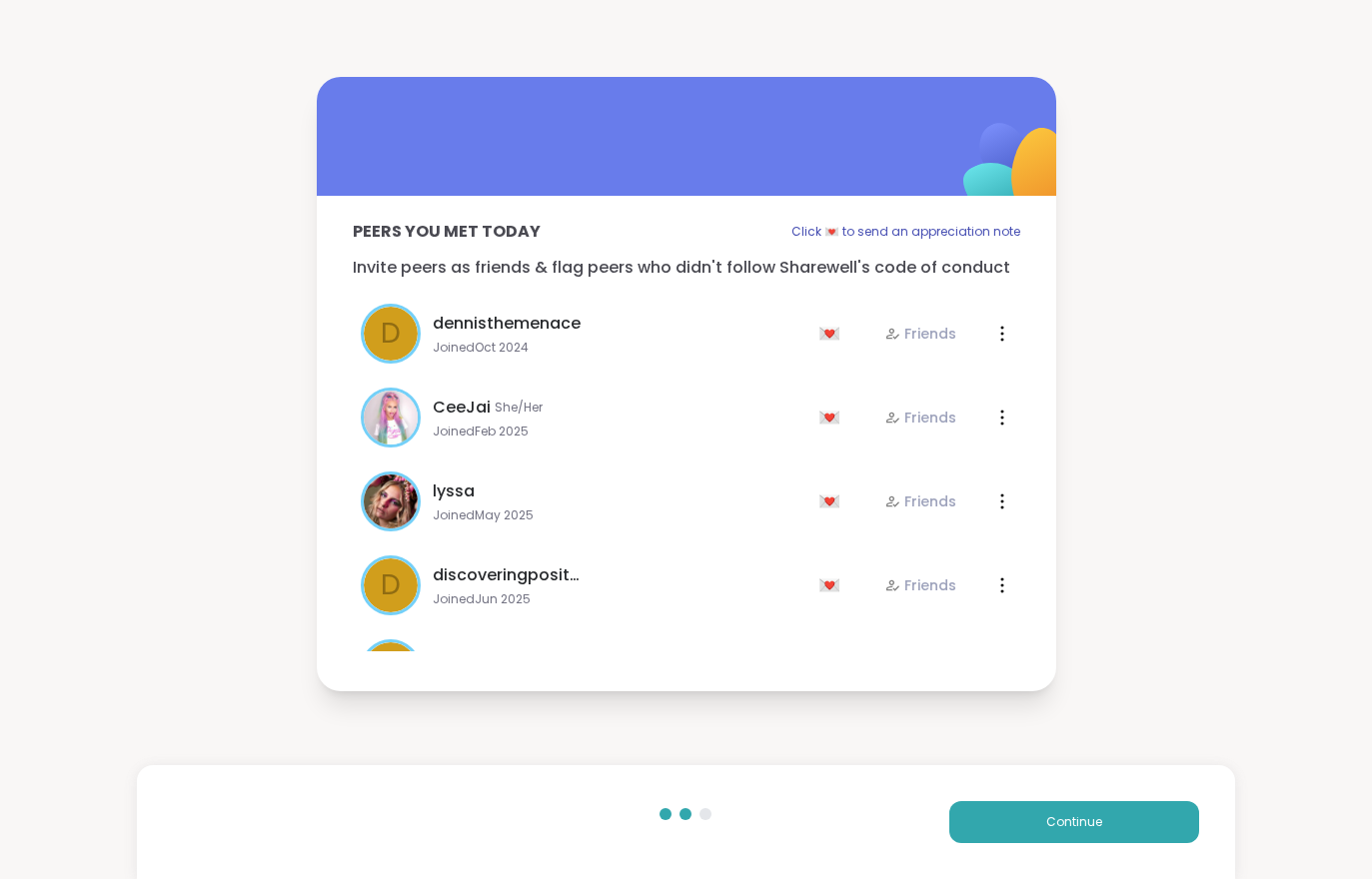 click on "Continue" at bounding box center [1074, 822] 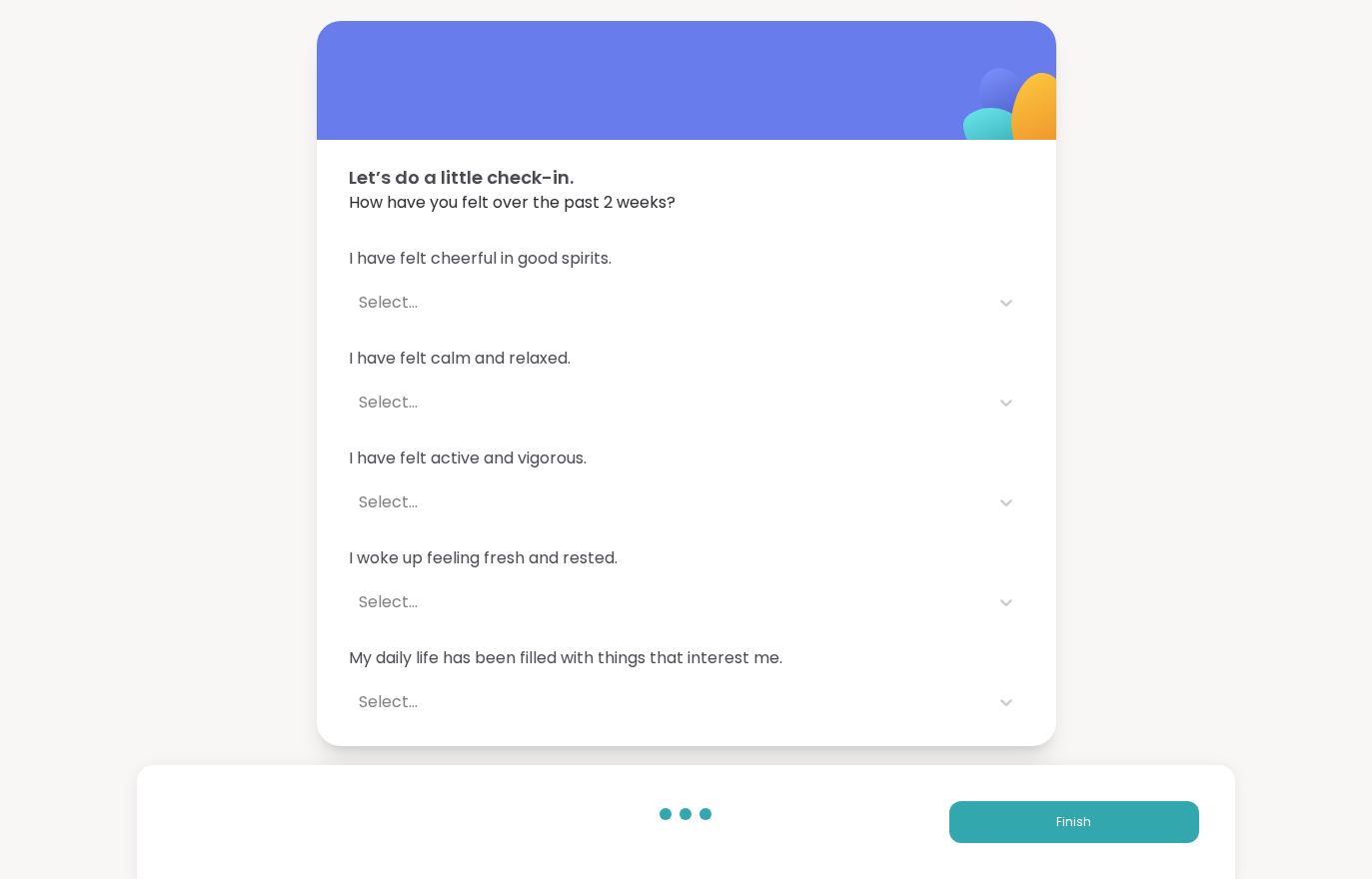 click on "Finish" at bounding box center (1074, 822) 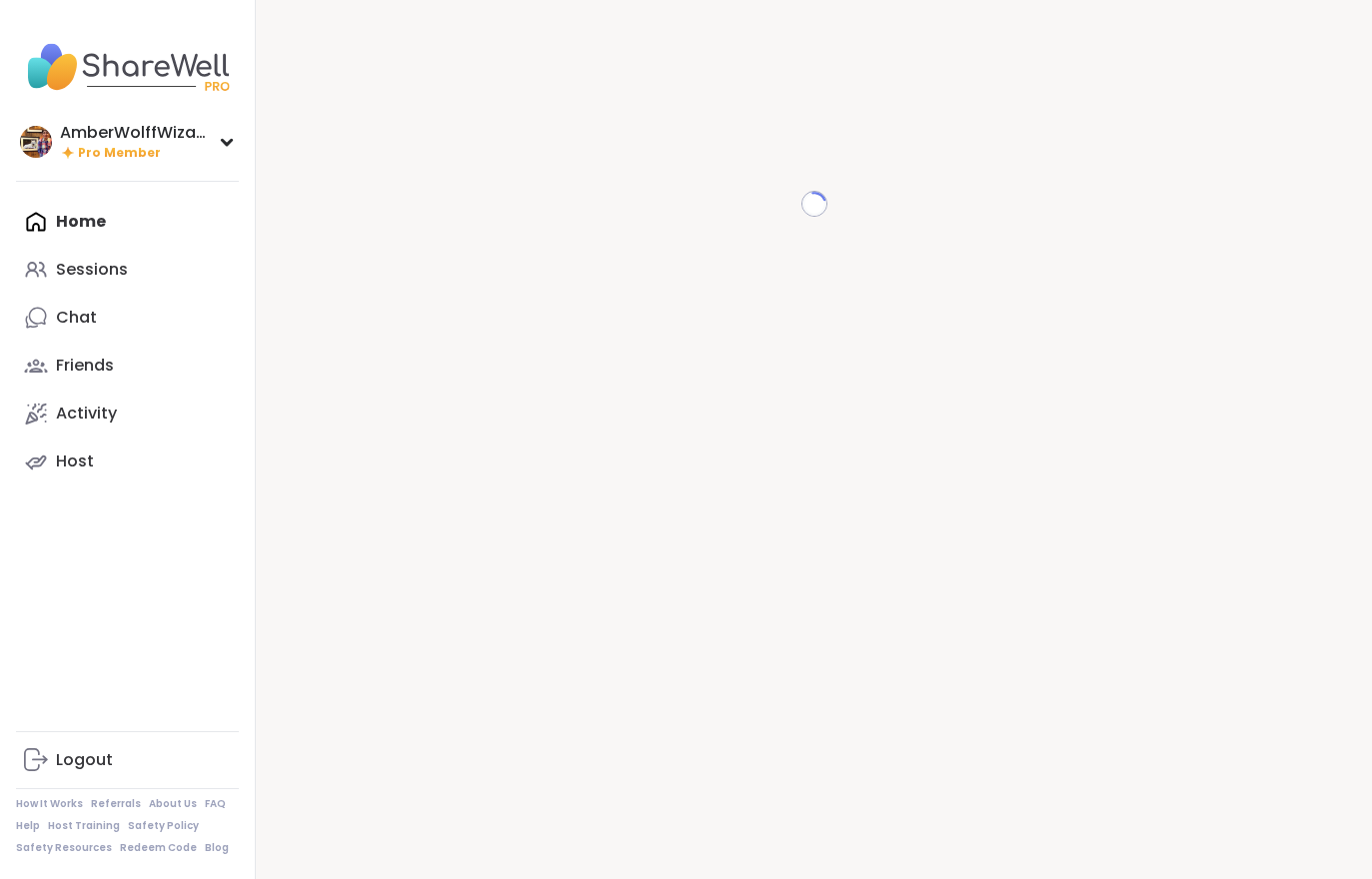 scroll, scrollTop: 0, scrollLeft: 0, axis: both 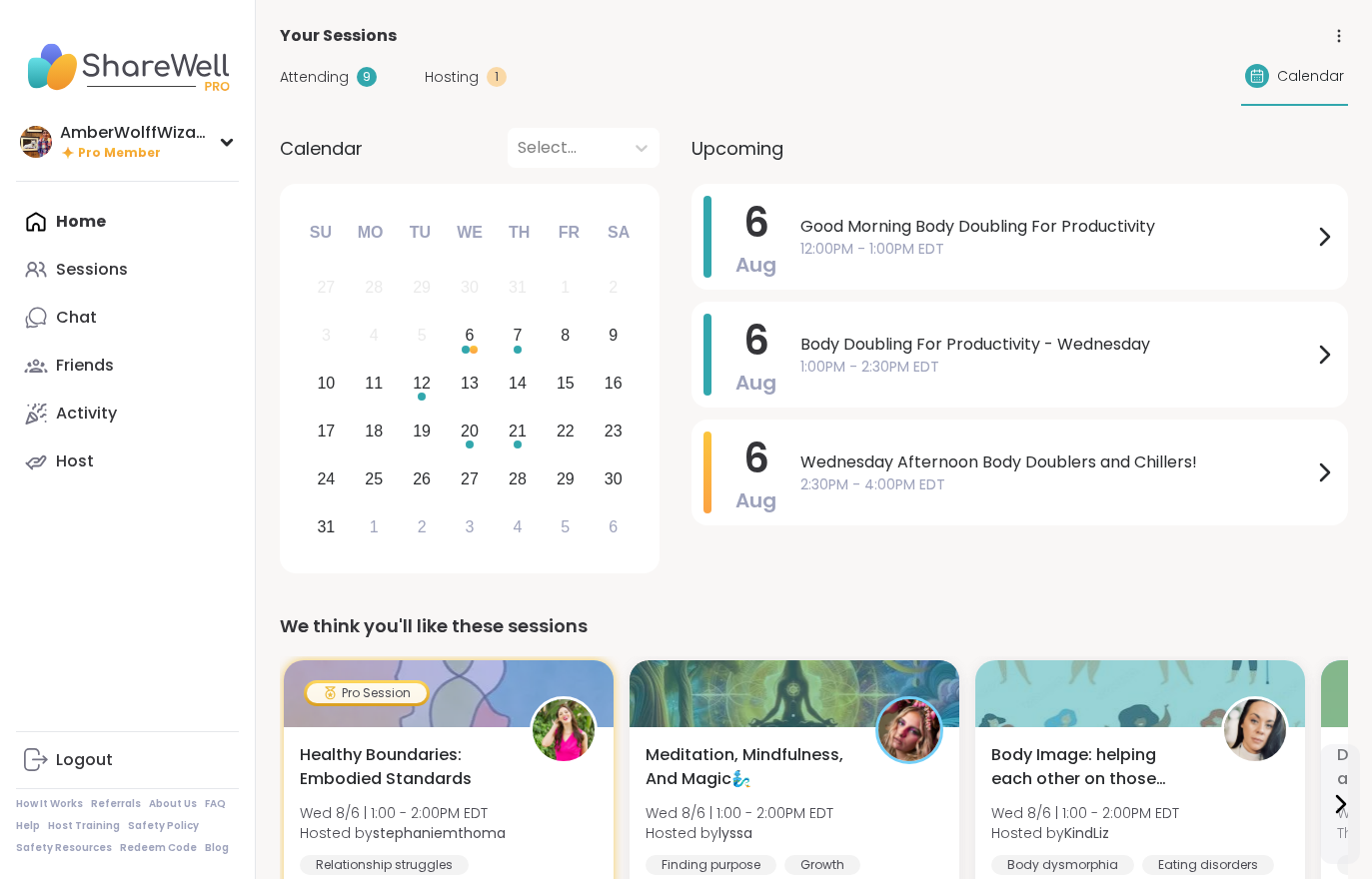 click on "Attending" at bounding box center [314, 77] 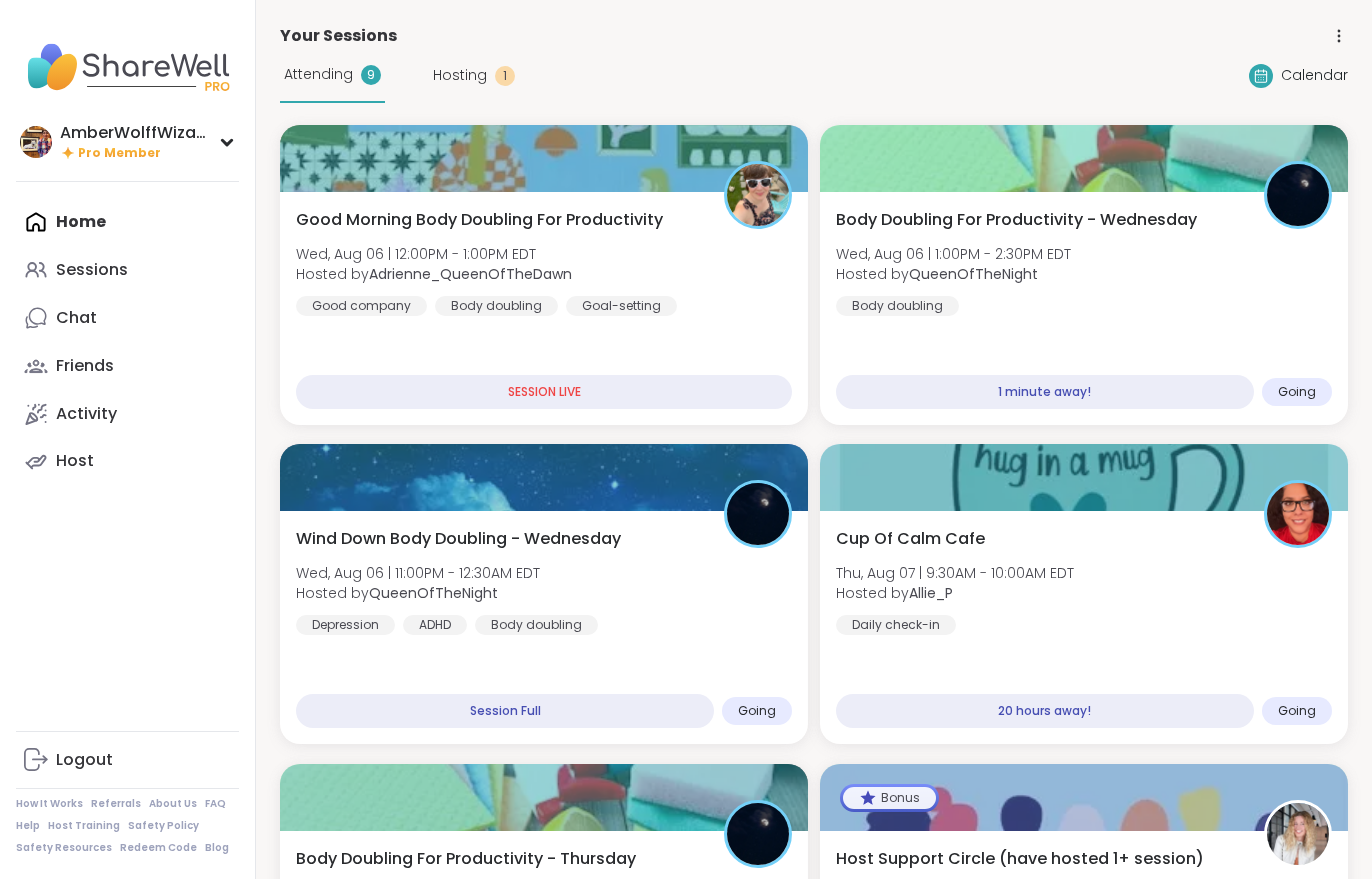 click on "Body Doubling For Productivity - Wednesday Wed, Aug 06 | 1:00PM - 2:30PM EDT Hosted by  QueenOfTheNight Body doubling" at bounding box center (1084, 262) 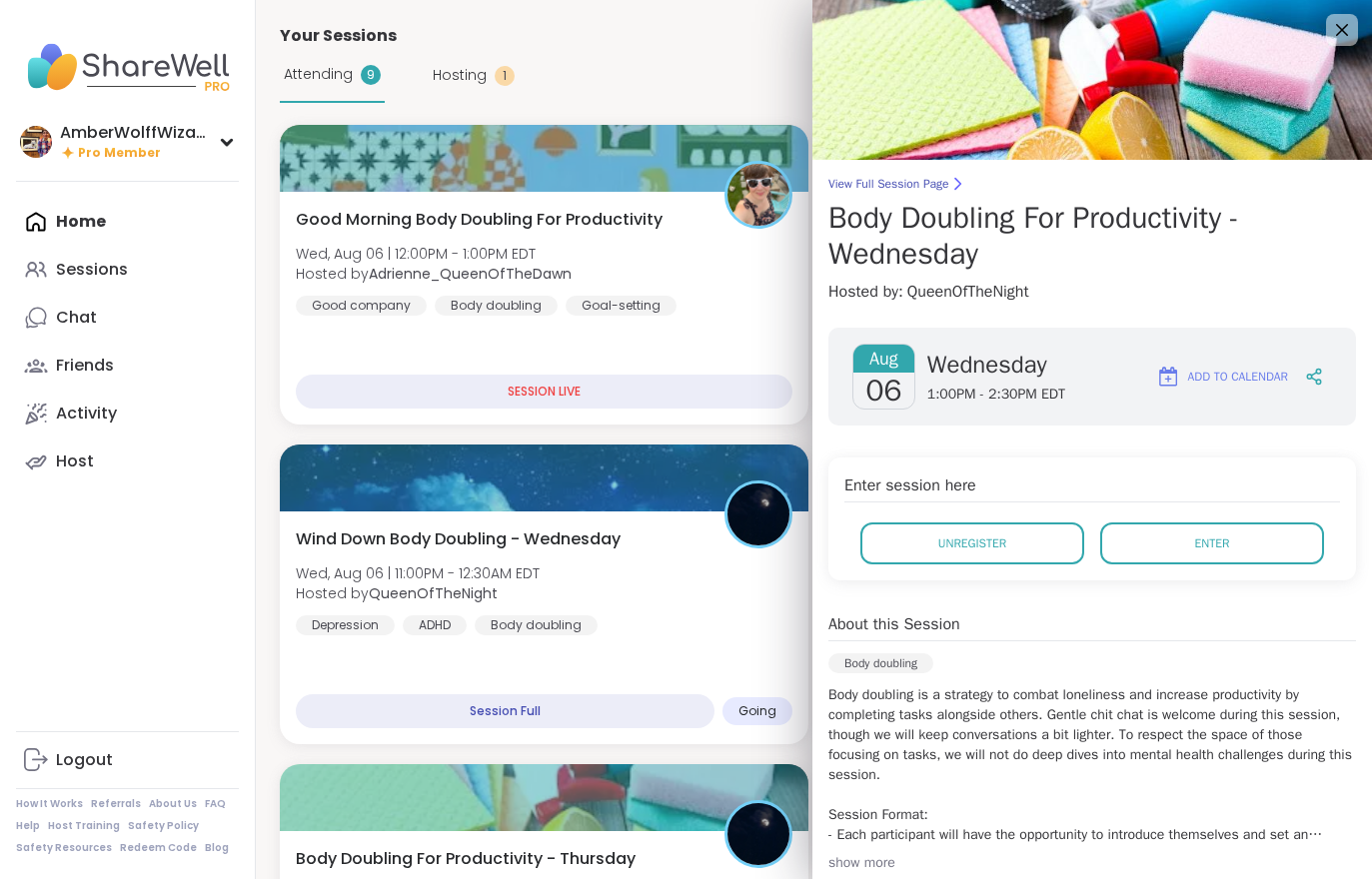 click on "Enter" at bounding box center [1212, 543] 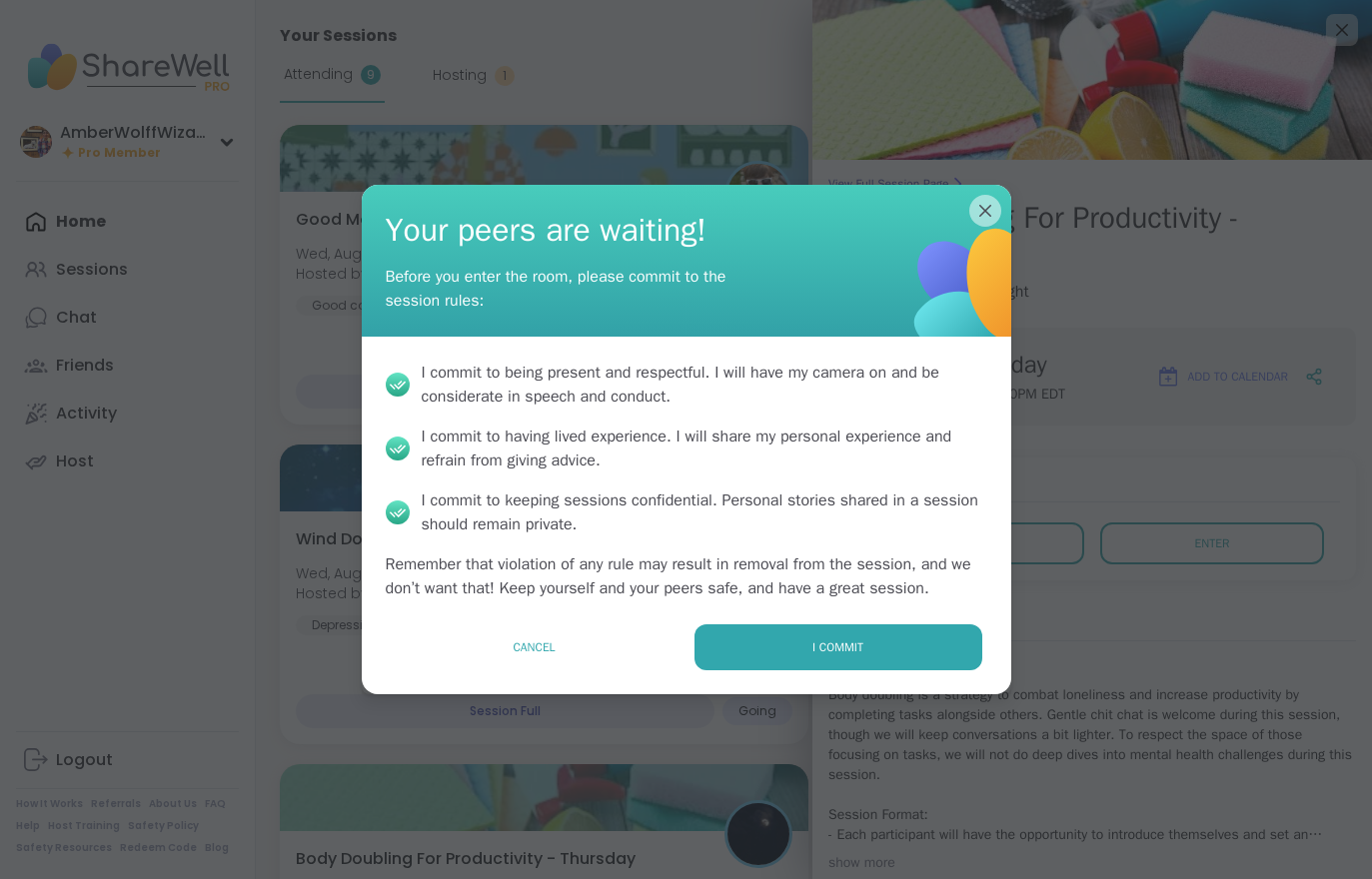 click on "I commit" at bounding box center (838, 647) 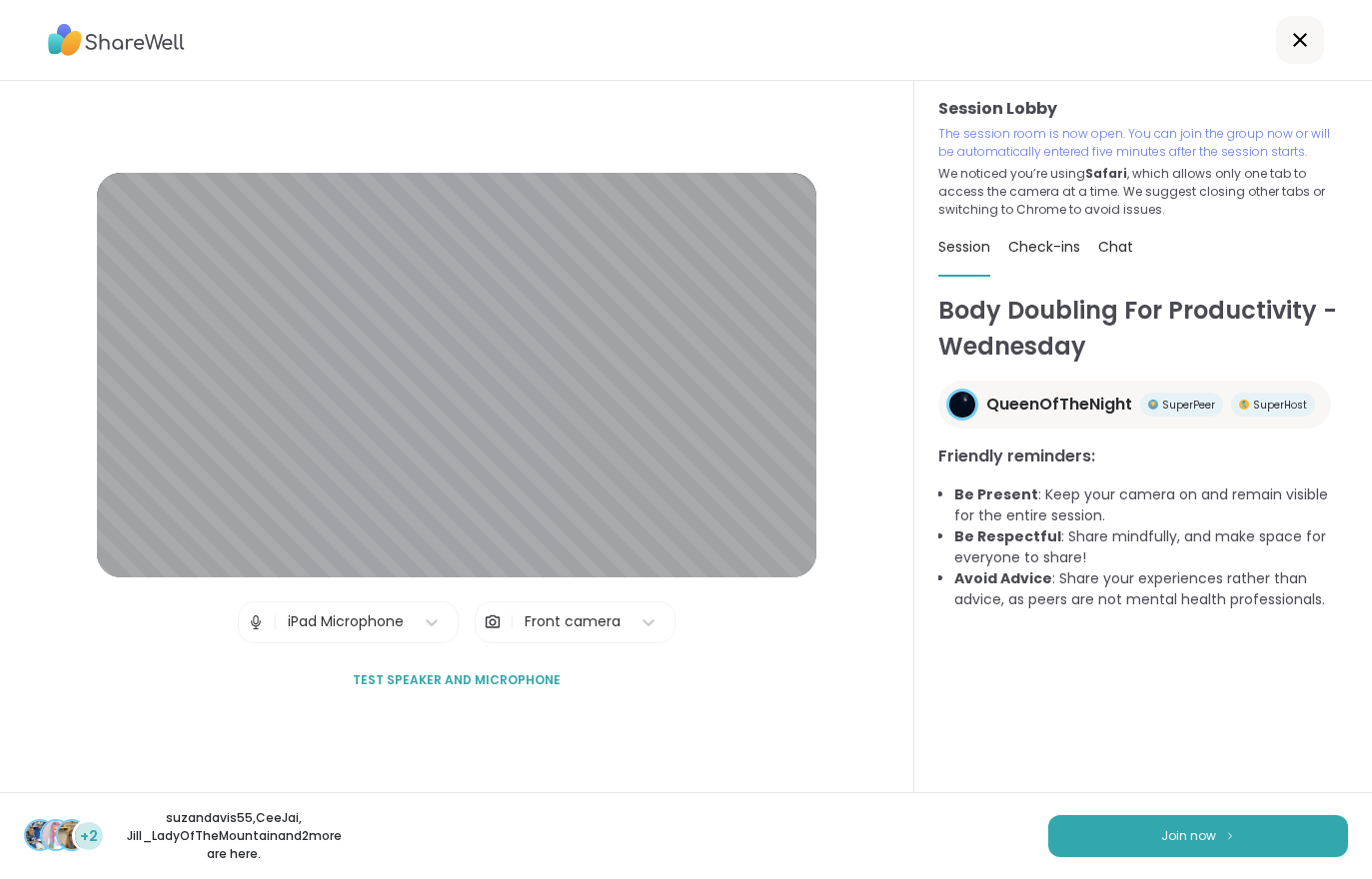 click on "Join now" at bounding box center (1198, 836) 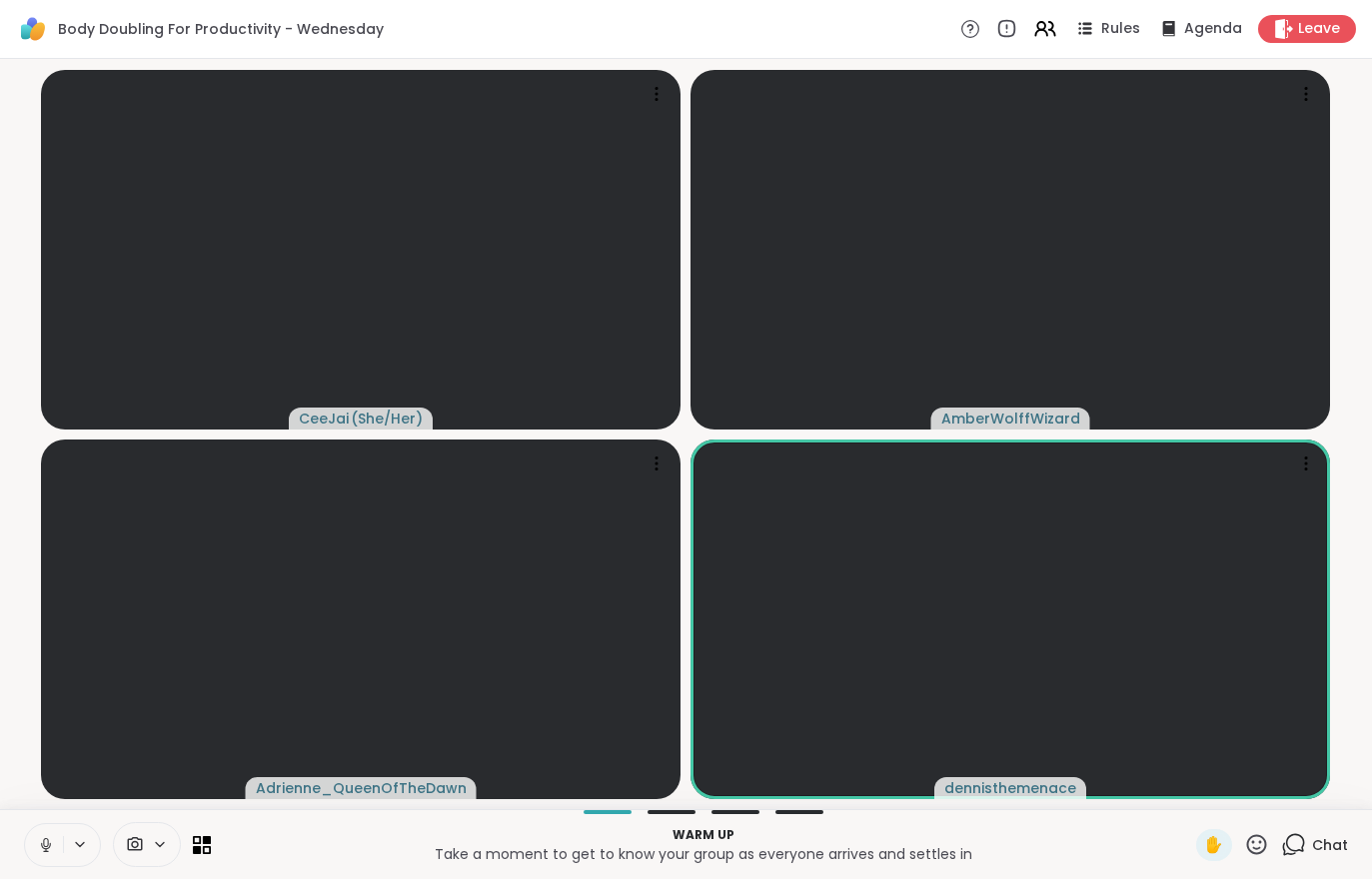 click at bounding box center [44, 845] 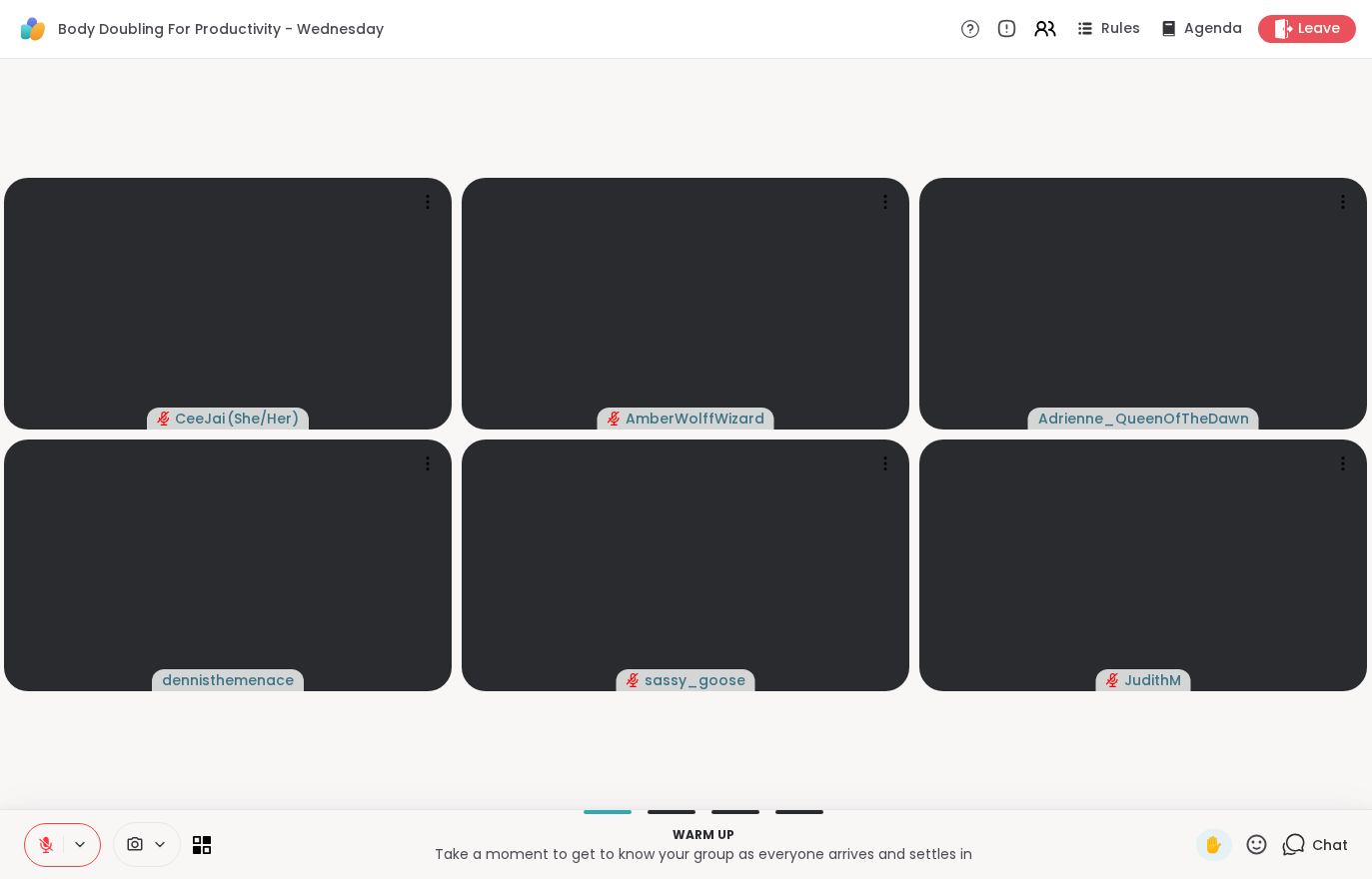 click at bounding box center (44, 845) 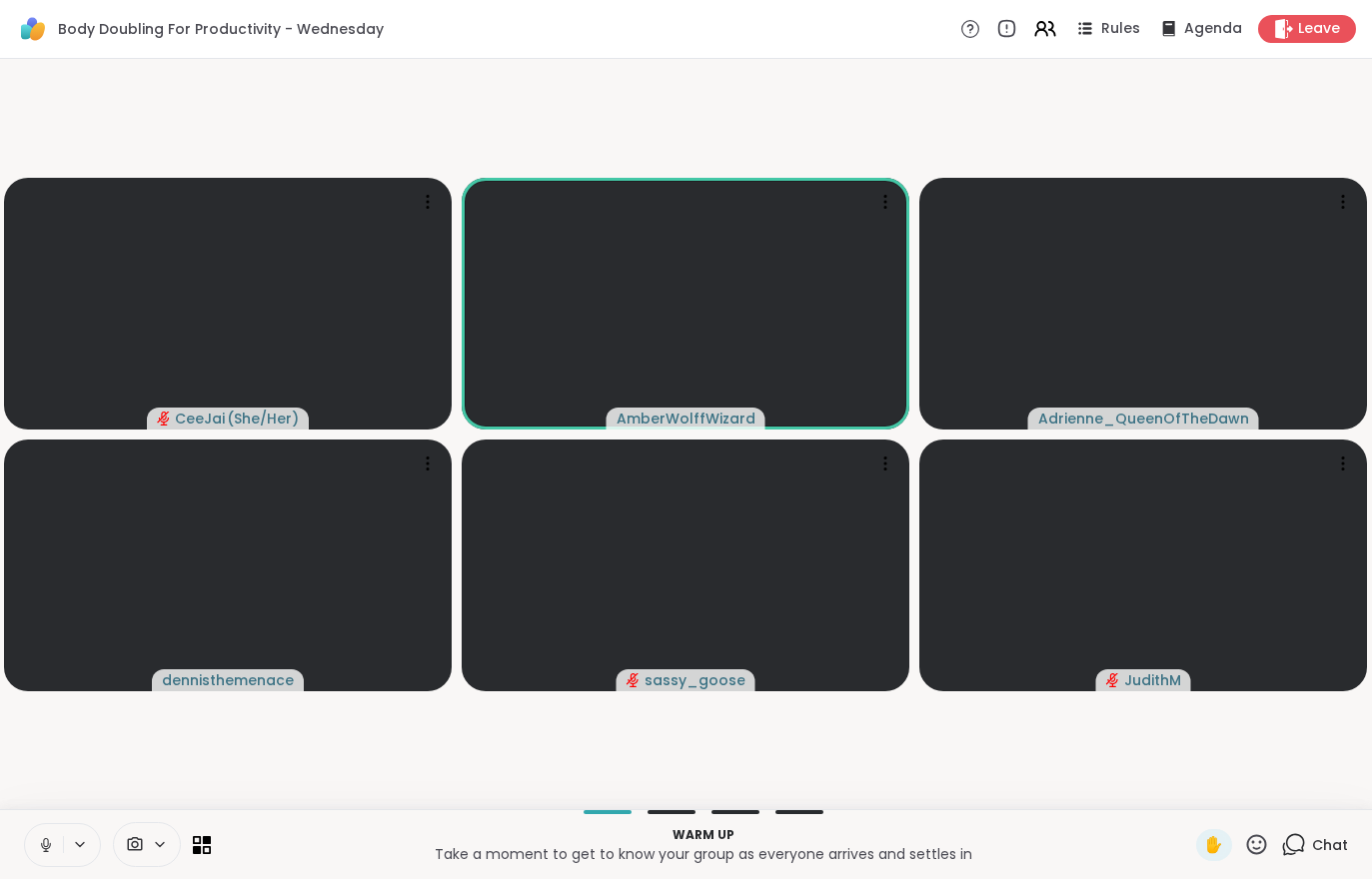 click at bounding box center [44, 845] 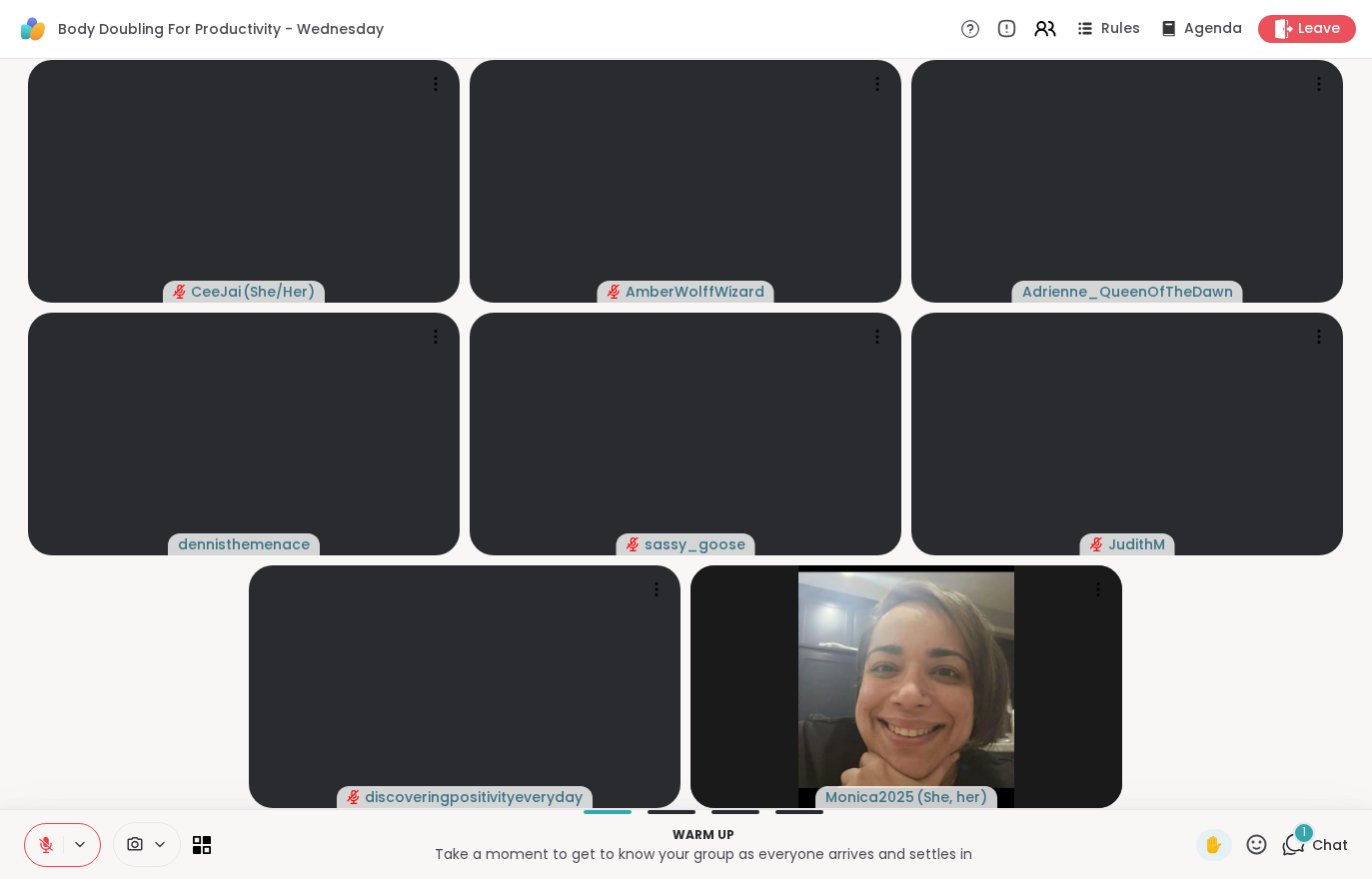 click on "Chat" at bounding box center (1330, 845) 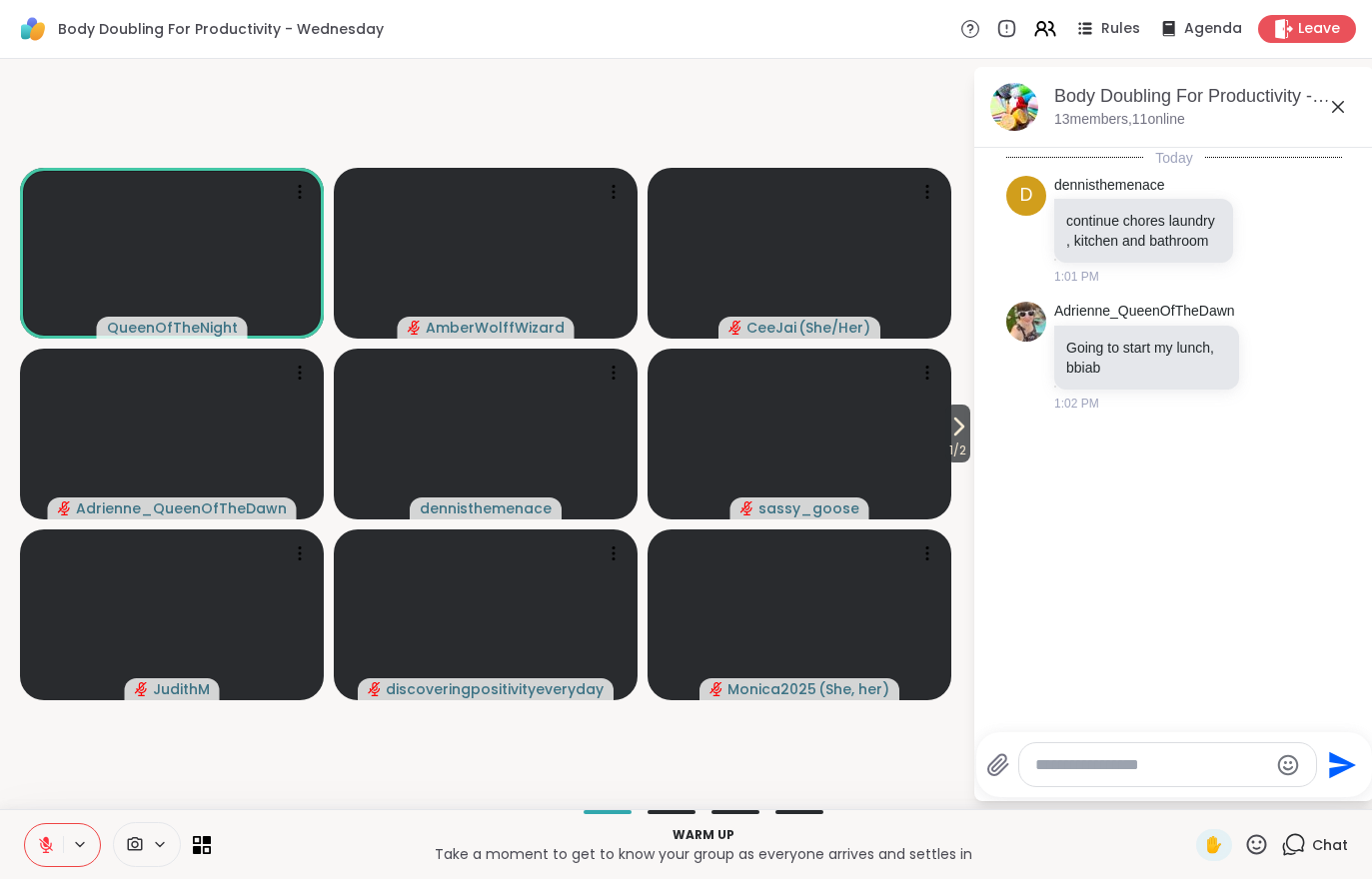 click on "1  /  2" at bounding box center (957, 450) 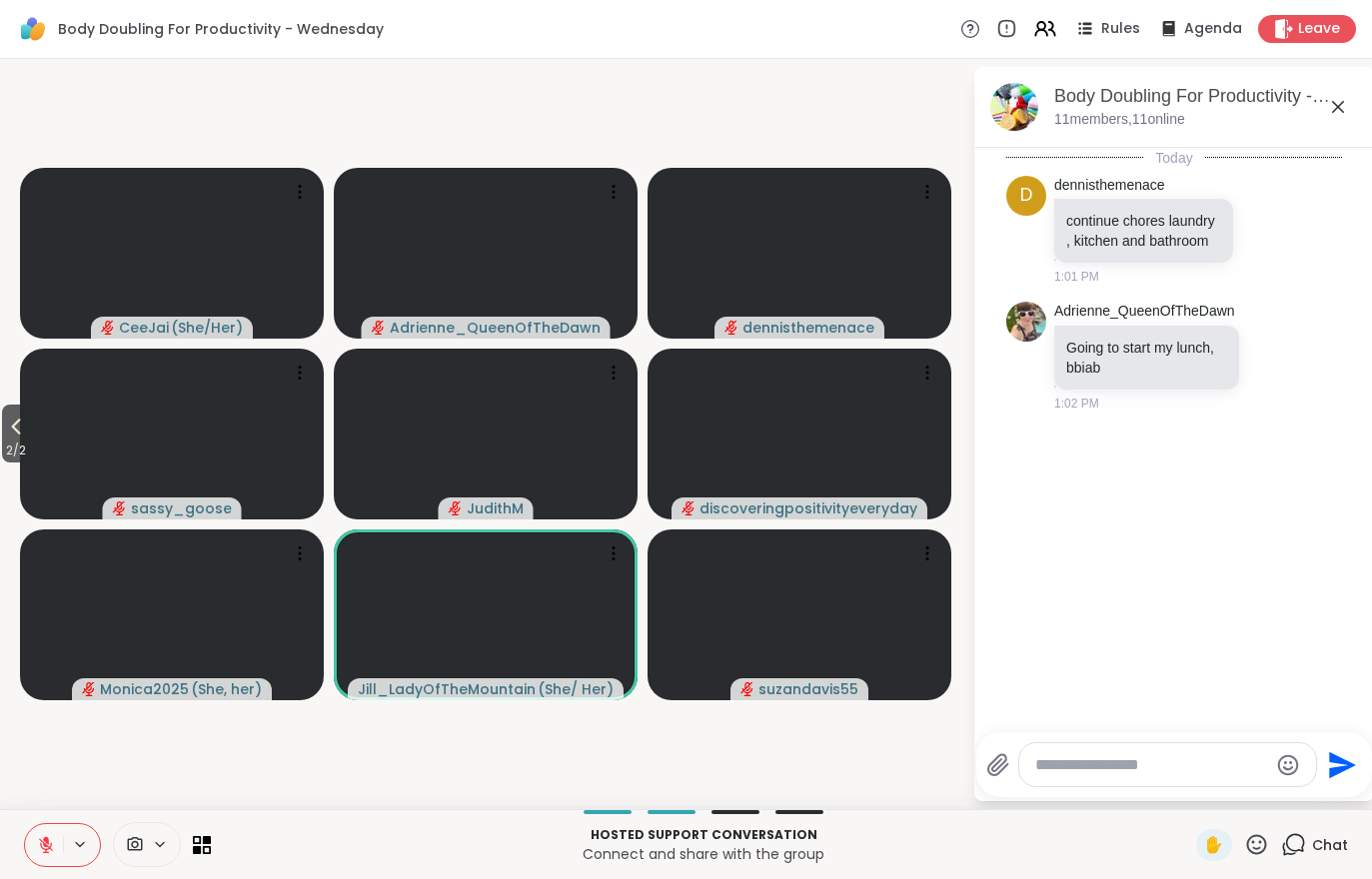 click on "2  /  2" at bounding box center [16, 450] 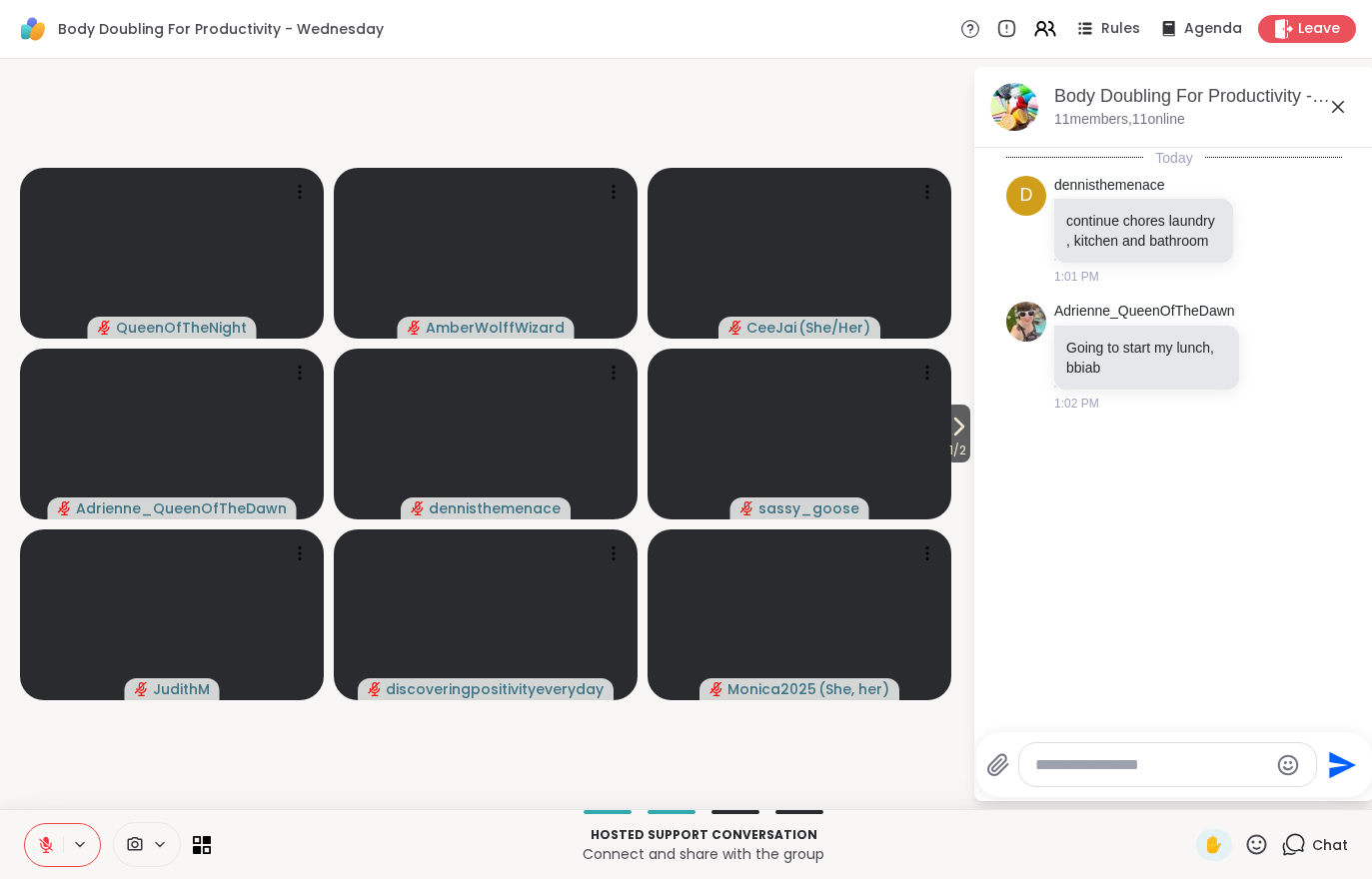 click at bounding box center [799, 434] 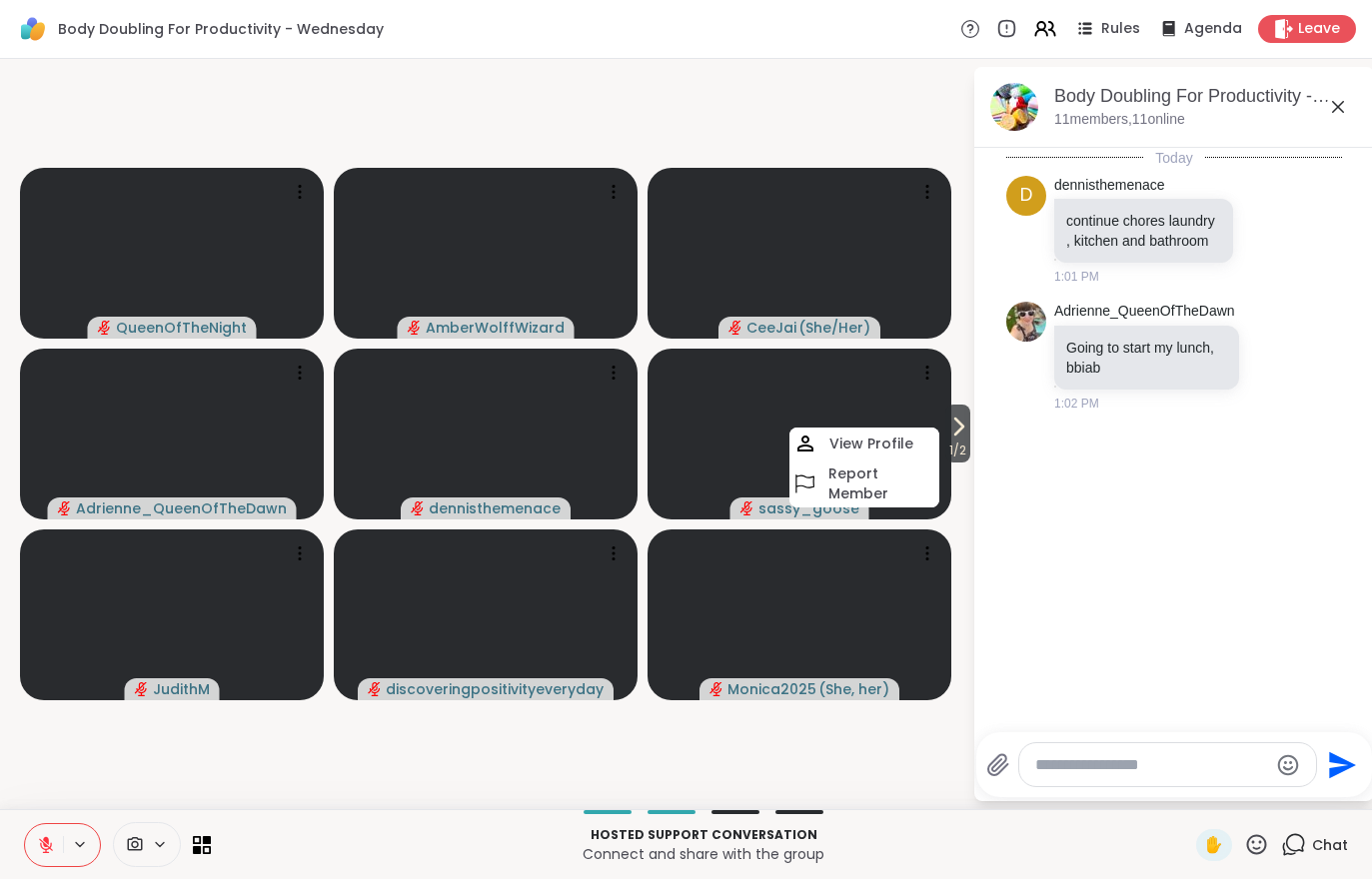 click on "Today d dennisthemenace continue chores laundry , kitchen and bathroom 1:01 PM Adrienne_QueenOfTheDawn Going to start my lunch, bbiab 1:02 PM" at bounding box center (1174, 434) 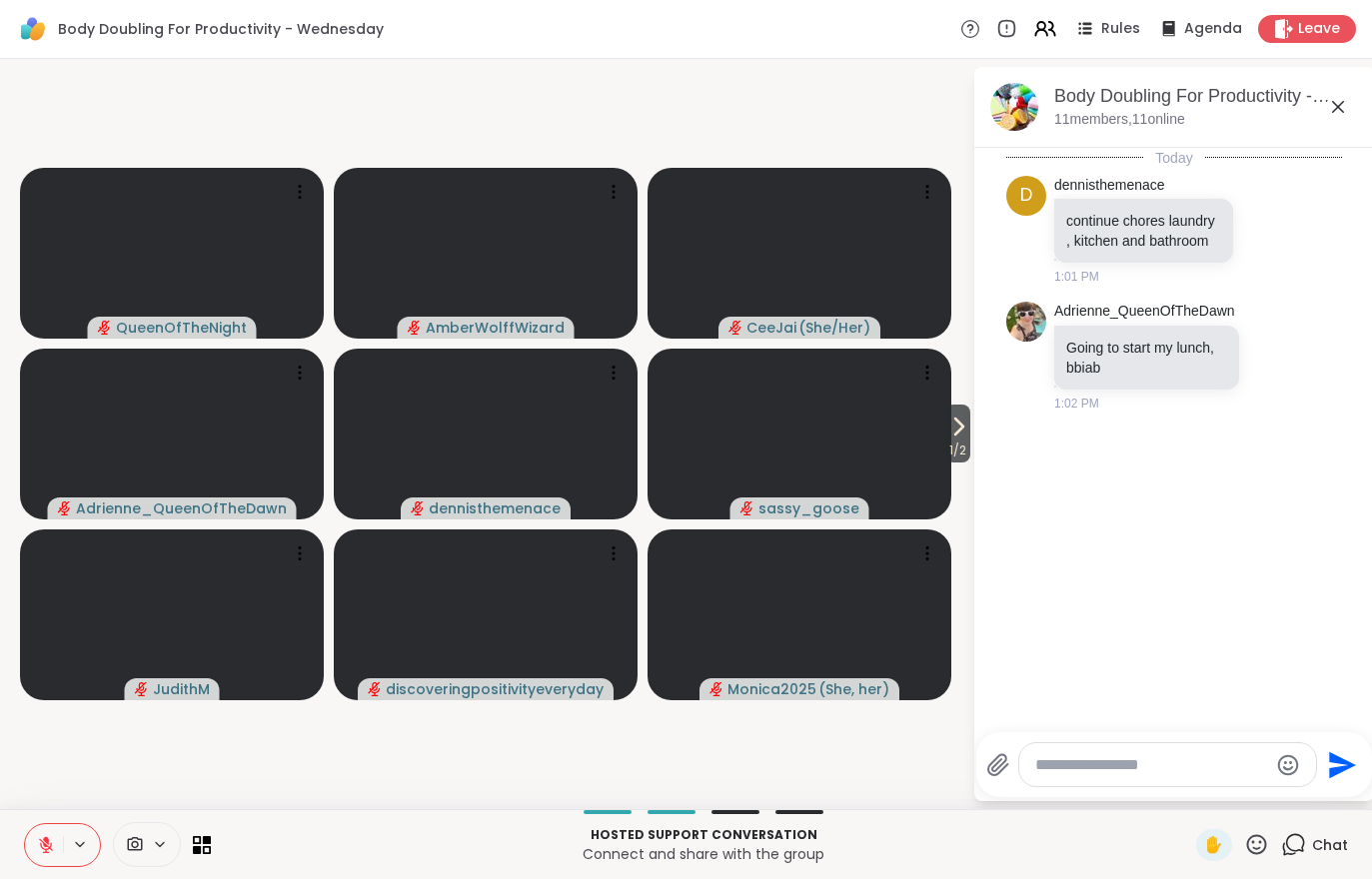 click on "1  /  2" at bounding box center [957, 450] 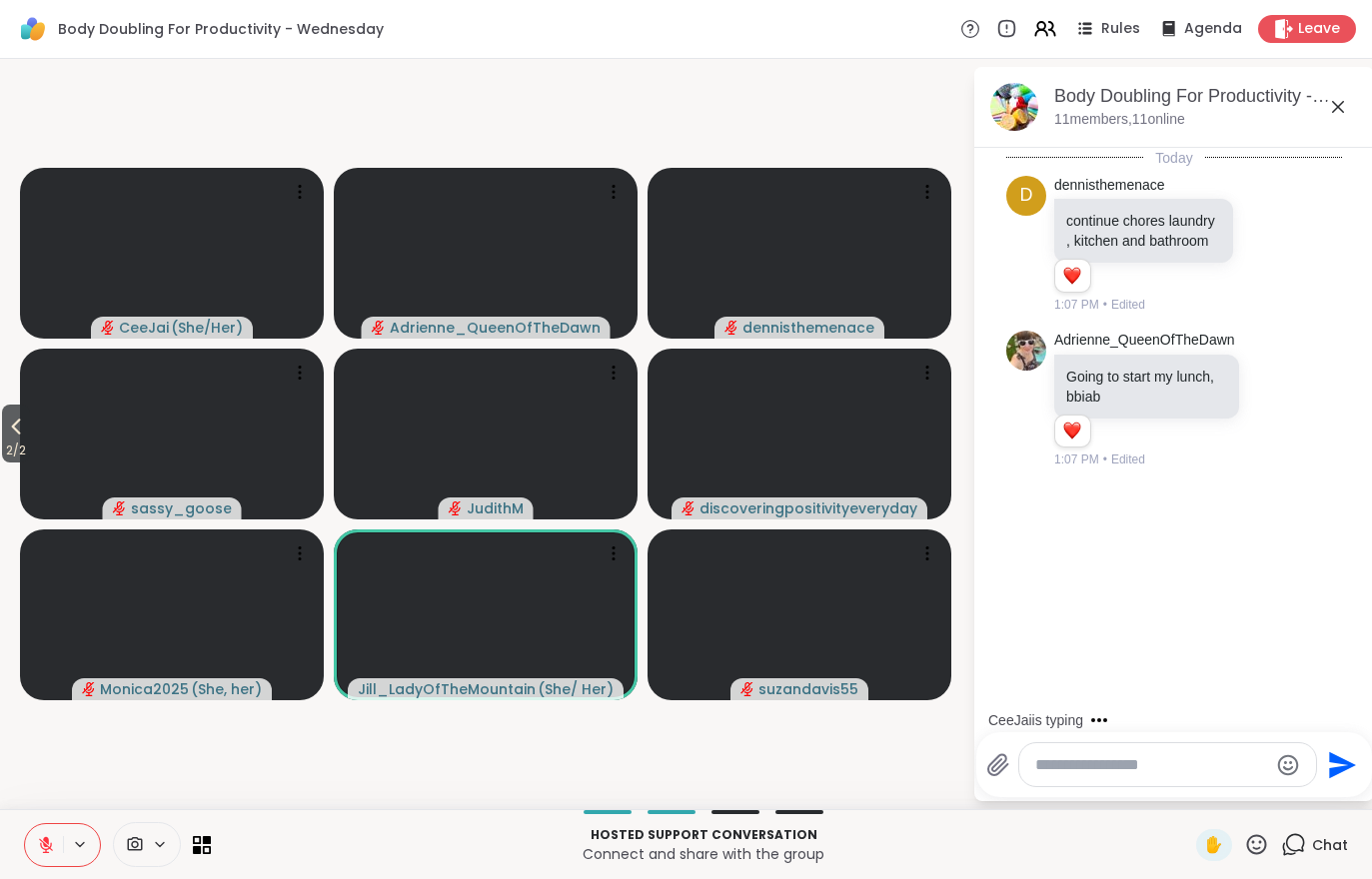 click at bounding box center (44, 845) 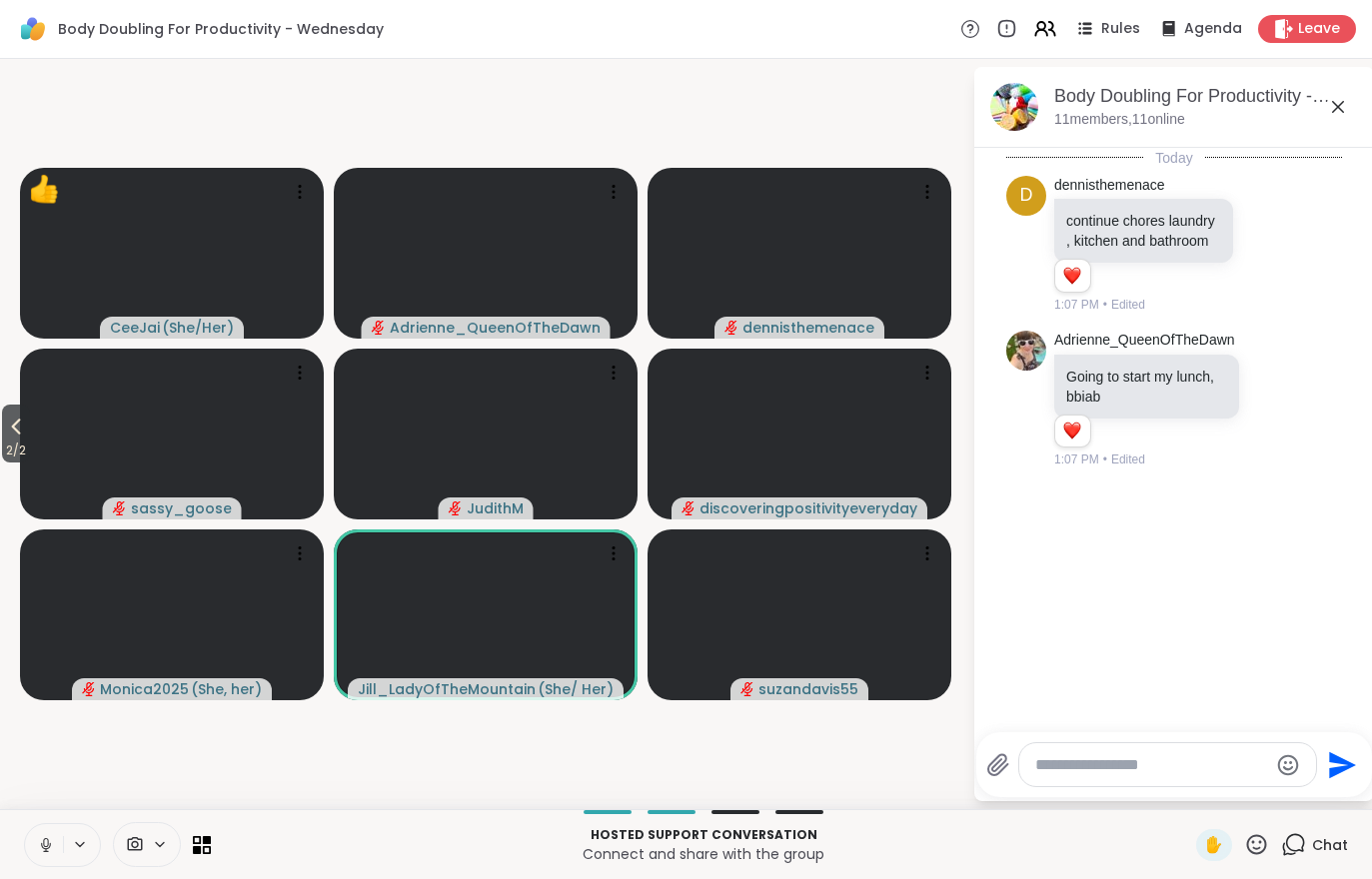 click on "2  /  2" at bounding box center (16, 450) 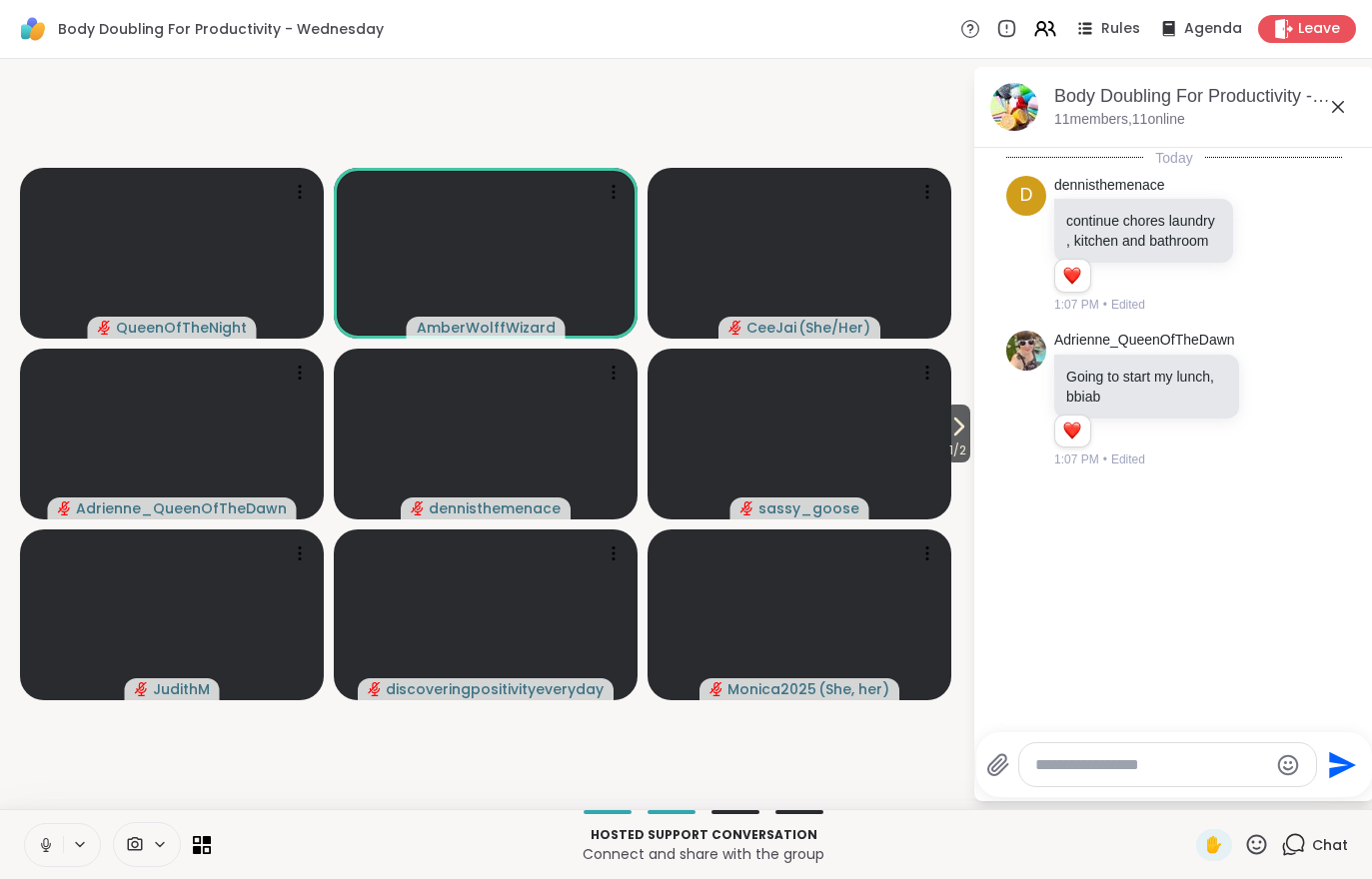 click on "1  /  2" at bounding box center [957, 450] 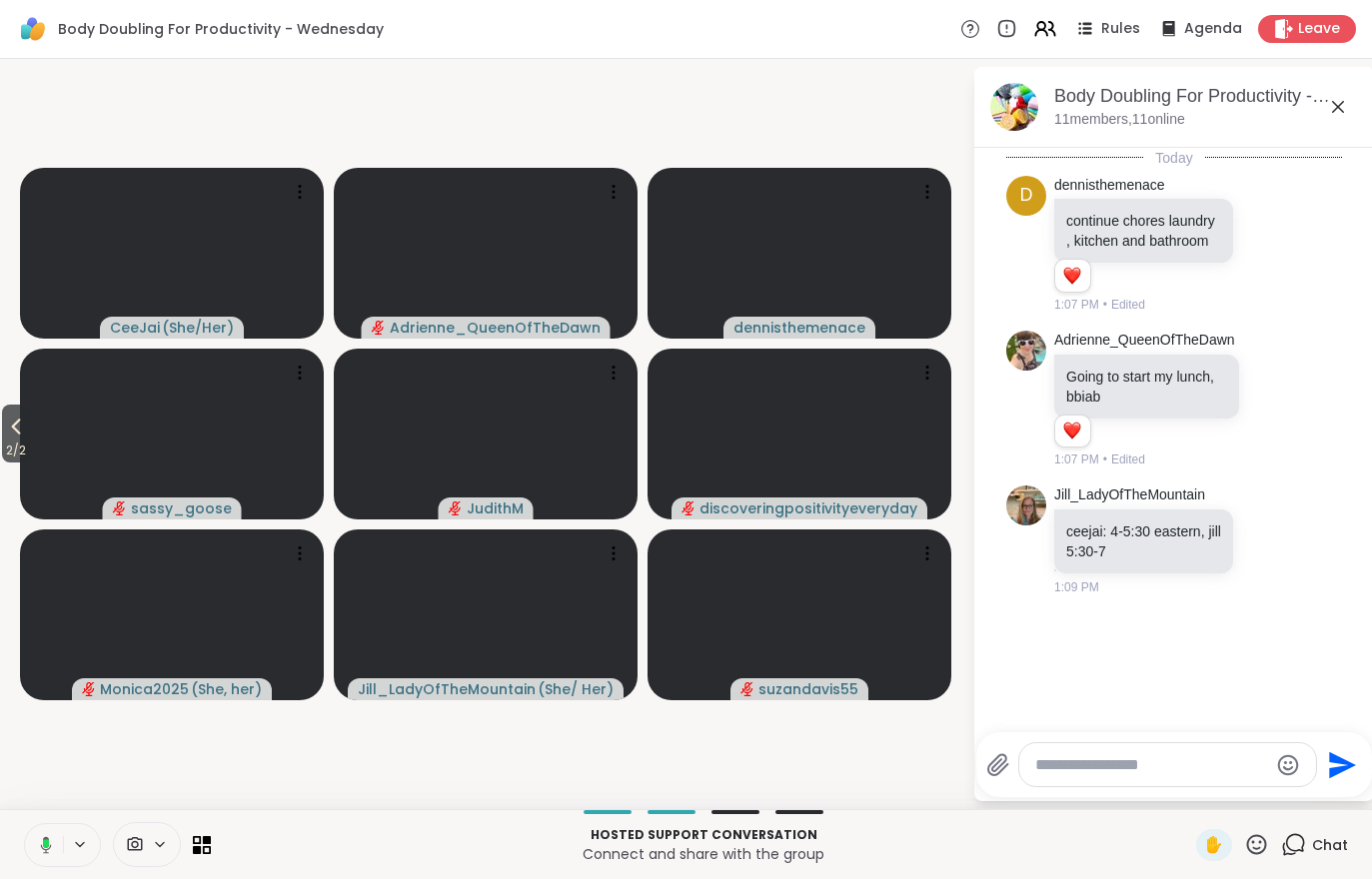 click 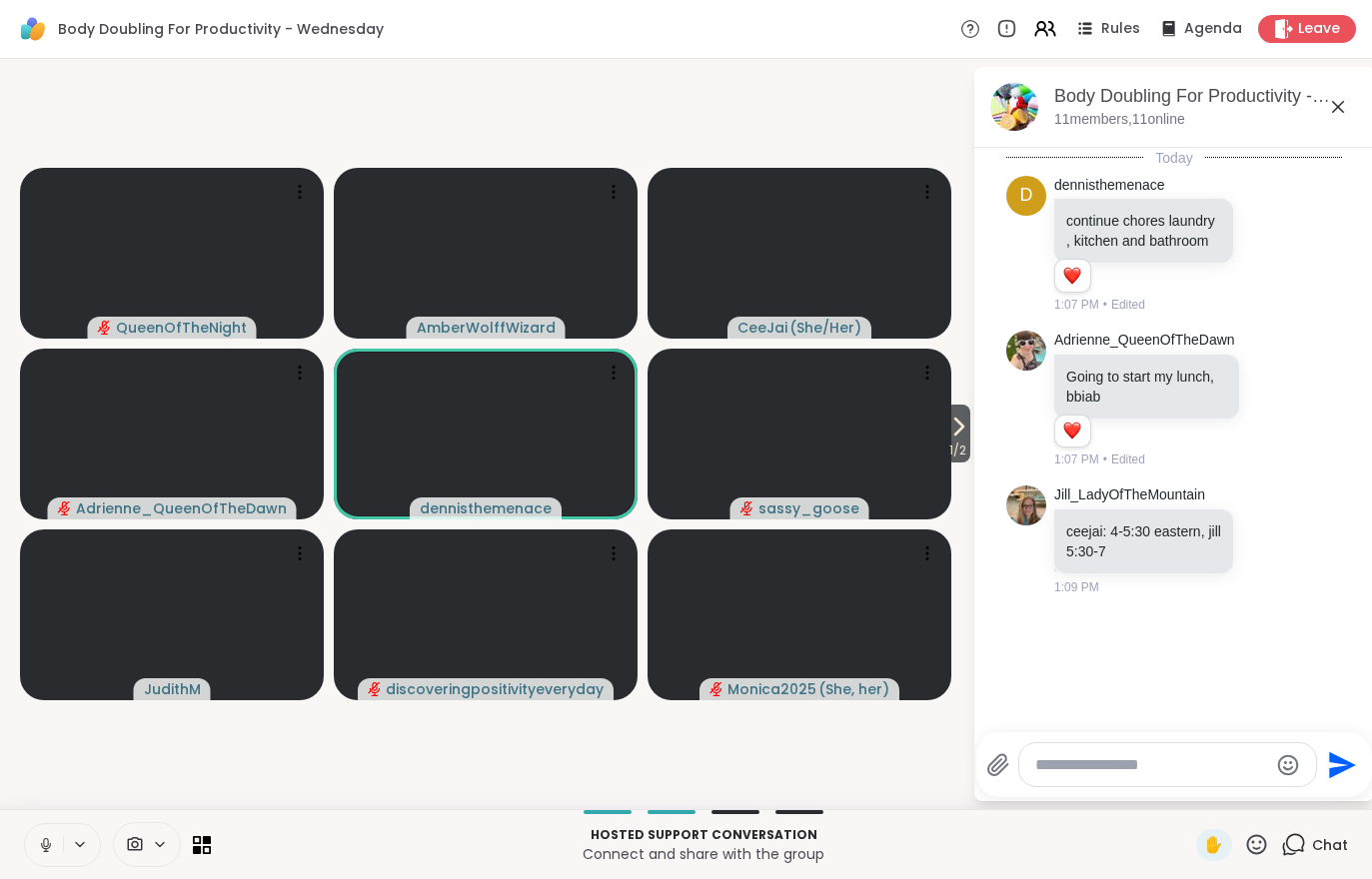 click 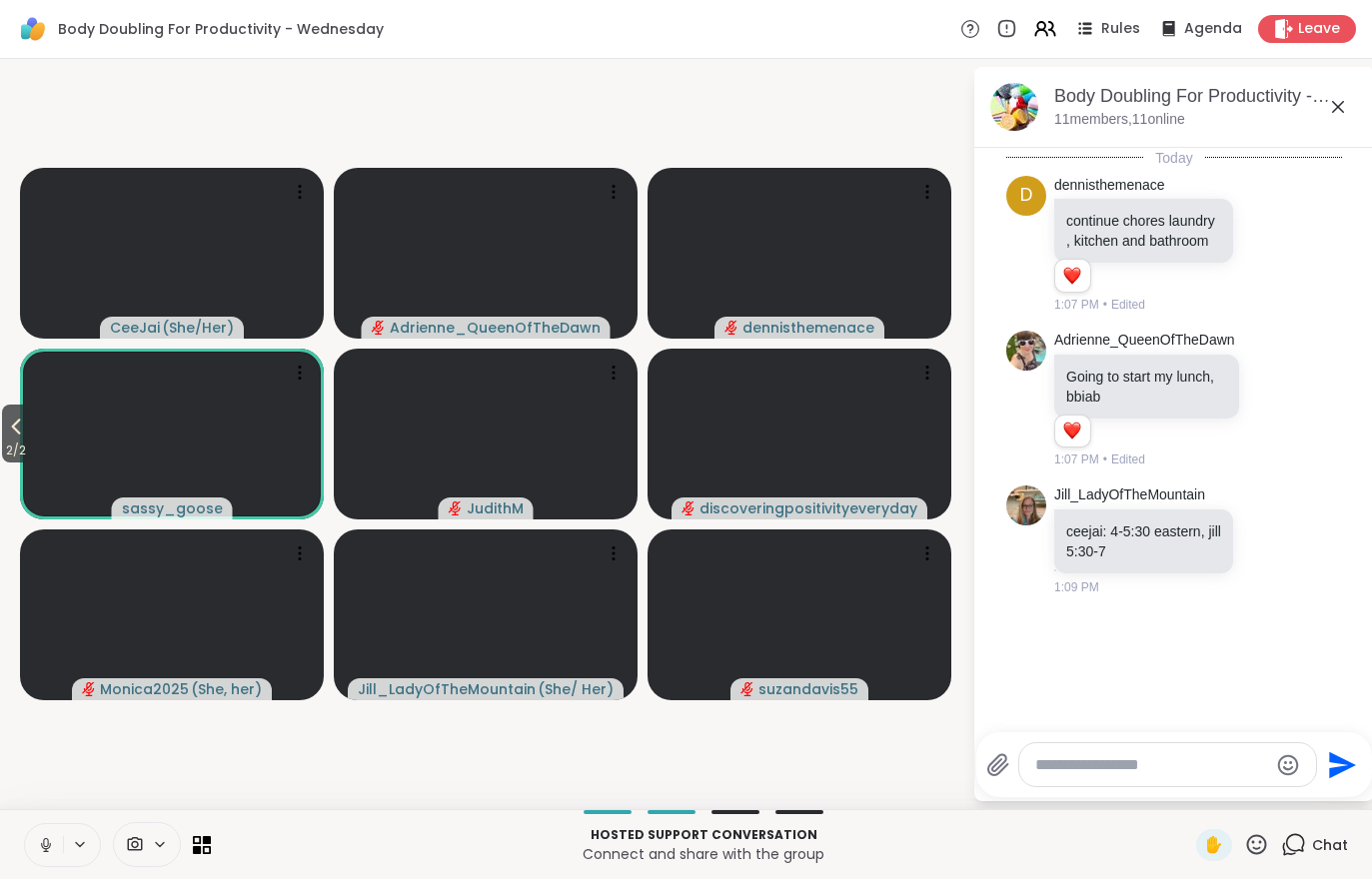 click on "2  /  2" at bounding box center (16, 450) 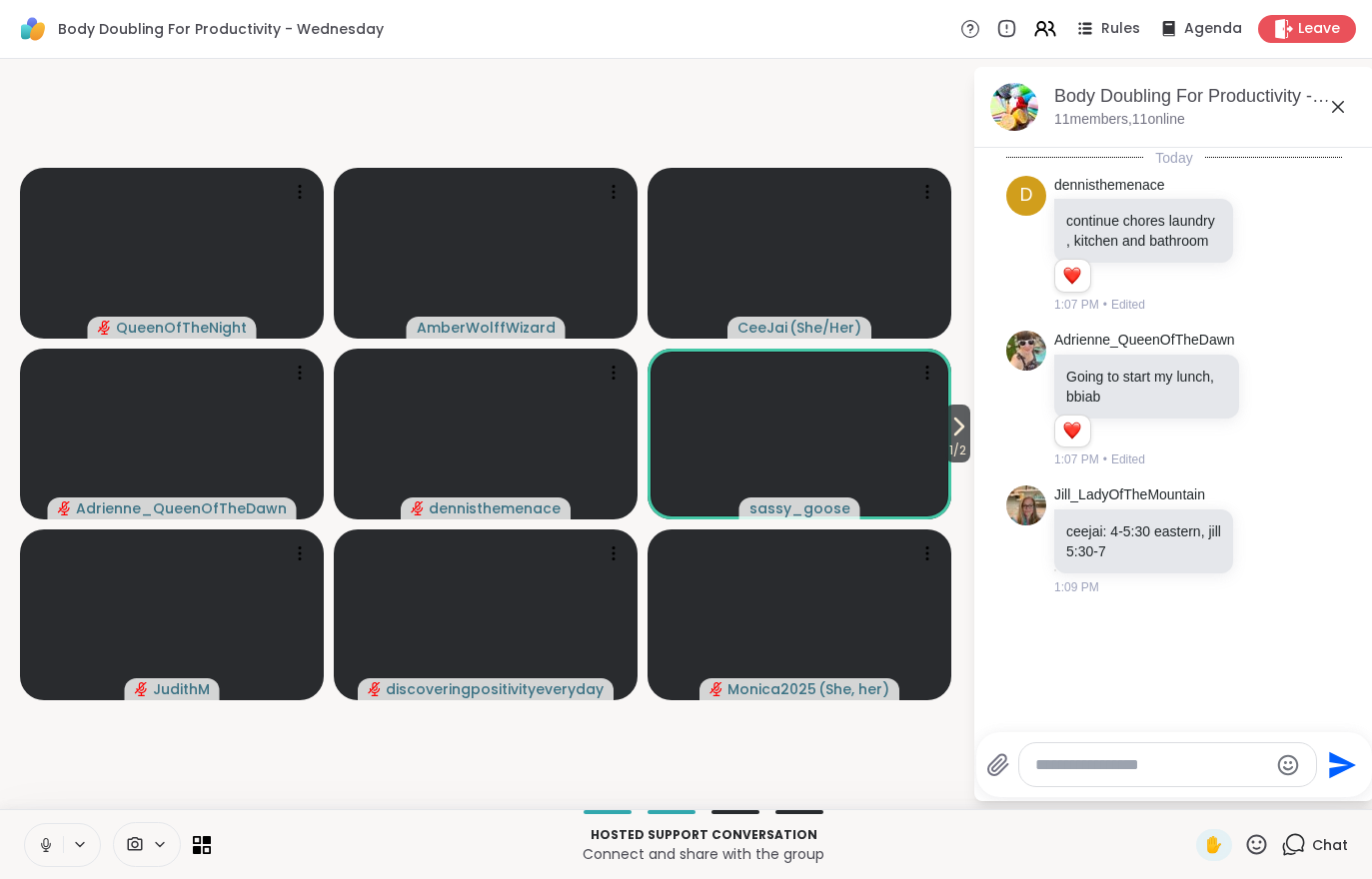 click at bounding box center [44, 845] 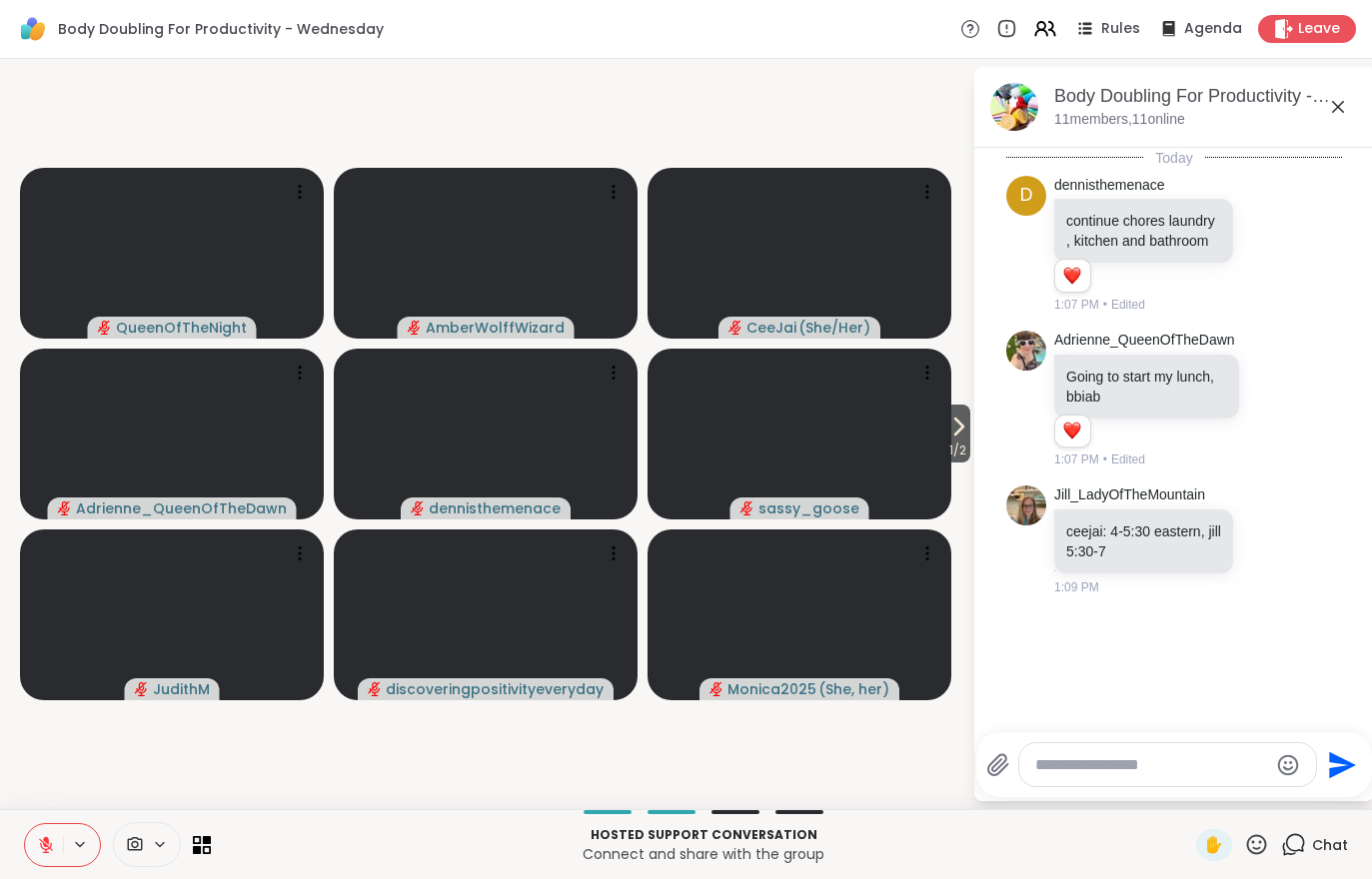 click at bounding box center [44, 845] 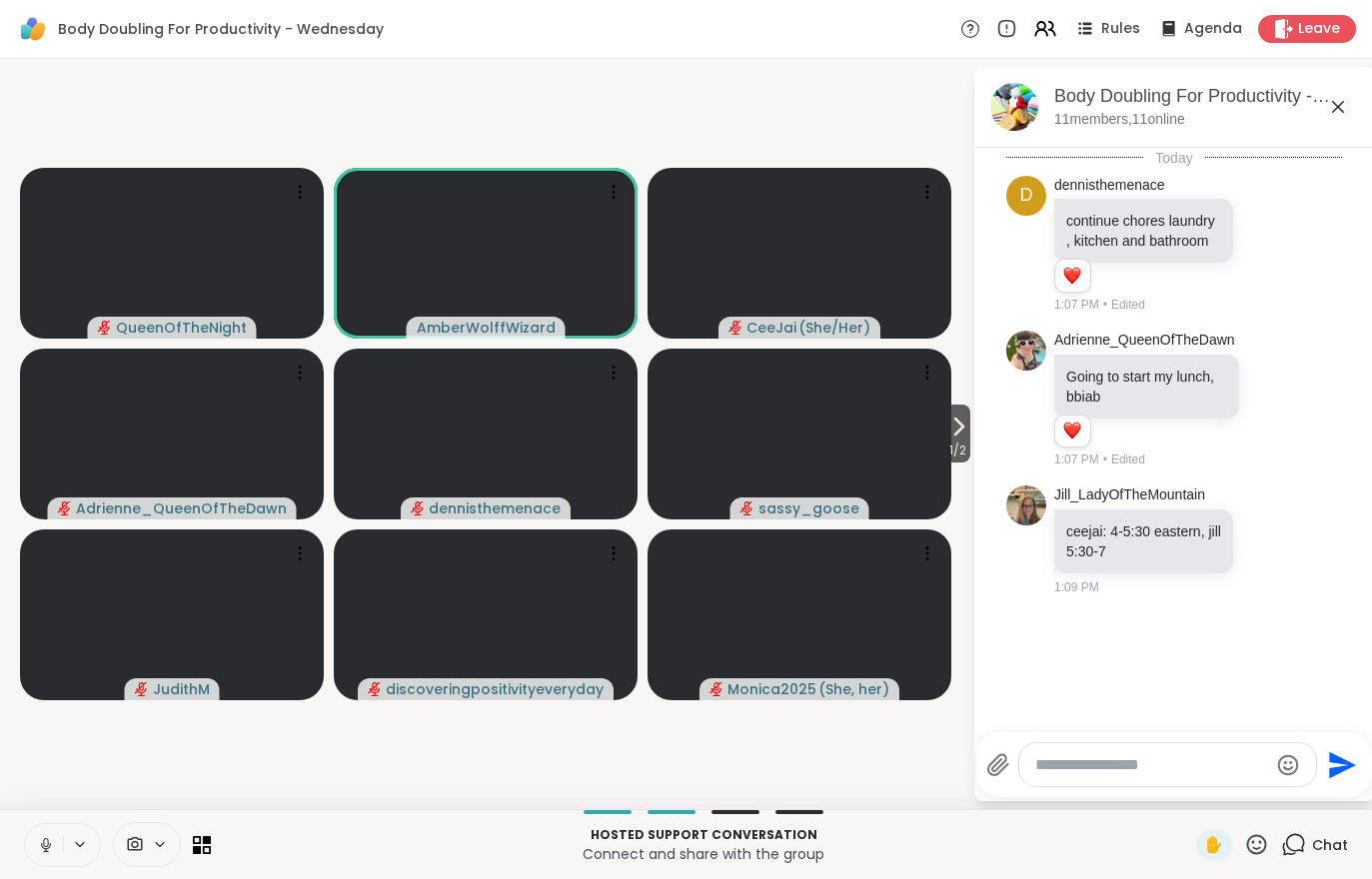 click at bounding box center [44, 845] 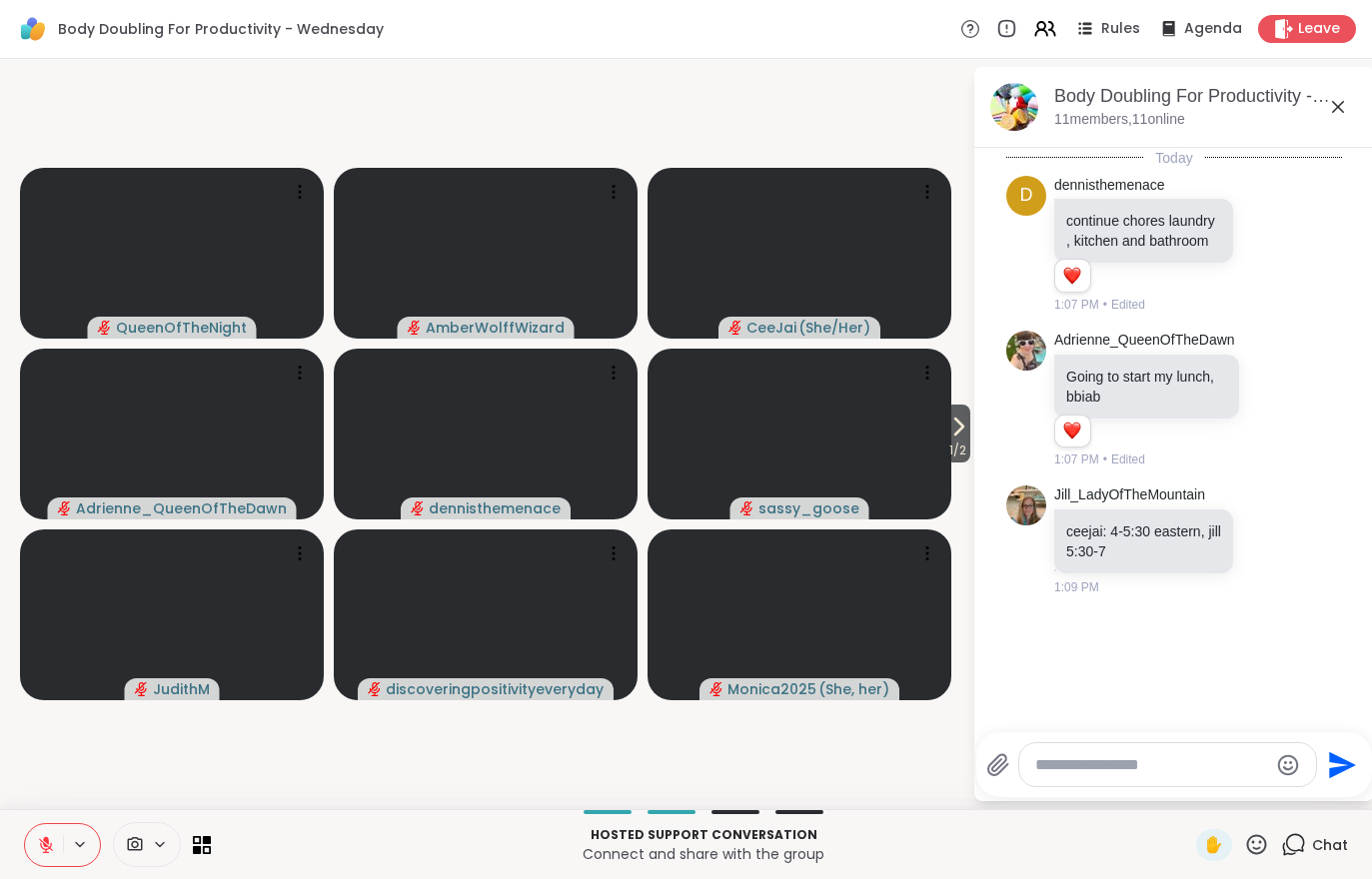click on "1  /  2" at bounding box center [957, 450] 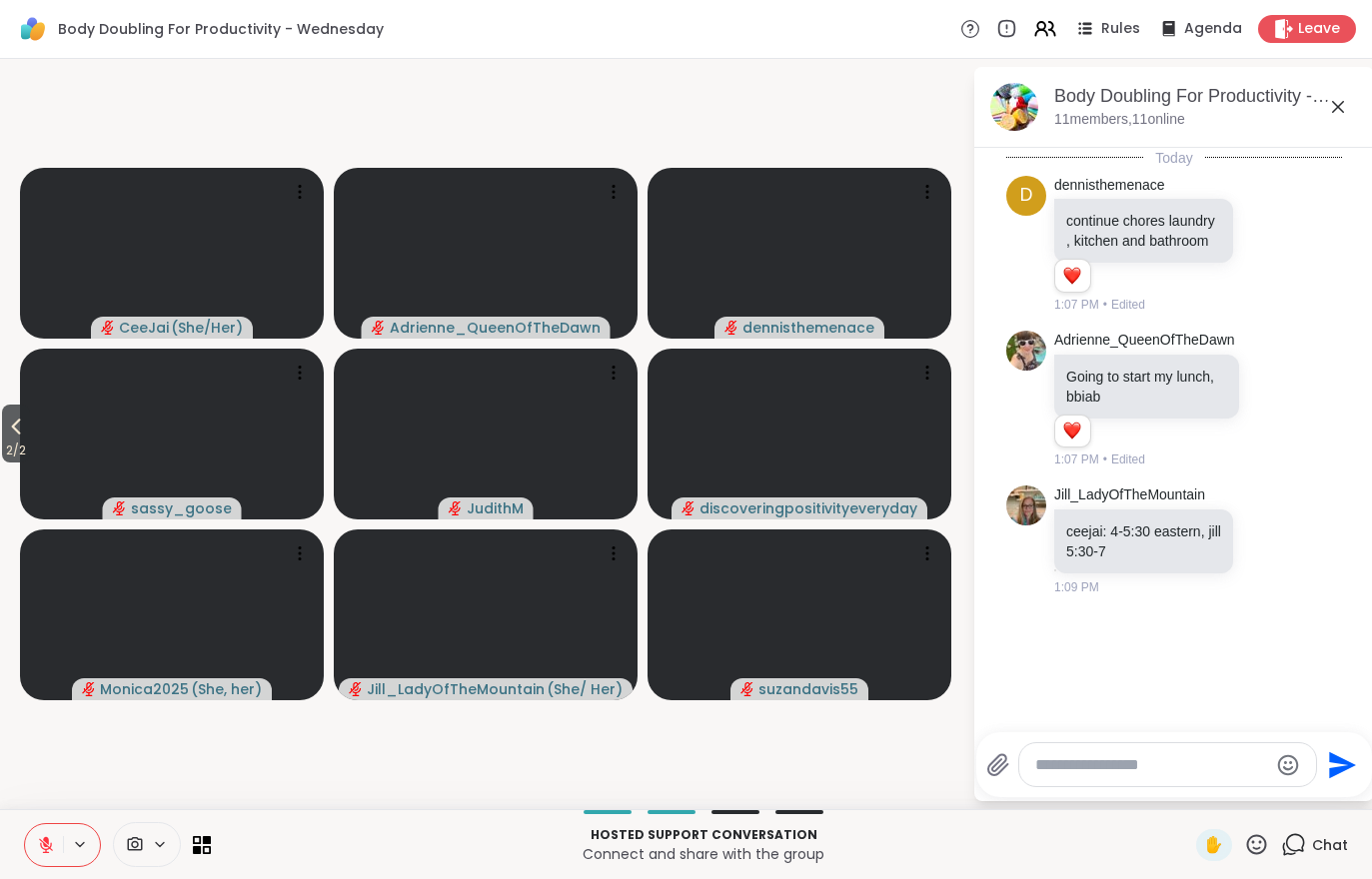 click 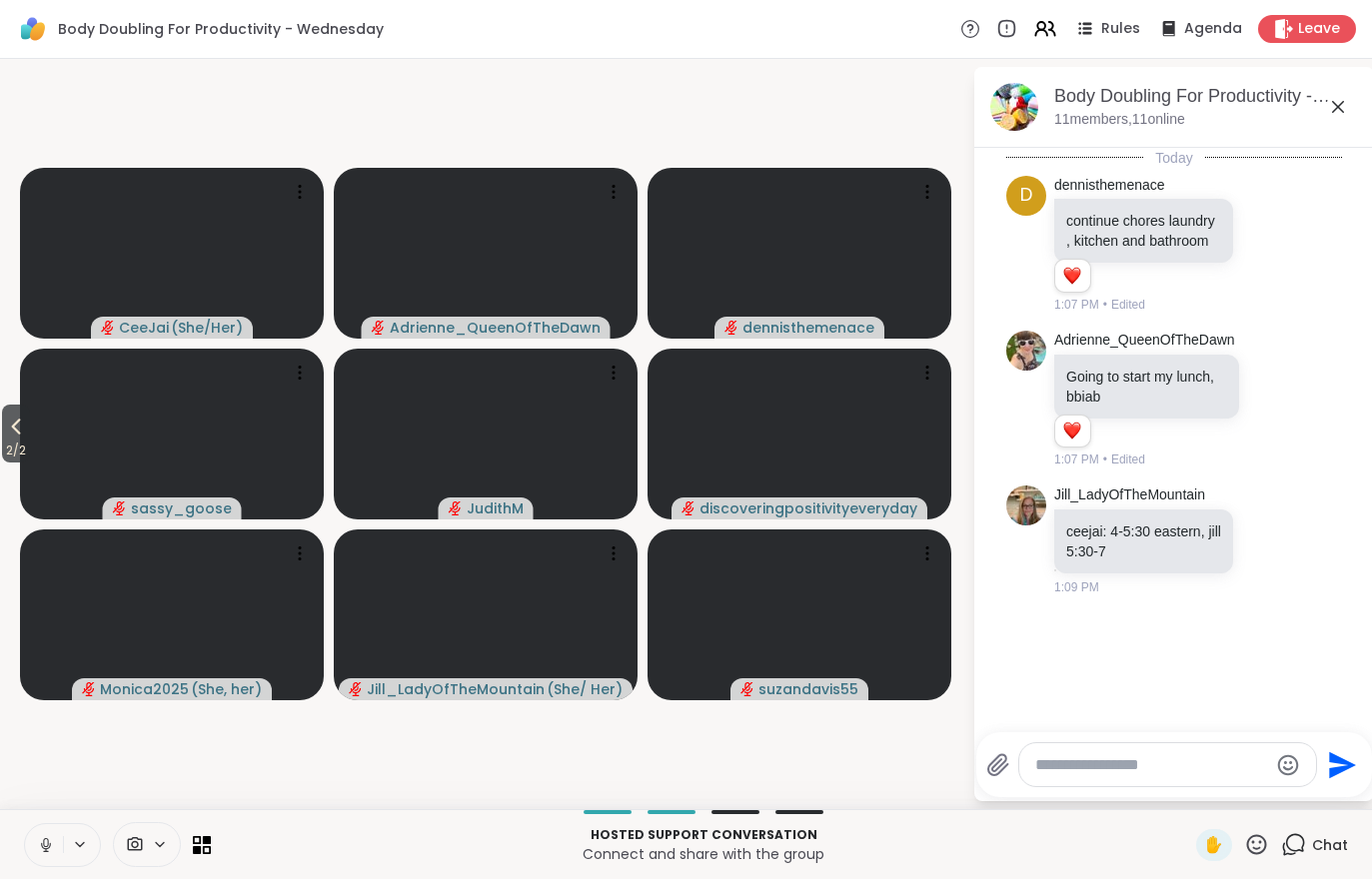 click at bounding box center (44, 845) 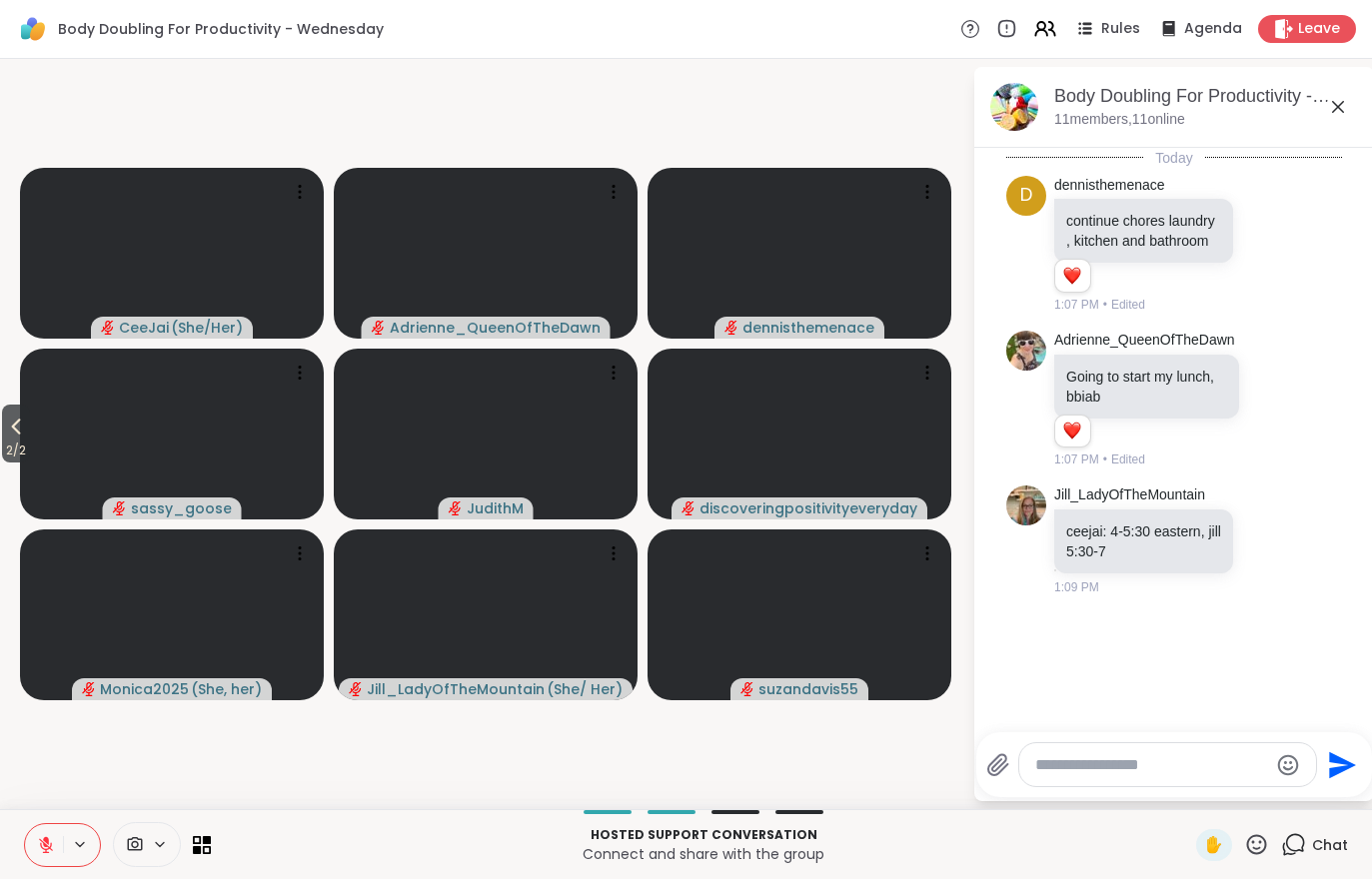 click on "2  /  2" at bounding box center [16, 450] 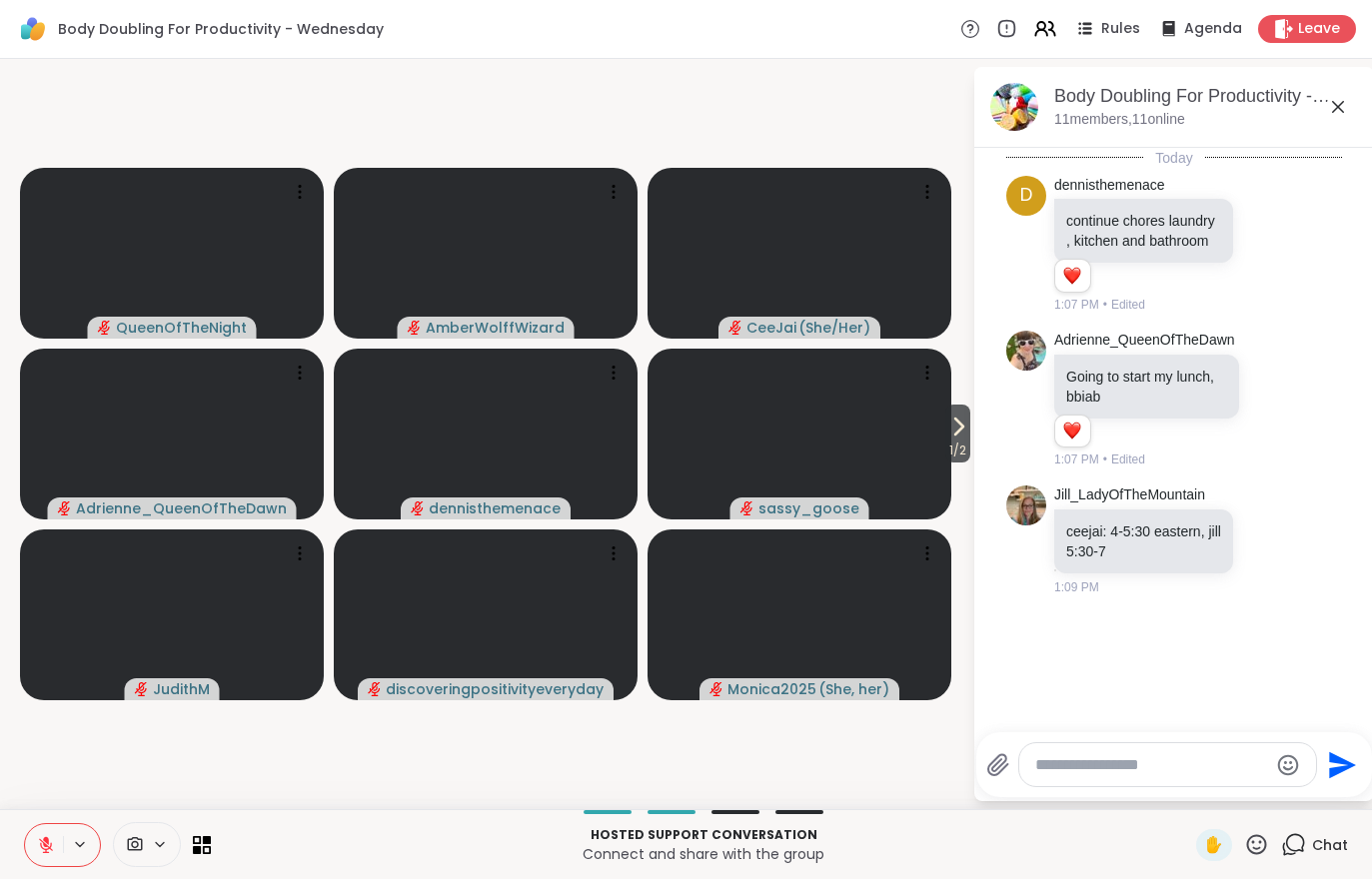 click 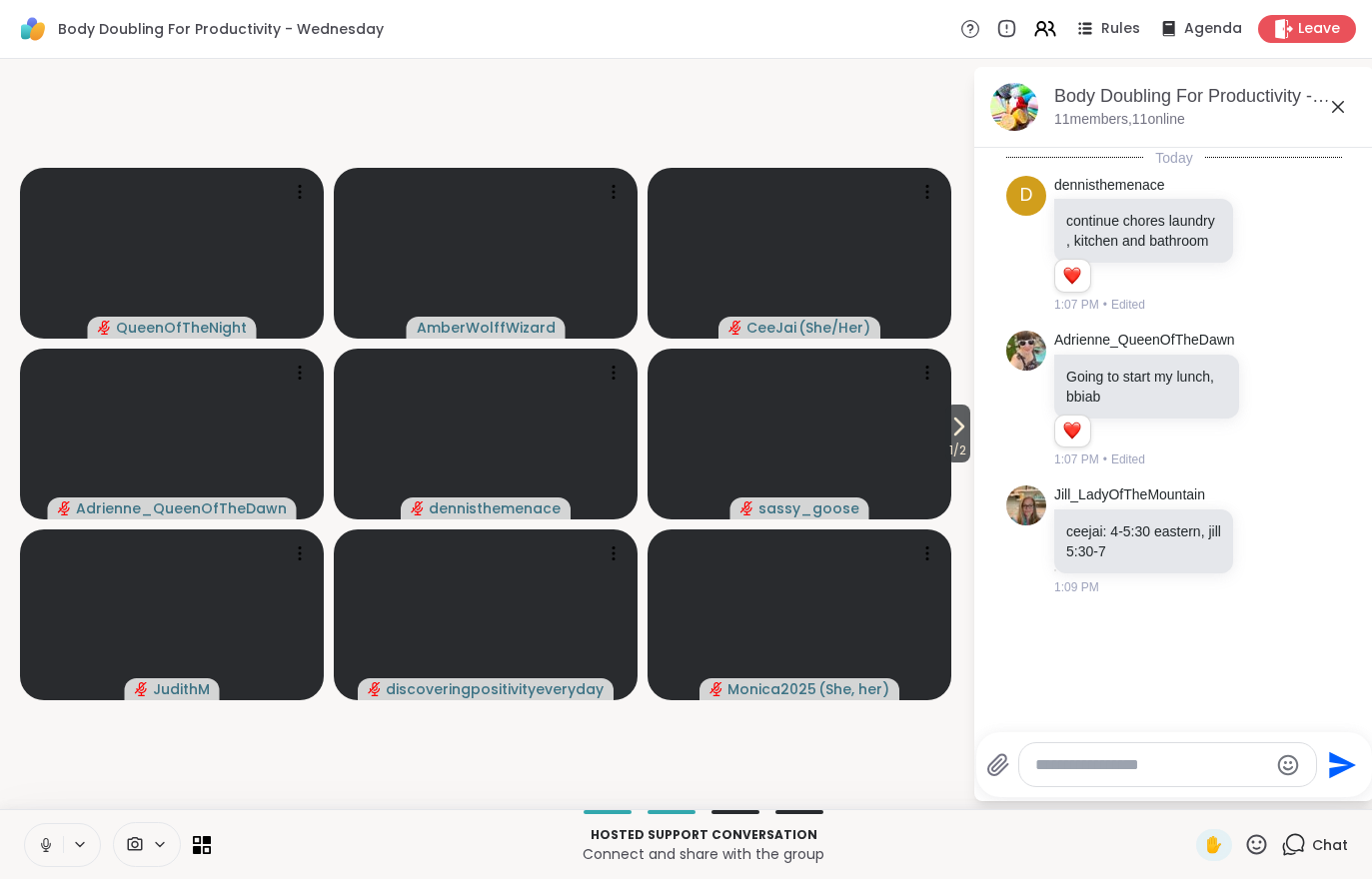 scroll, scrollTop: 67, scrollLeft: 0, axis: vertical 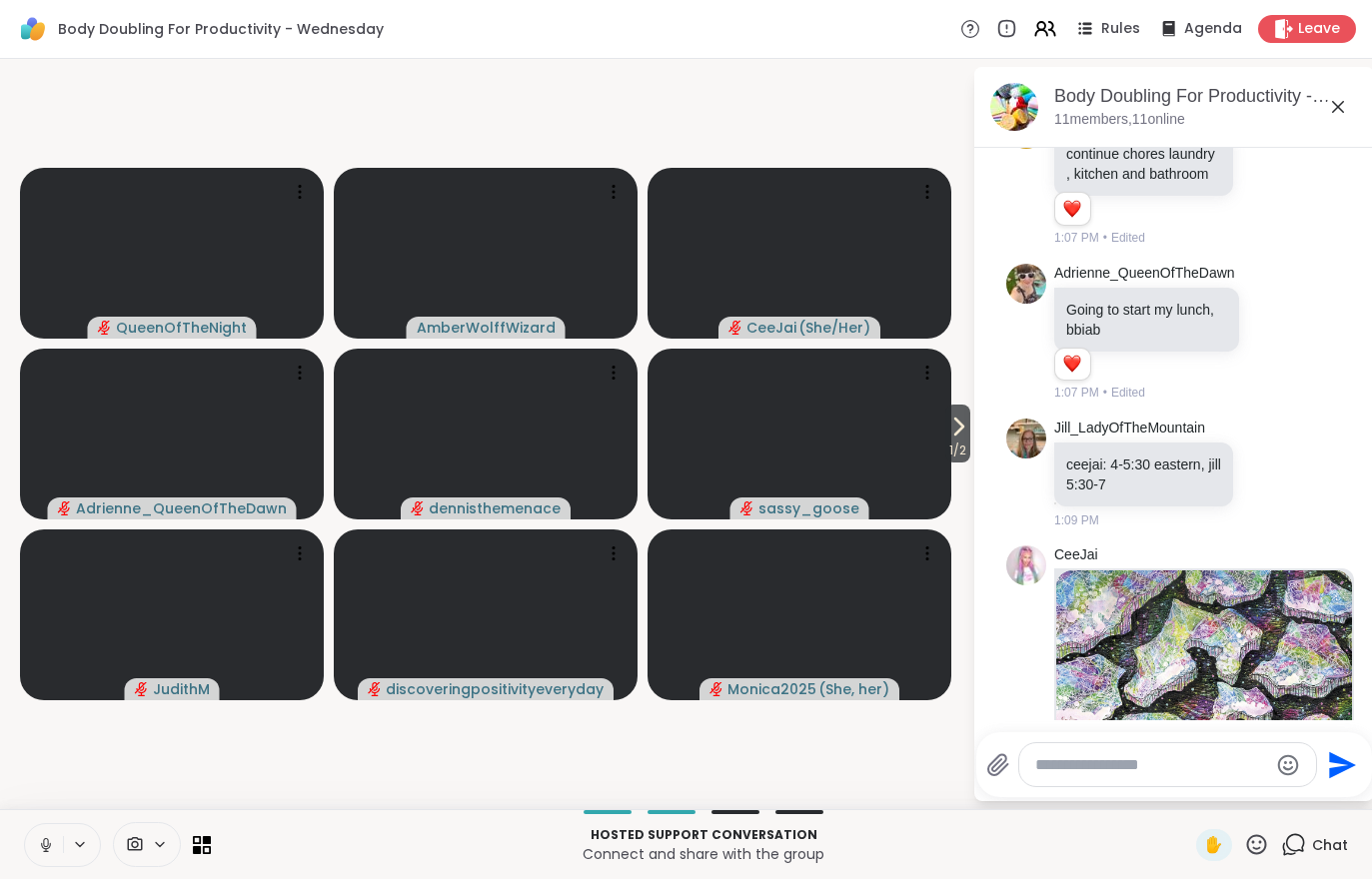 click on "1  /  2" at bounding box center [957, 450] 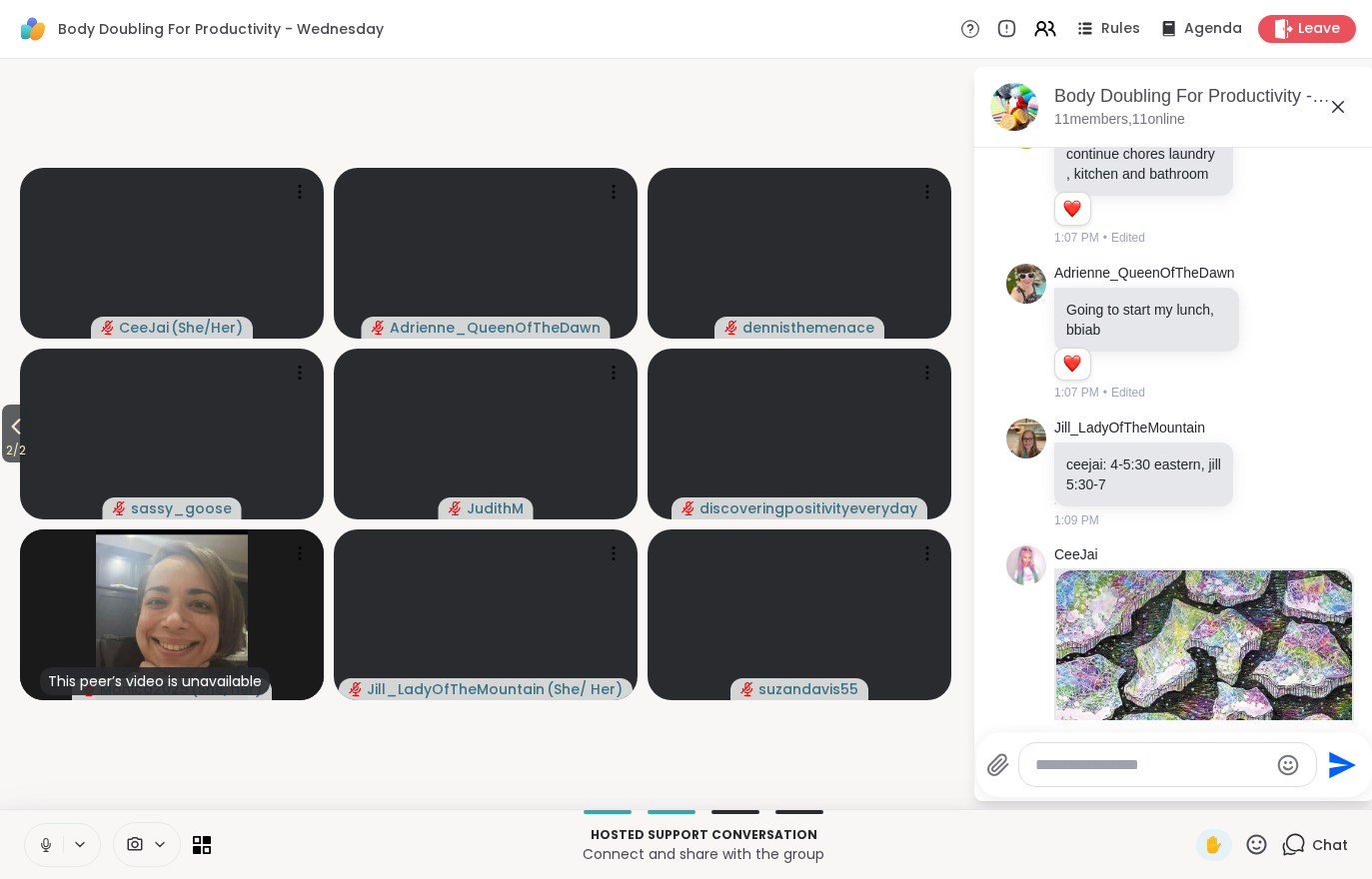 click at bounding box center [44, 845] 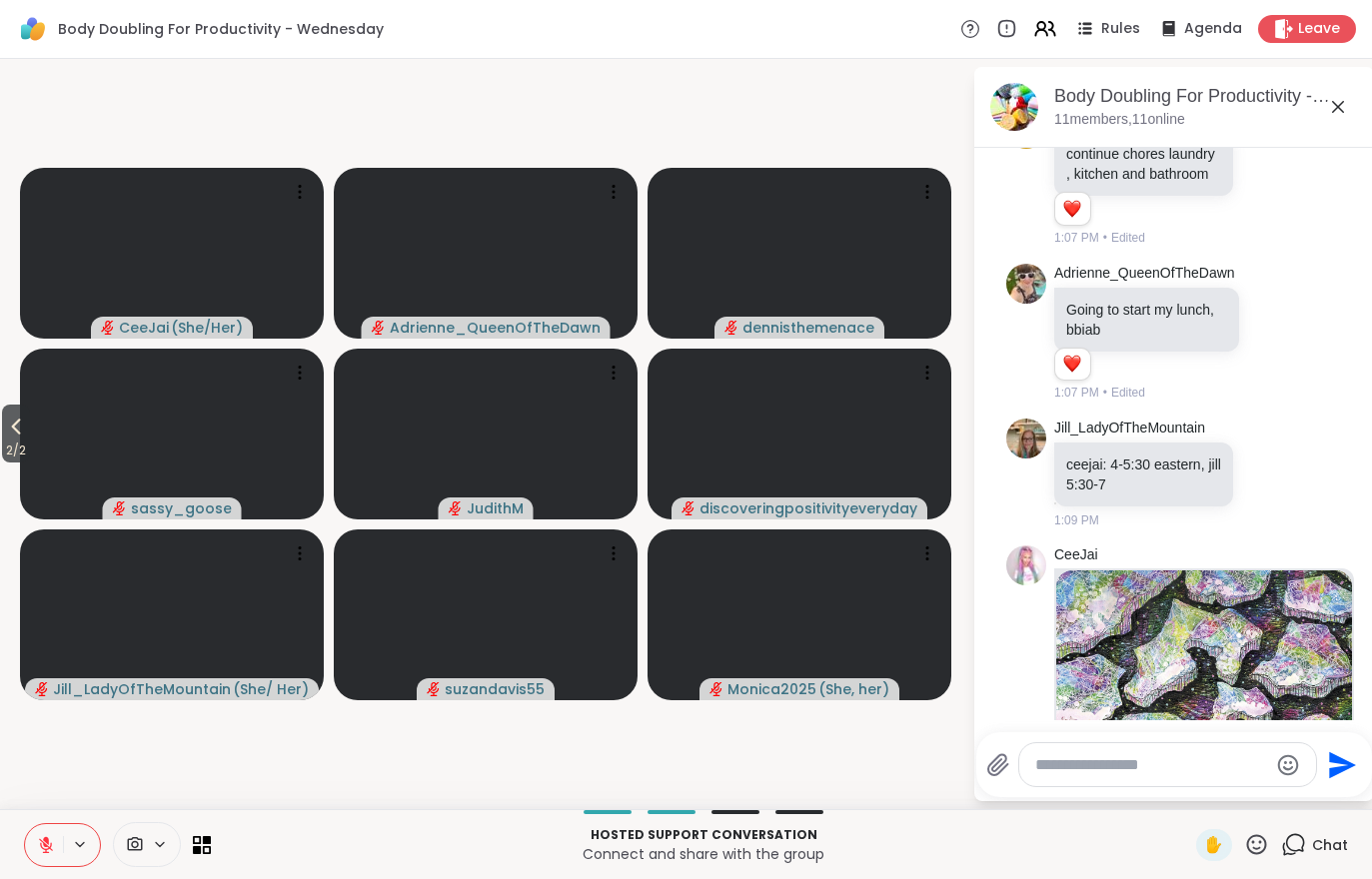 click at bounding box center (44, 845) 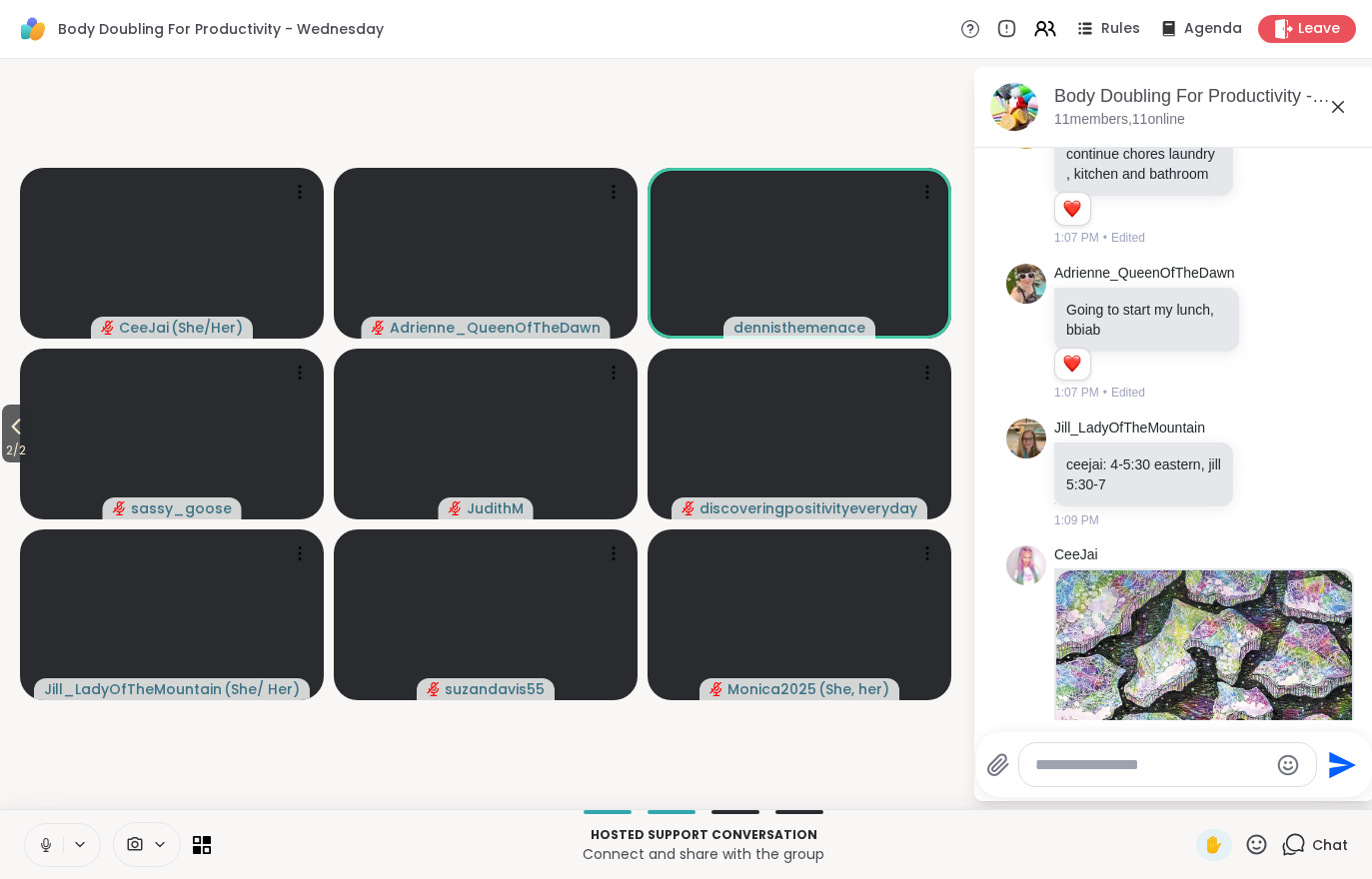 click 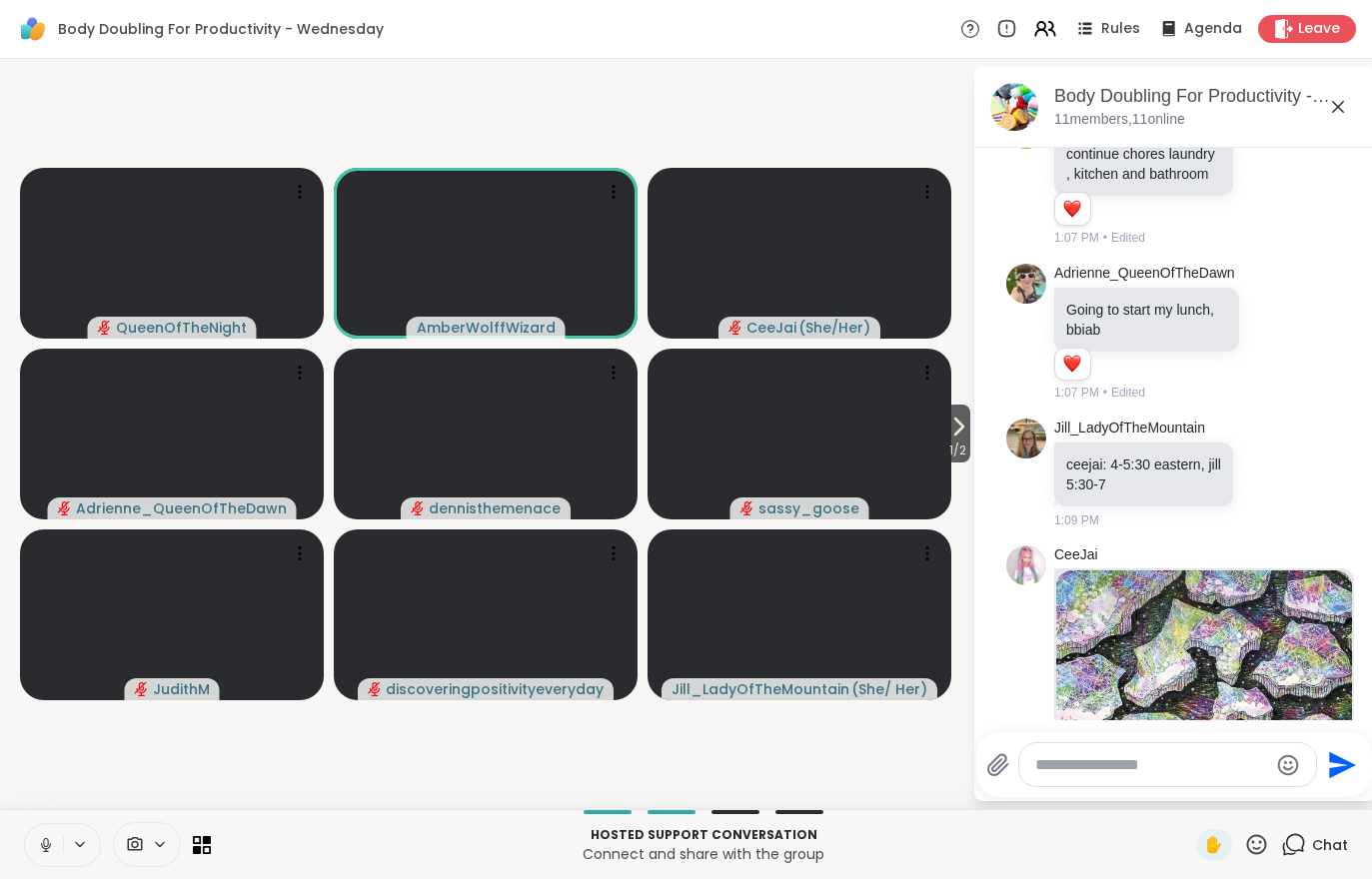 click 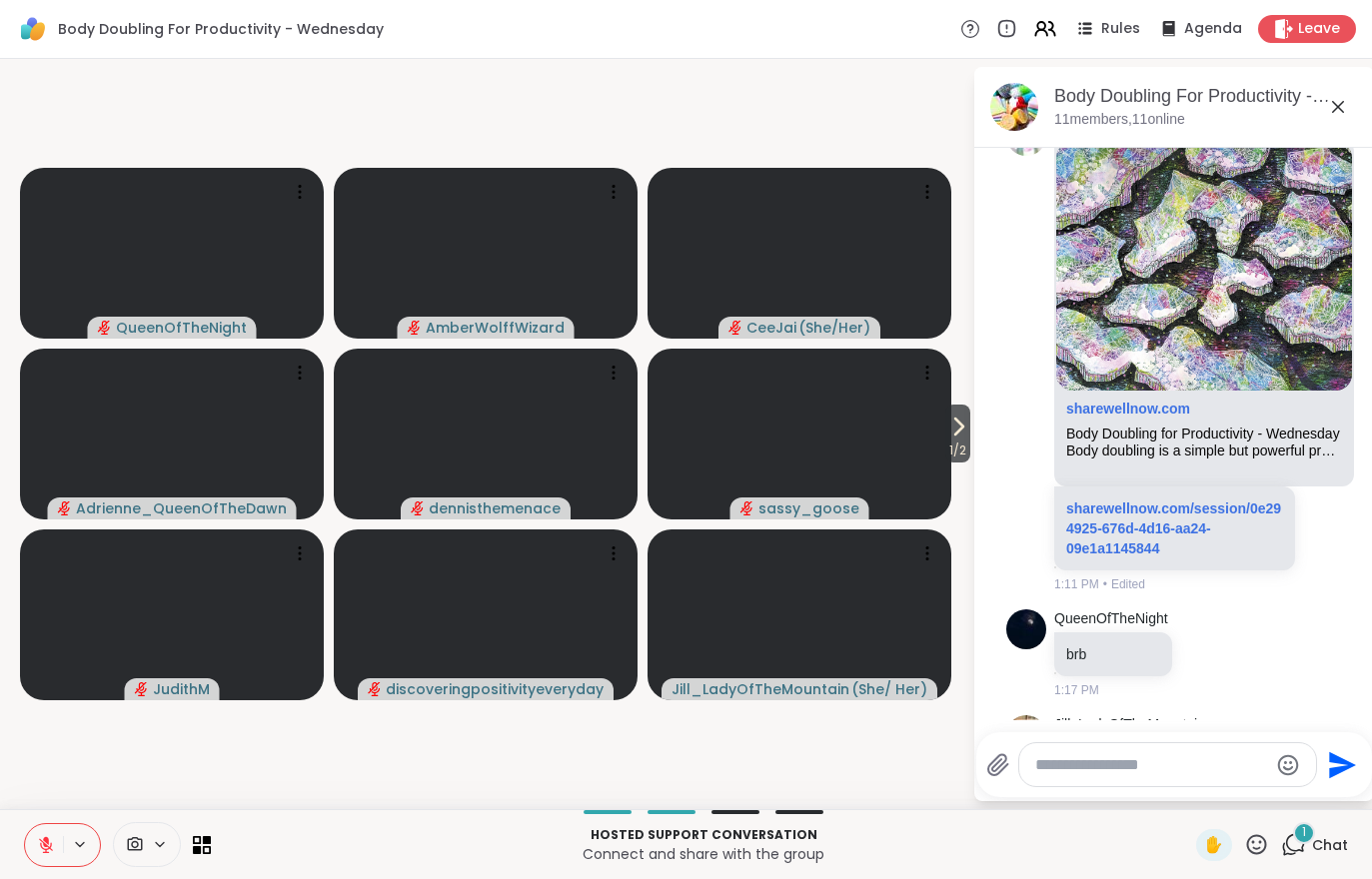 scroll, scrollTop: 690, scrollLeft: 0, axis: vertical 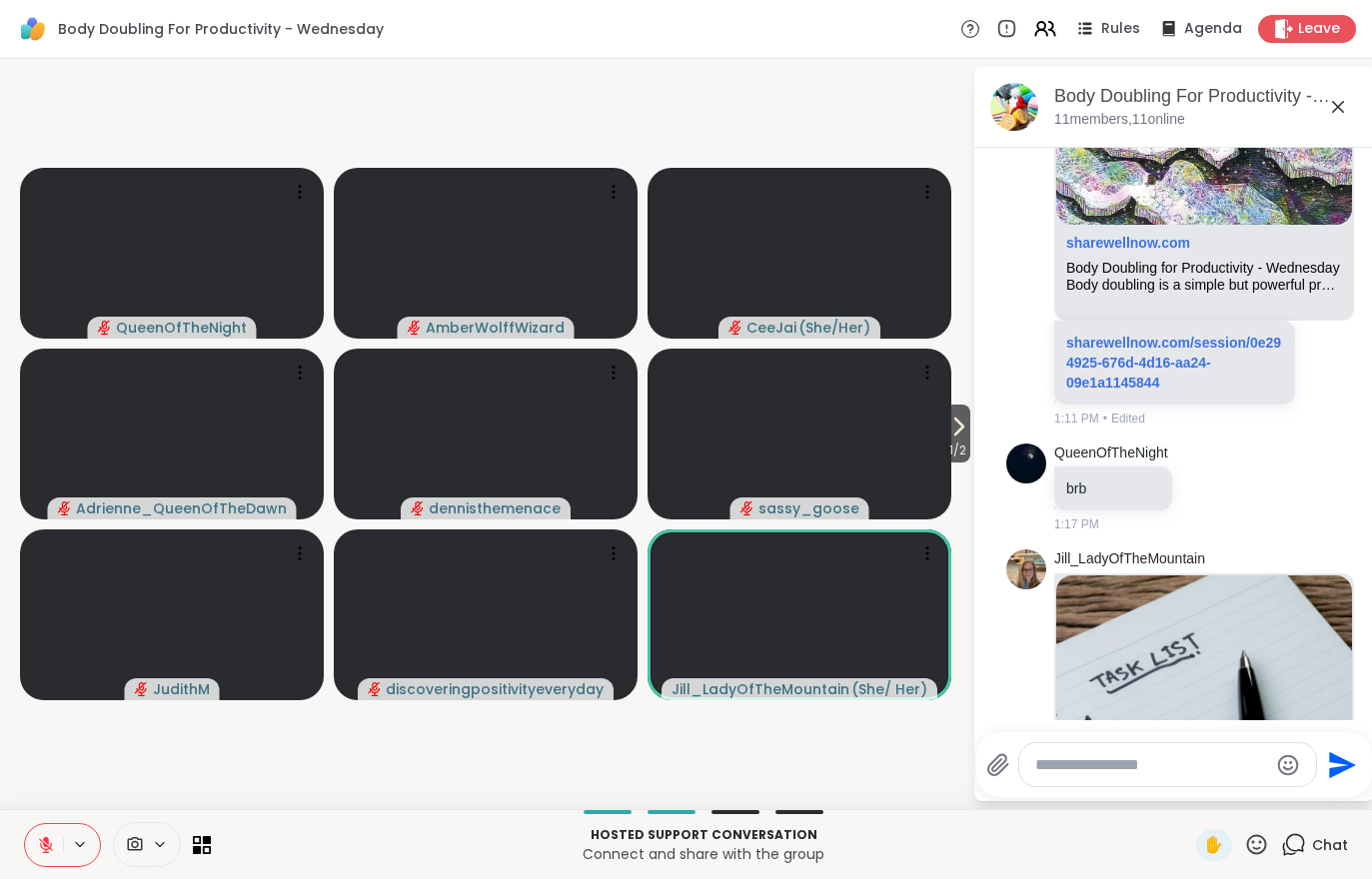 click at bounding box center (44, 845) 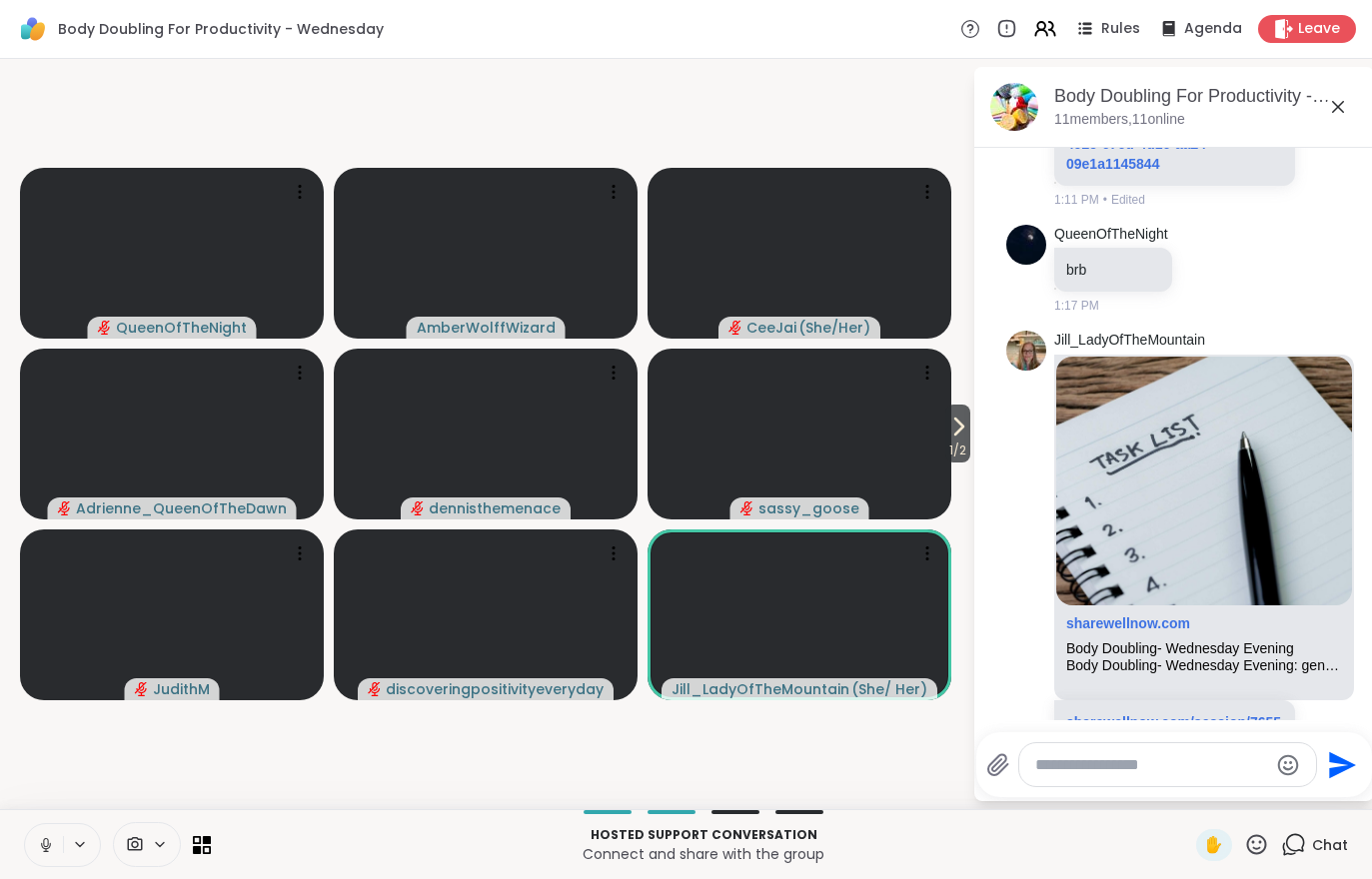 scroll, scrollTop: 1042, scrollLeft: 0, axis: vertical 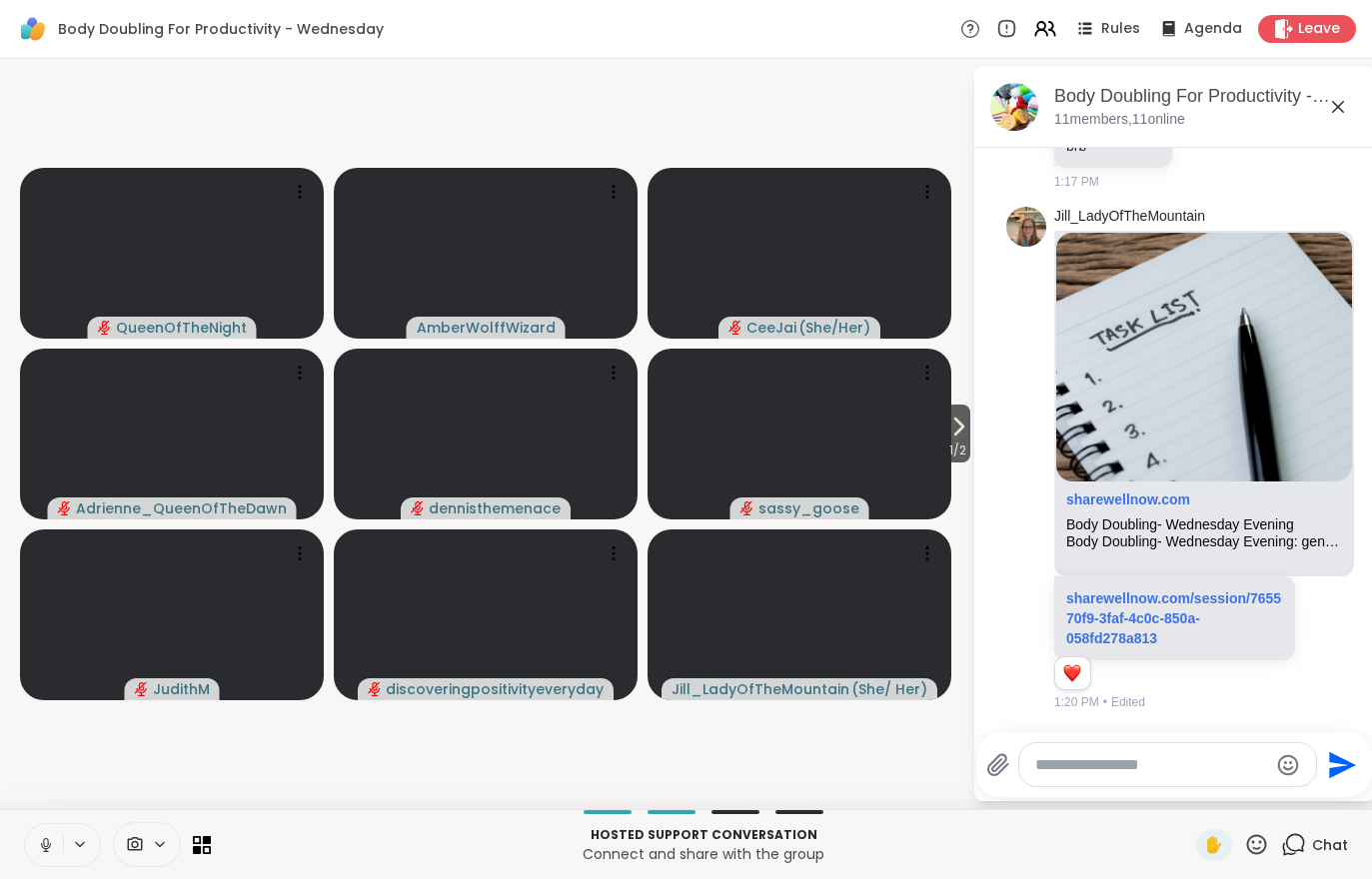 click 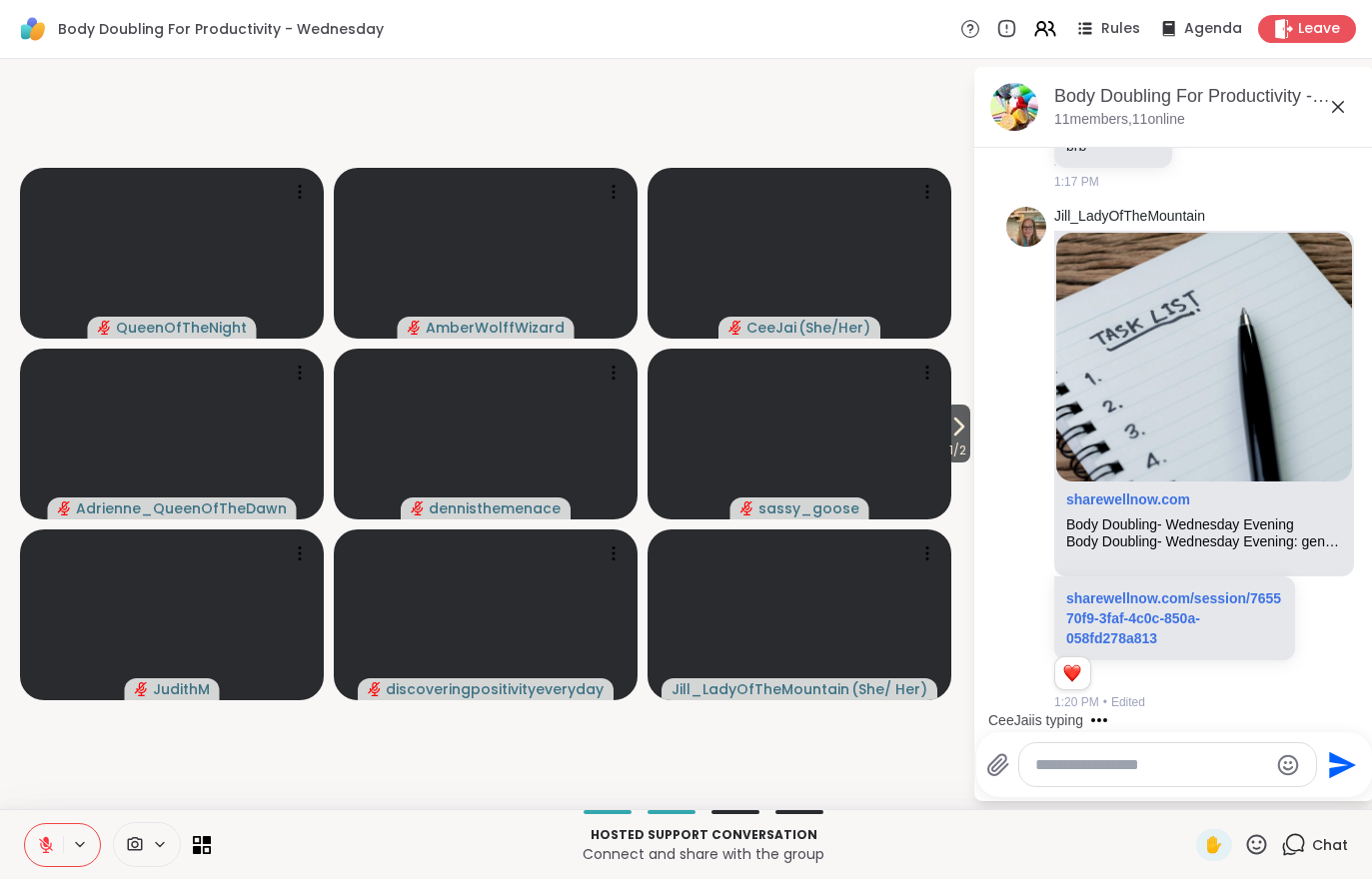 click at bounding box center [44, 845] 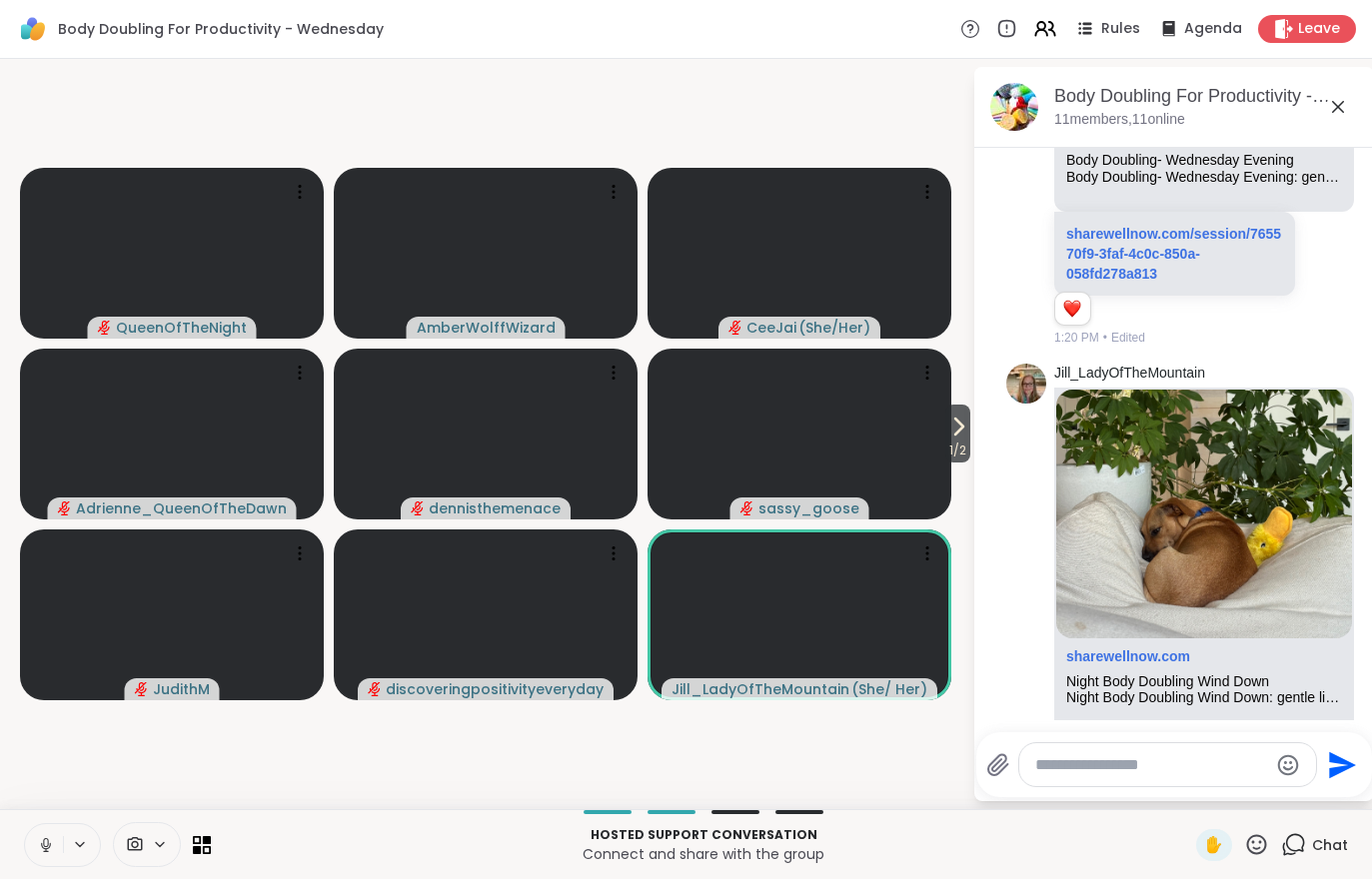 scroll, scrollTop: 1532, scrollLeft: 0, axis: vertical 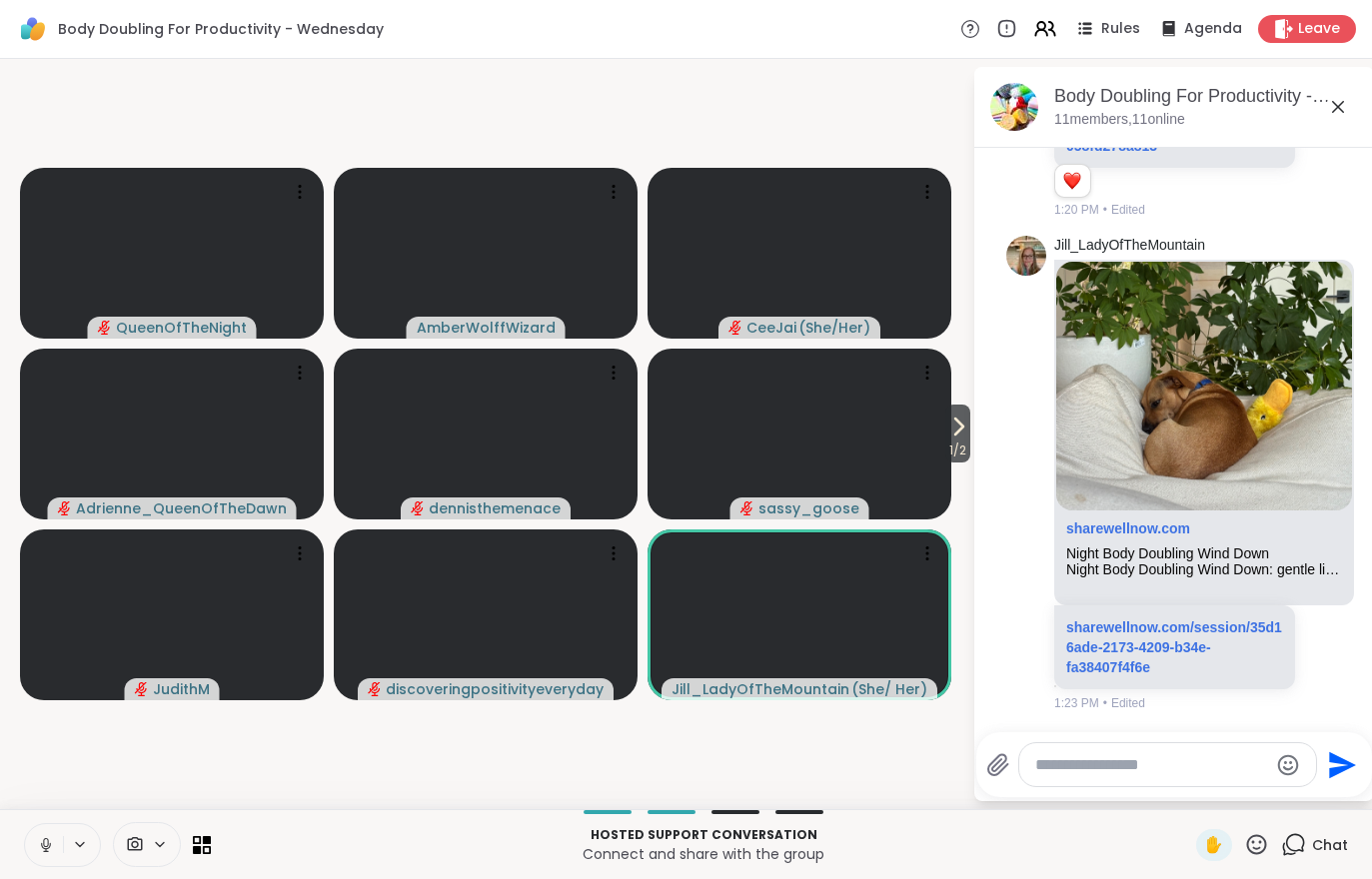 click at bounding box center [44, 845] 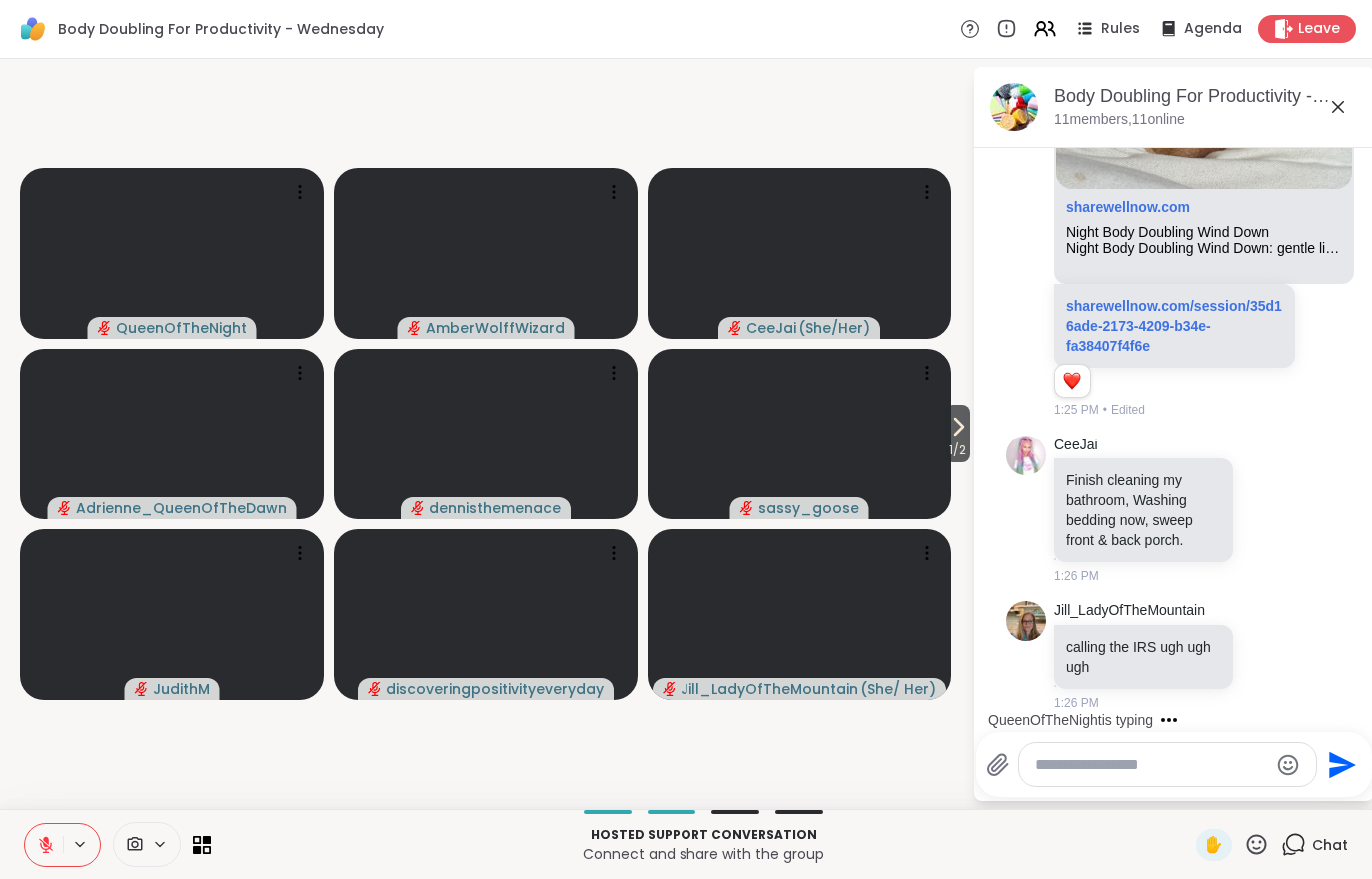 scroll, scrollTop: 1978, scrollLeft: 0, axis: vertical 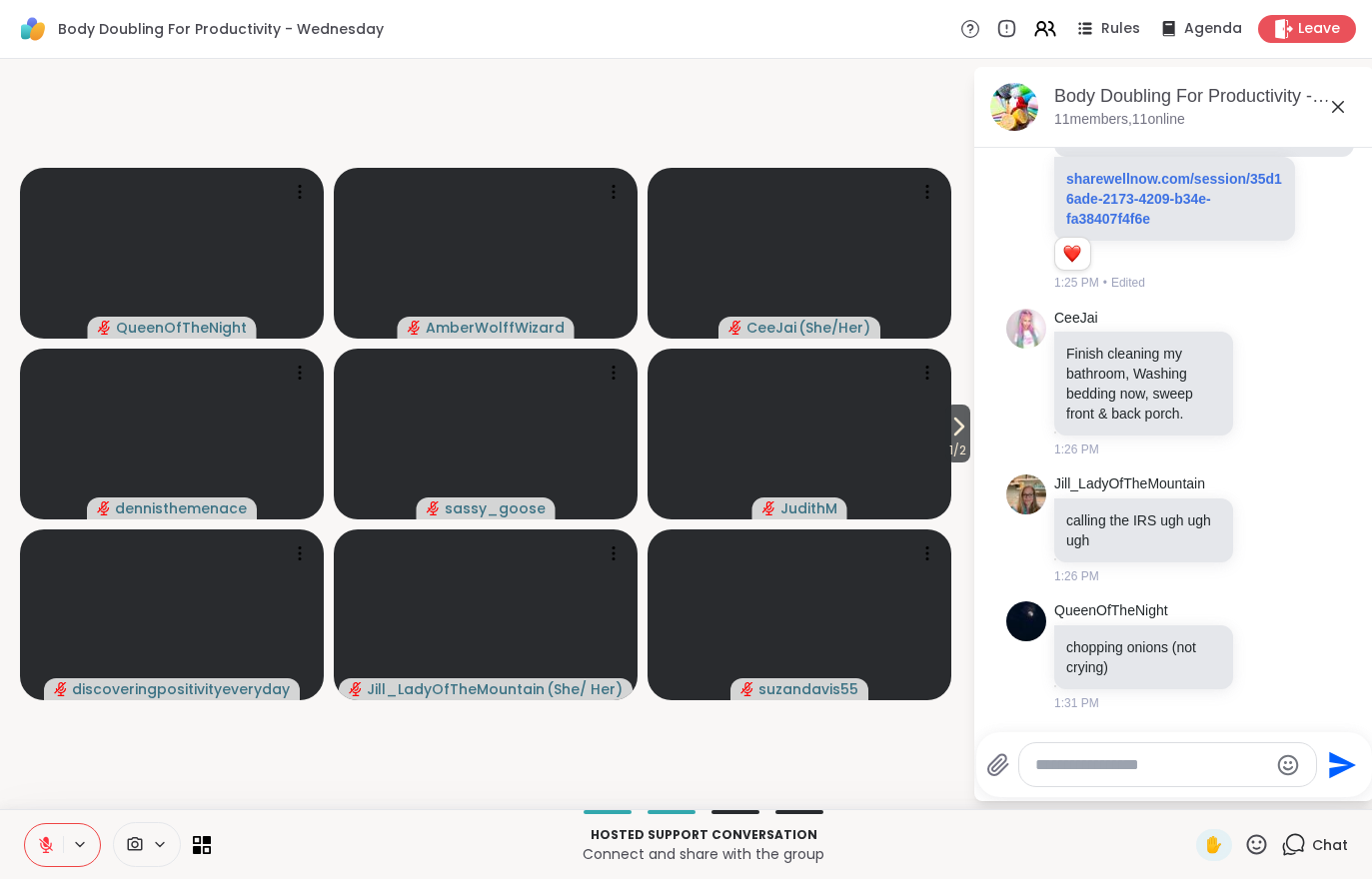 click 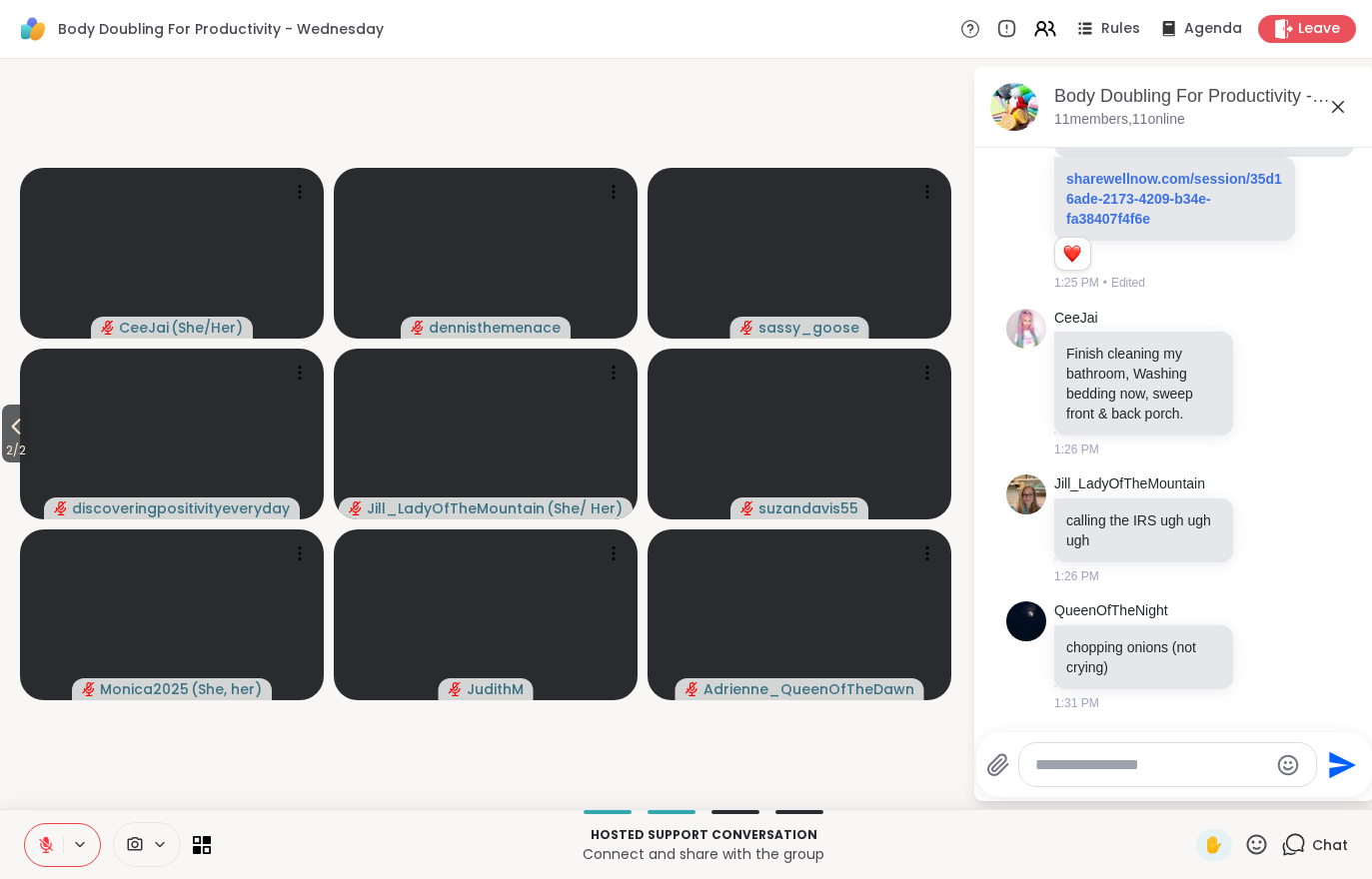 click on "2  /  2" at bounding box center [16, 450] 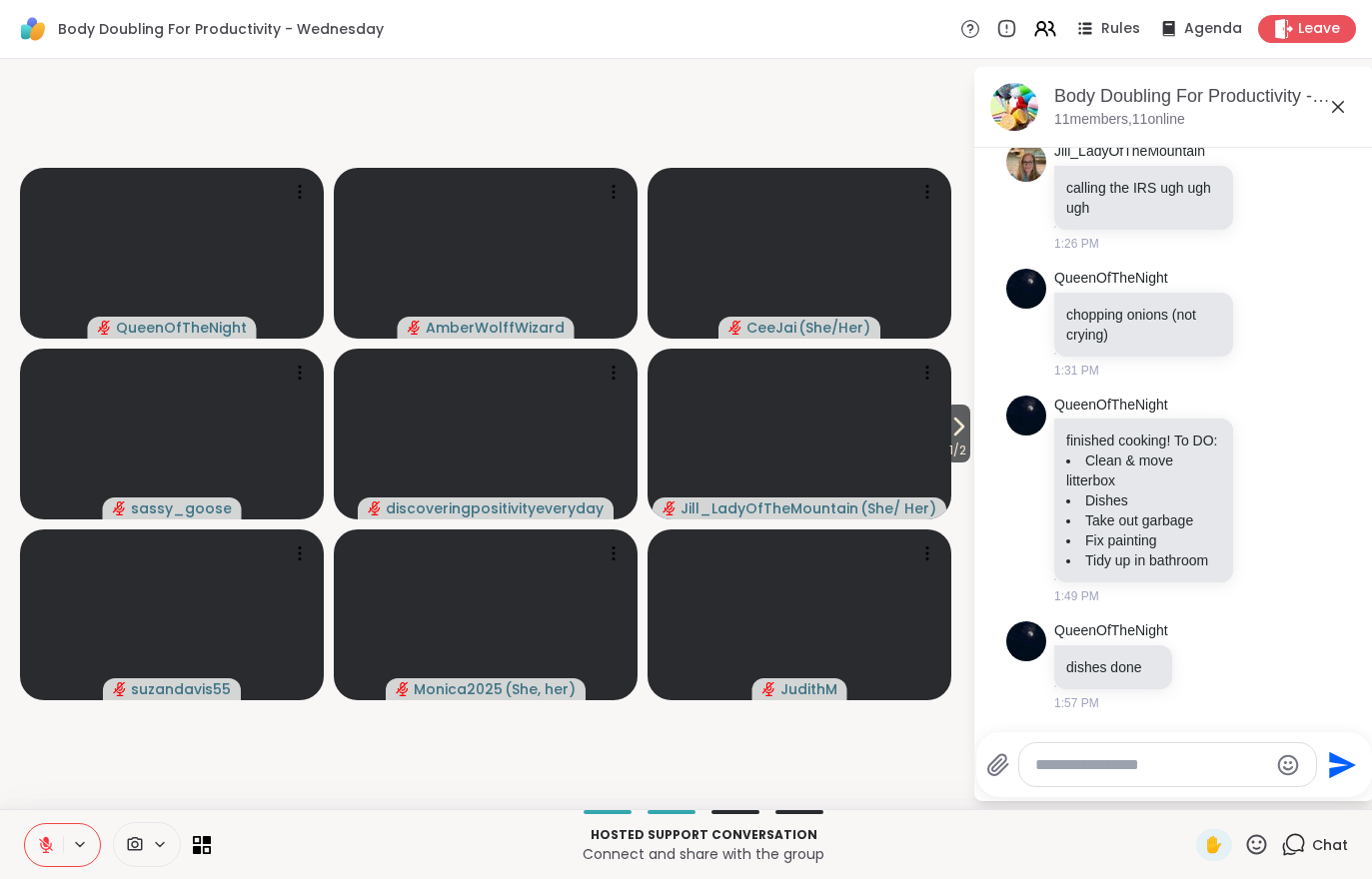 scroll, scrollTop: 2515, scrollLeft: 0, axis: vertical 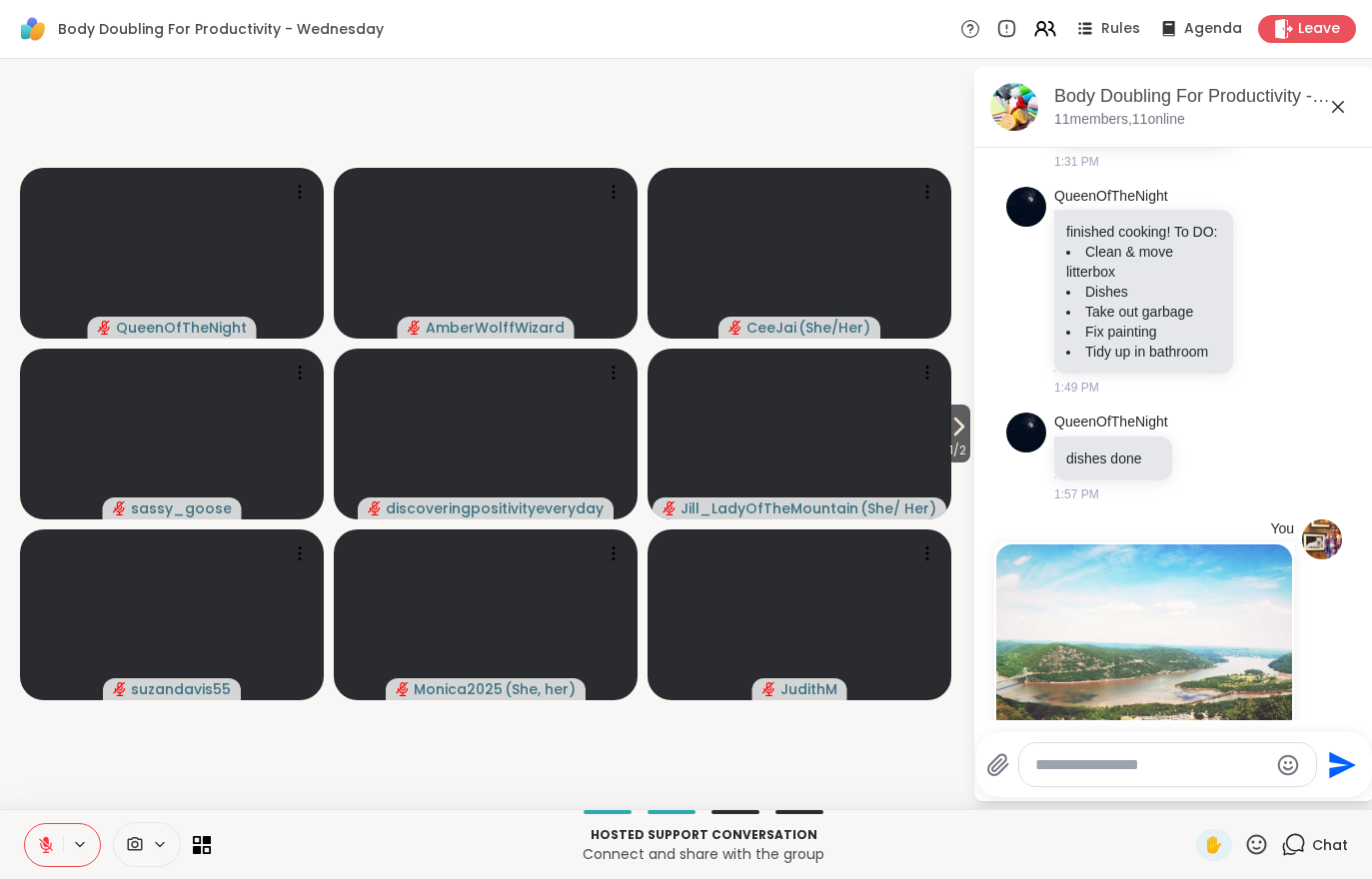 click at bounding box center (799, 434) 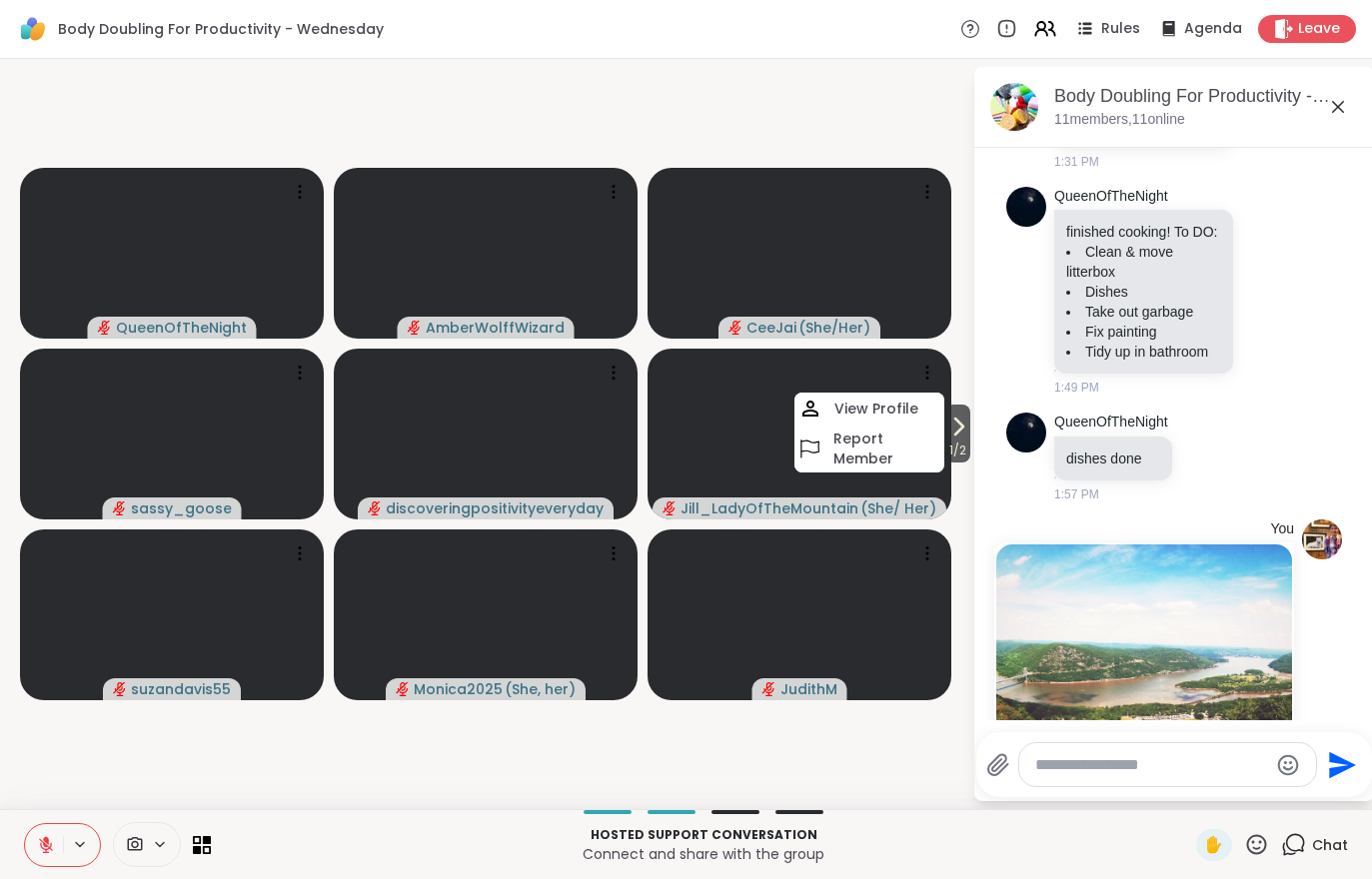 click on "QueenOfTheNight finished cooking! To DO:
Clean & move litterbox
Dishes
Take out garbage
Fix painting
Tidy up in bathroom
1:49 PM" at bounding box center [1174, 292] 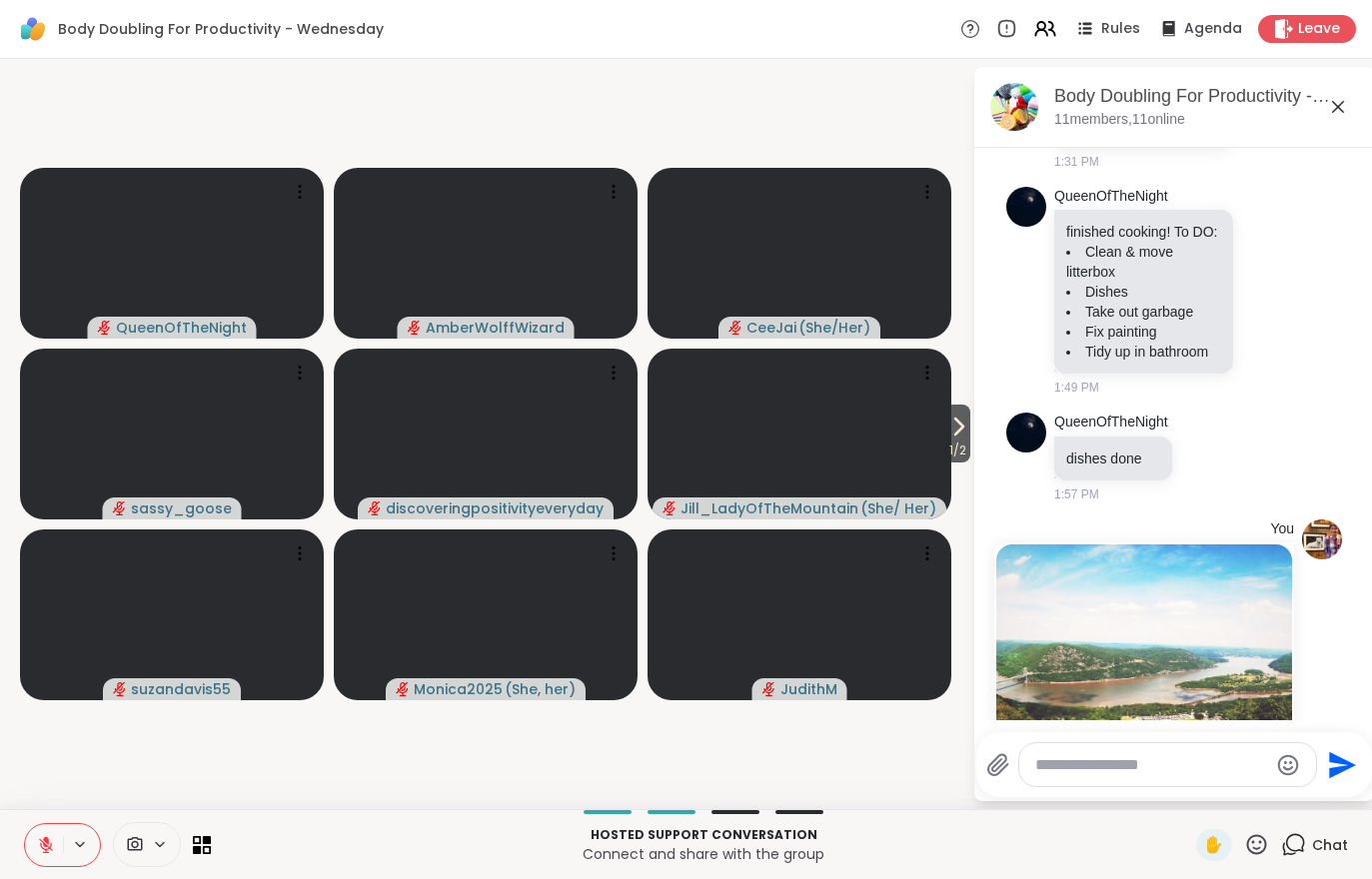 click 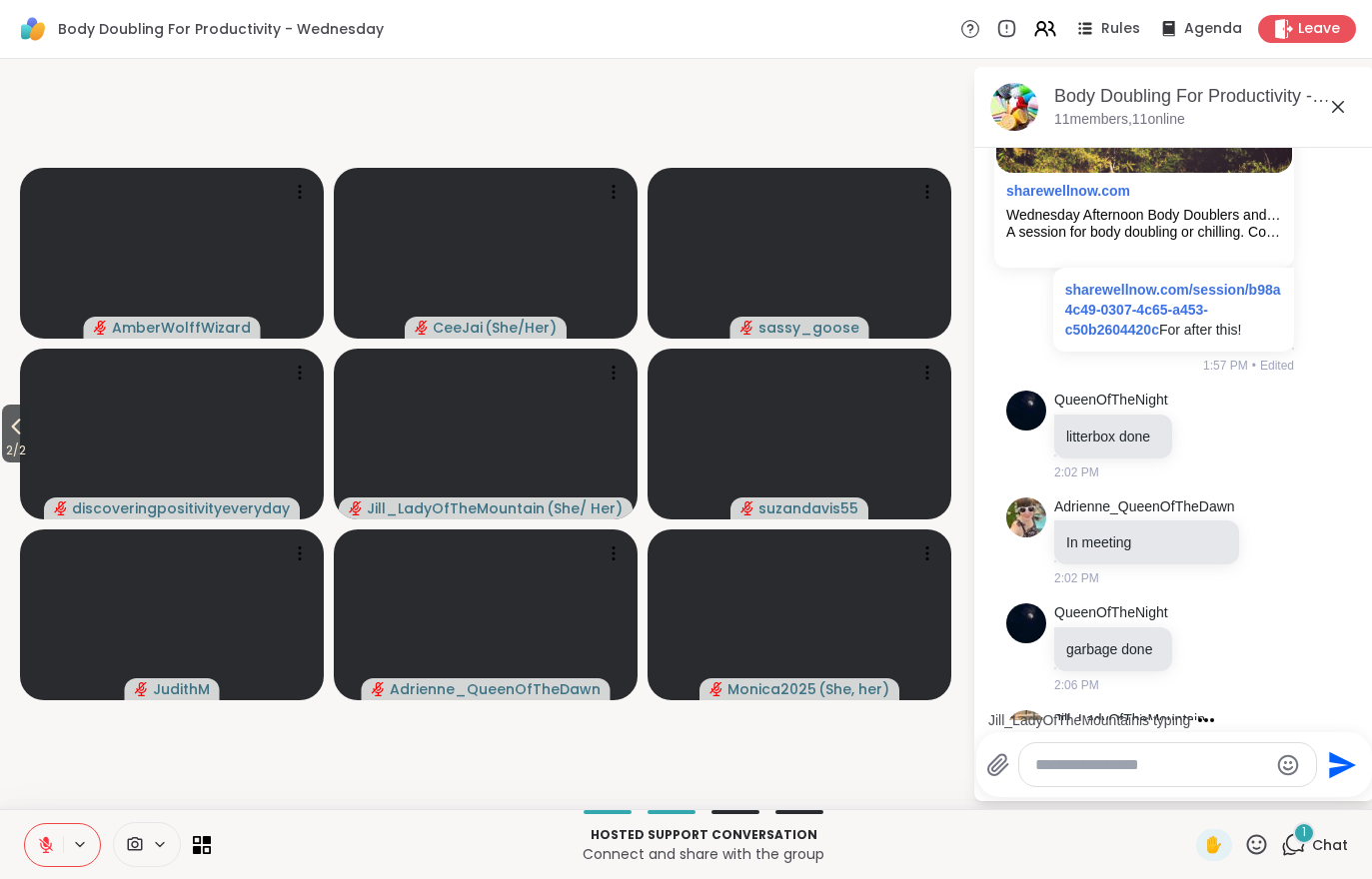 scroll, scrollTop: 3342, scrollLeft: 0, axis: vertical 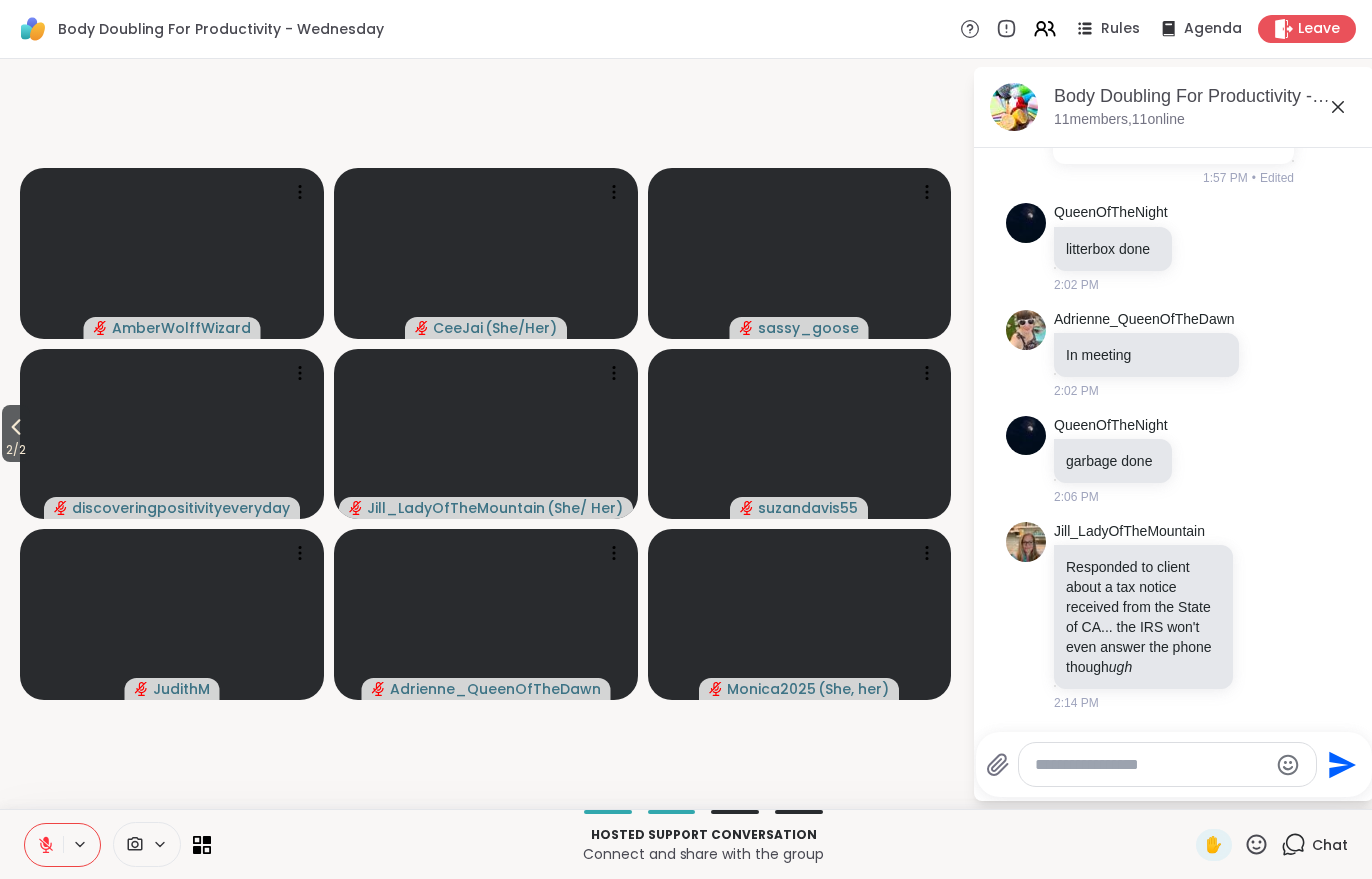 click 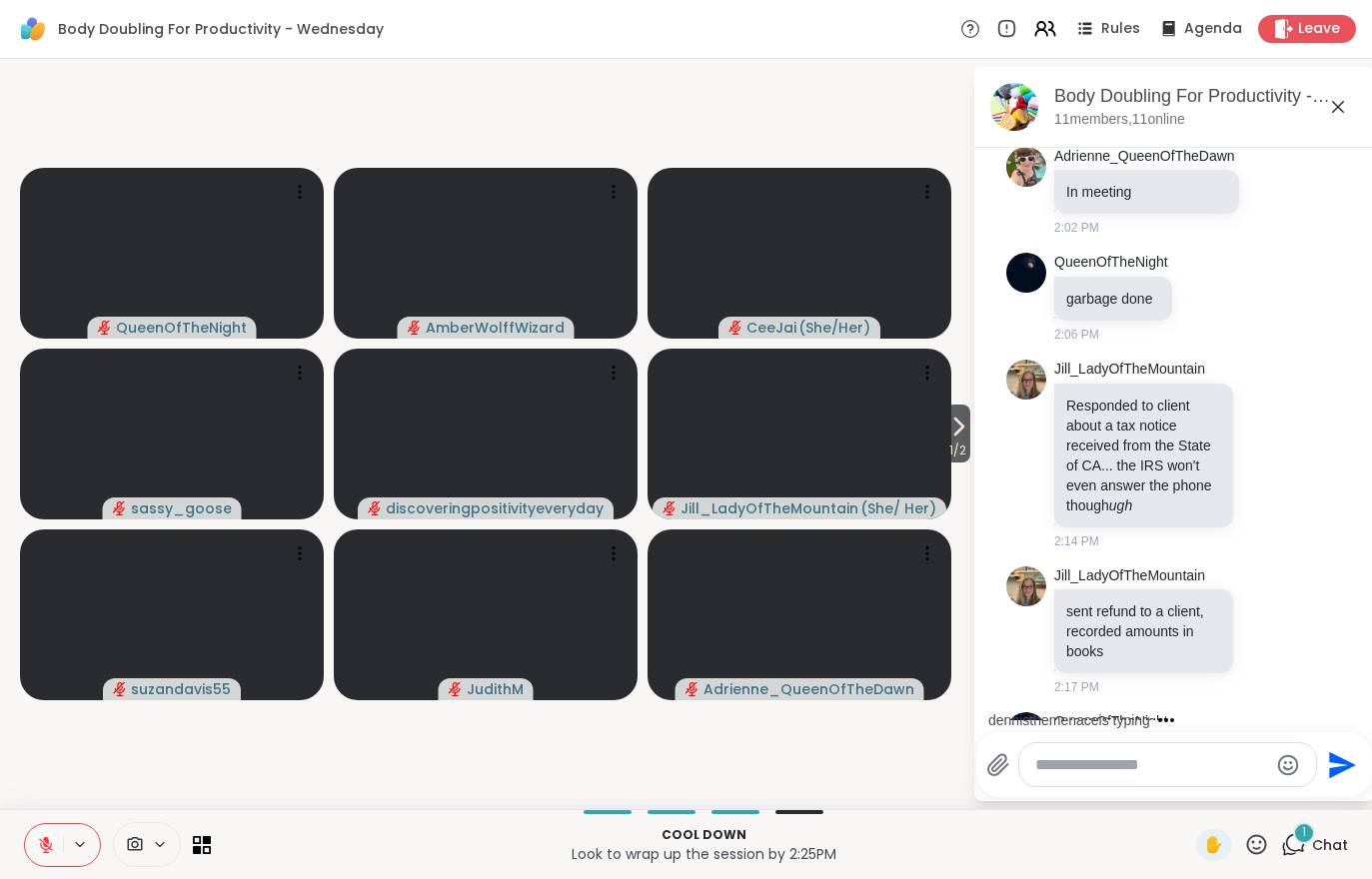 scroll, scrollTop: 3650, scrollLeft: 0, axis: vertical 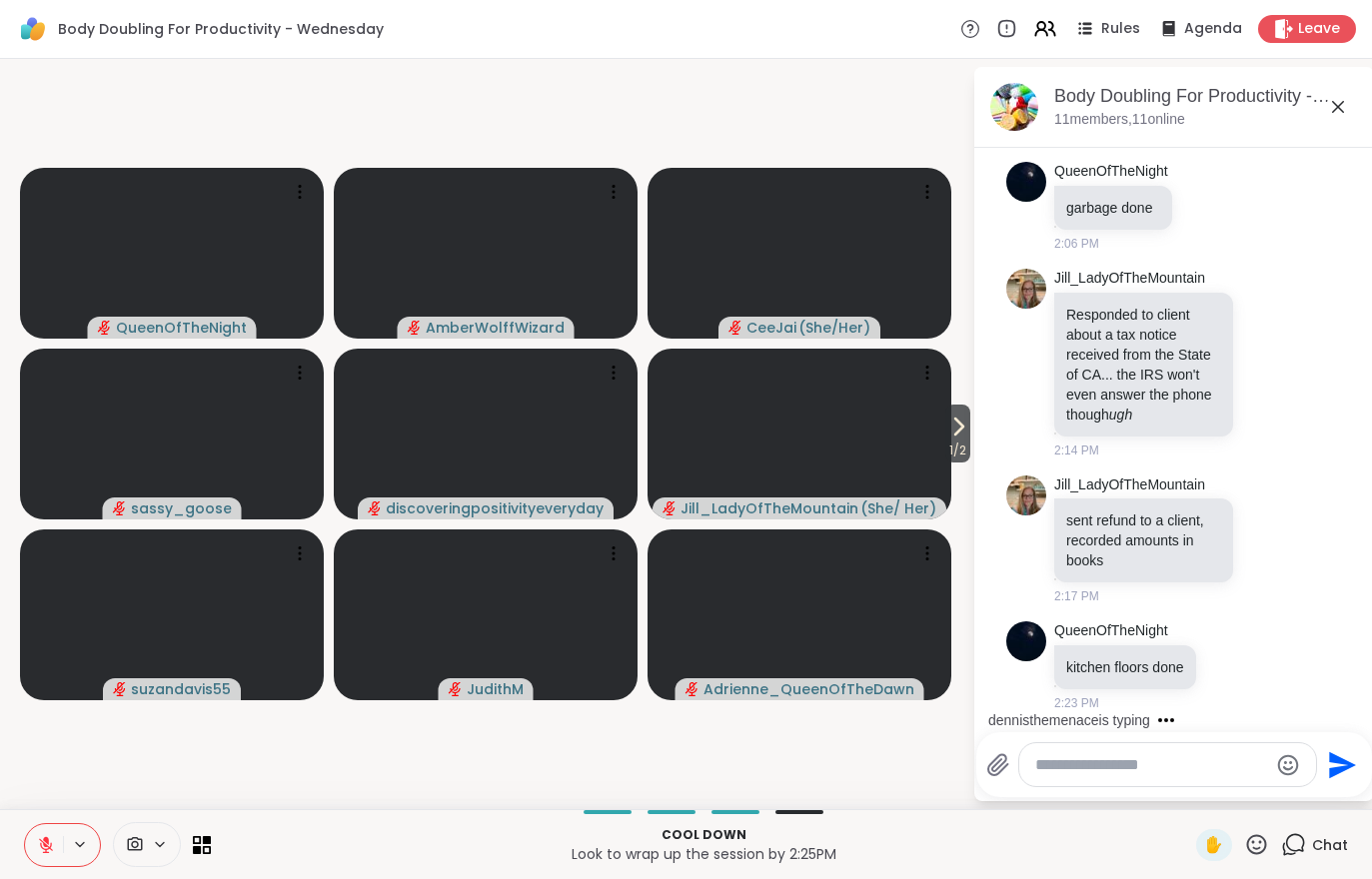 click at bounding box center [44, 845] 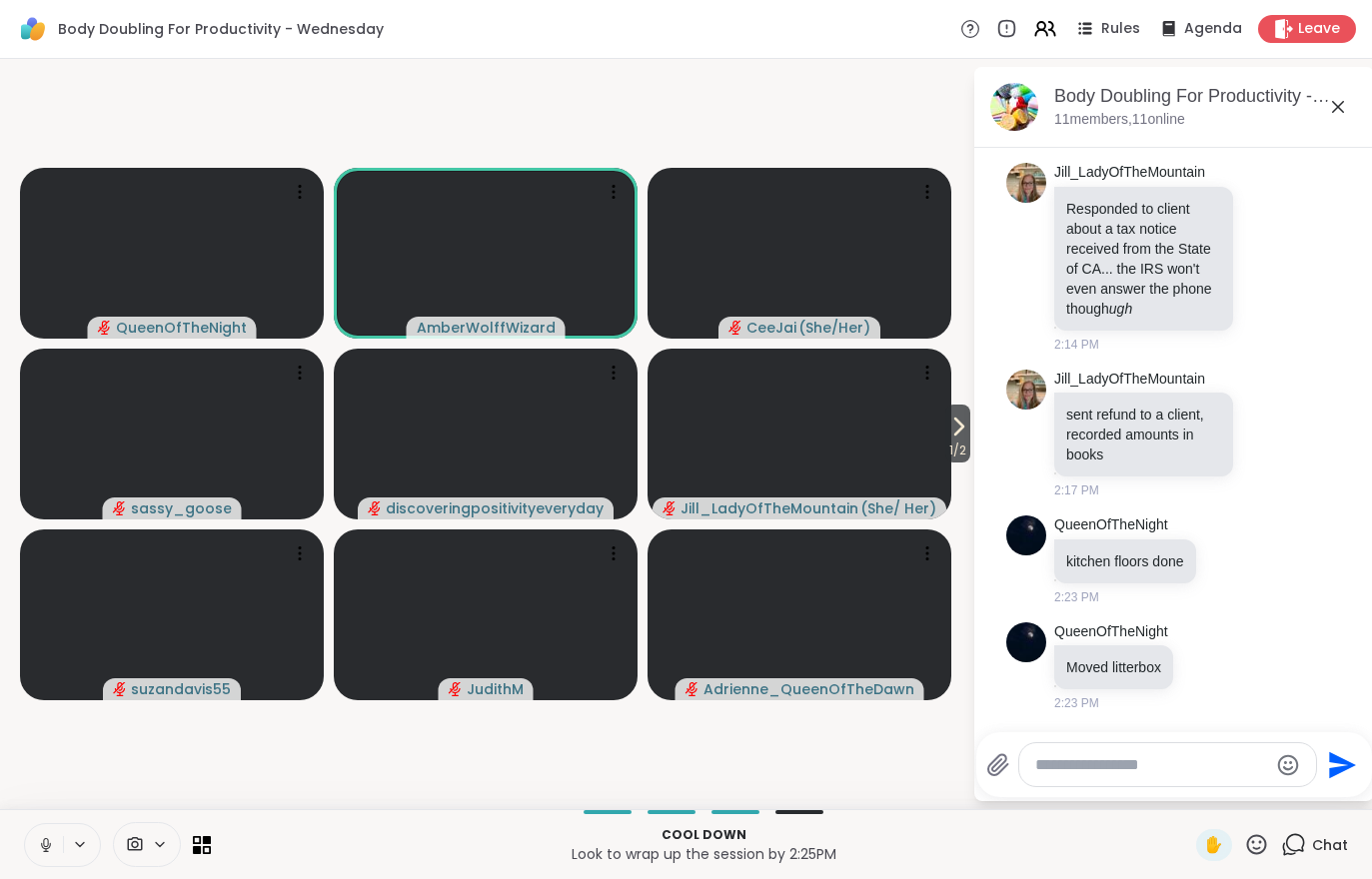 scroll, scrollTop: 3882, scrollLeft: 0, axis: vertical 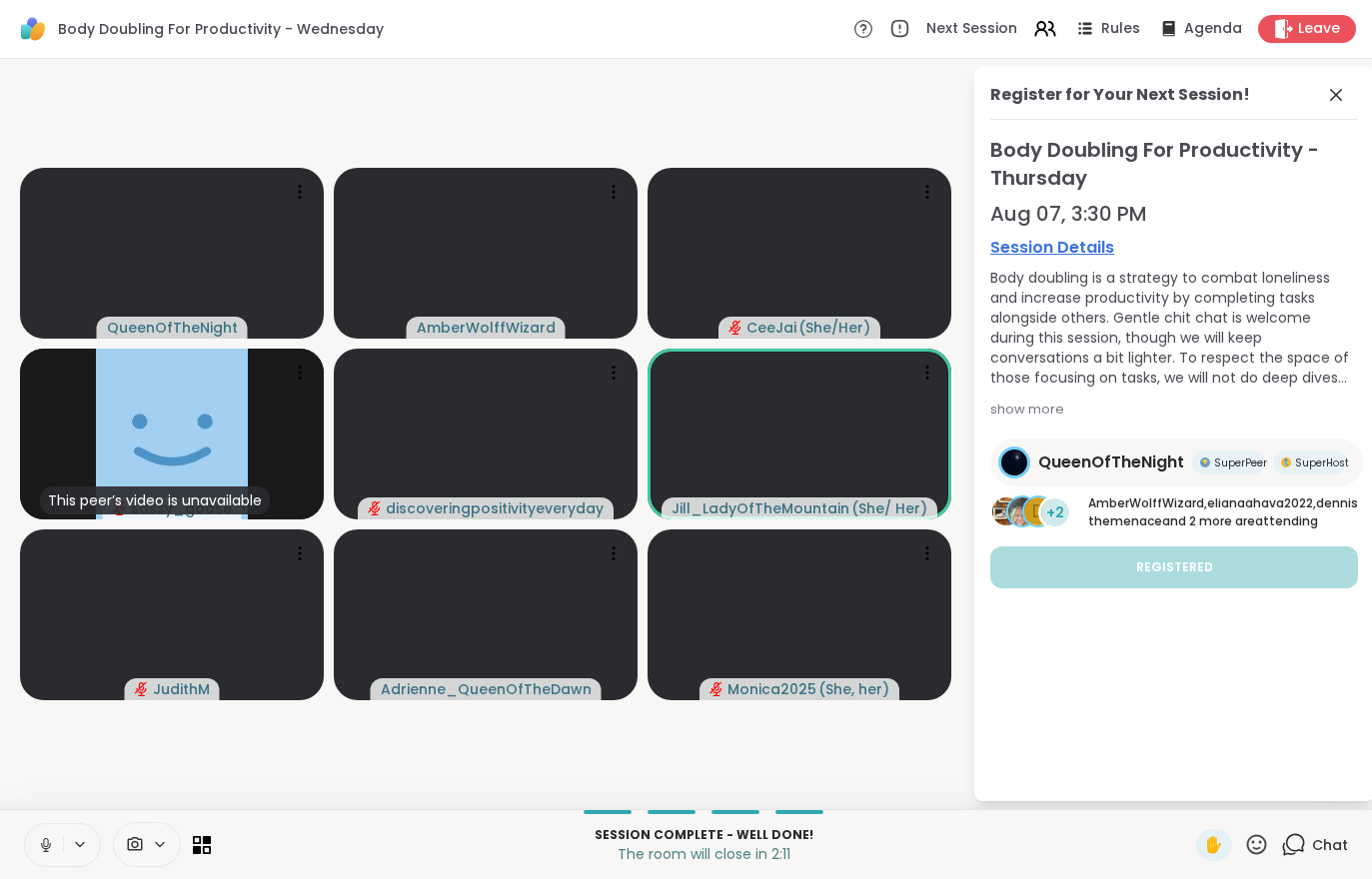 click on "Leave" at bounding box center (1307, 29) 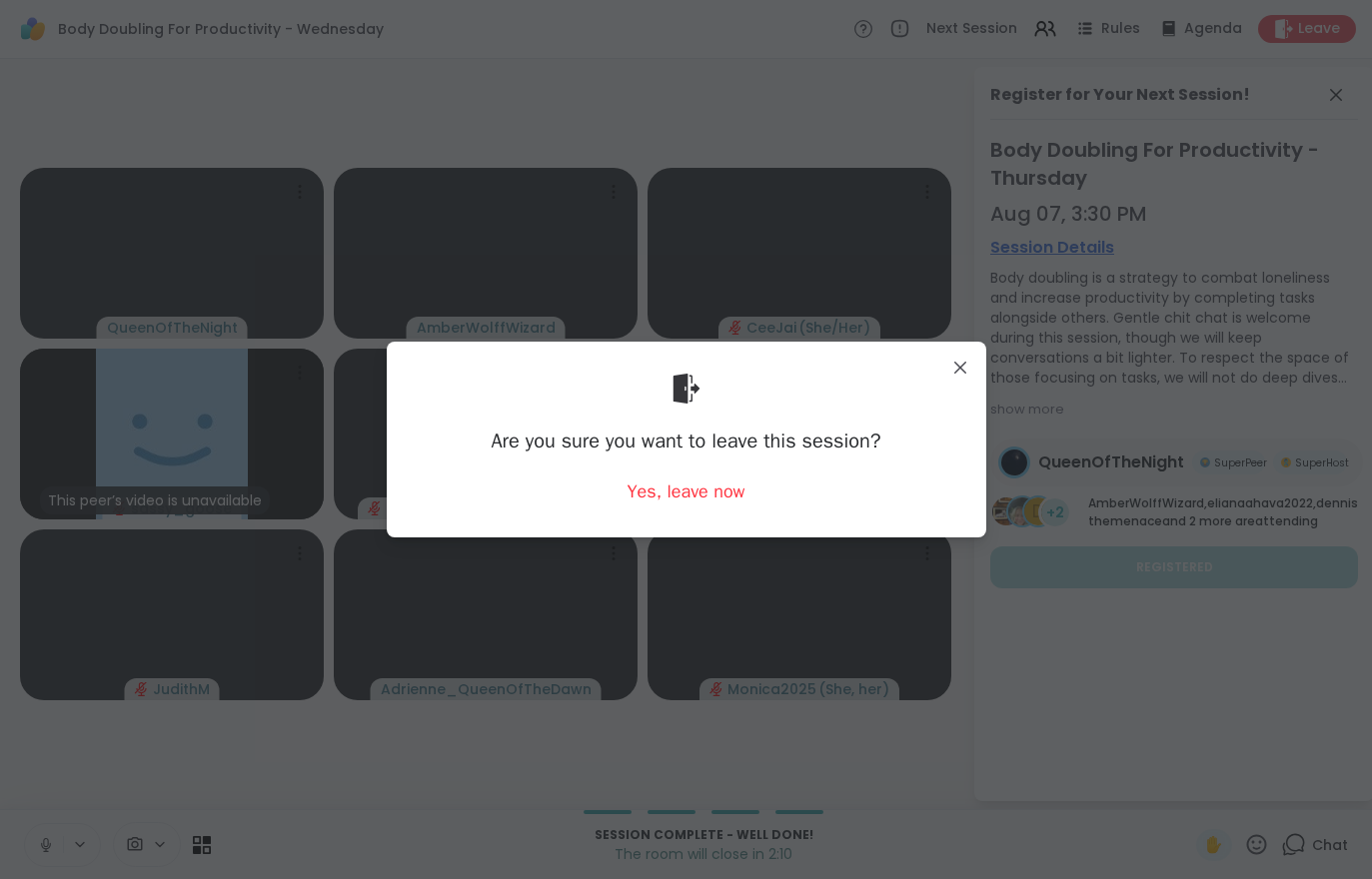 click on "Yes, leave now" at bounding box center [686, 491] 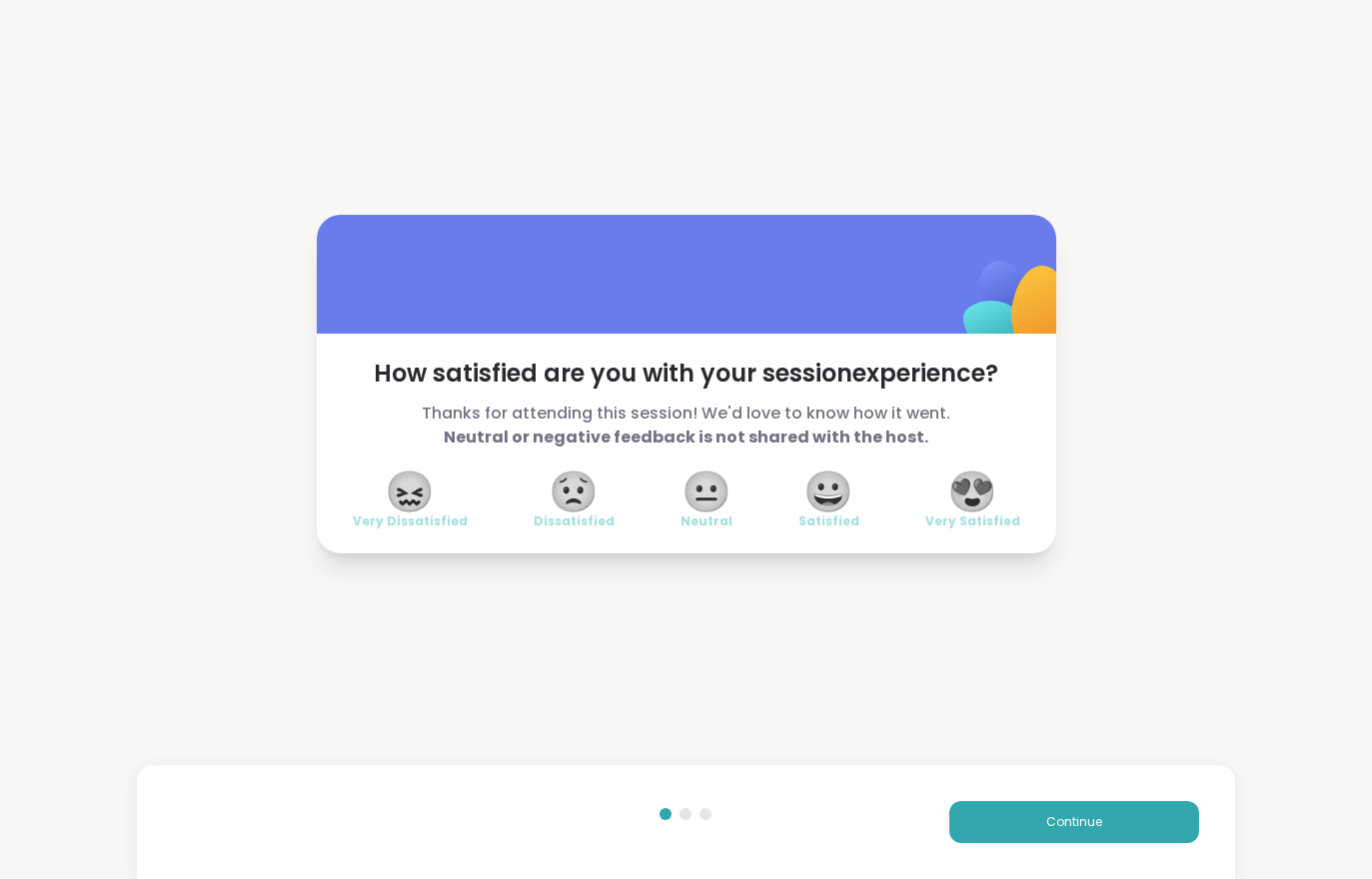 click on "Continue" at bounding box center (1074, 822) 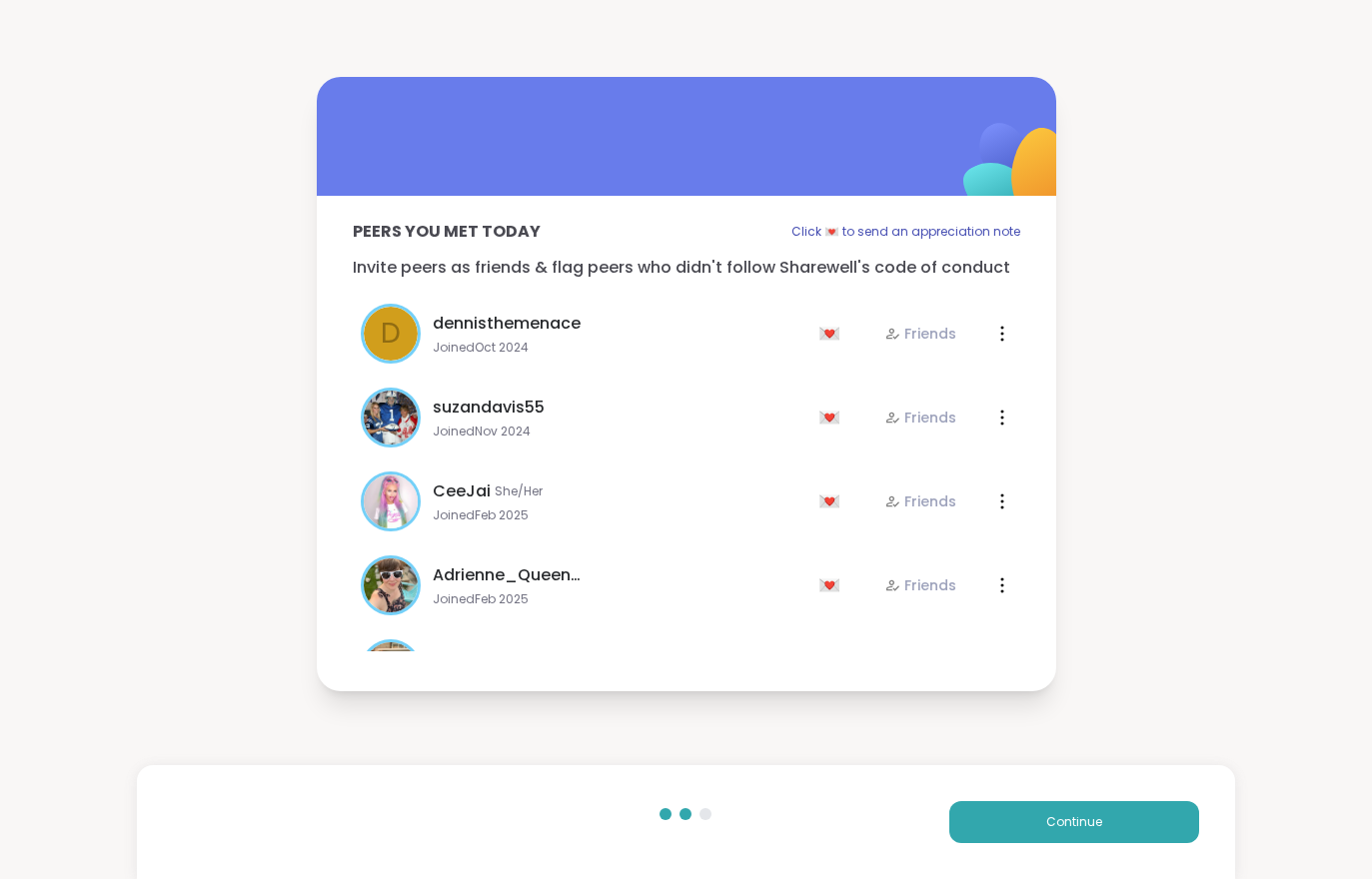 click on "Continue" at bounding box center (1074, 822) 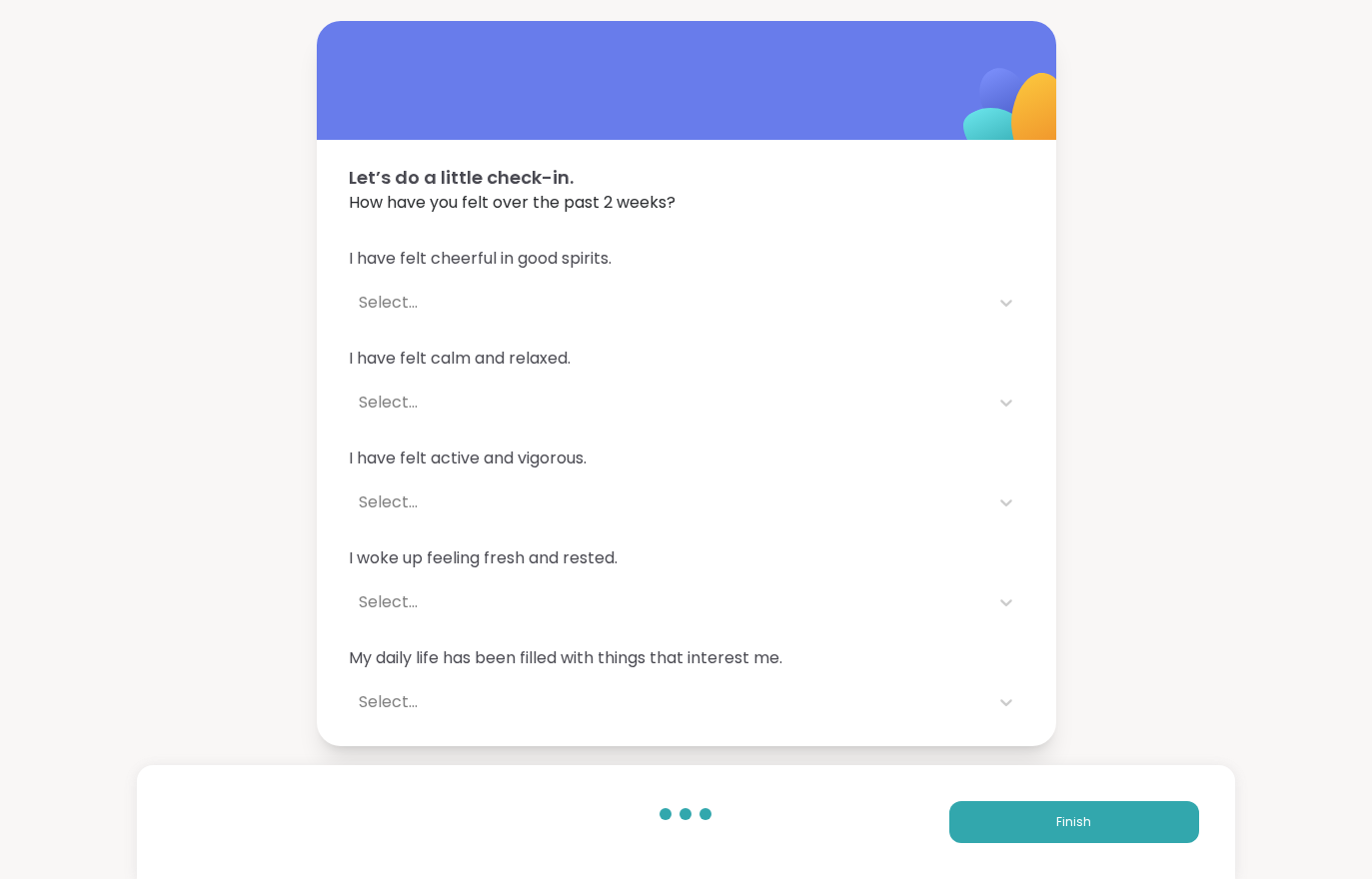 click on "Finish" at bounding box center (1074, 822) 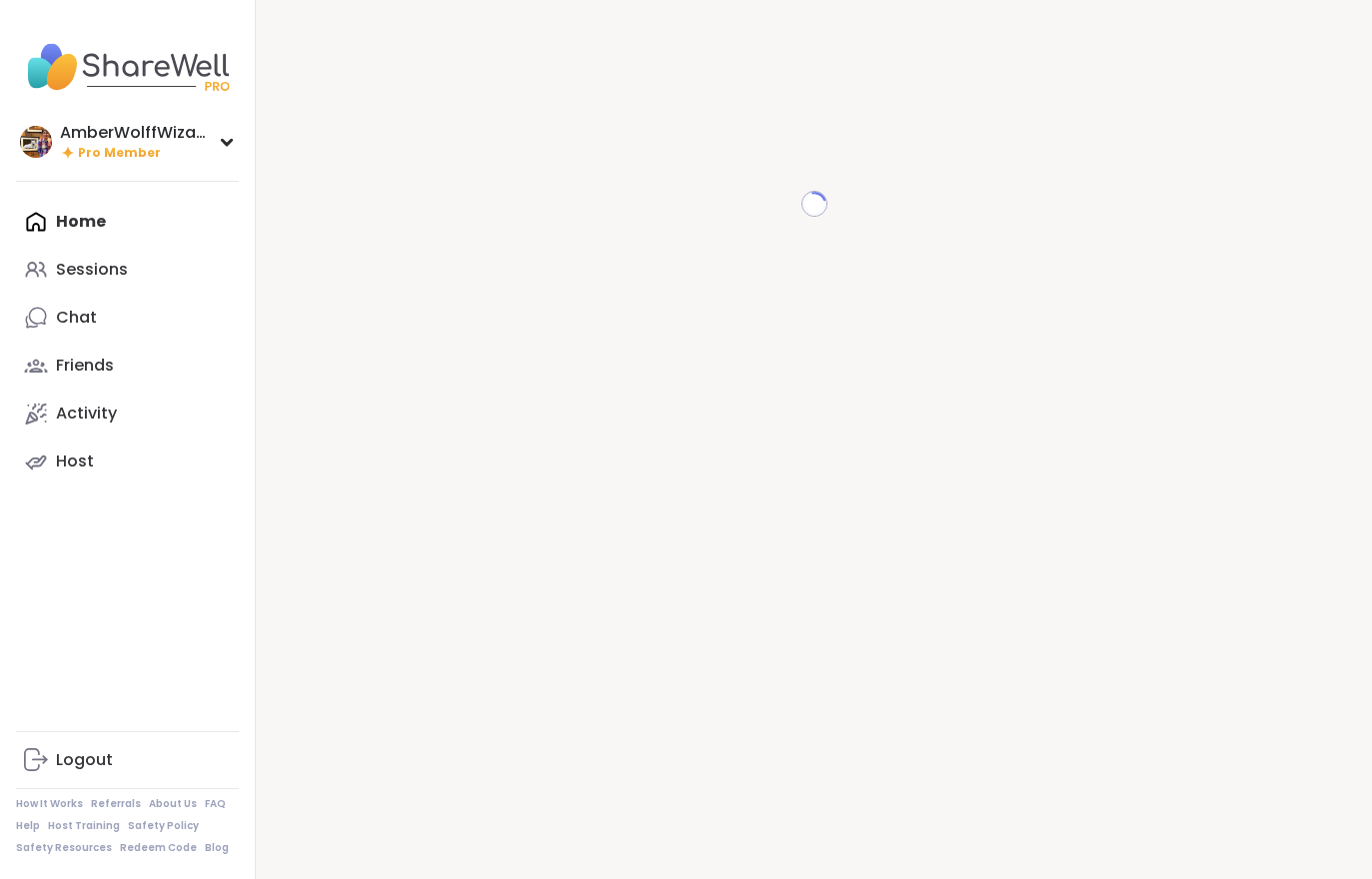 scroll, scrollTop: 0, scrollLeft: 0, axis: both 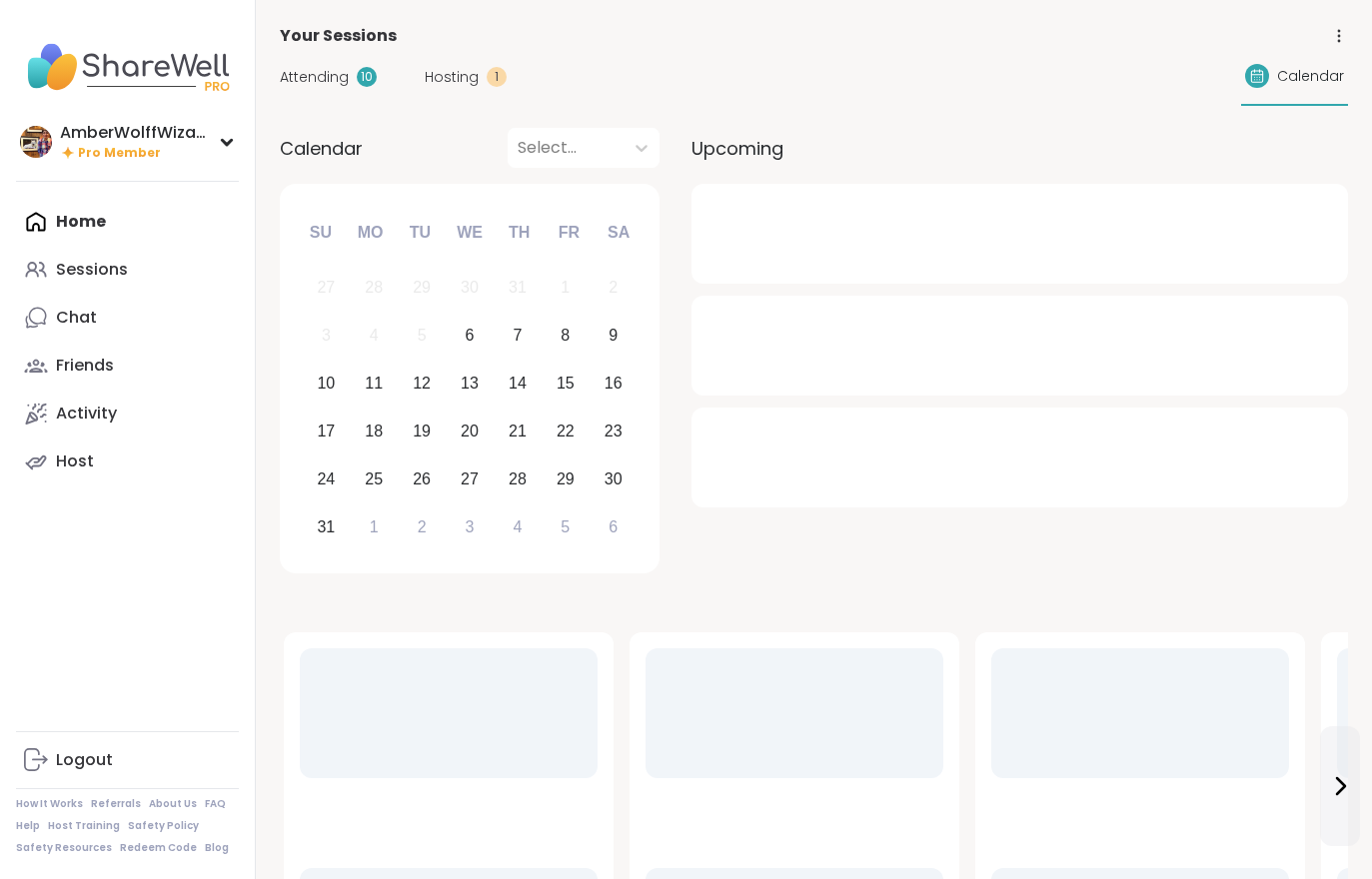 click on "1" at bounding box center (497, 77) 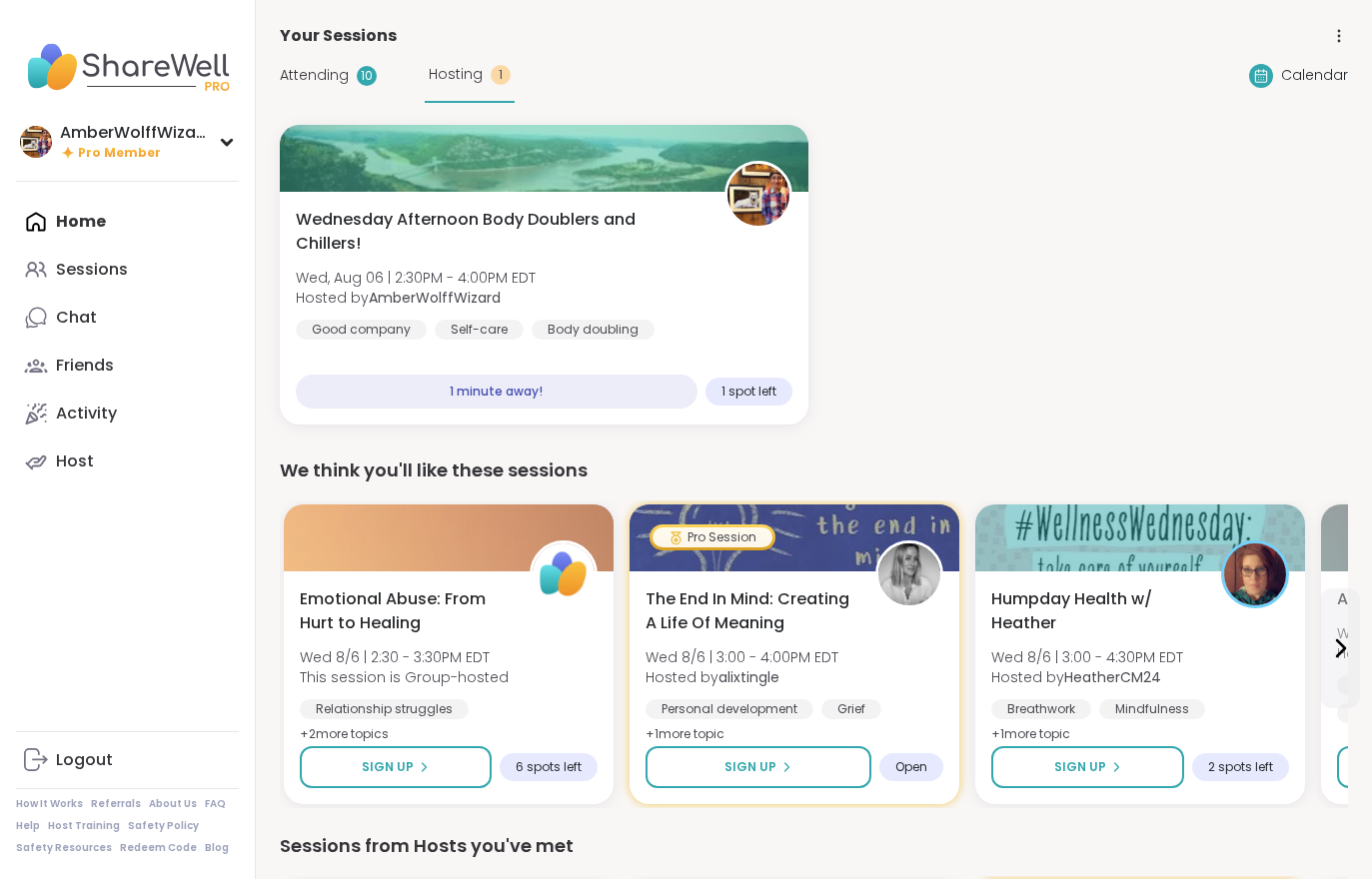 click on "Wednesday Afternoon Body Doublers and Chillers! Wed, Aug 06 | 2:30PM - 4:00PM EDT Hosted by  AmberWolffWizard Good company Self-care Body doubling" at bounding box center (544, 274) 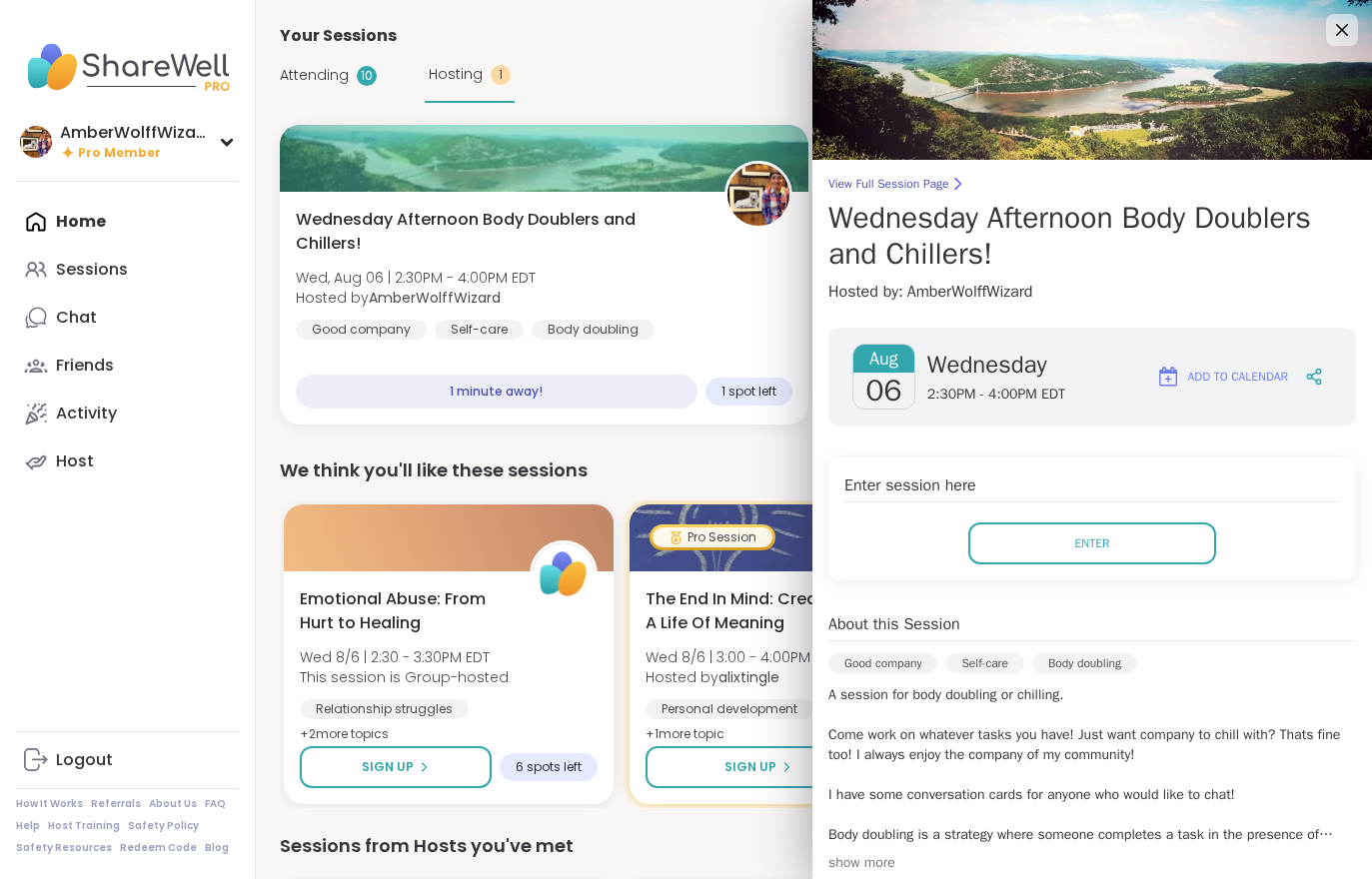 click on "Enter" at bounding box center (1092, 543) 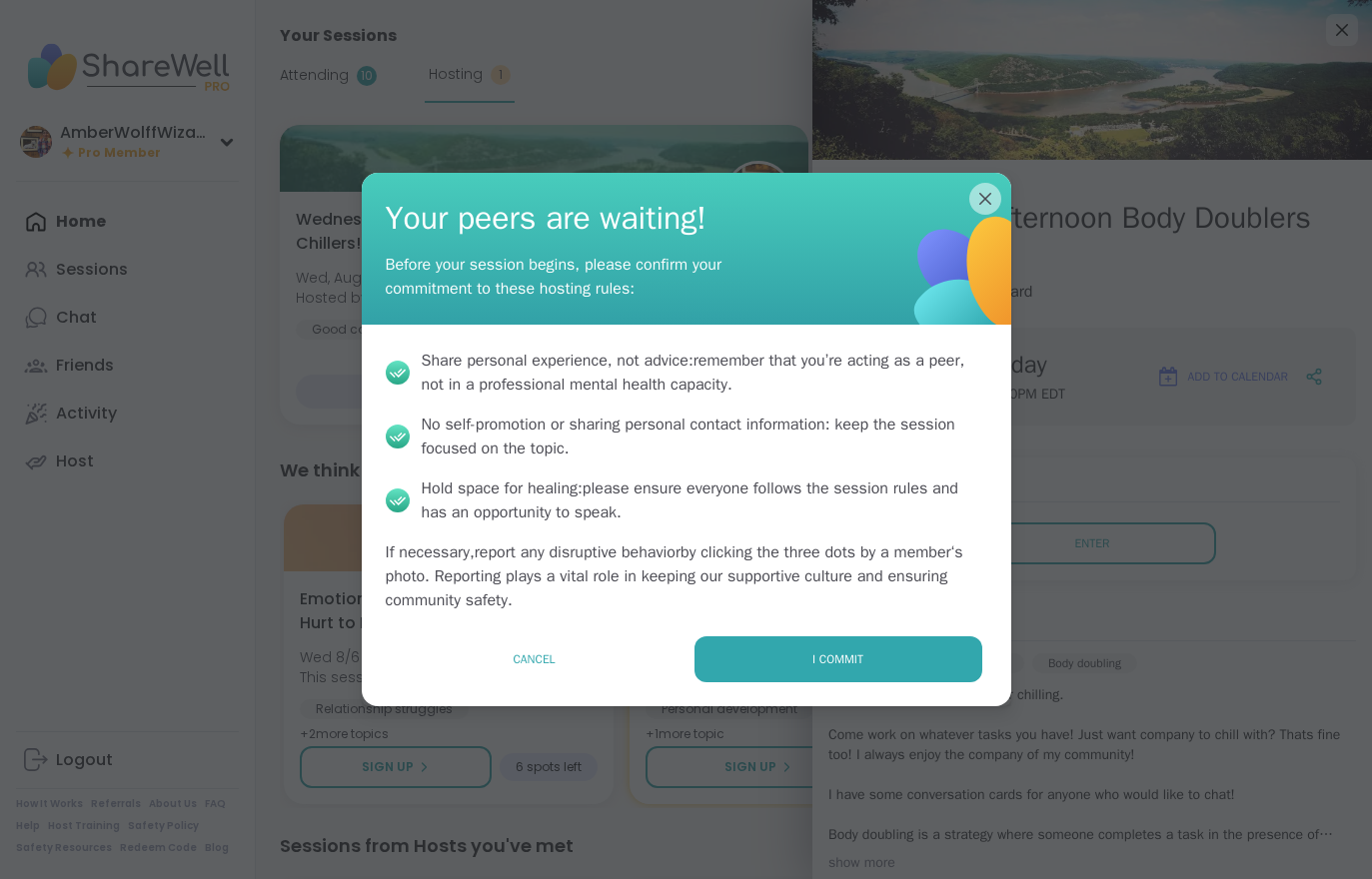 click on "I commit" at bounding box center [838, 659] 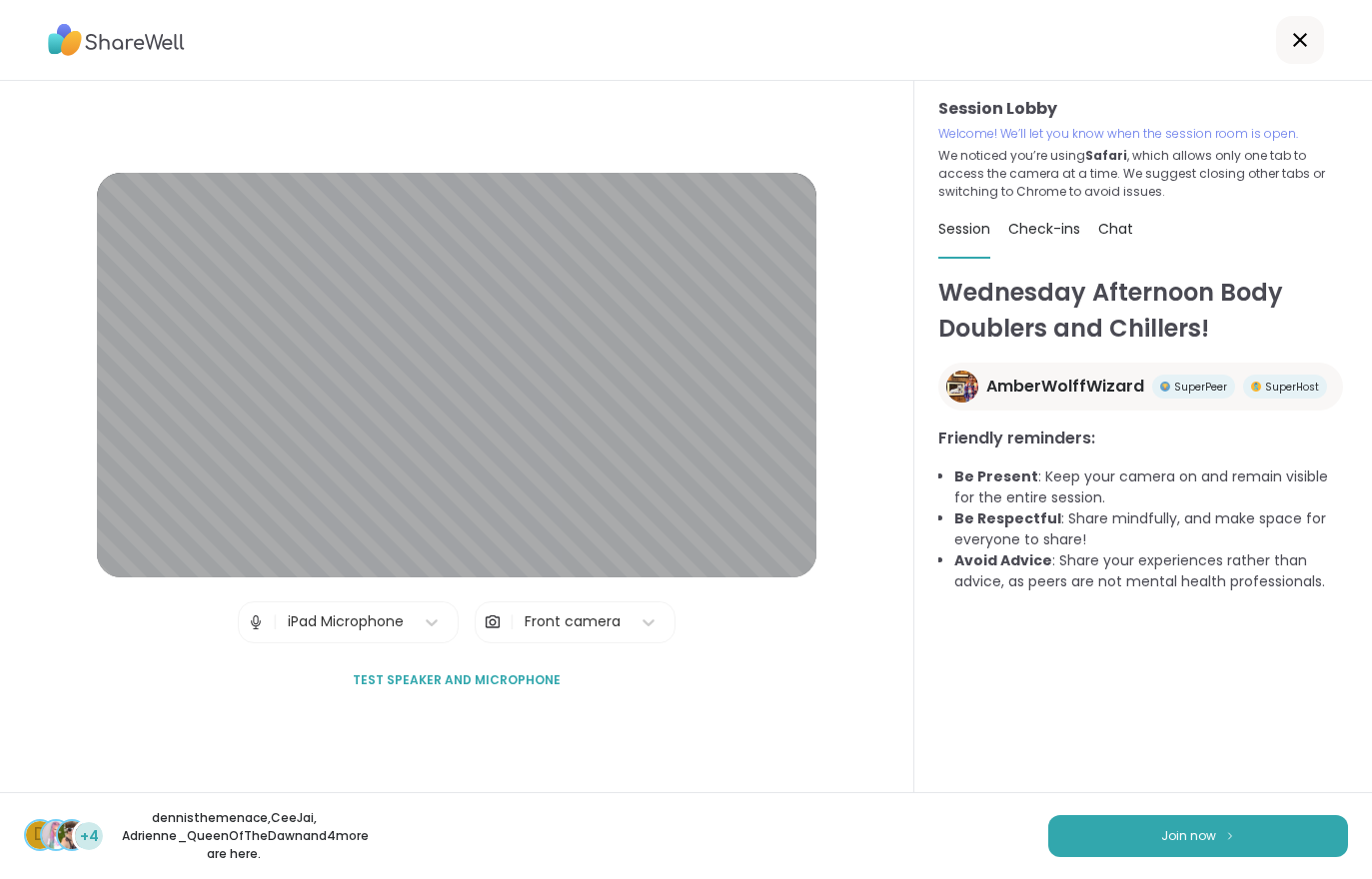 click on "Join now" at bounding box center (1198, 836) 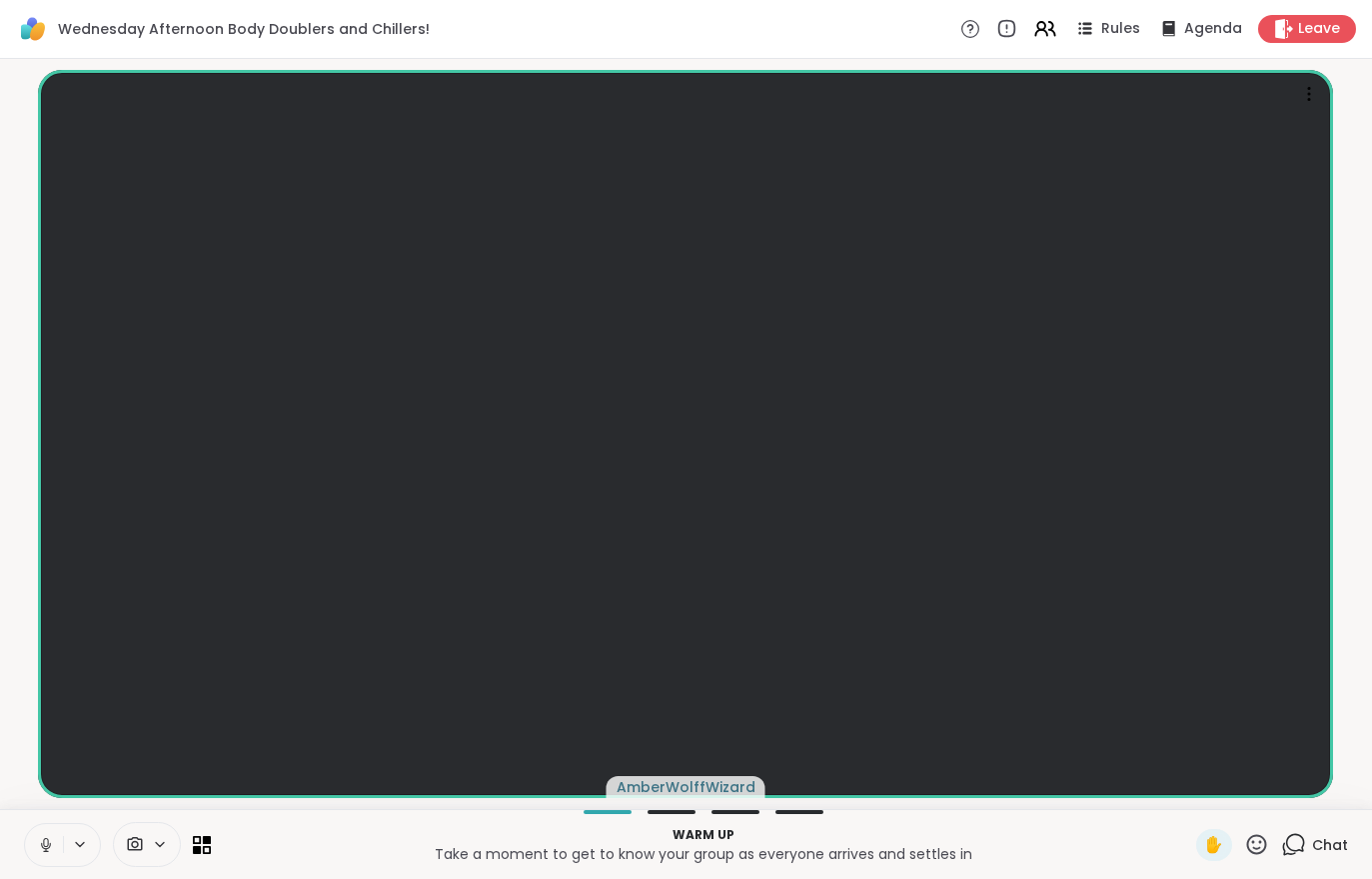 click at bounding box center [44, 845] 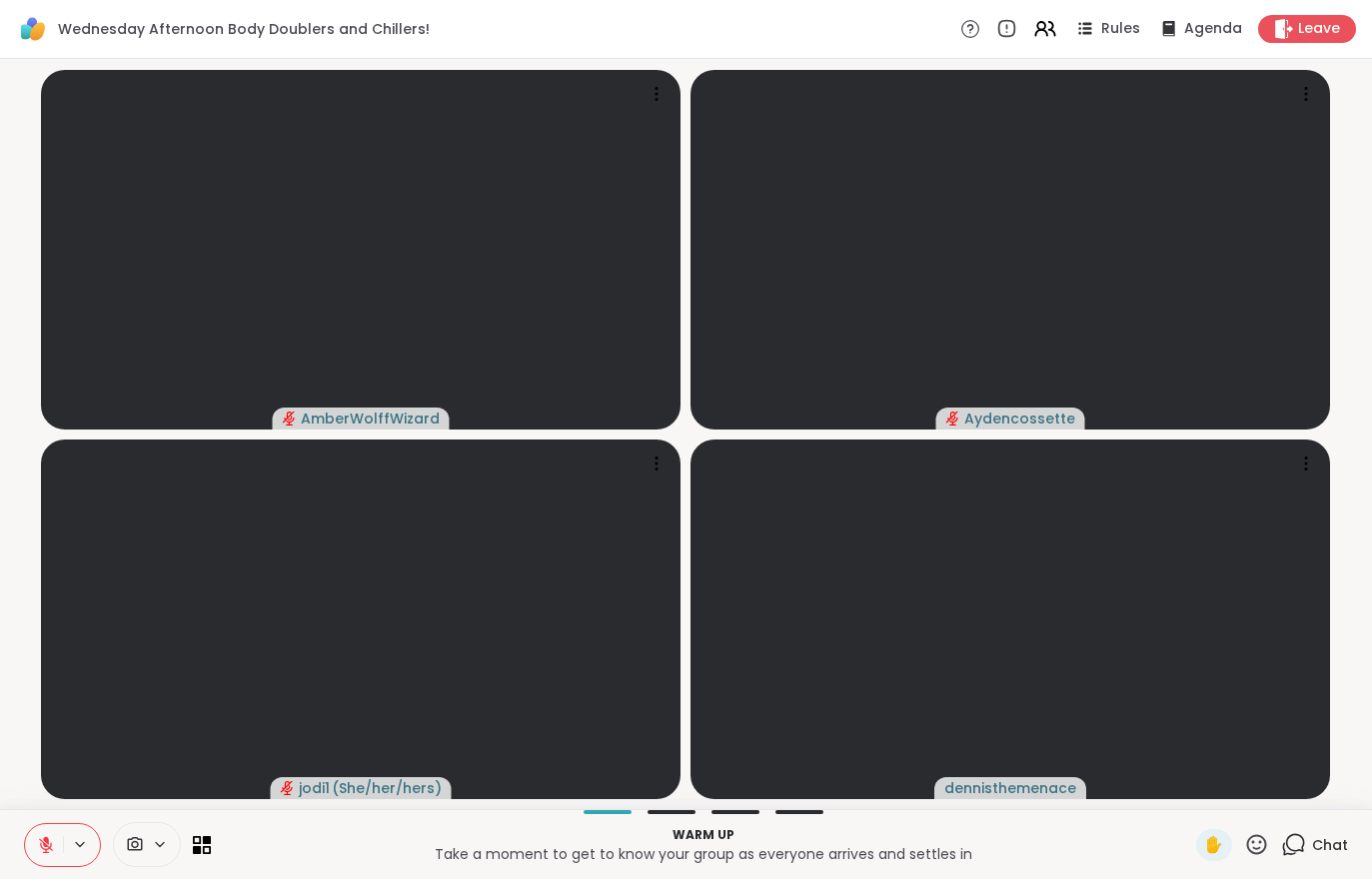 click at bounding box center [44, 845] 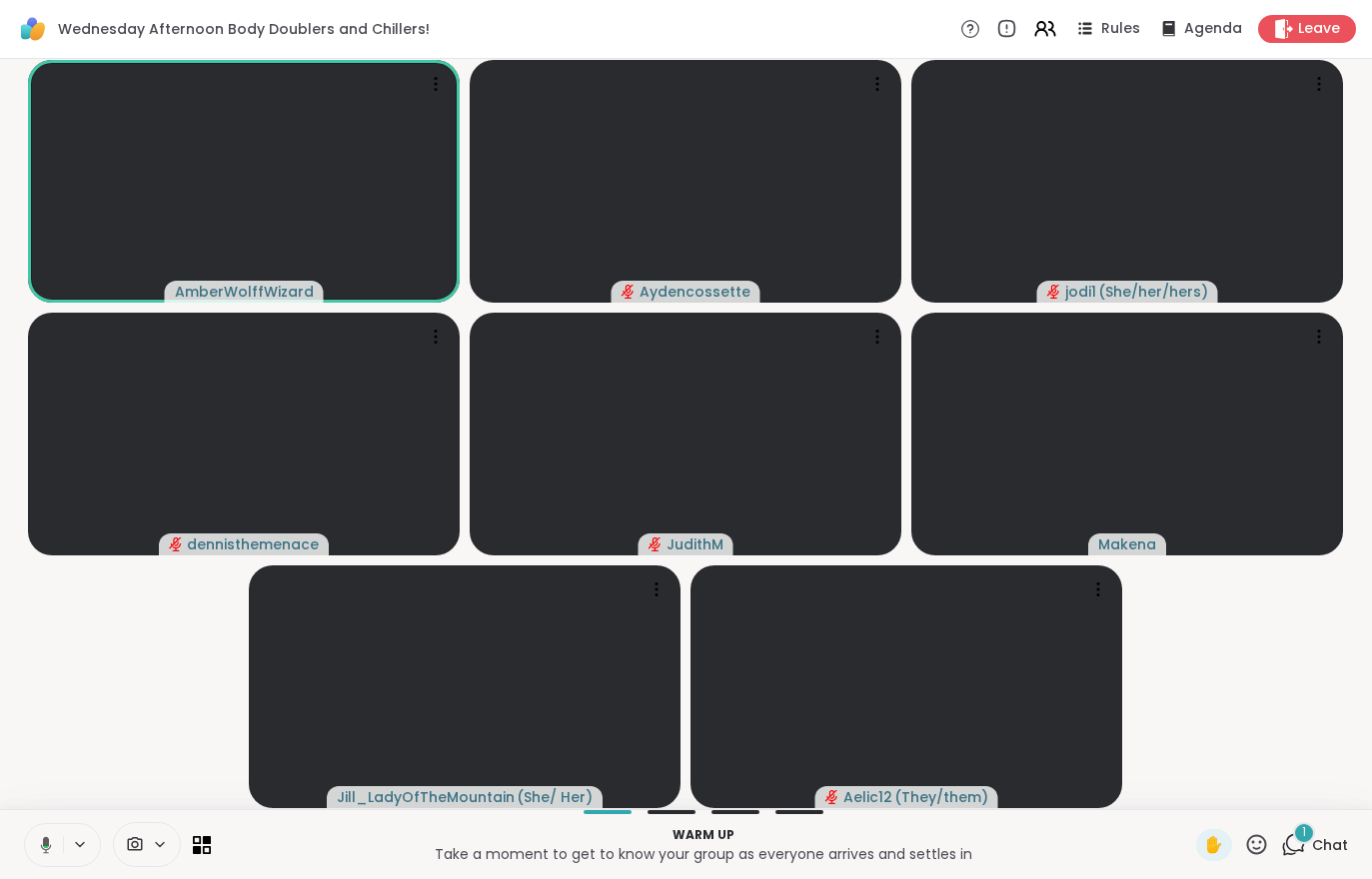 click on "Chat" at bounding box center [1330, 845] 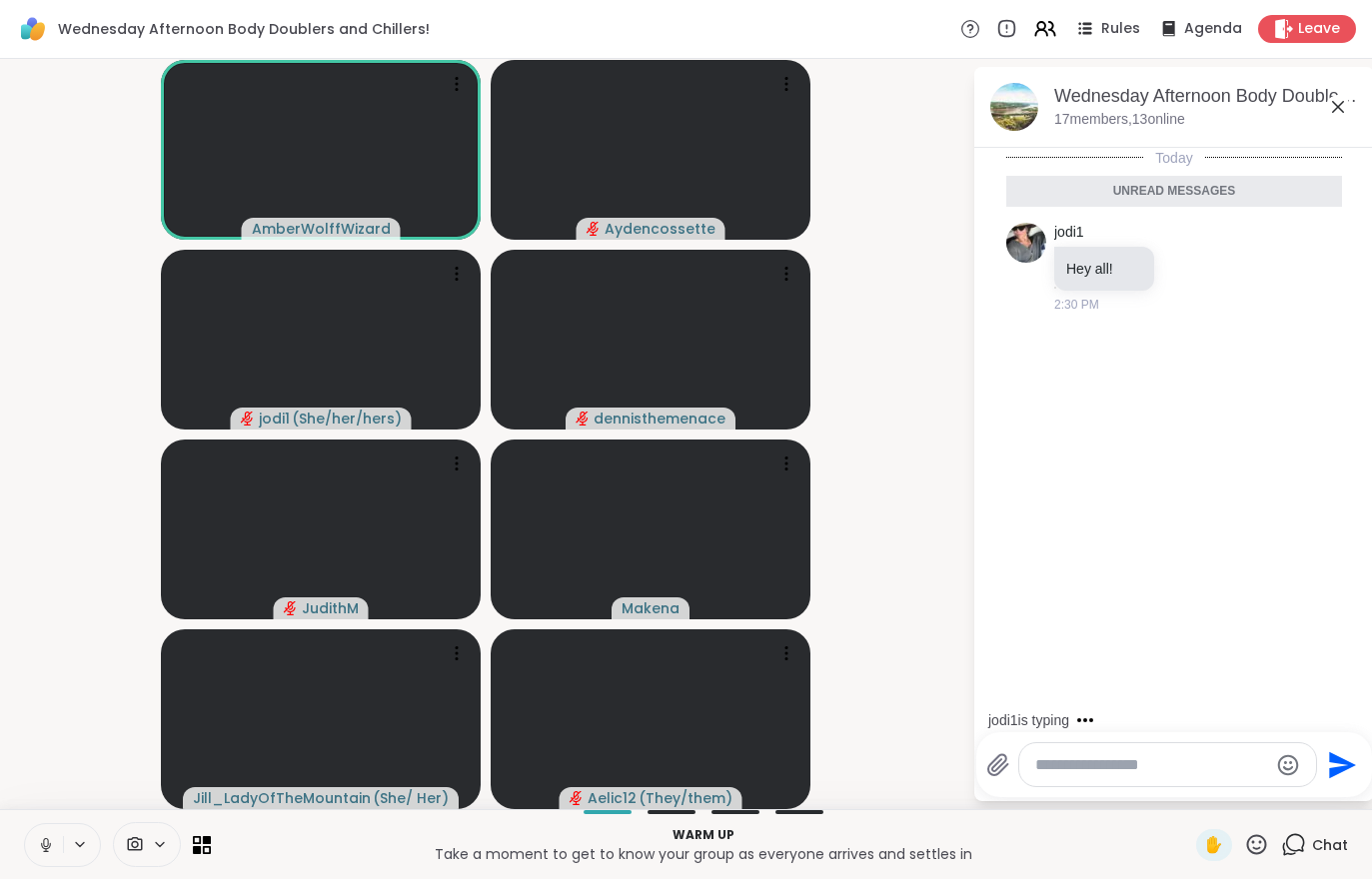 click on "Chat" at bounding box center (1330, 845) 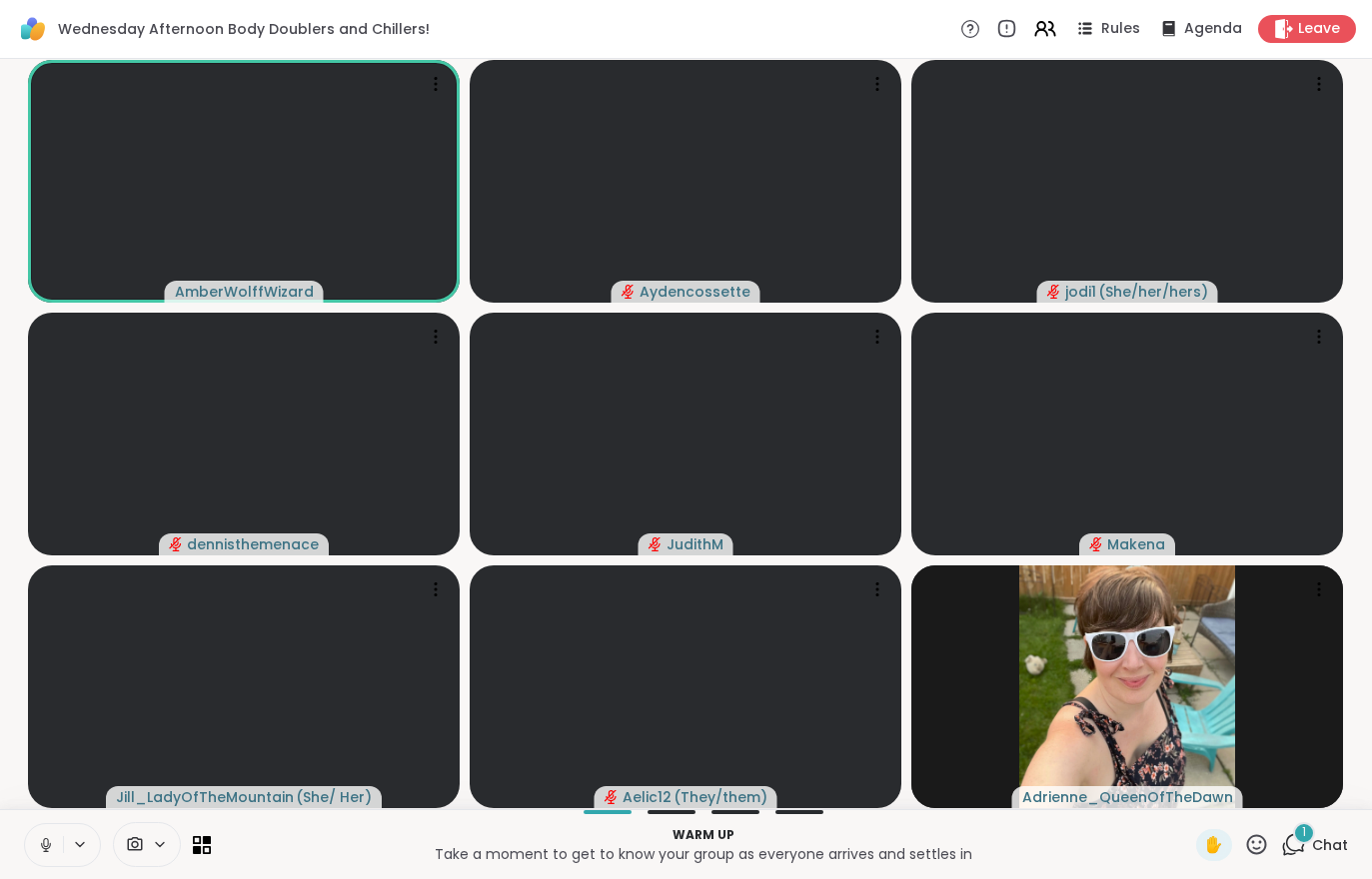 click on "1 Chat" at bounding box center [1314, 845] 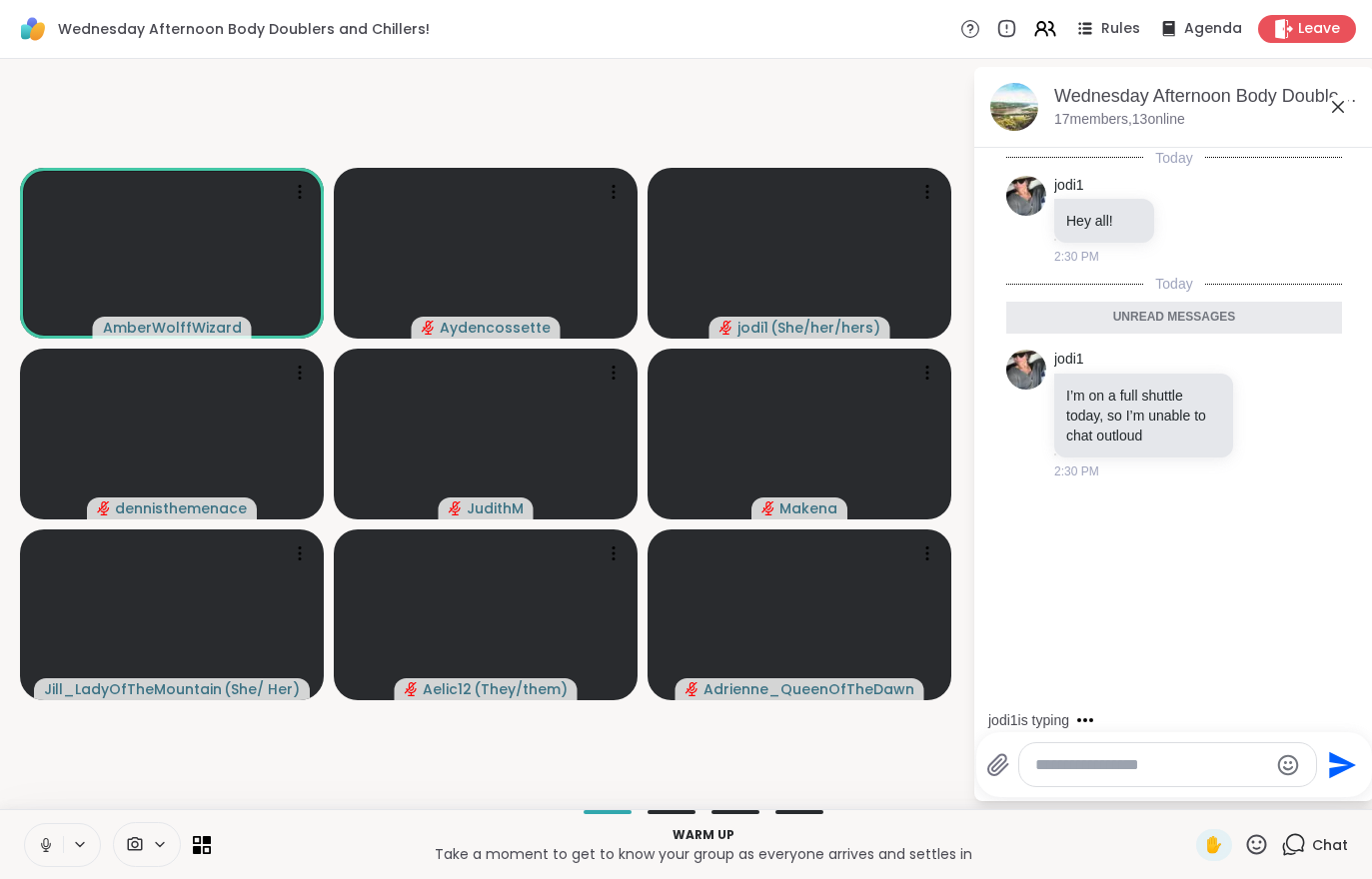 click on "Chat" at bounding box center (1314, 845) 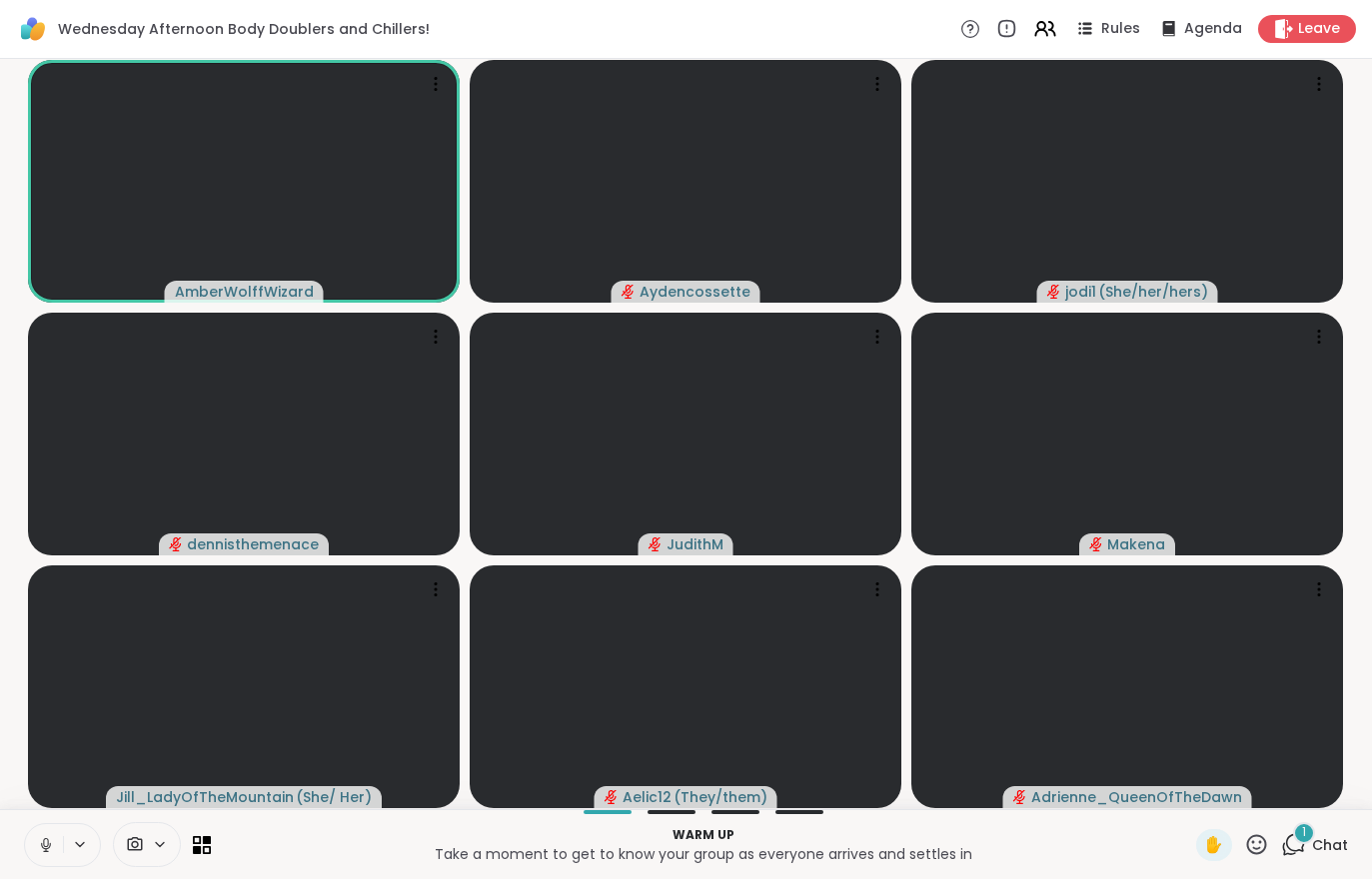 click 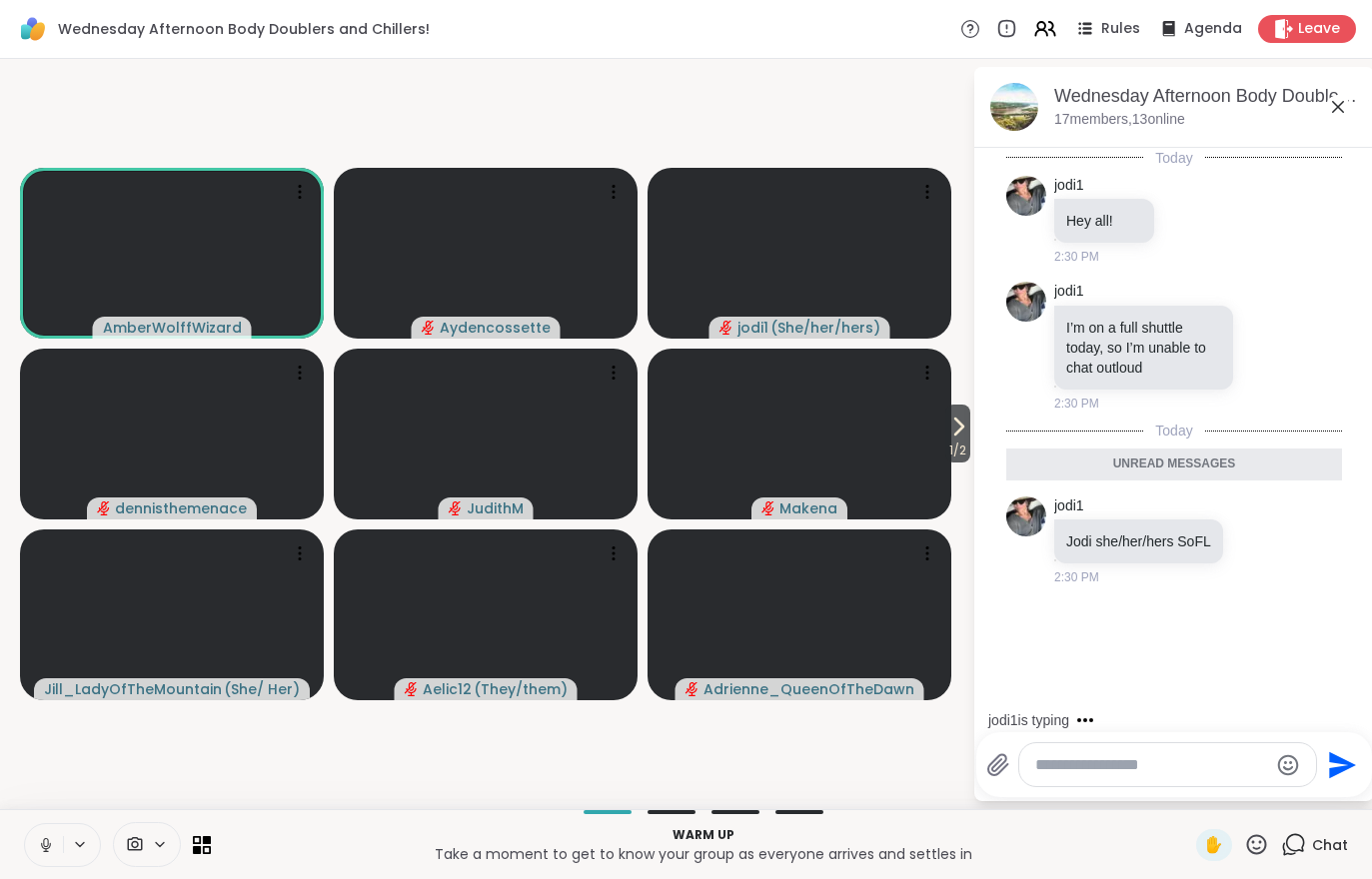 click 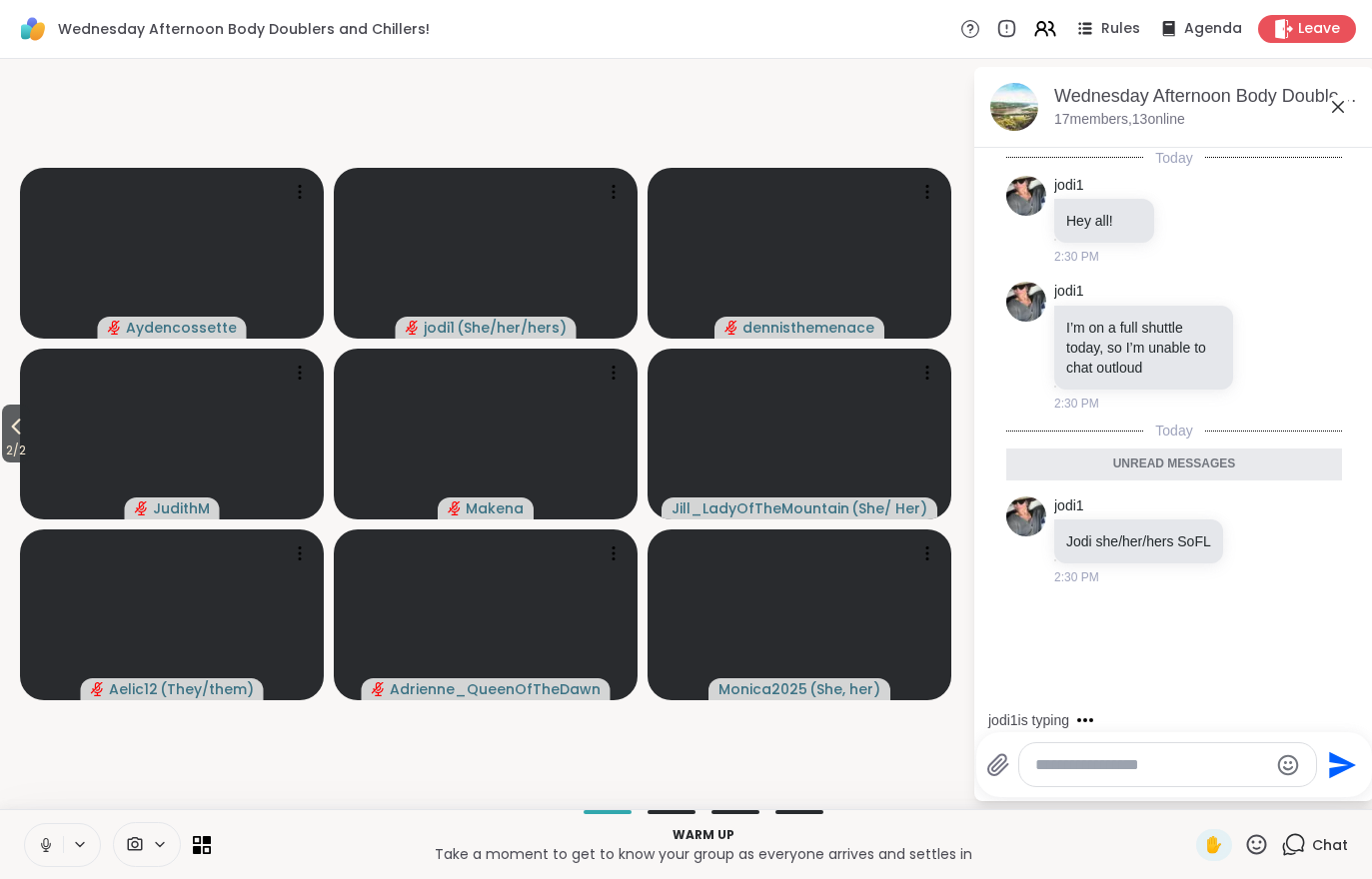 scroll, scrollTop: 0, scrollLeft: 0, axis: both 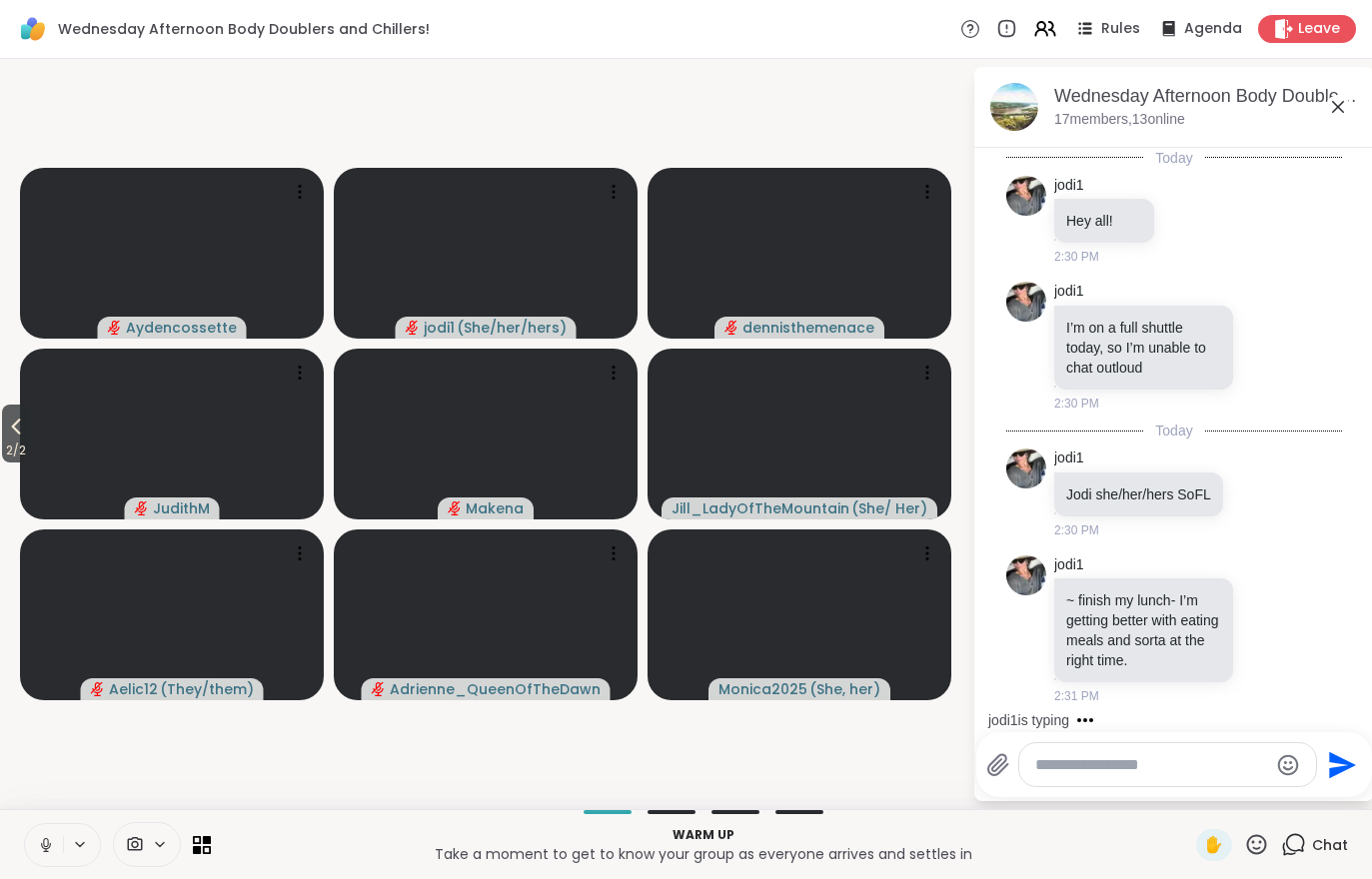 click 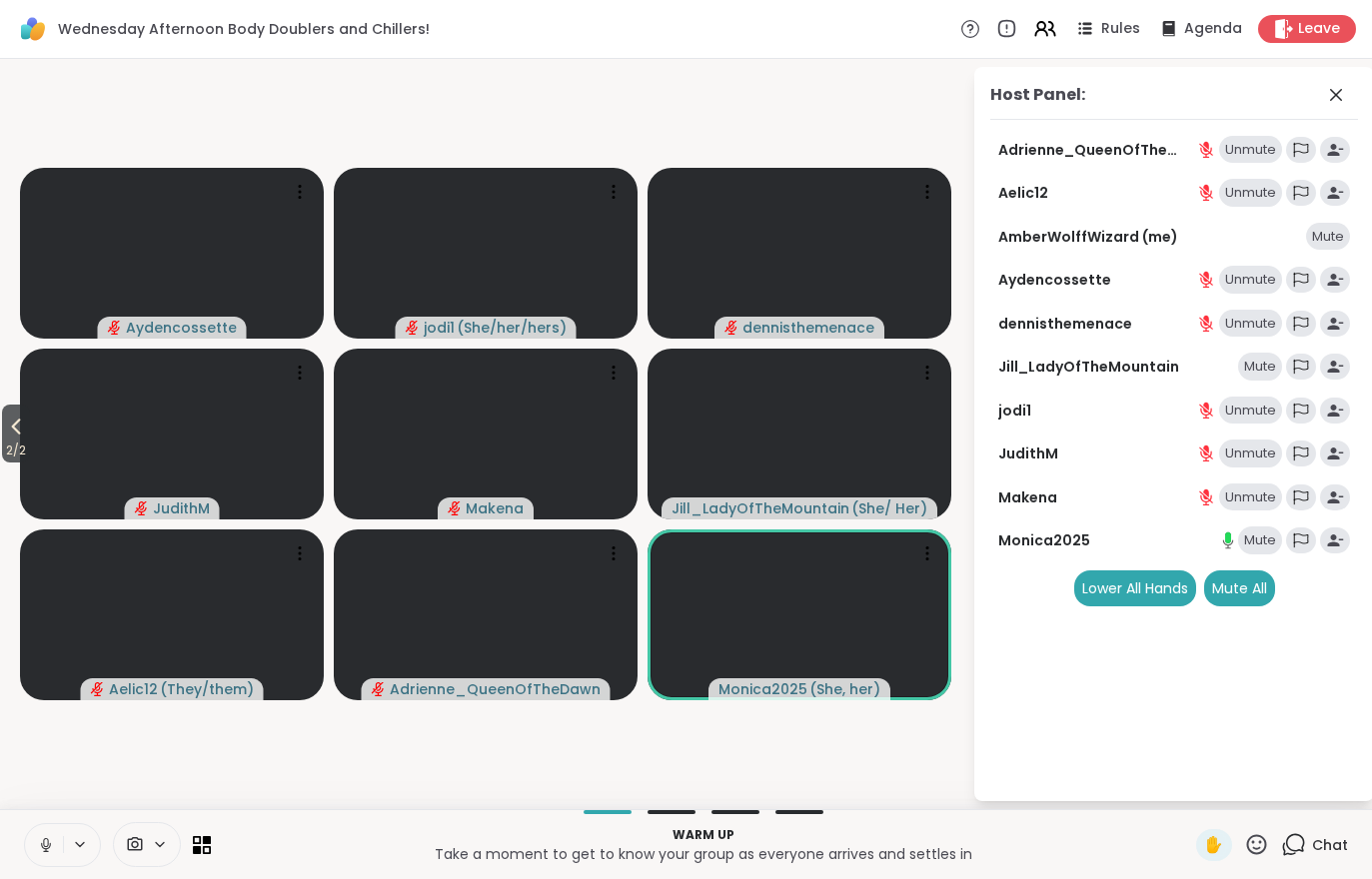 click on "Mute All" at bounding box center [1239, 588] 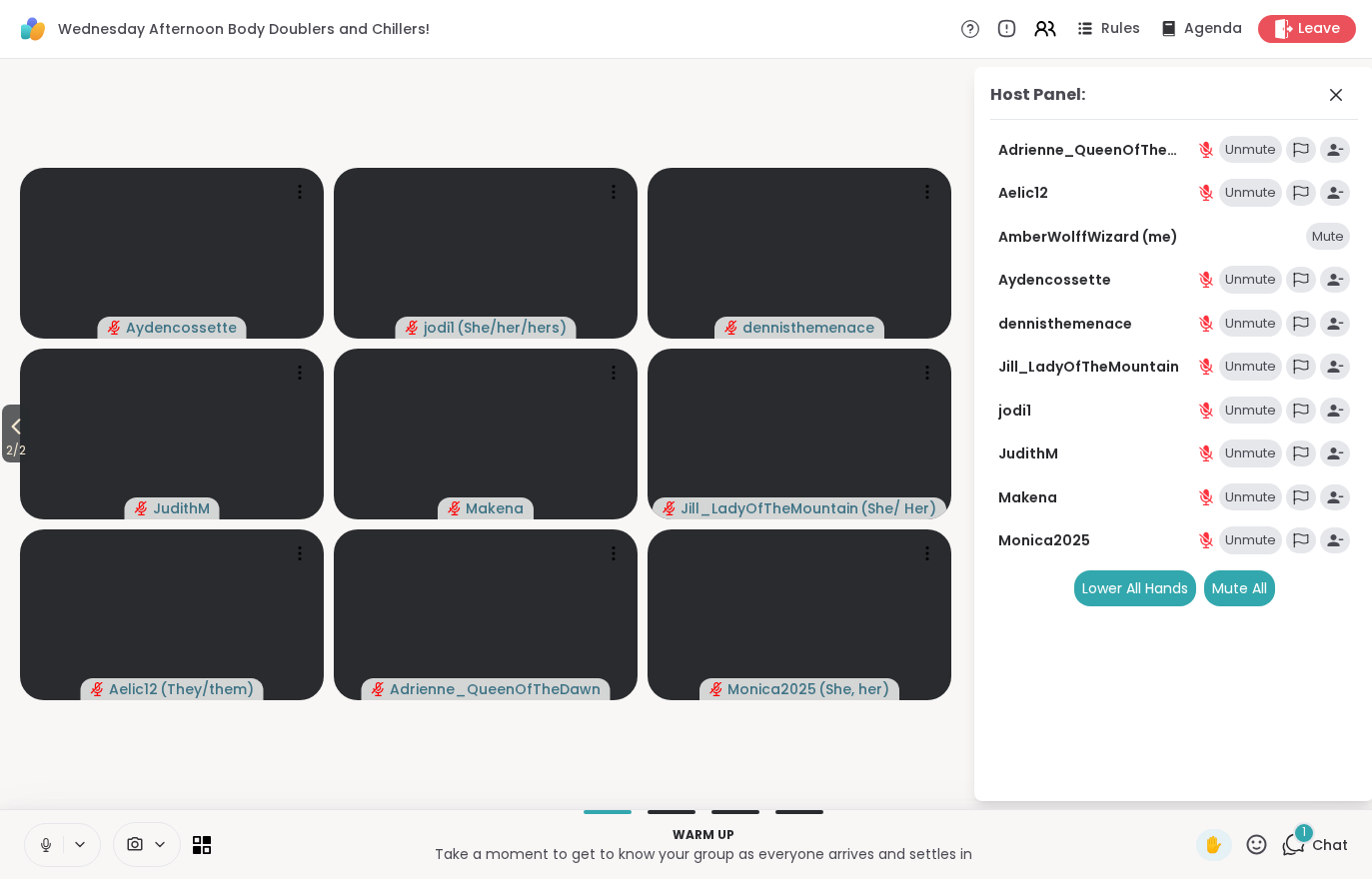 click on "Chat" at bounding box center (1330, 845) 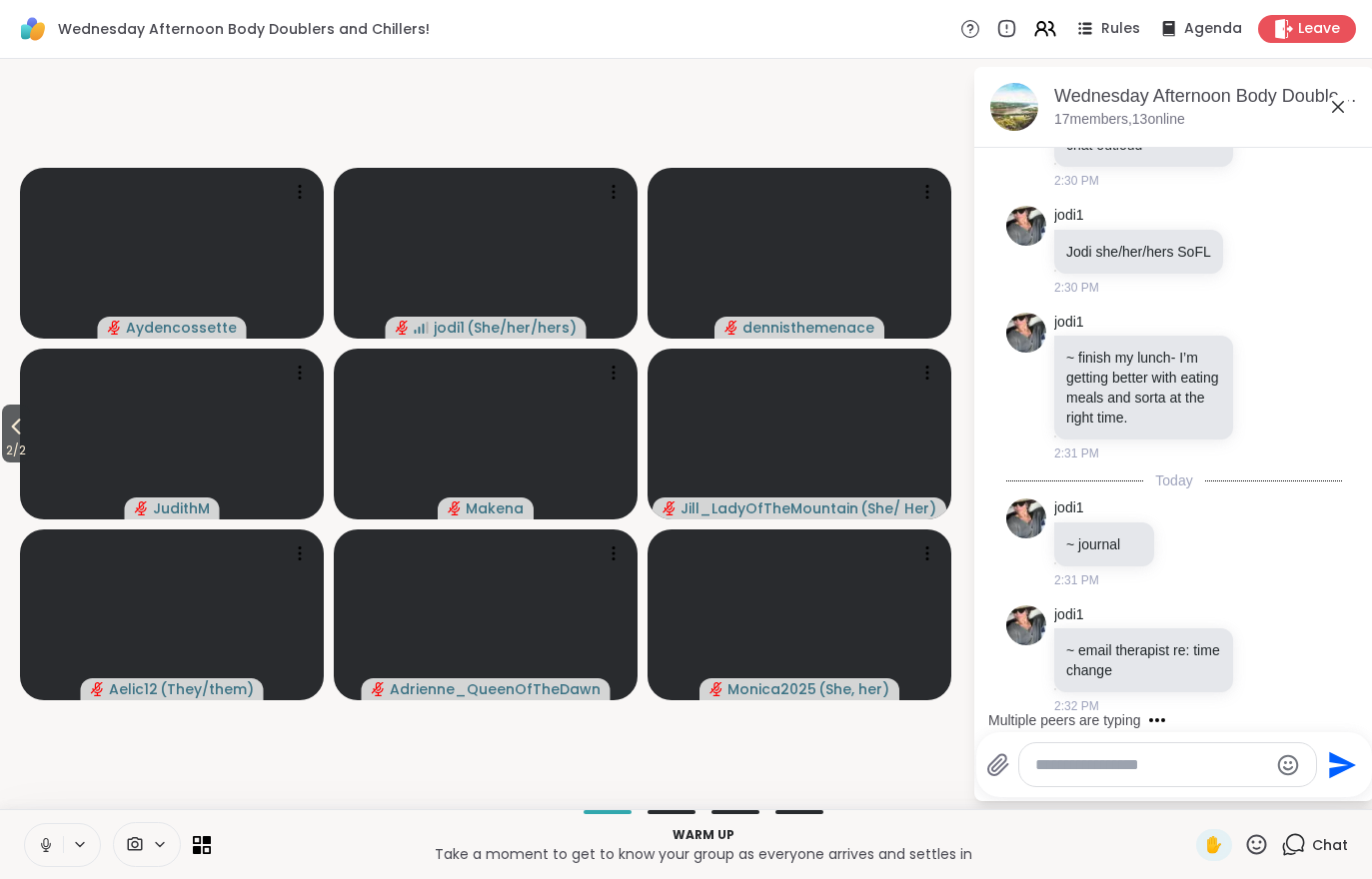 scroll, scrollTop: 409, scrollLeft: 0, axis: vertical 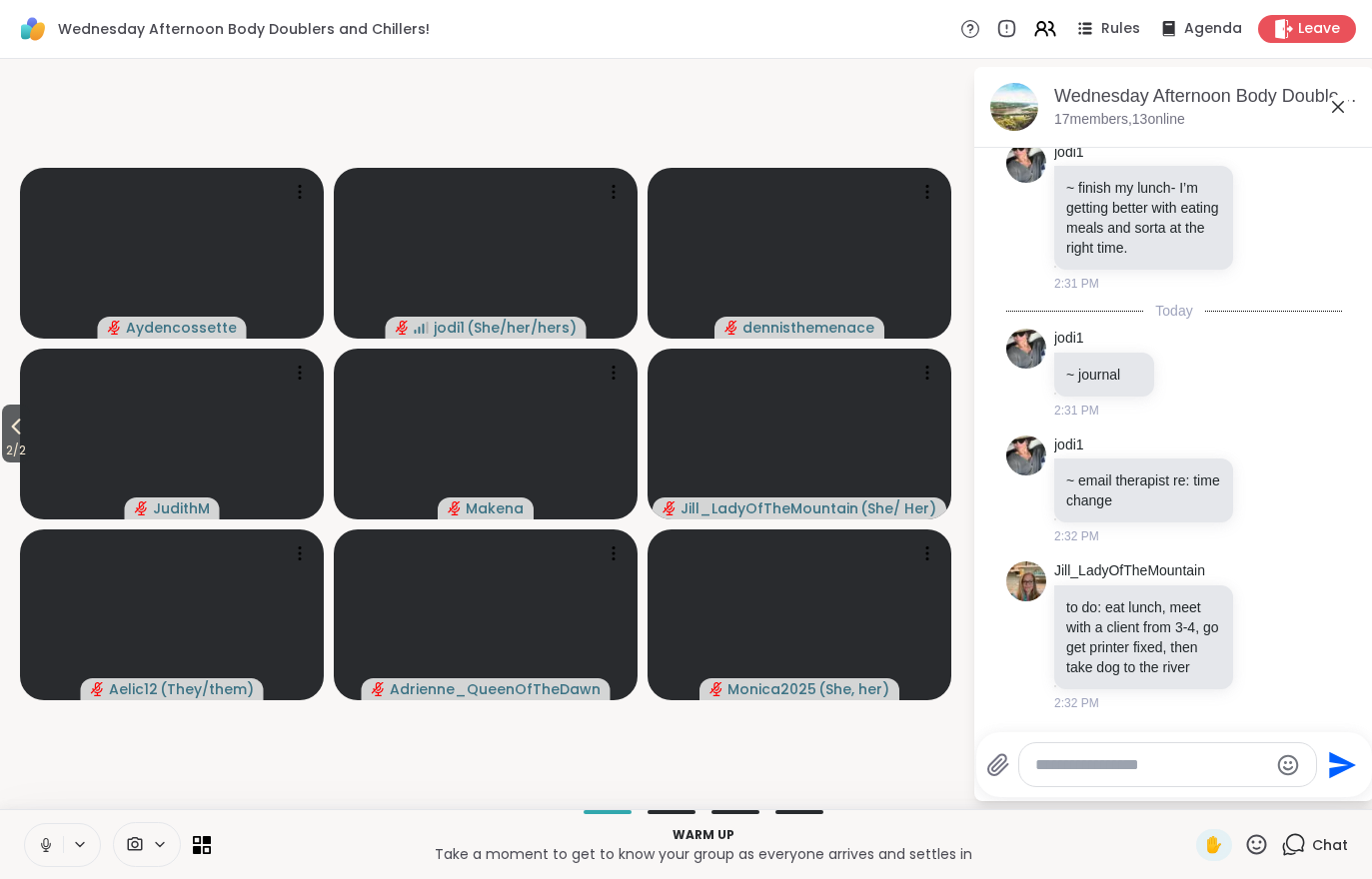 click 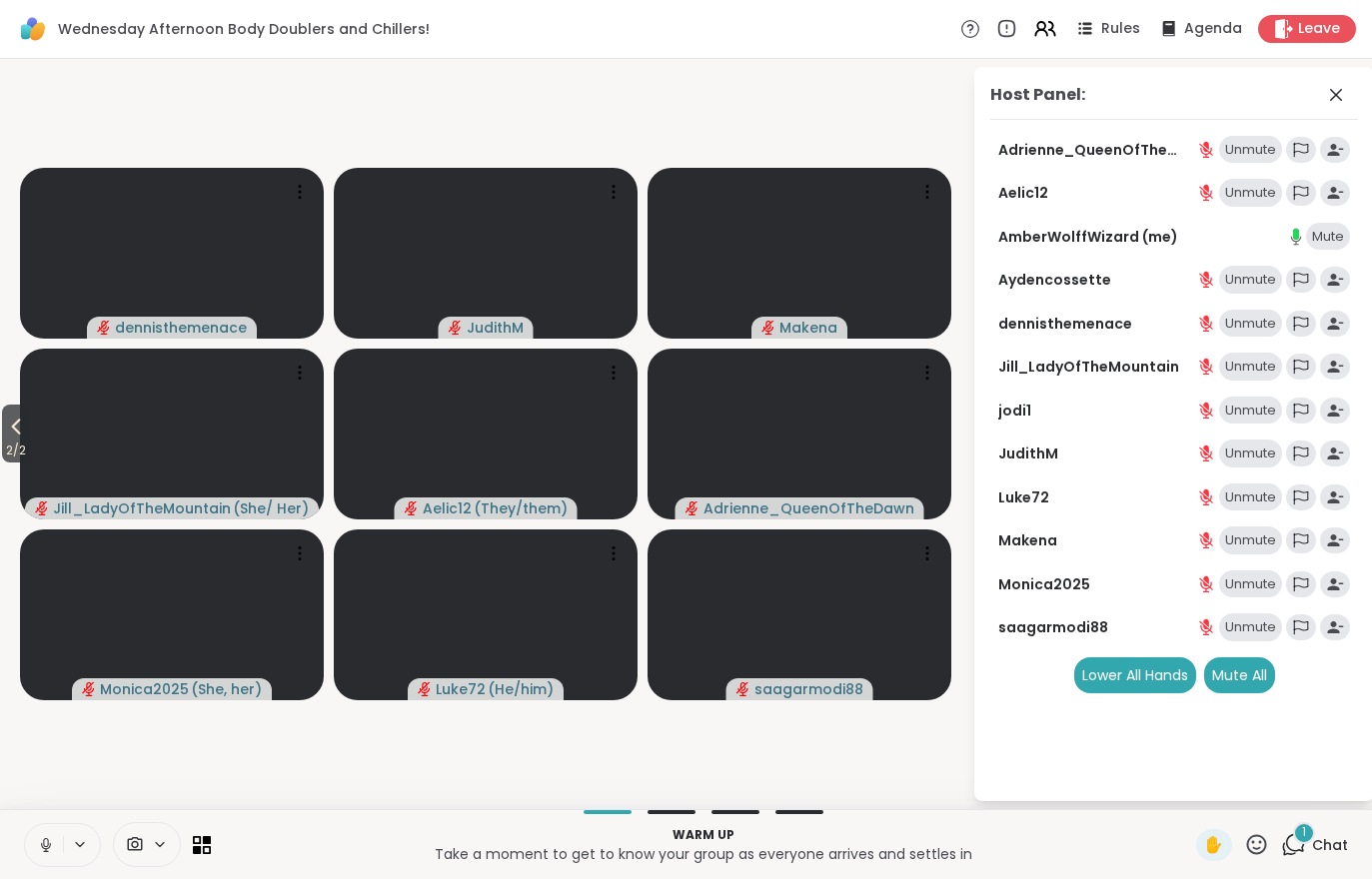 click on "Chat" at bounding box center (1330, 845) 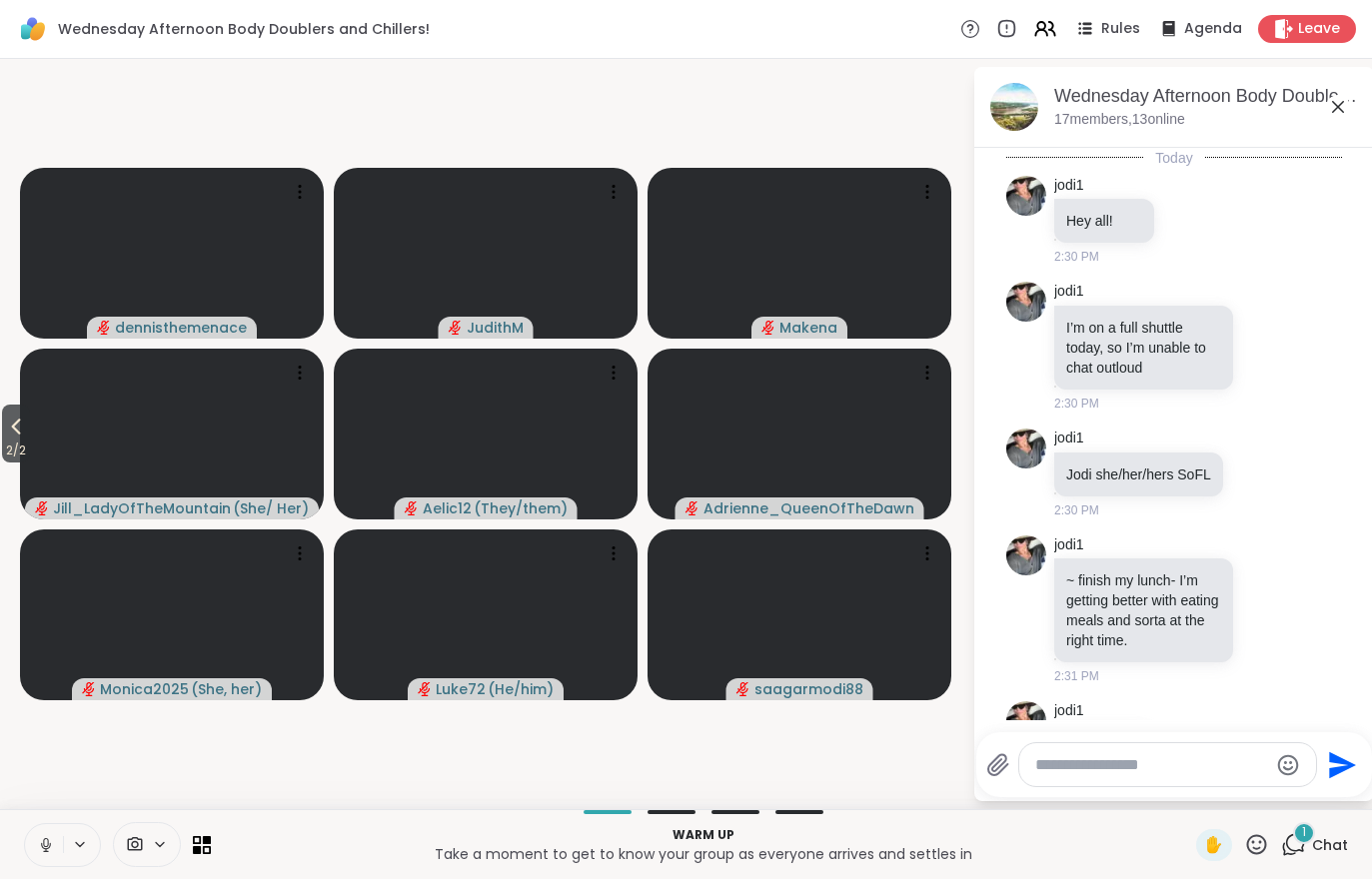 scroll, scrollTop: 621, scrollLeft: 0, axis: vertical 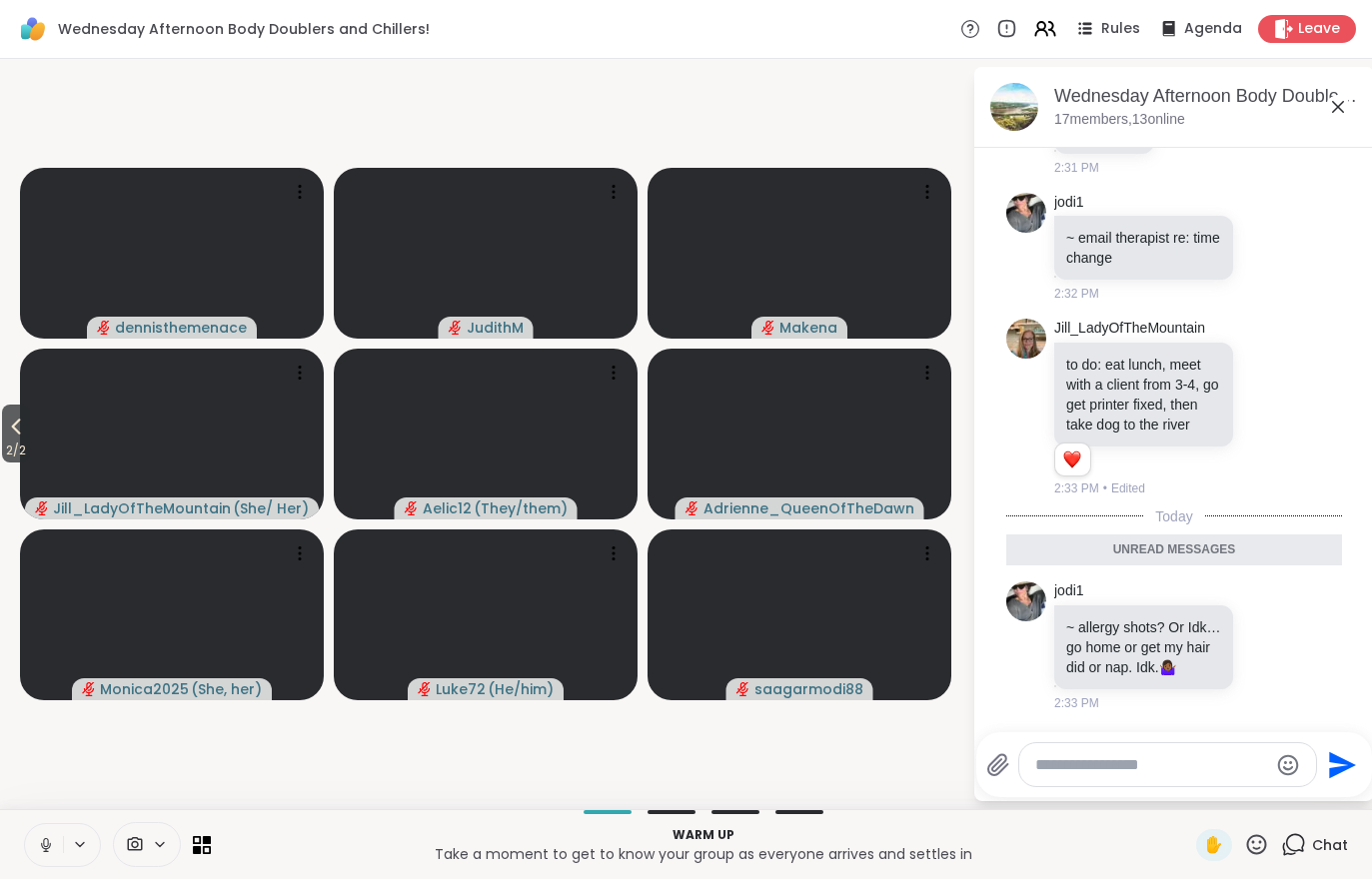 click on "2  /  2" at bounding box center [16, 450] 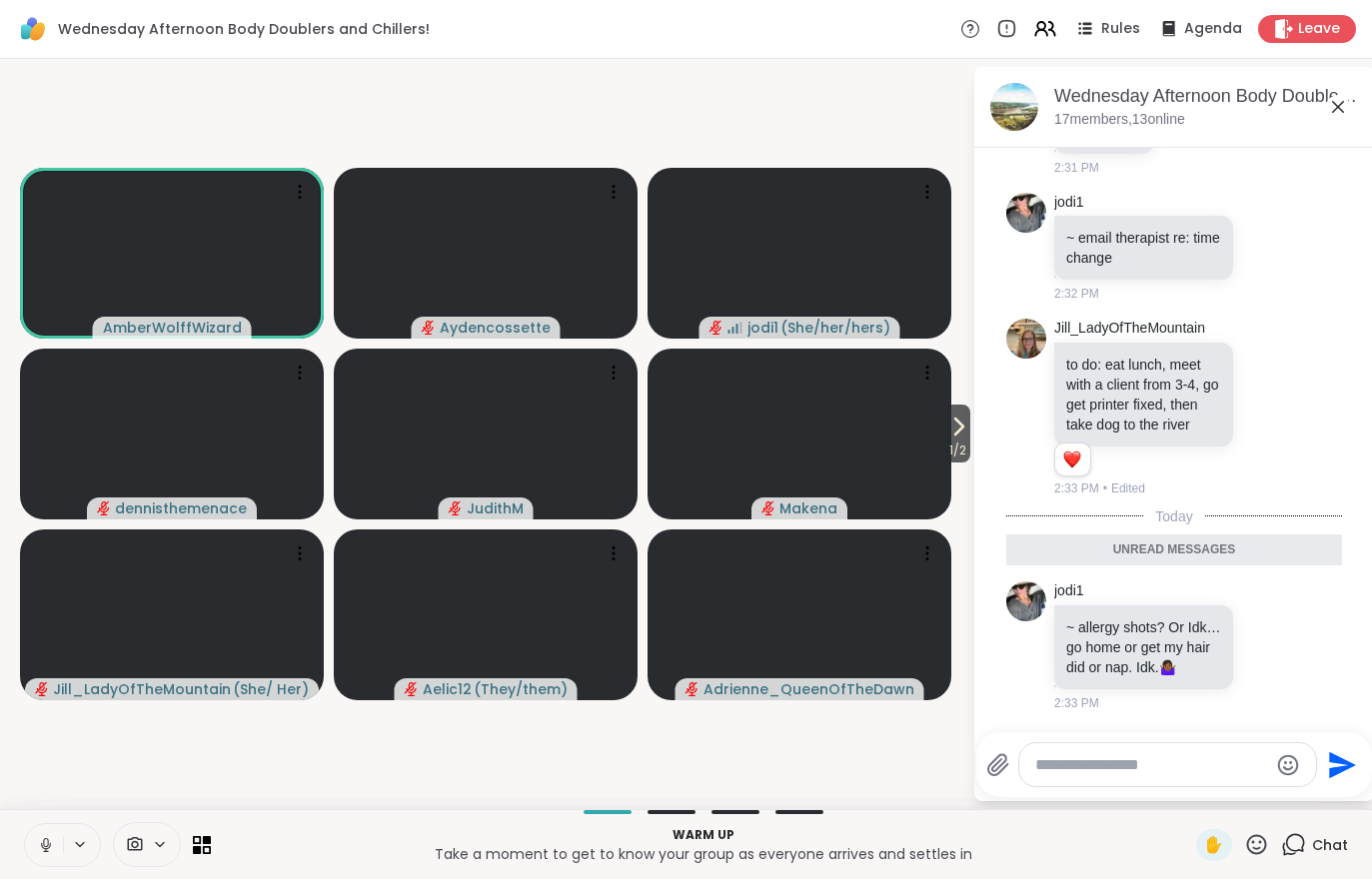 click 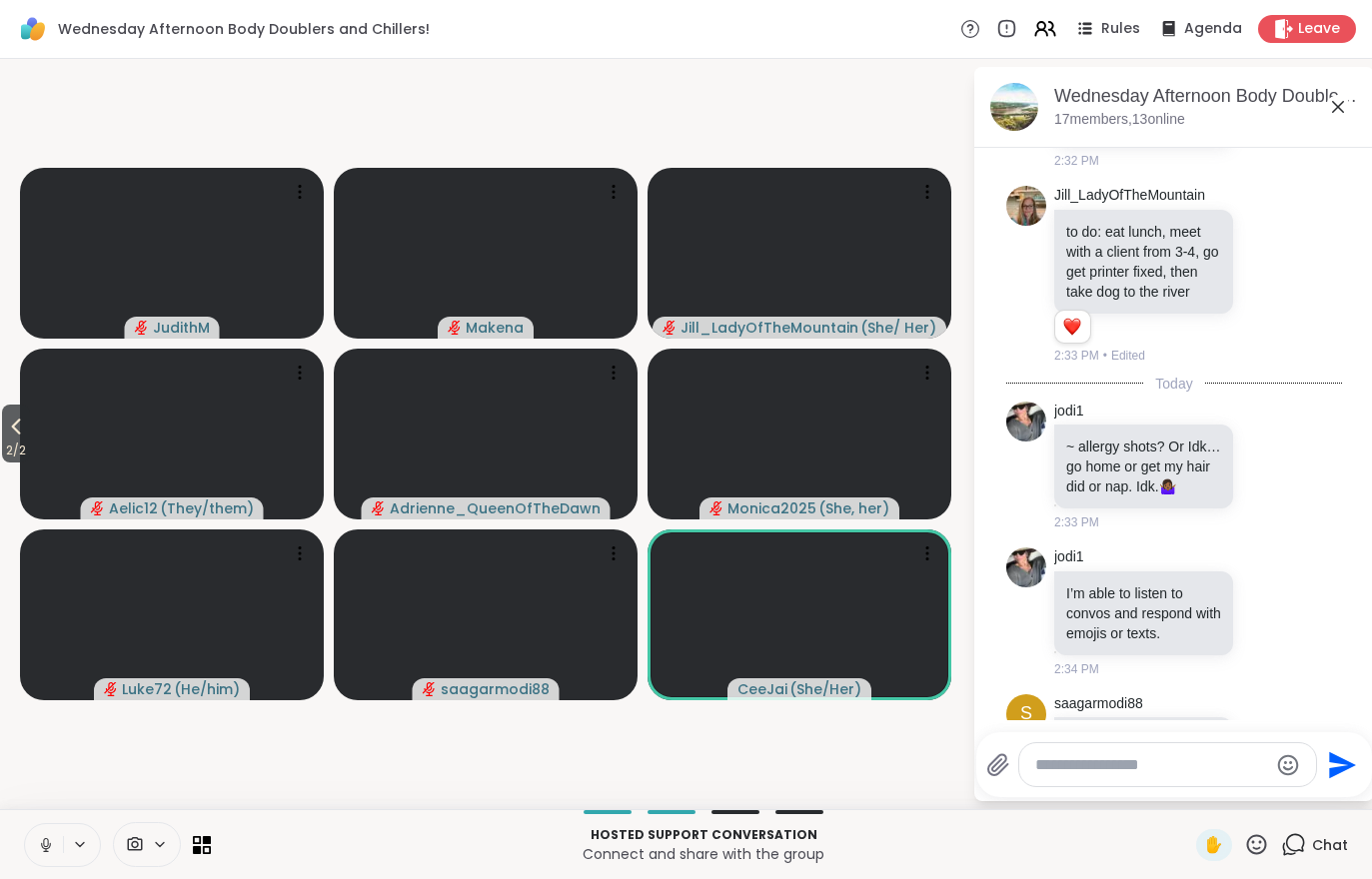 scroll, scrollTop: 954, scrollLeft: 0, axis: vertical 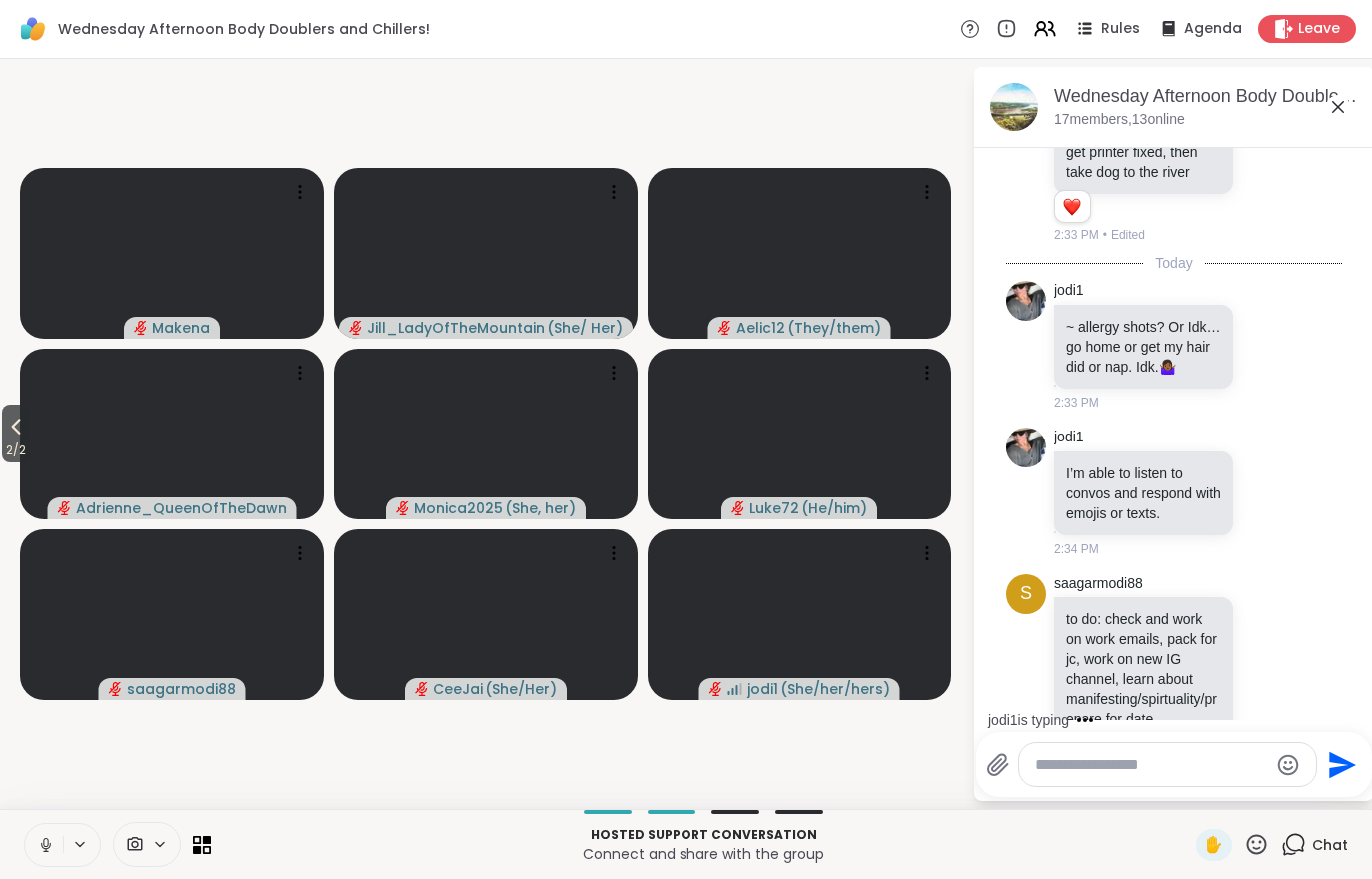 click on "Wednesday Afternoon Body Doublers and Chillers! Rules Agenda Leave" at bounding box center (686, 29) 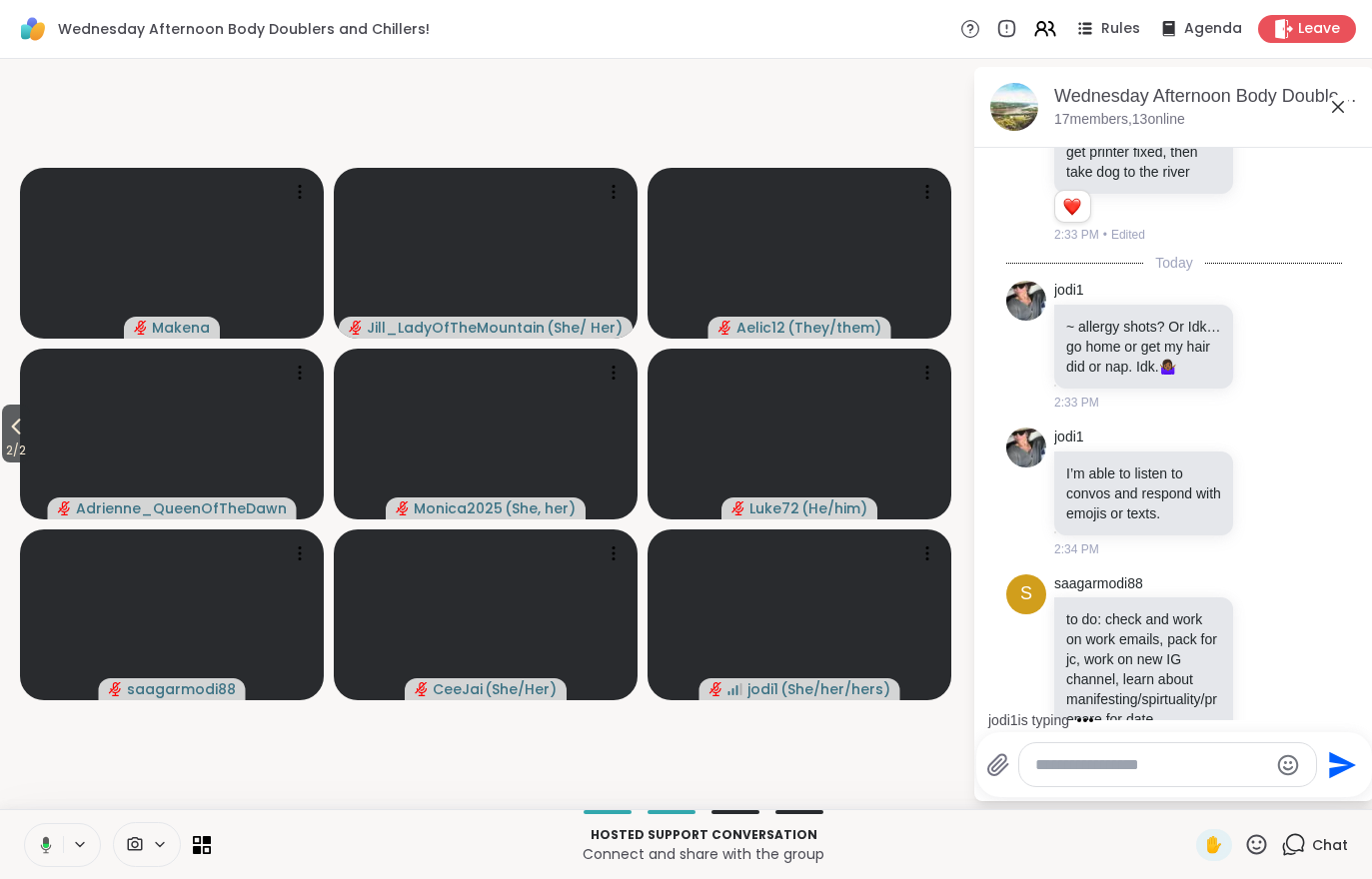 click on "Rules" at bounding box center (1120, 29) 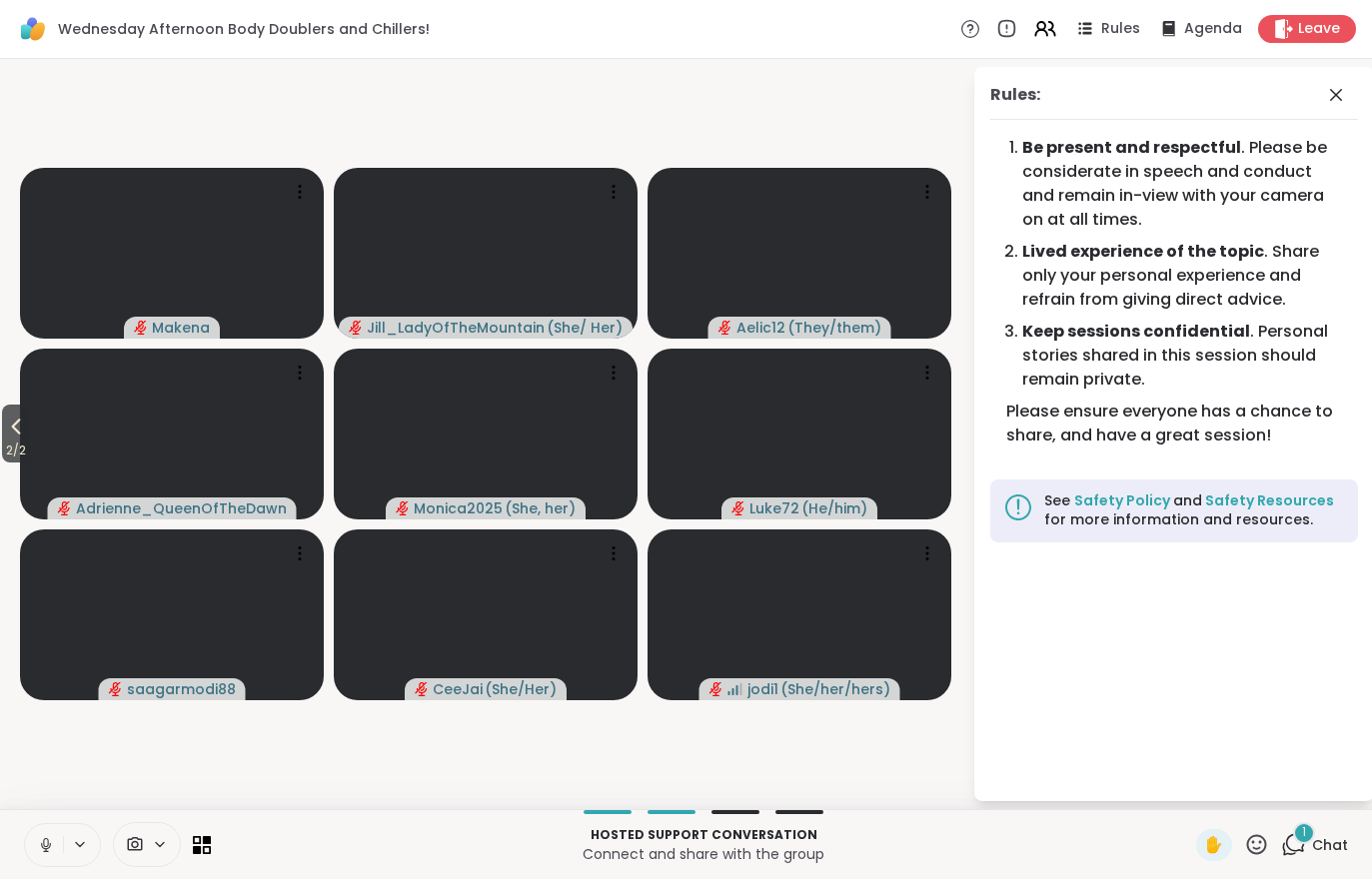 click on "1 Chat" at bounding box center (1314, 845) 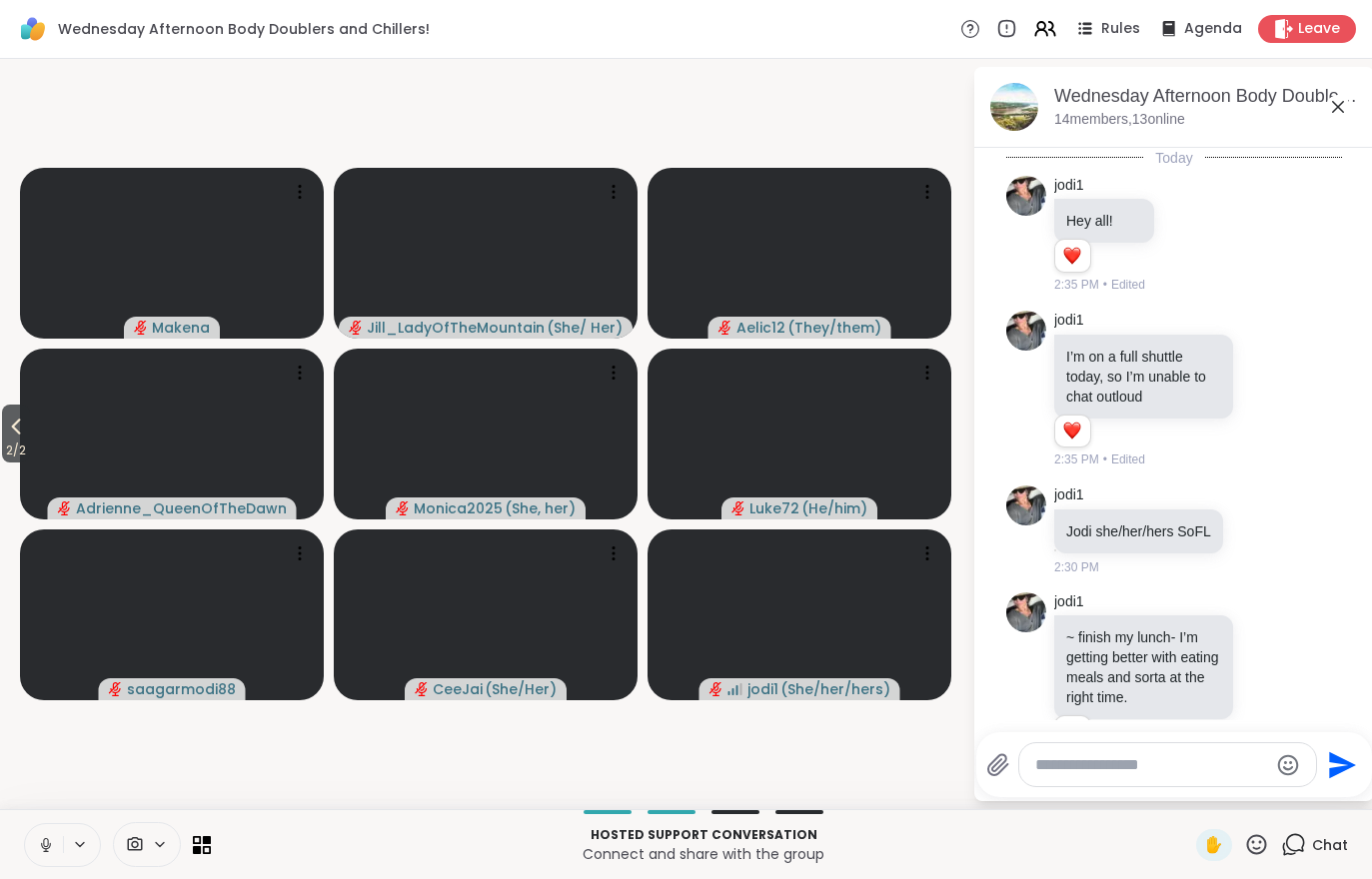 scroll, scrollTop: 1287, scrollLeft: 0, axis: vertical 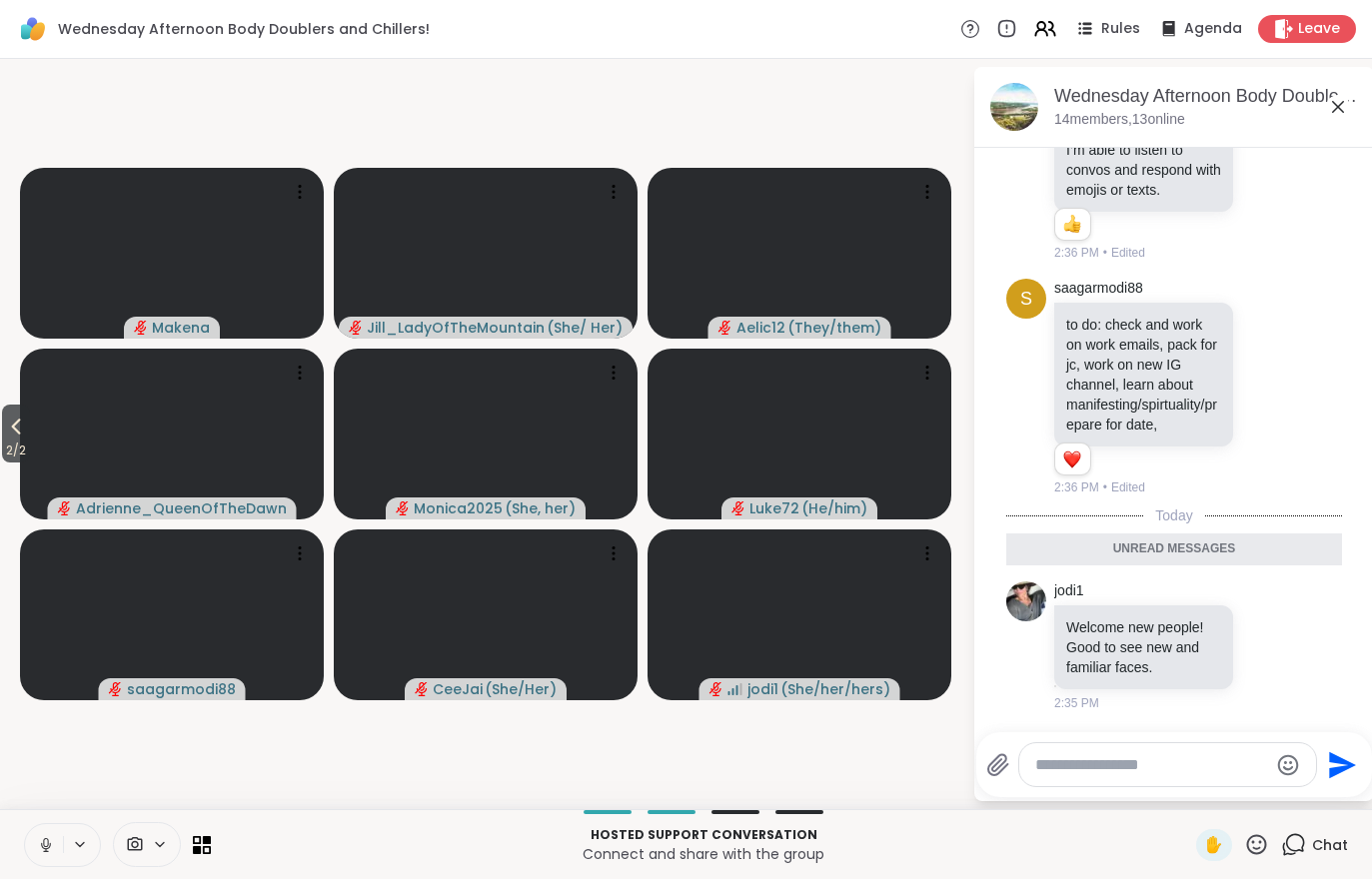 click on "2  /  2" at bounding box center (16, 450) 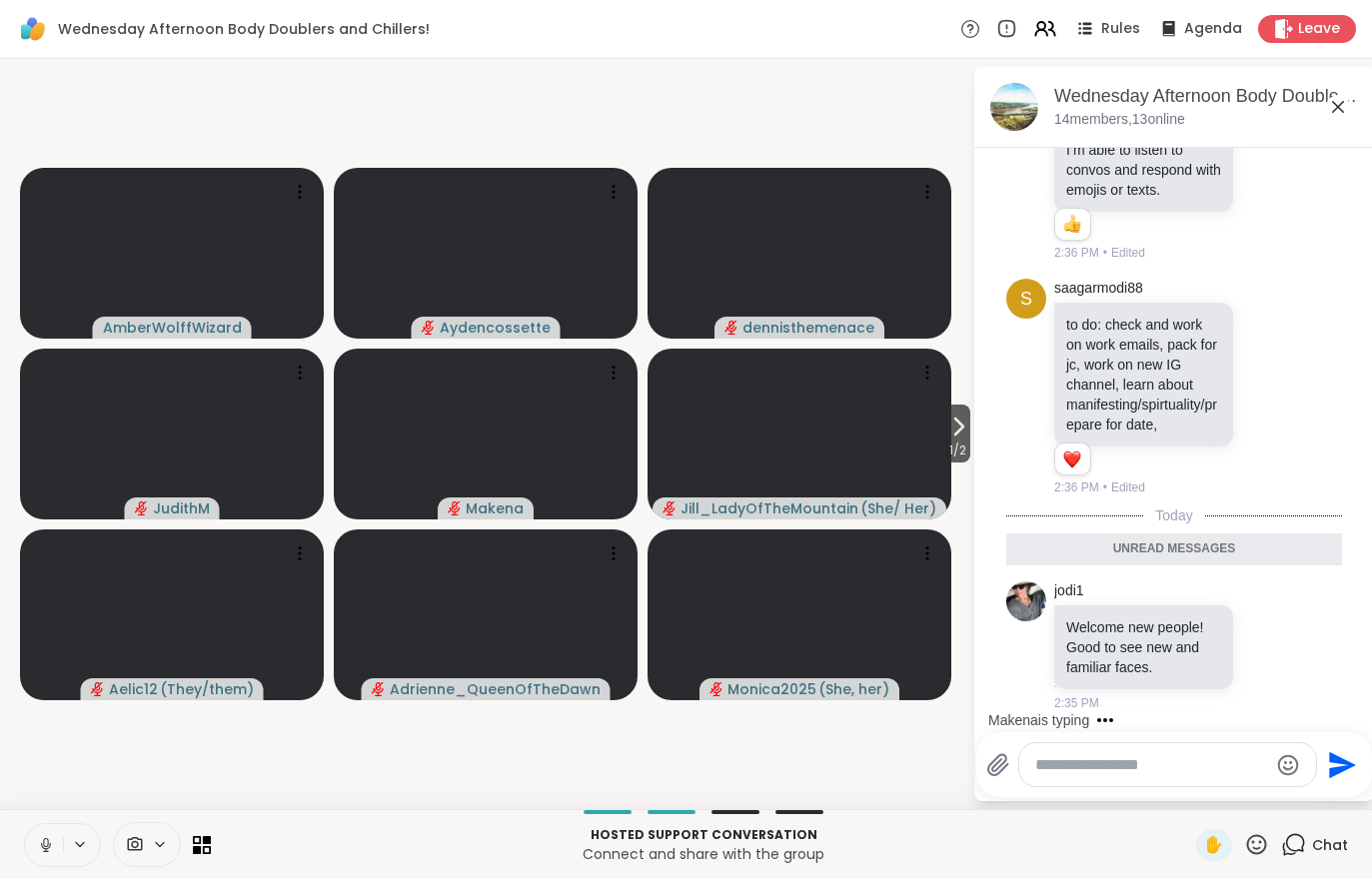 click on "1  /  2" at bounding box center [957, 450] 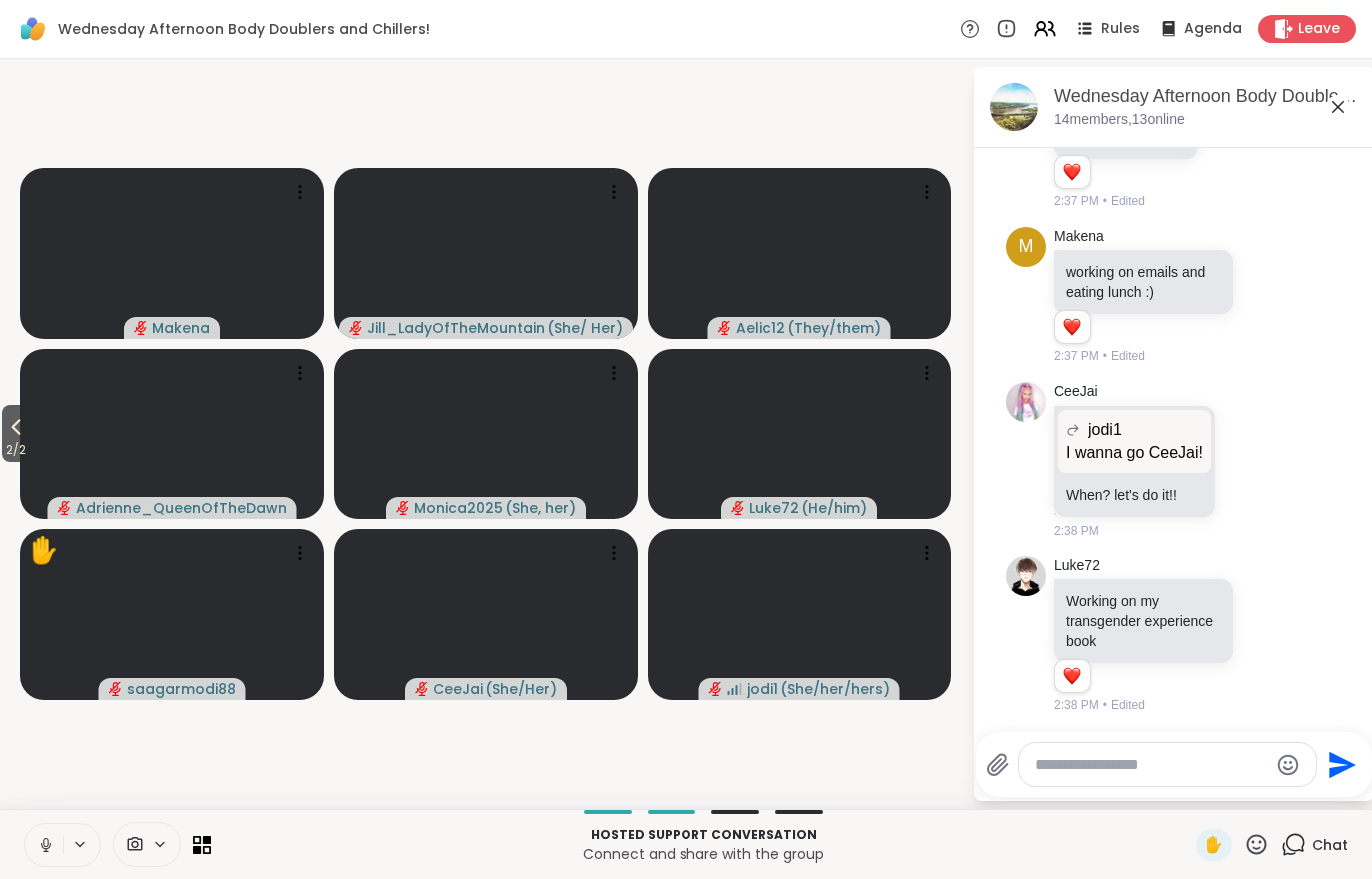 scroll, scrollTop: 1981, scrollLeft: 0, axis: vertical 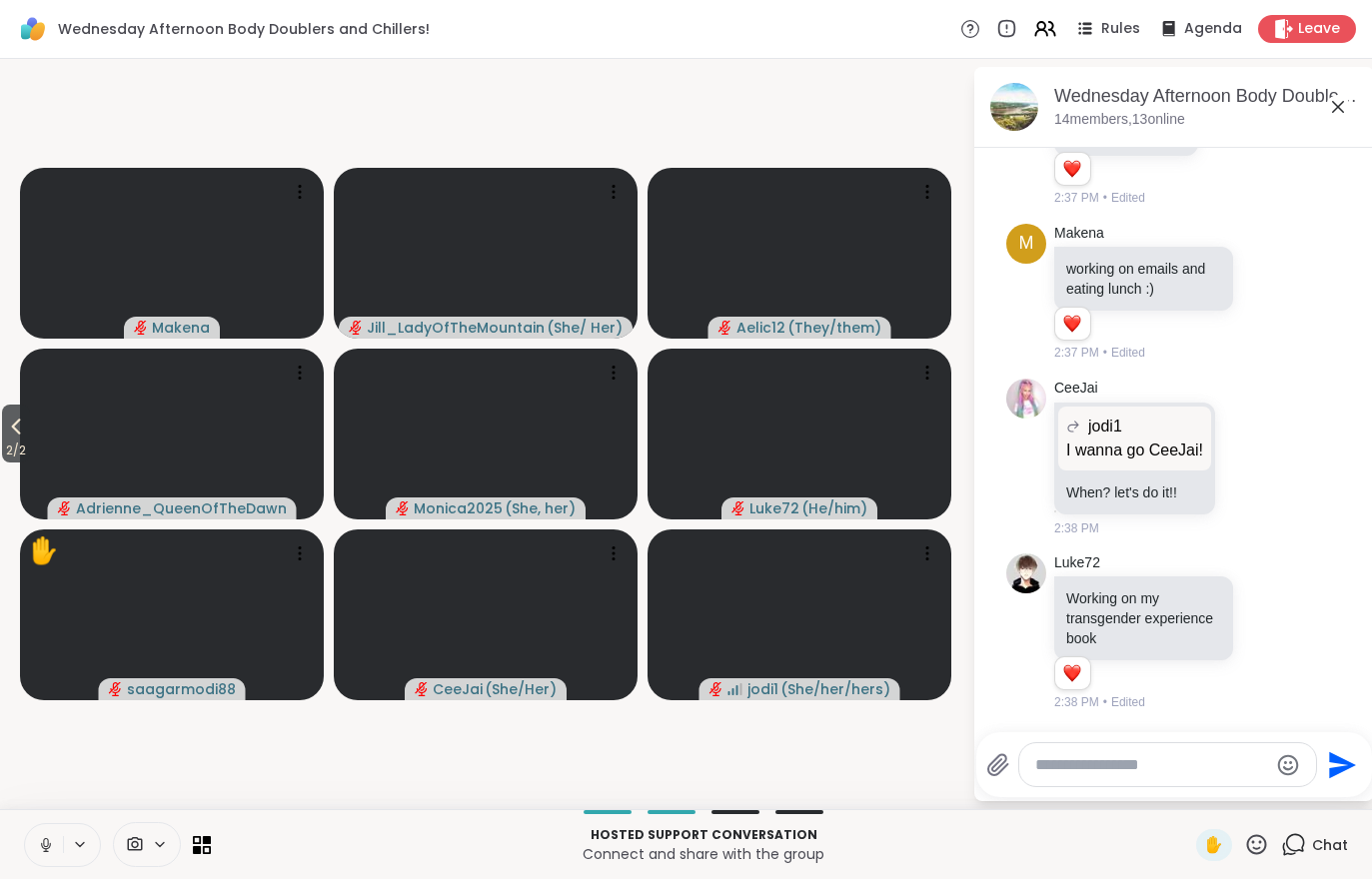 click 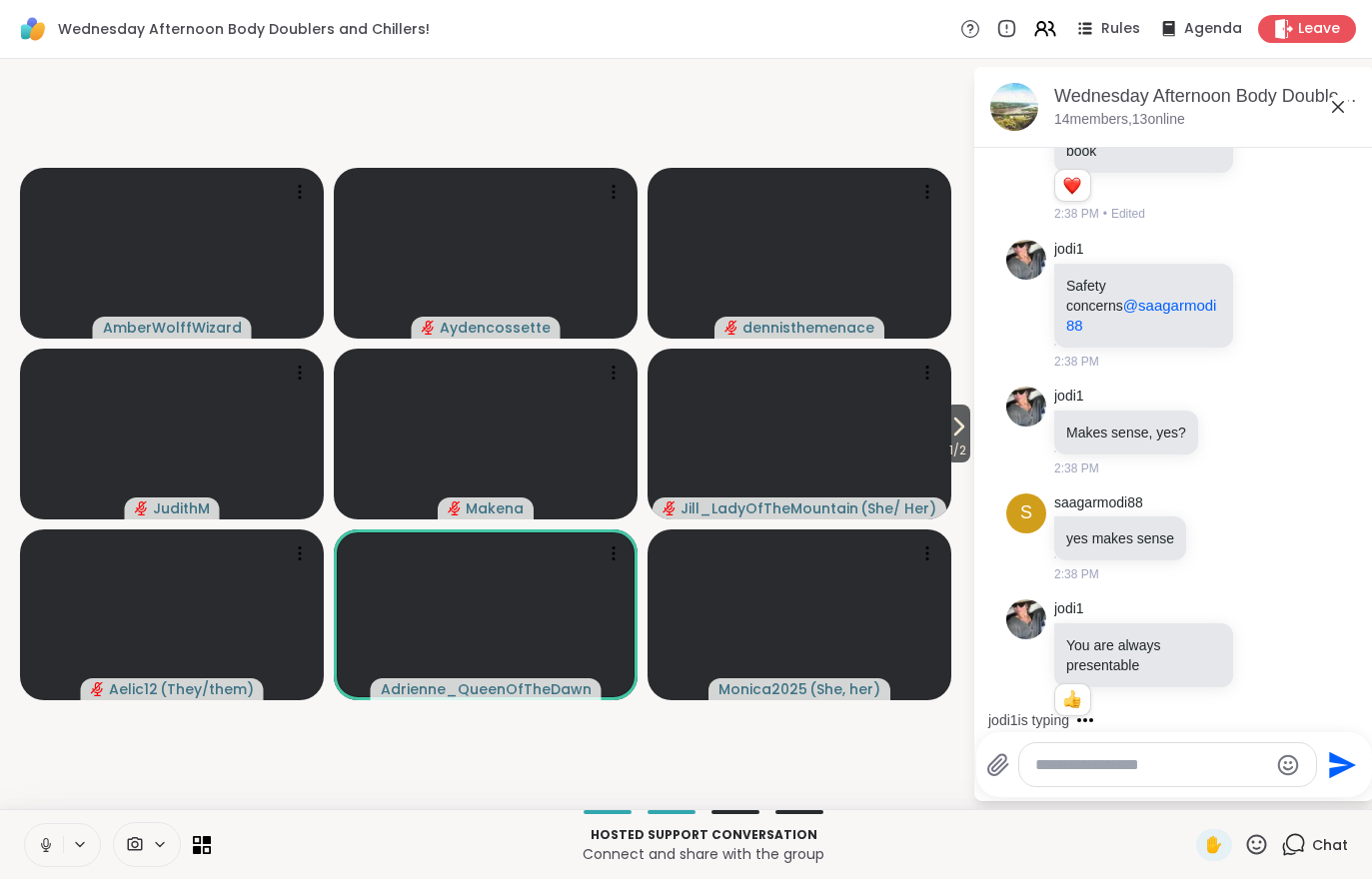 scroll, scrollTop: 2500, scrollLeft: 0, axis: vertical 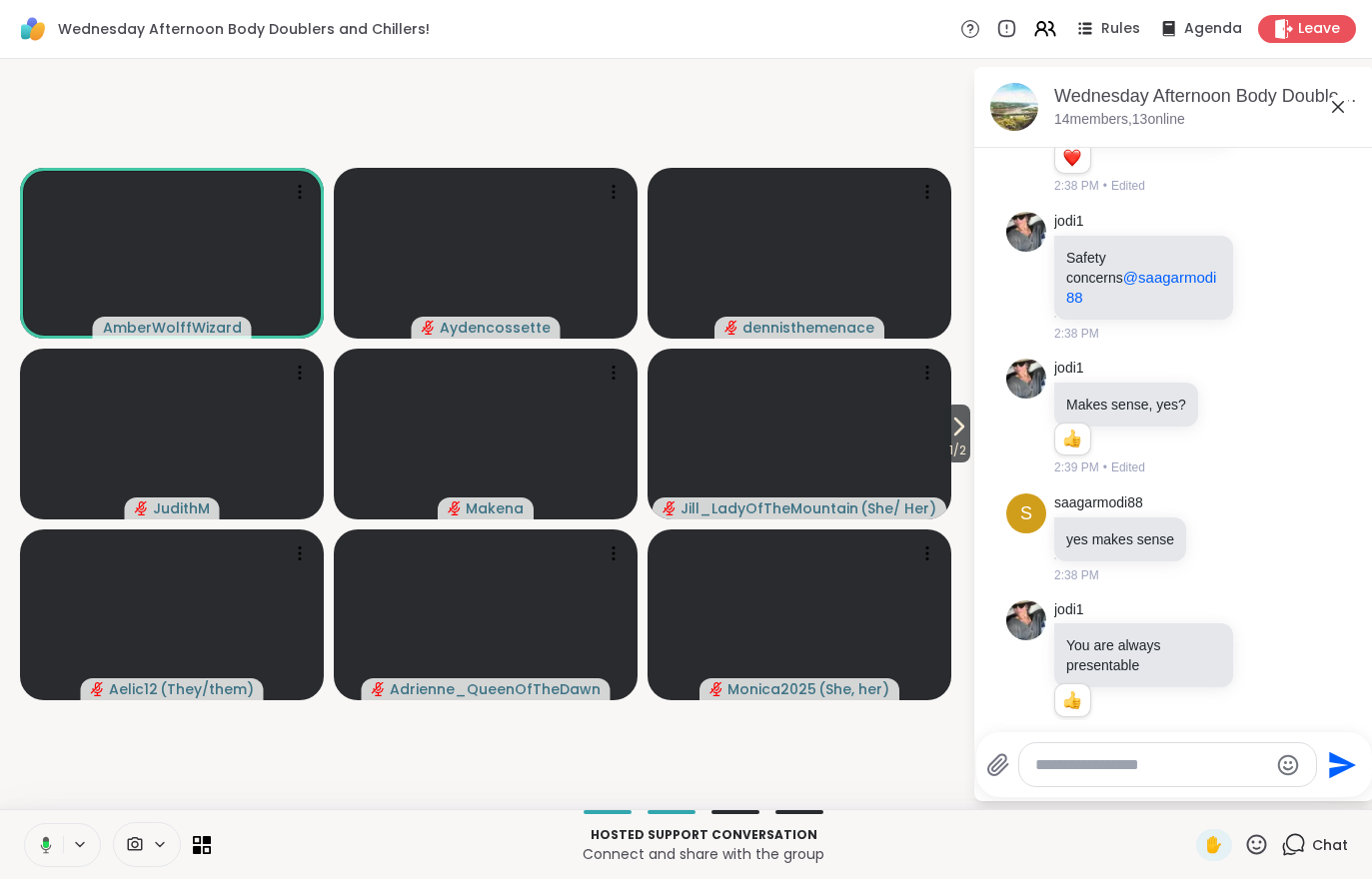 click on "1  /  2" at bounding box center (957, 450) 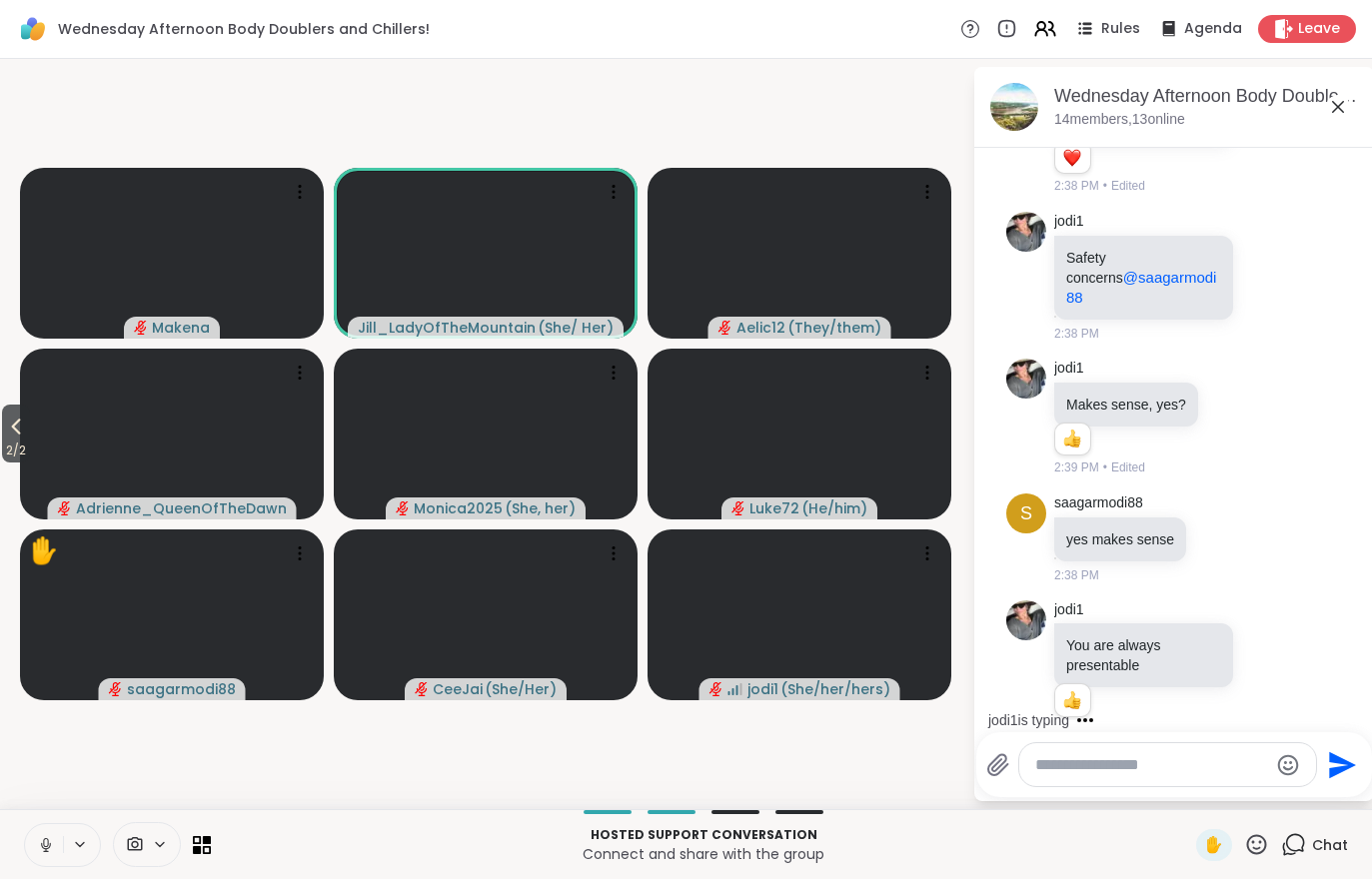scroll, scrollTop: 2654, scrollLeft: 0, axis: vertical 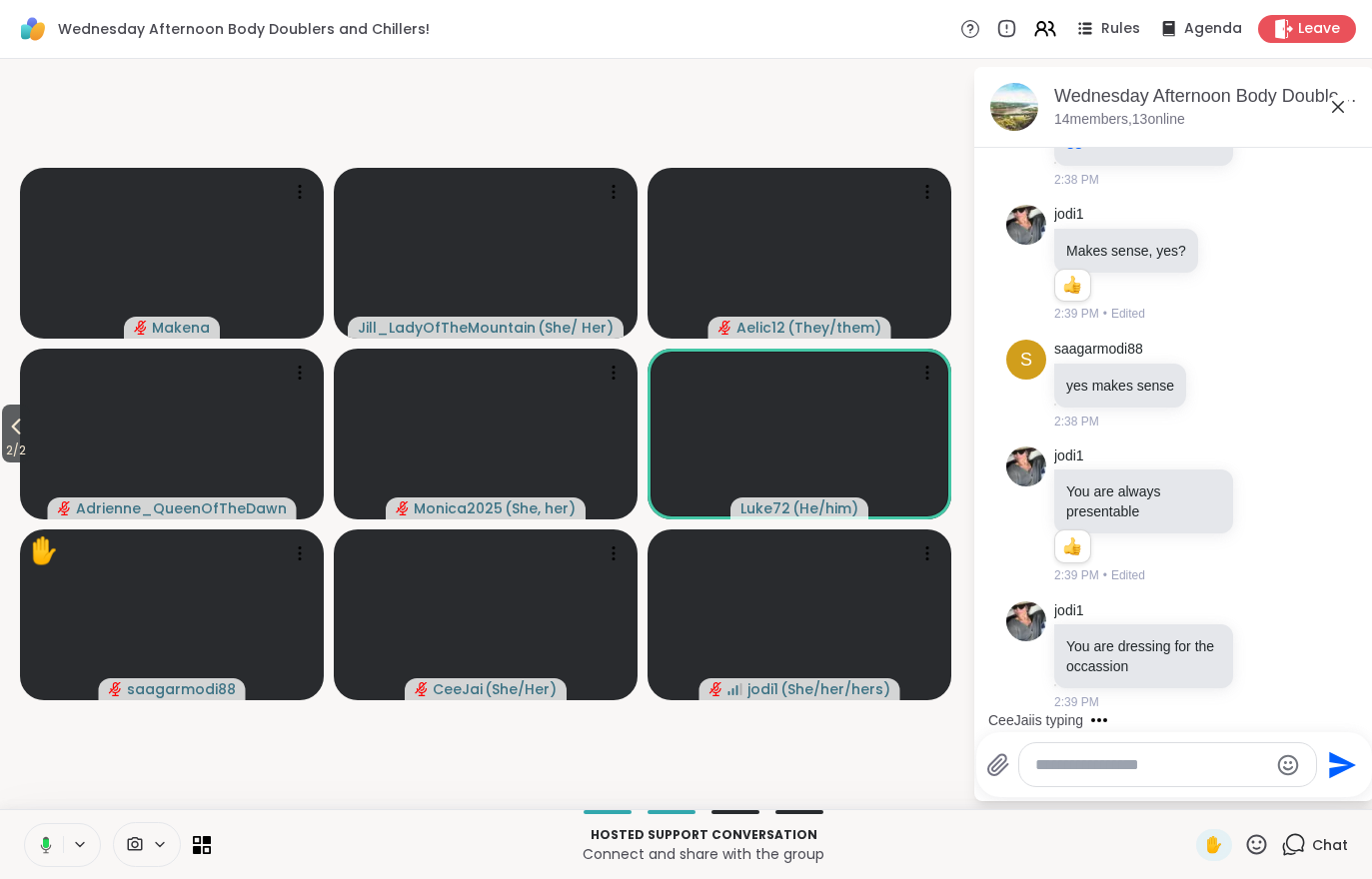 click on "2  /  2" at bounding box center [16, 450] 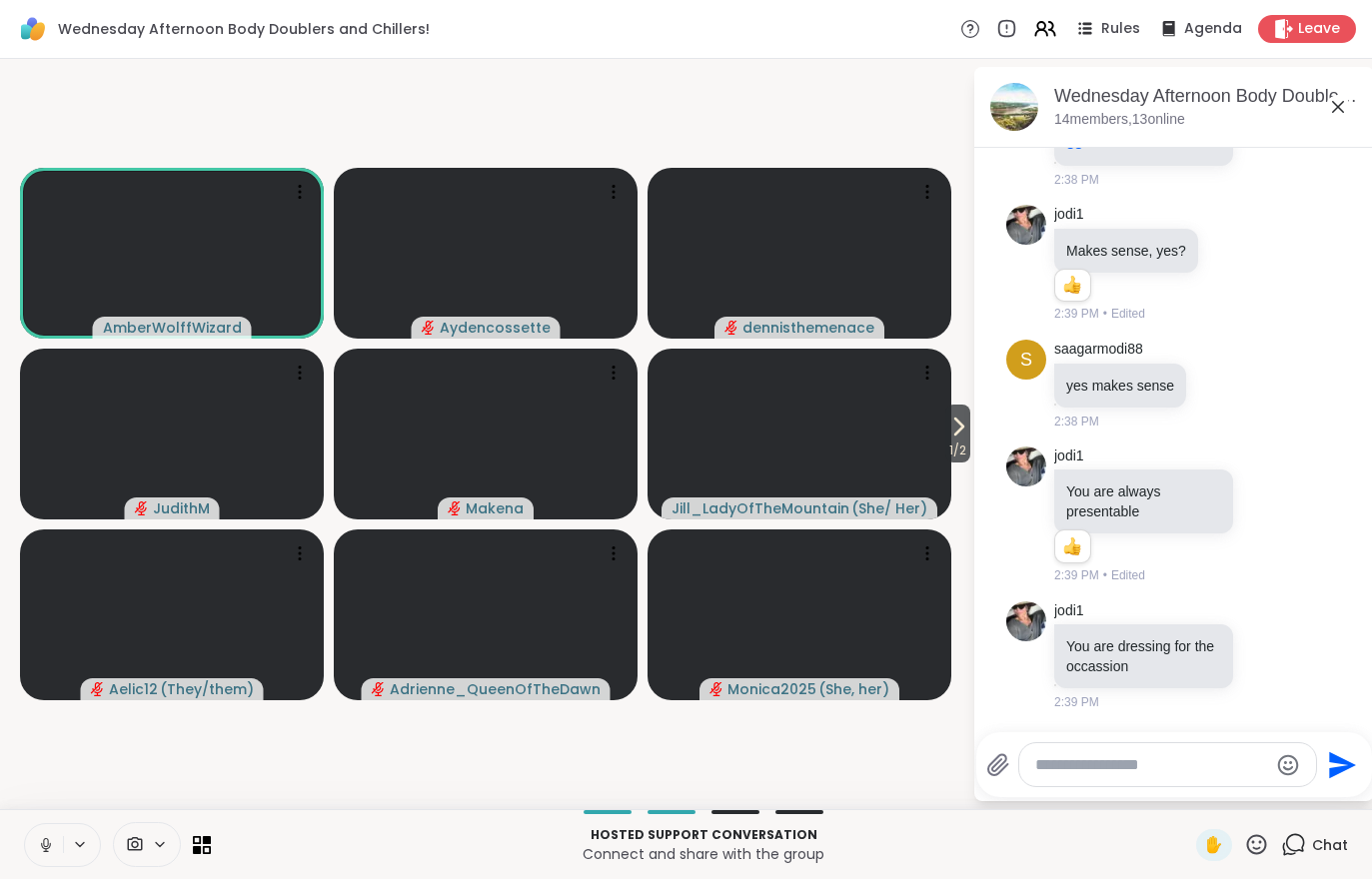 click 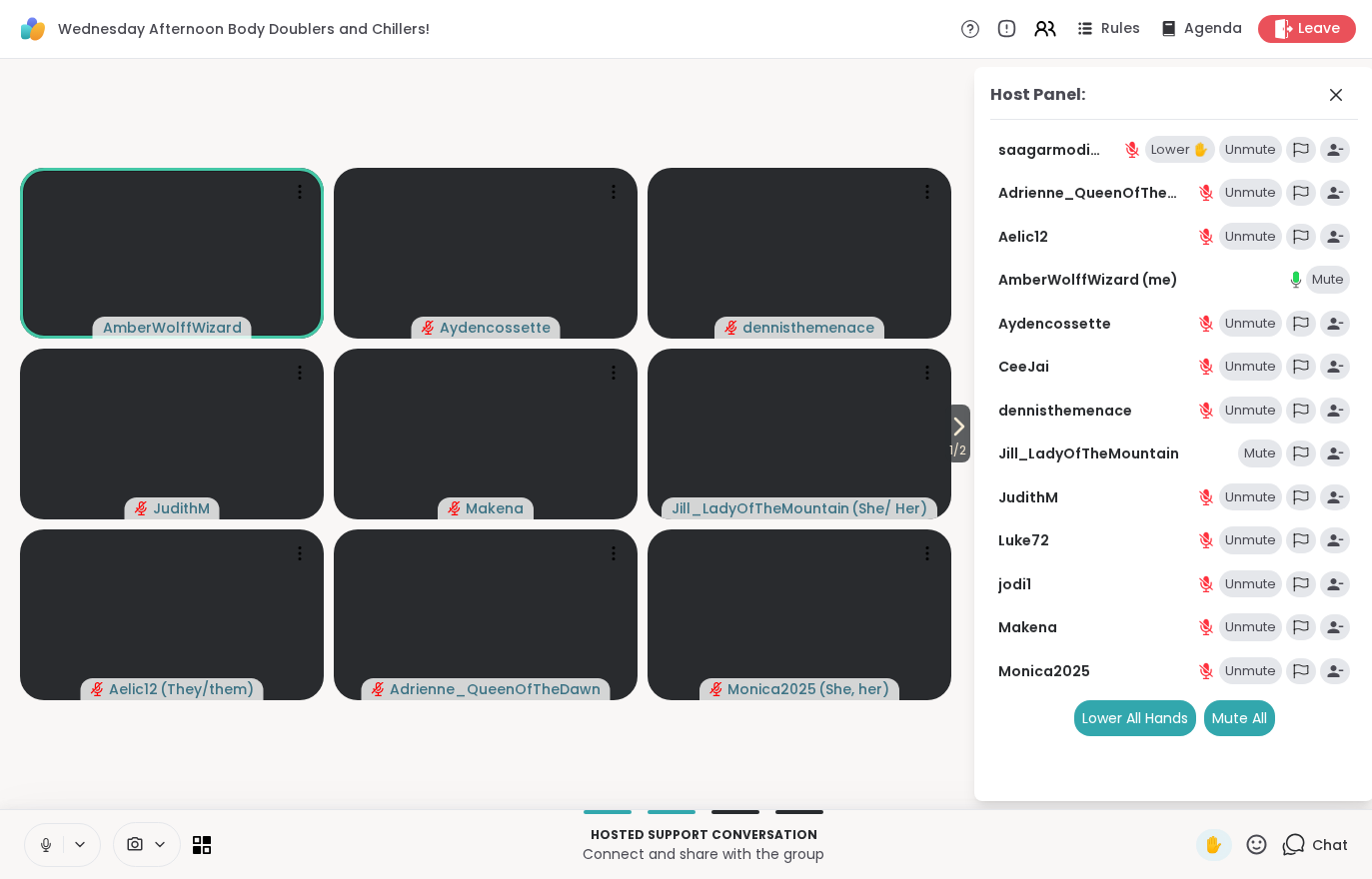 click on "Lower ✋" at bounding box center [1180, 150] 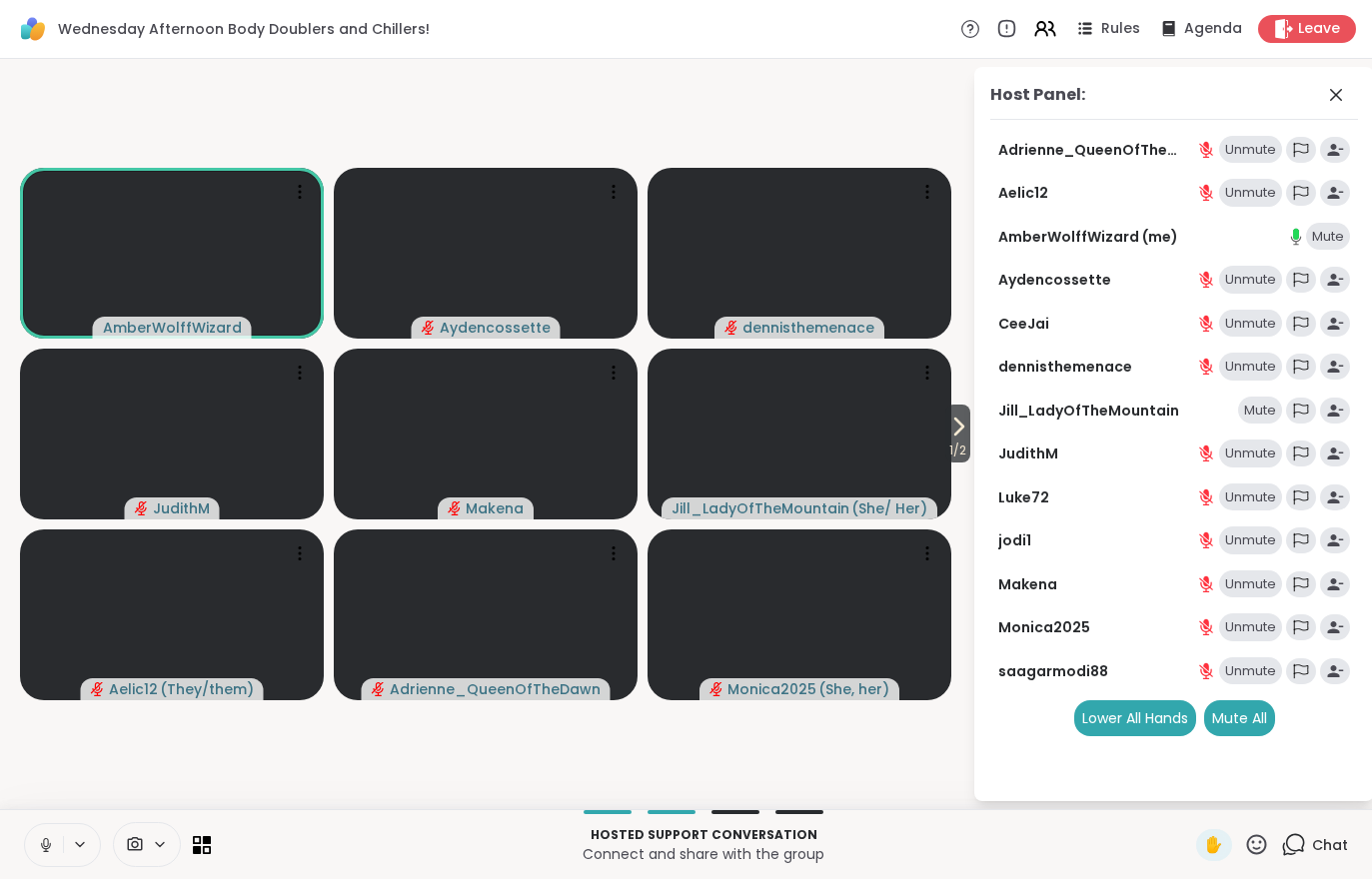 click on "Mute All" at bounding box center (1239, 718) 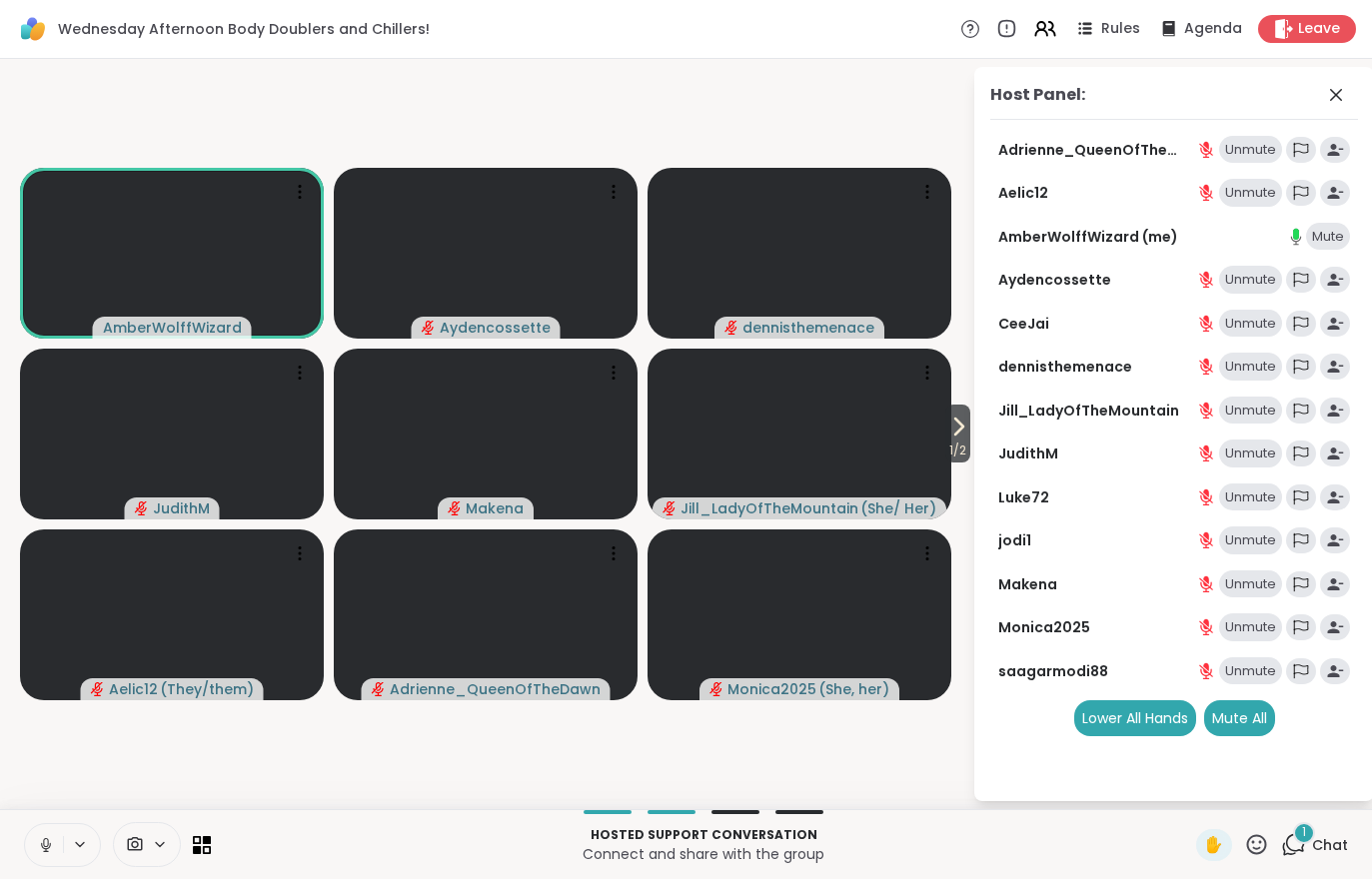 click 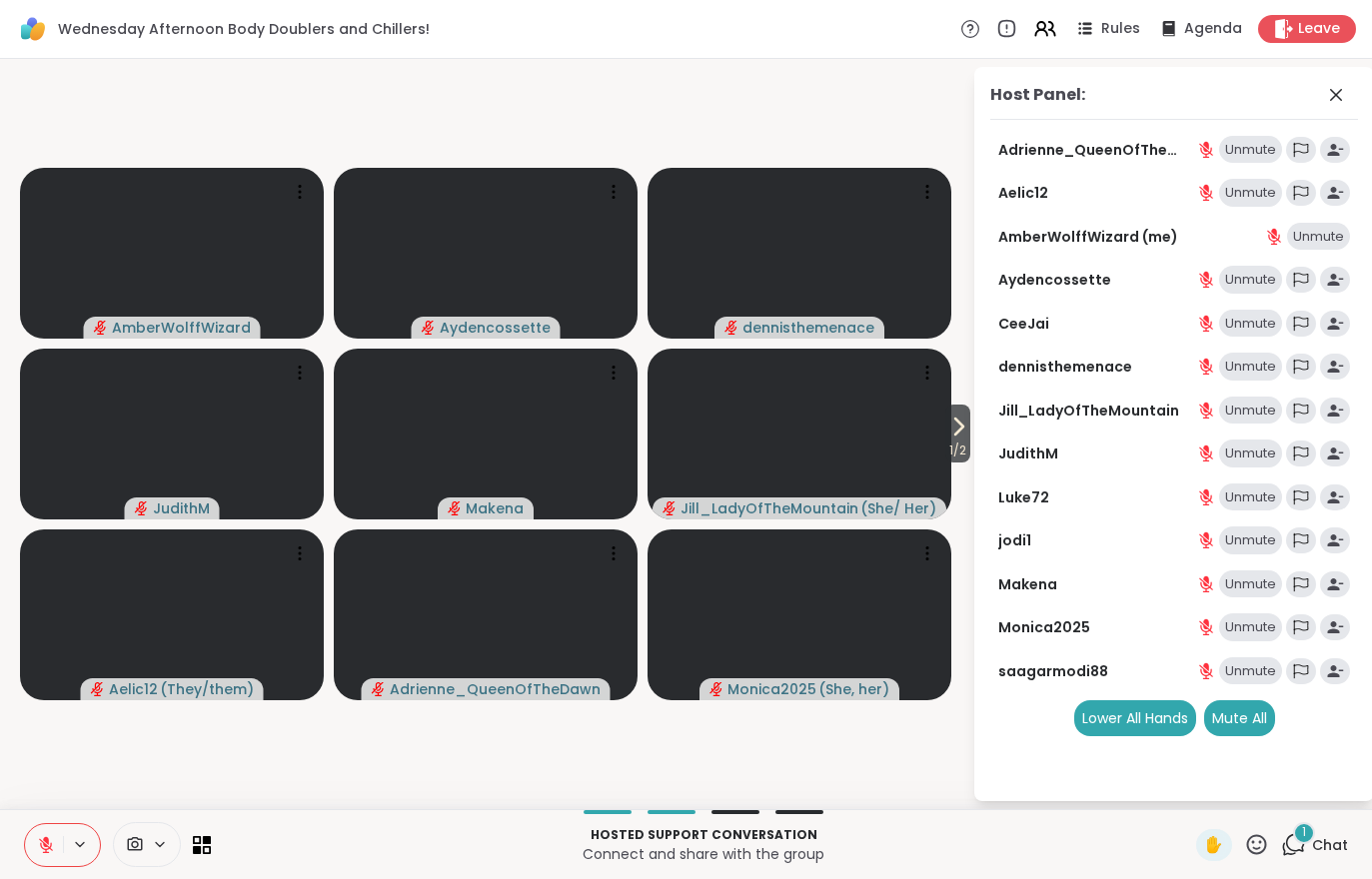 click on "Chat" at bounding box center [1330, 845] 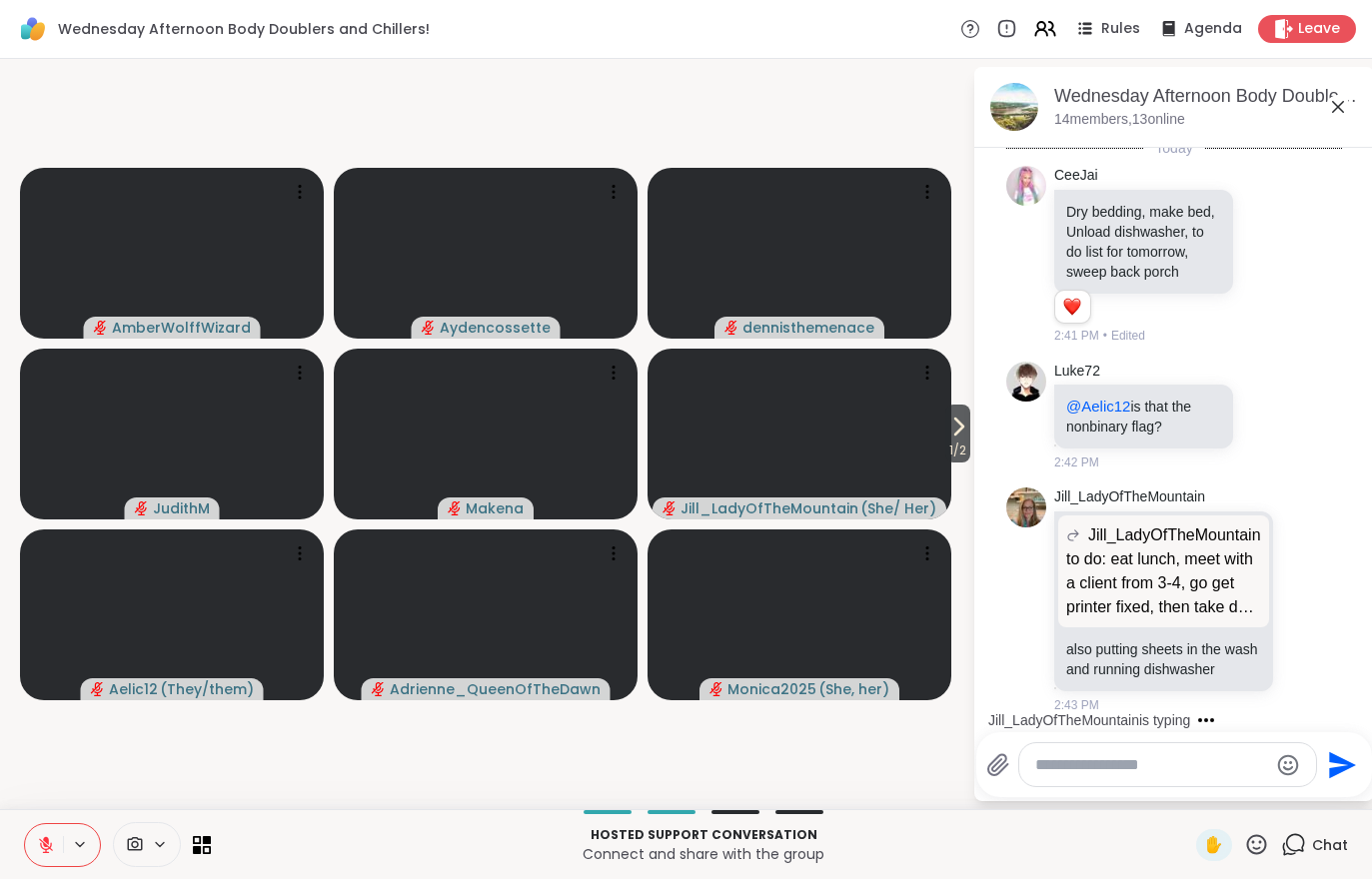 scroll, scrollTop: 3361, scrollLeft: 0, axis: vertical 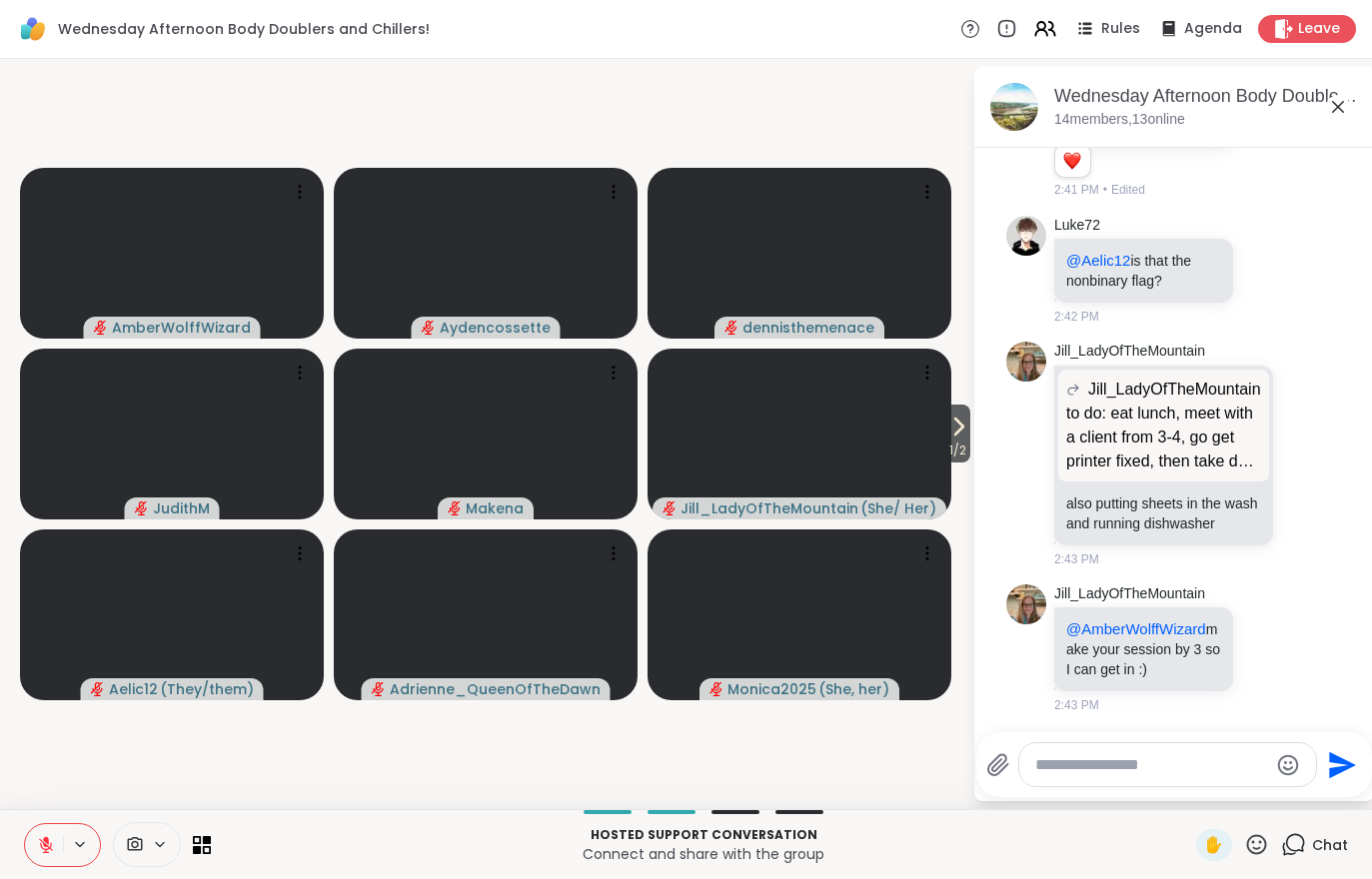 click at bounding box center [44, 845] 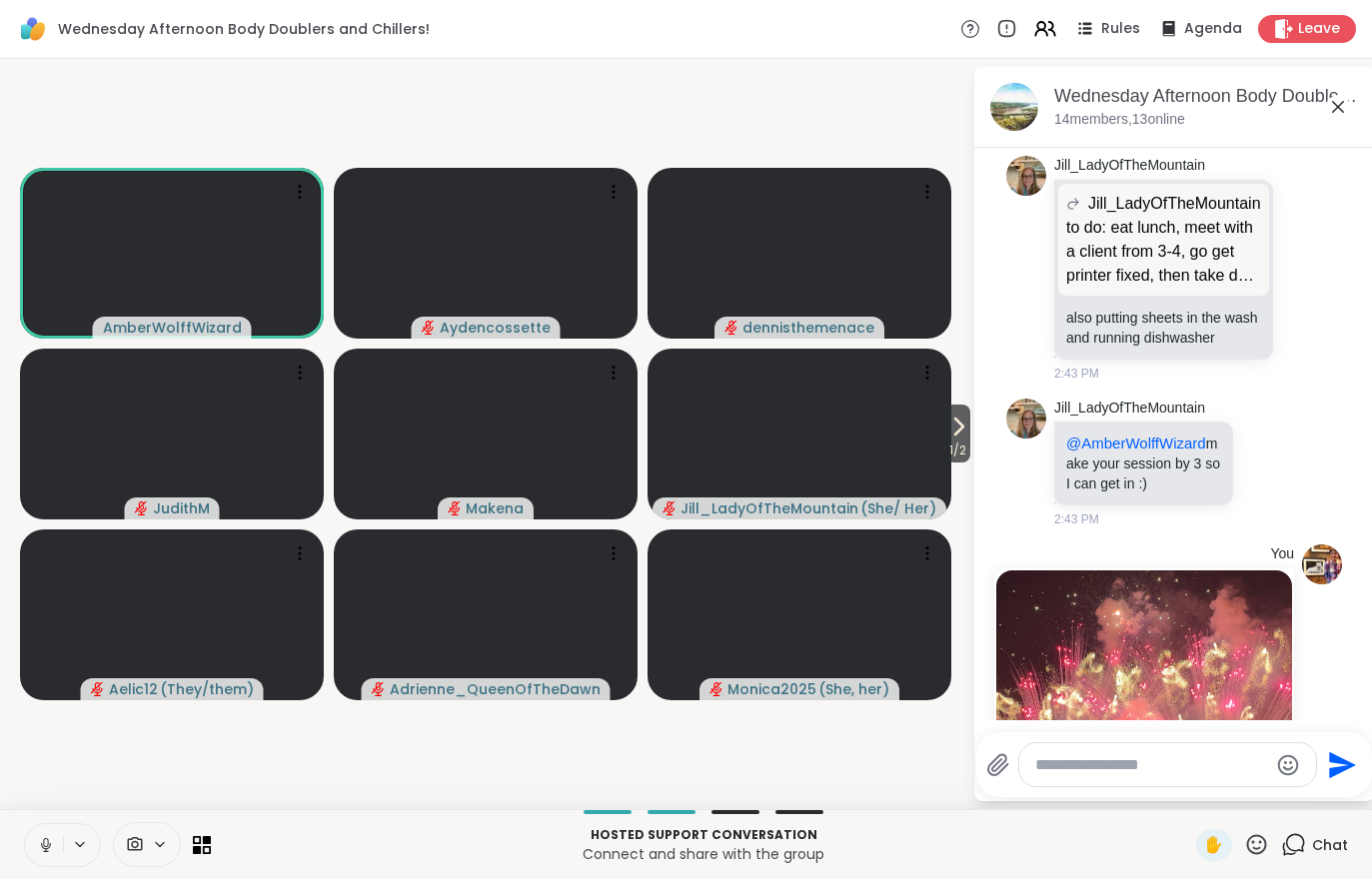scroll, scrollTop: 4036, scrollLeft: 0, axis: vertical 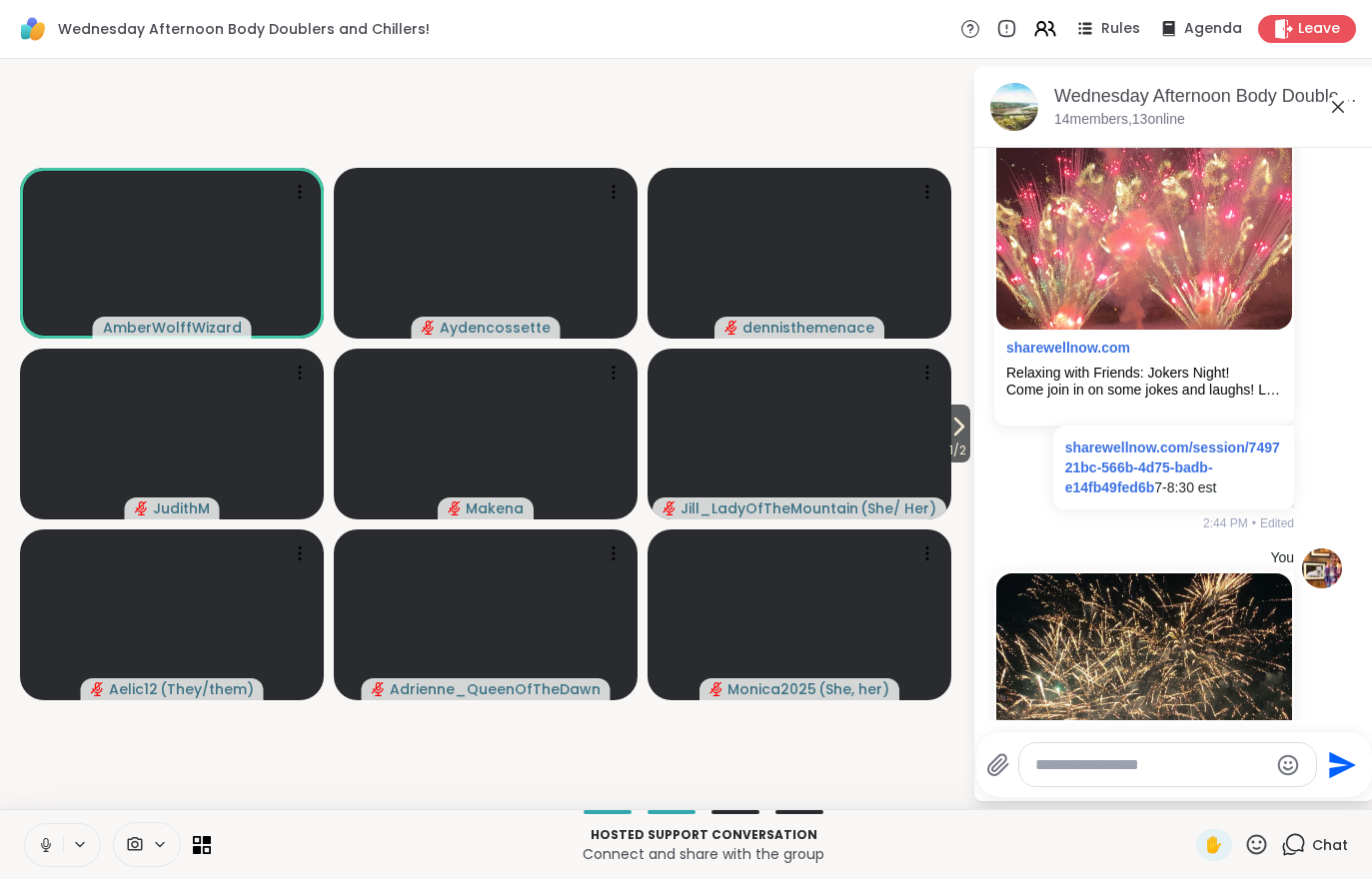 click on "1  /  2" at bounding box center [957, 450] 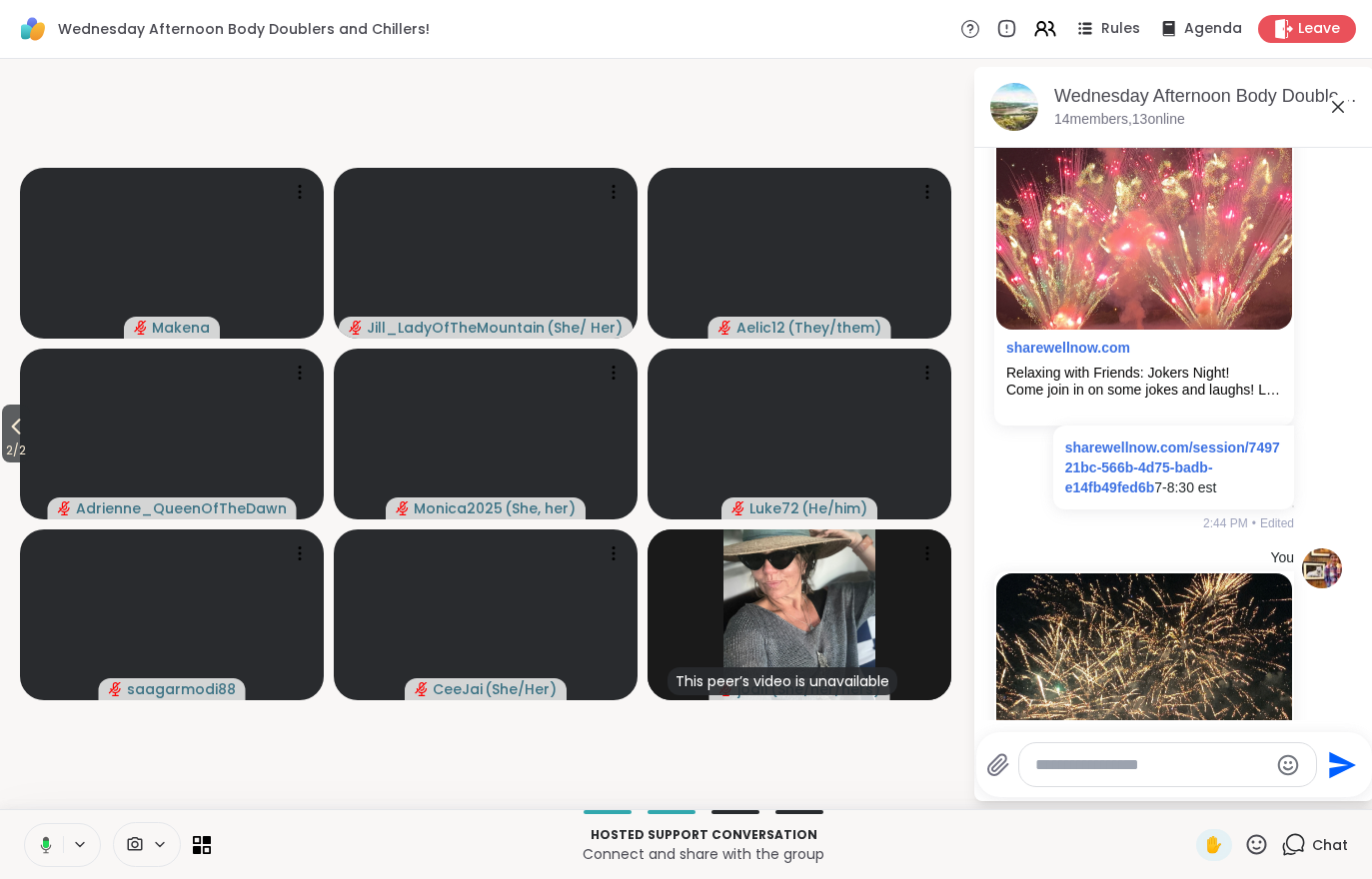 click on "2  /  2" at bounding box center (16, 450) 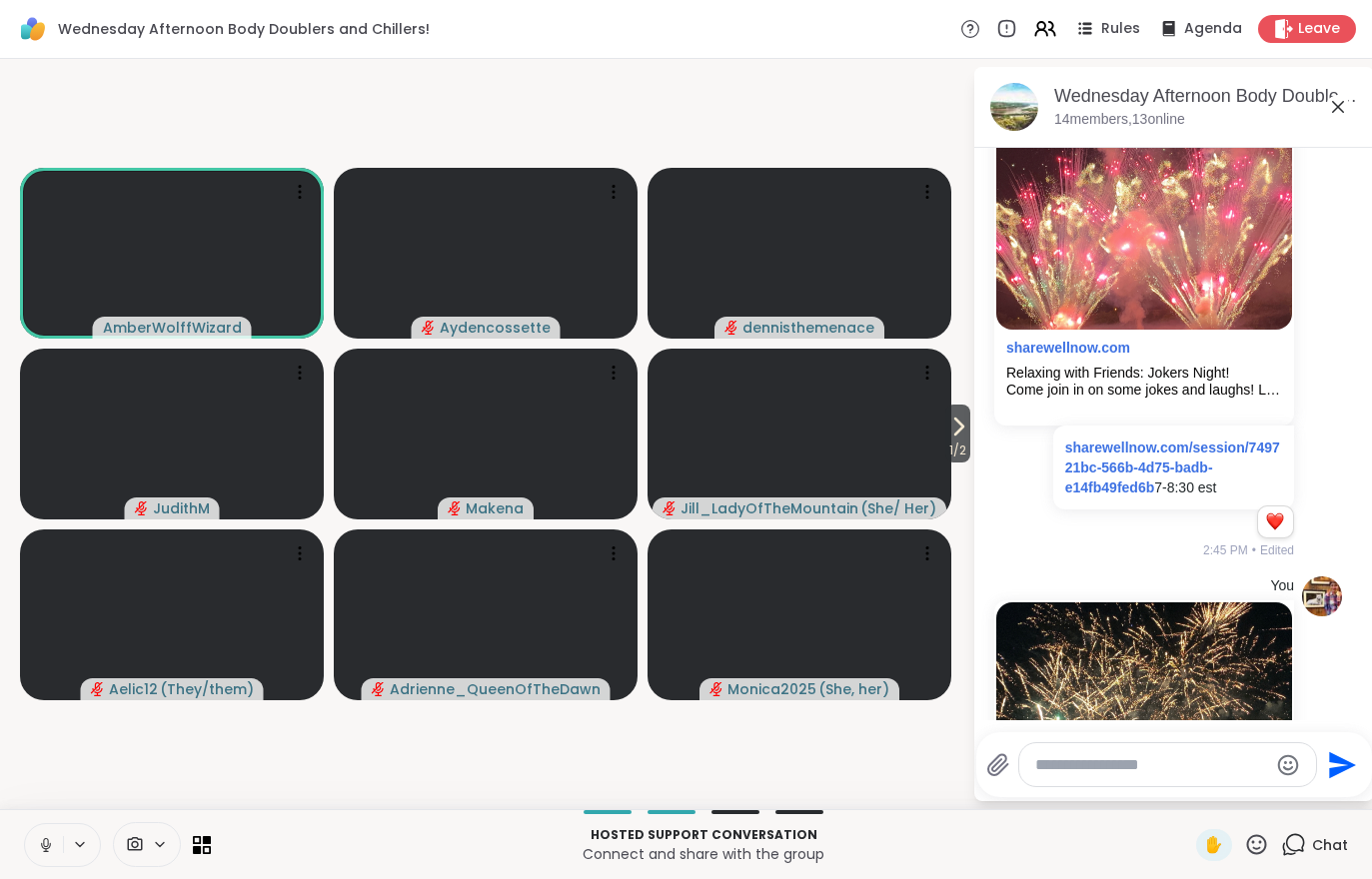 click at bounding box center [44, 845] 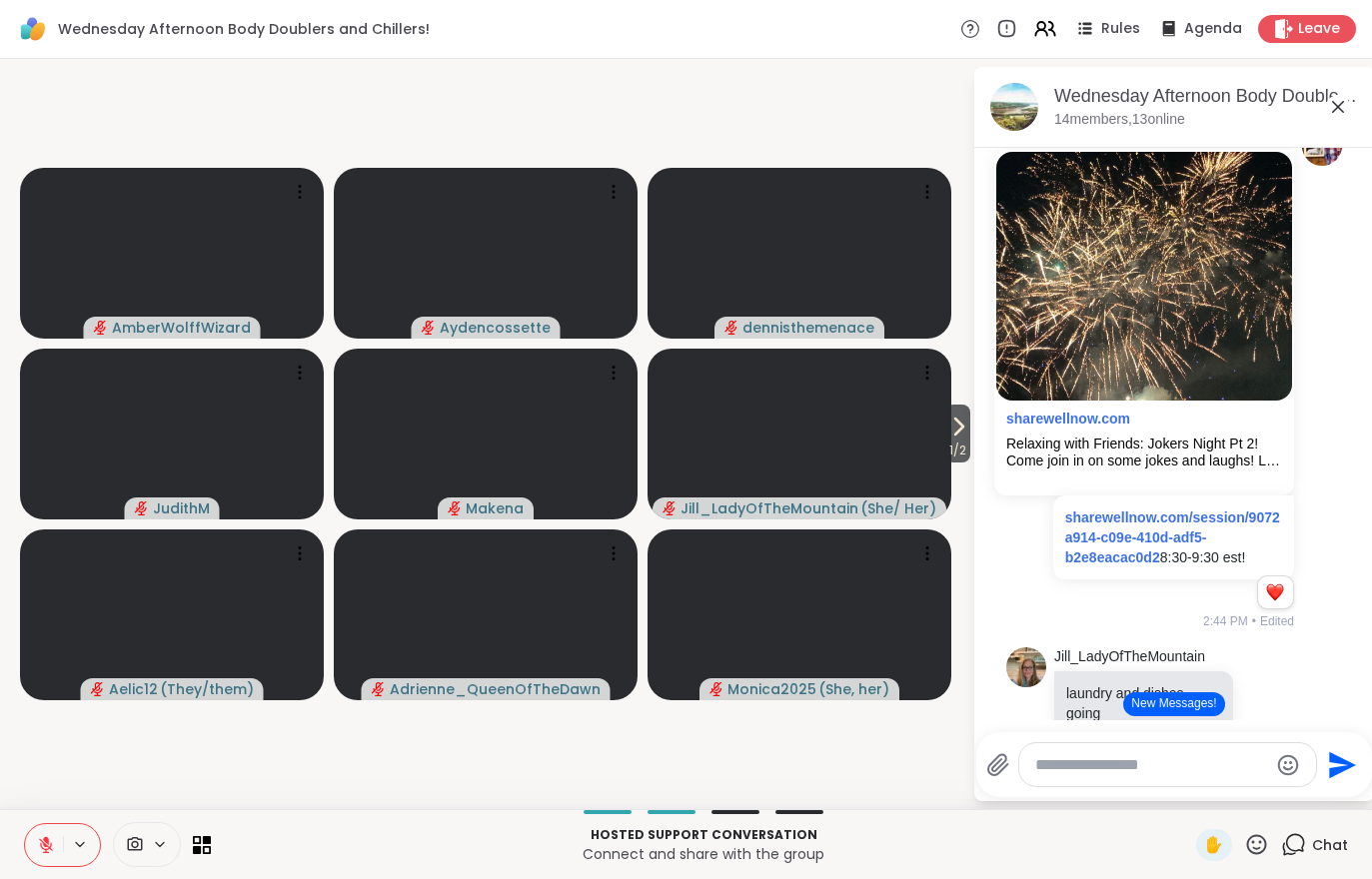 scroll, scrollTop: 4512, scrollLeft: 0, axis: vertical 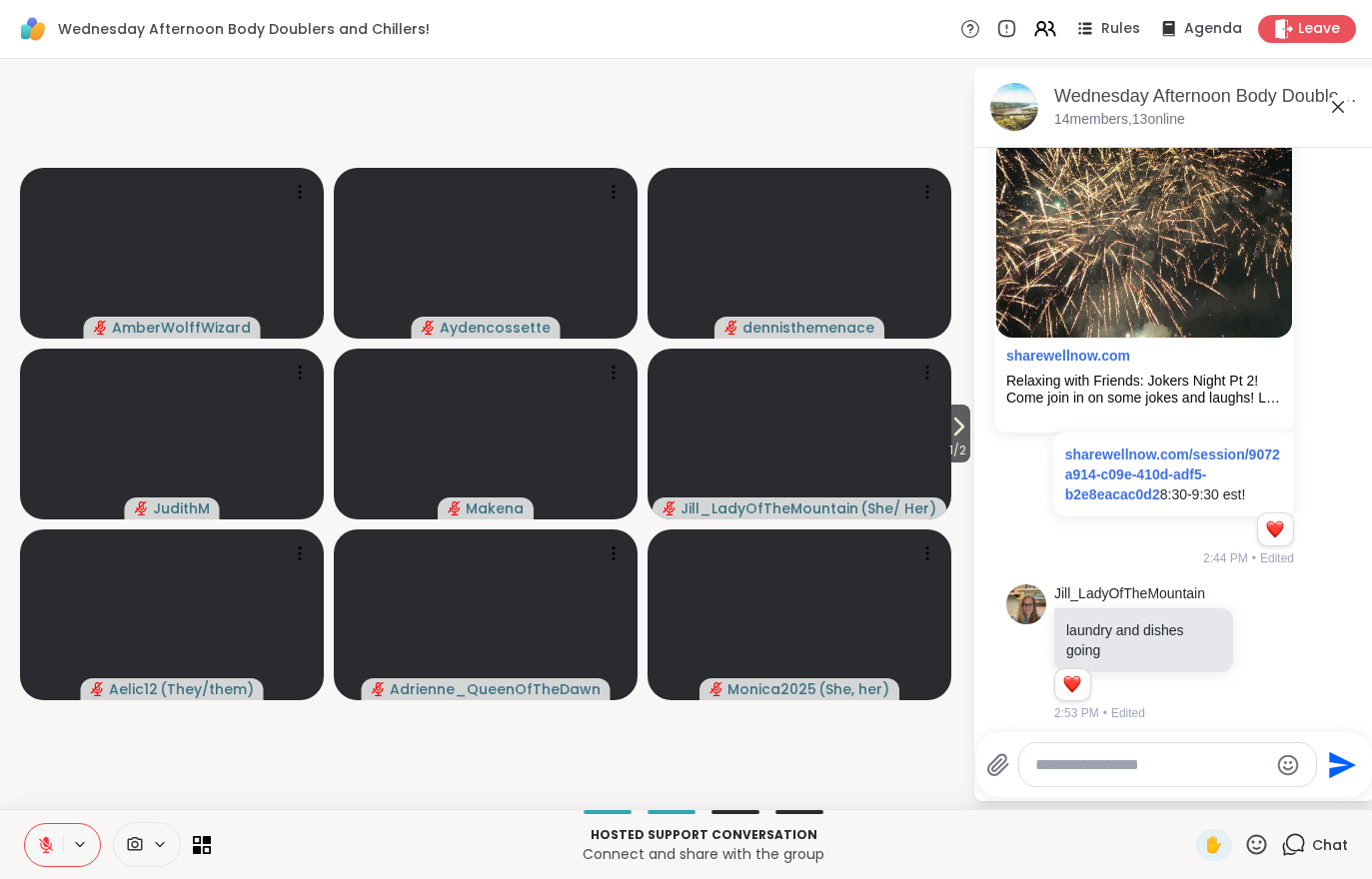 click on "1  /  2" at bounding box center [957, 450] 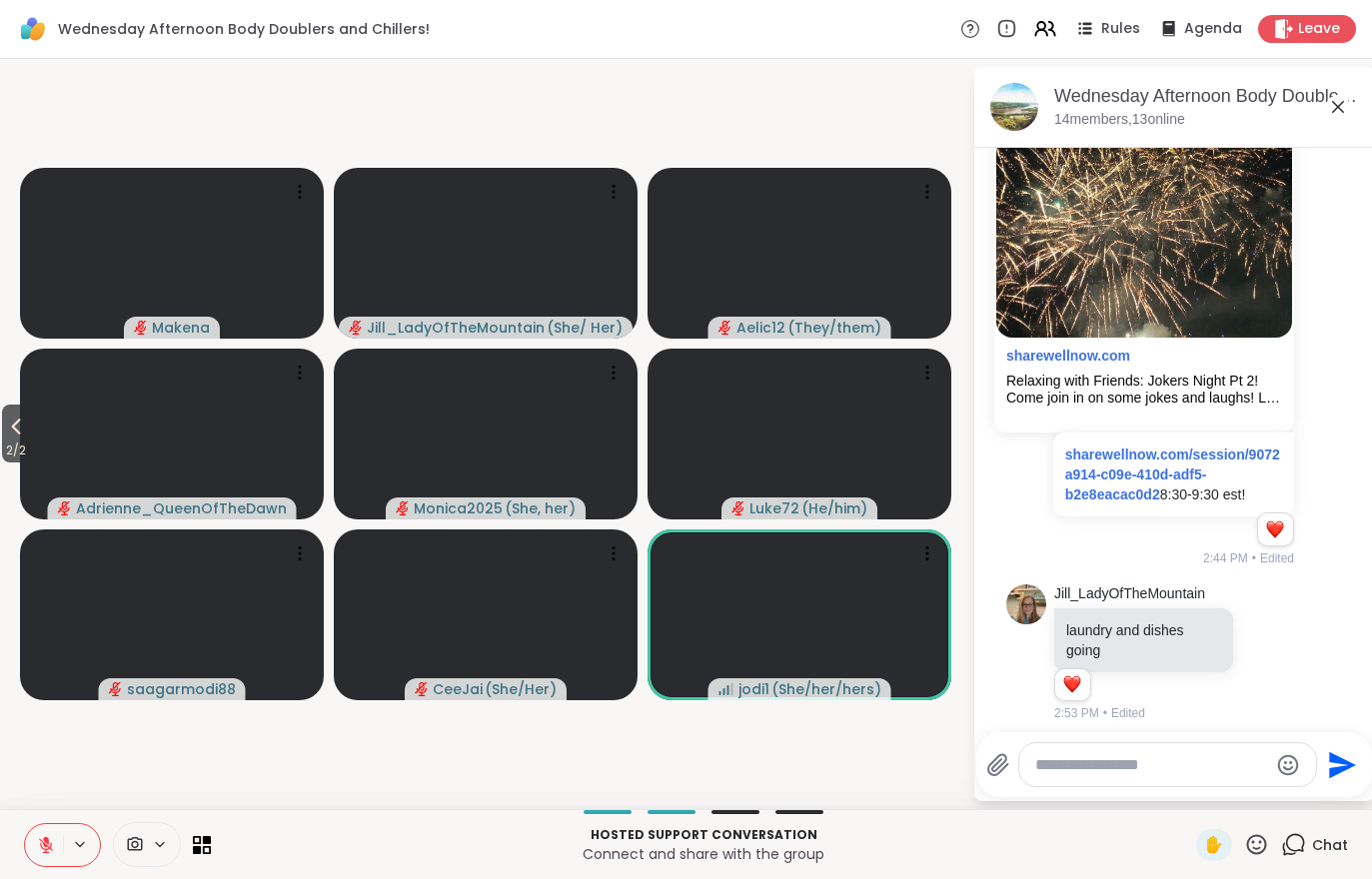 click 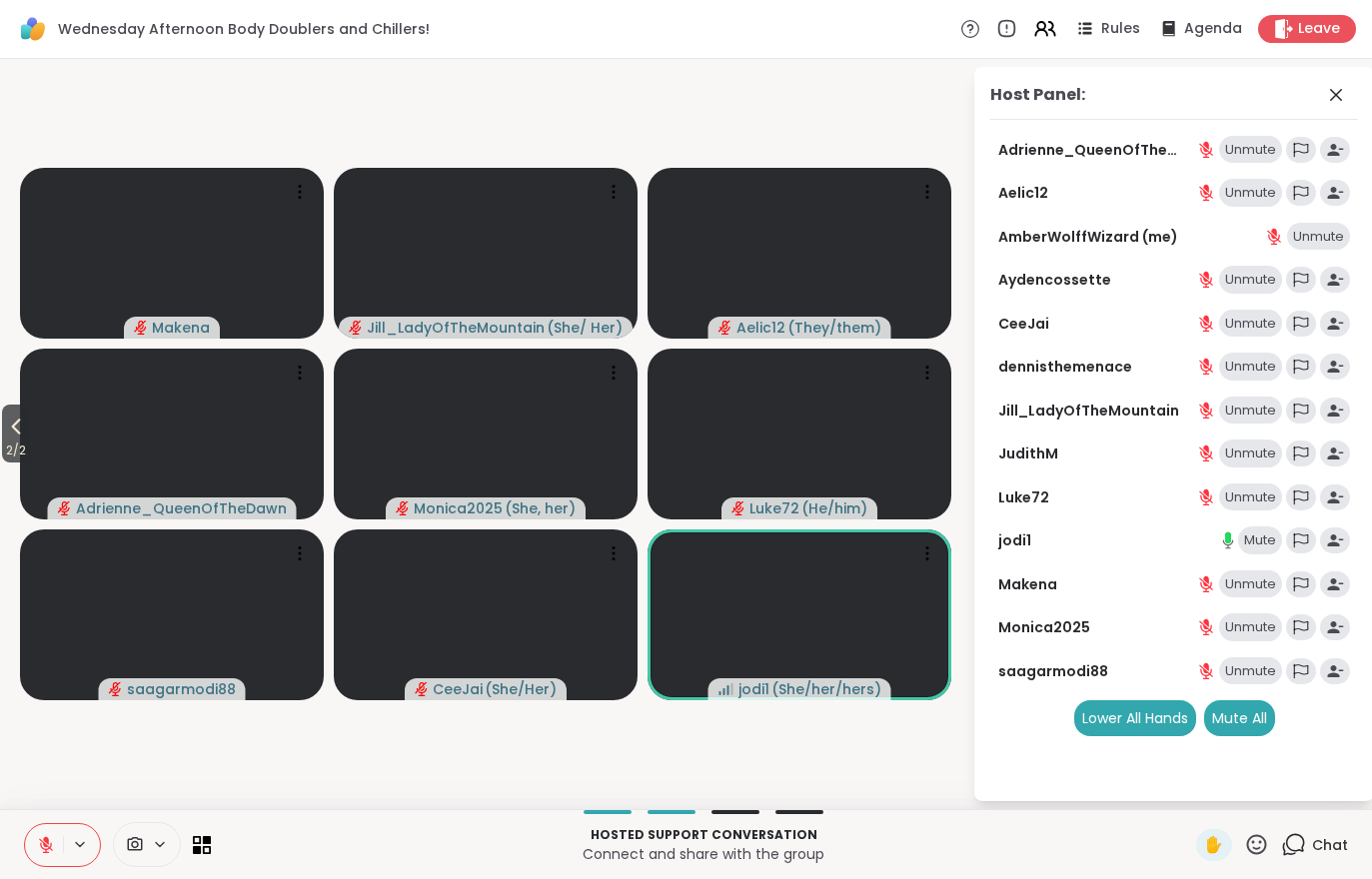 click on "Mute All" at bounding box center (1239, 718) 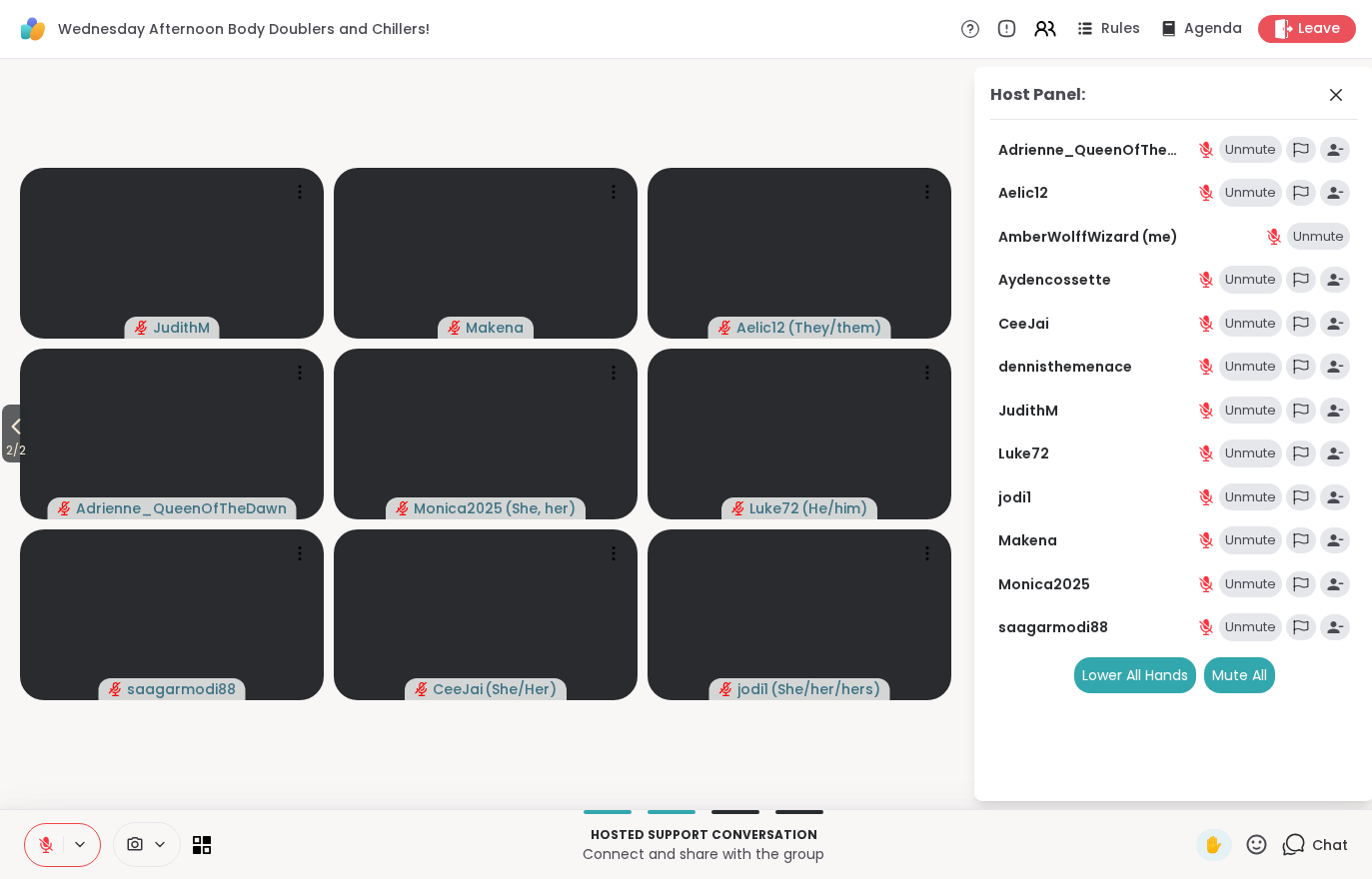 click on "2  /  2" at bounding box center [16, 450] 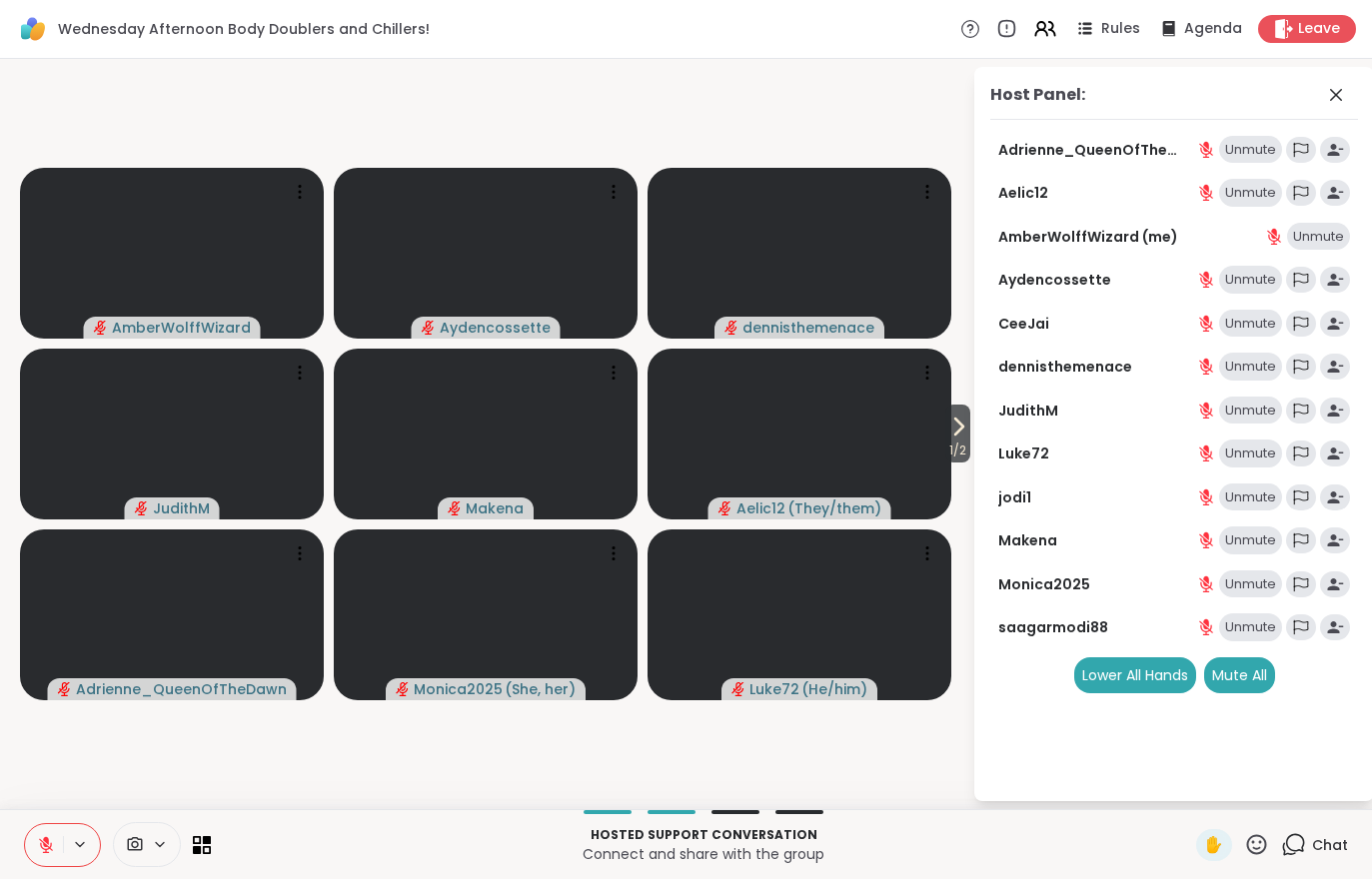click 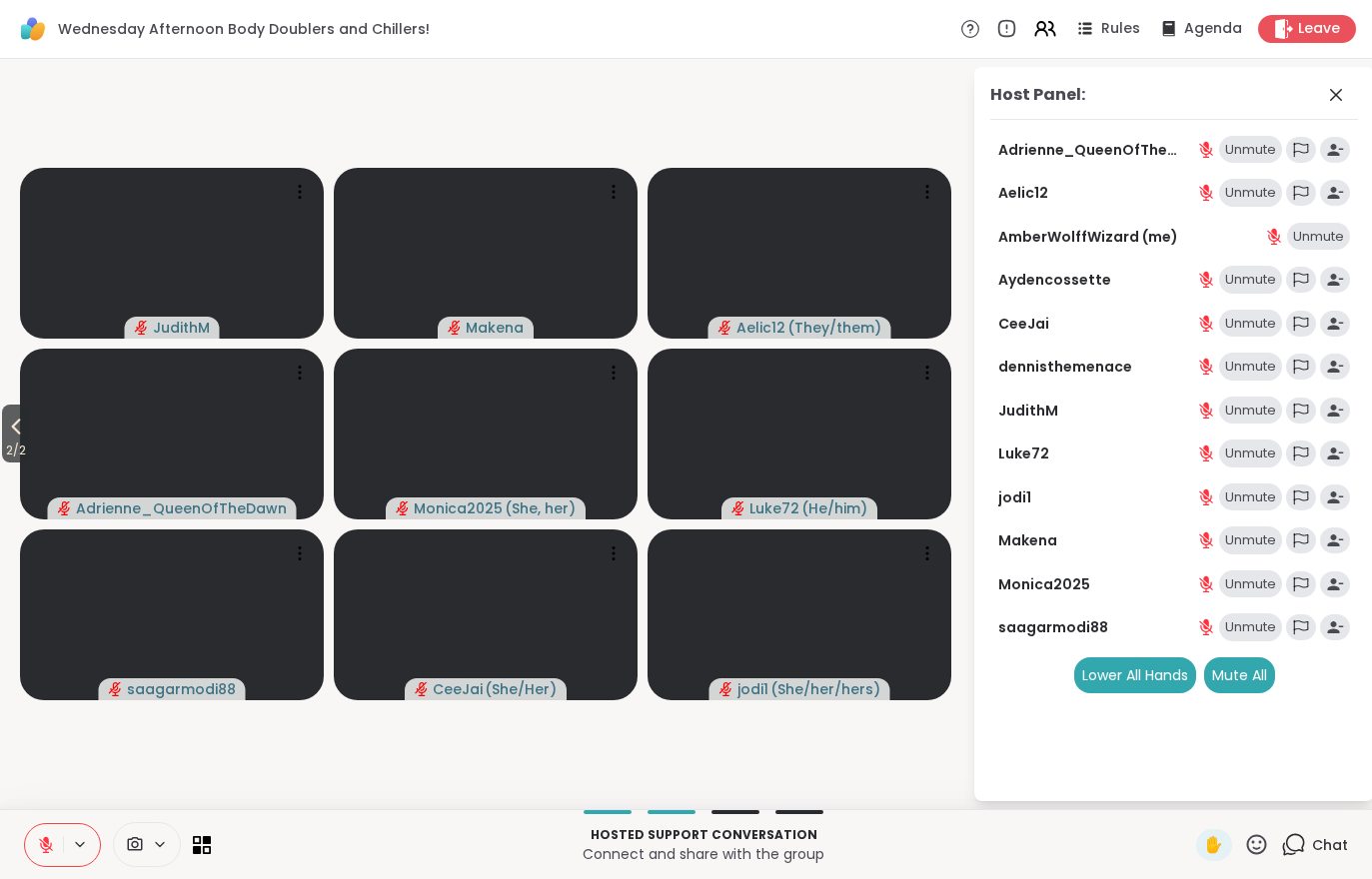 click on "2  /  2" at bounding box center (16, 450) 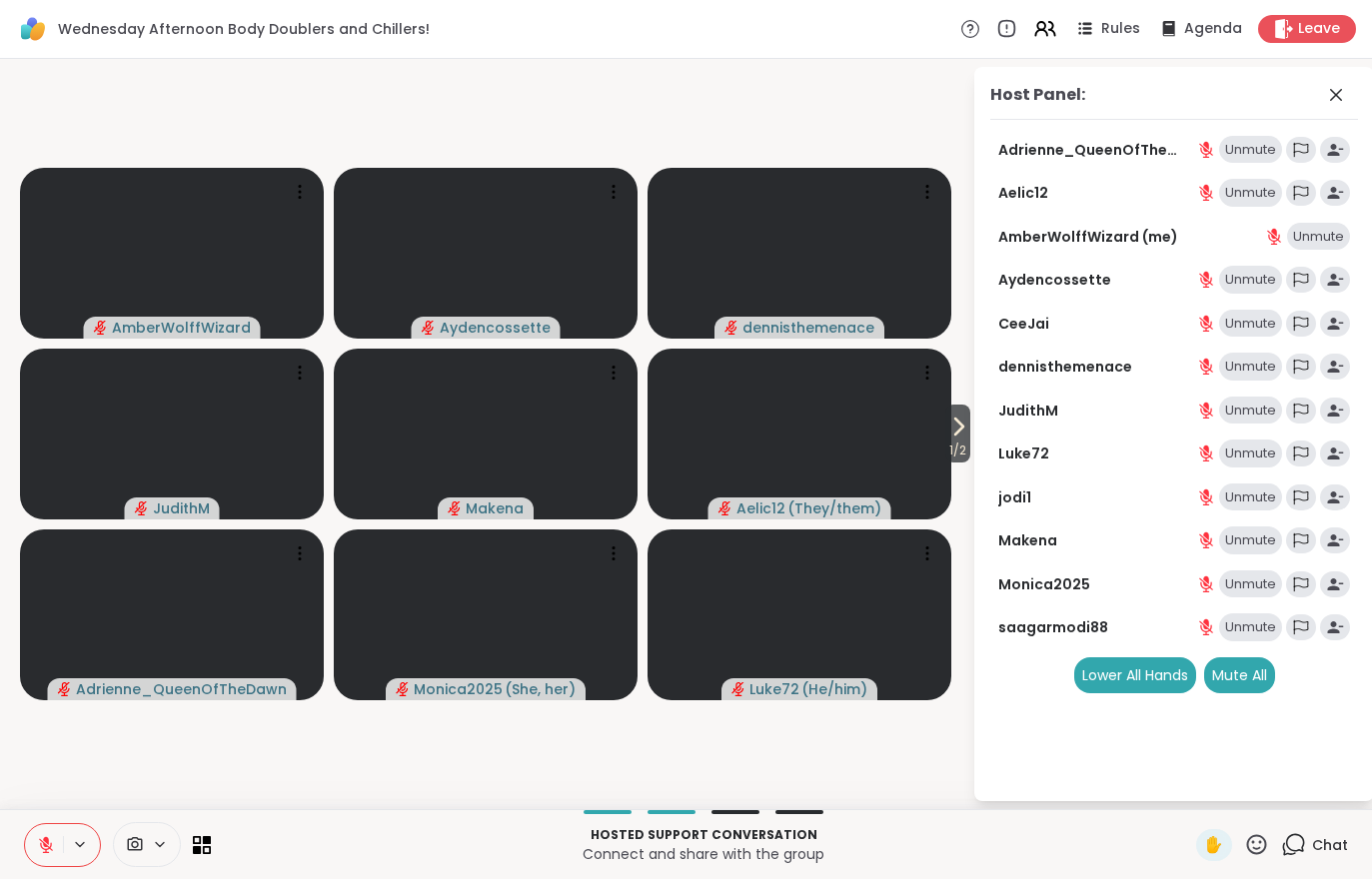 click on "1  /  2" at bounding box center [957, 450] 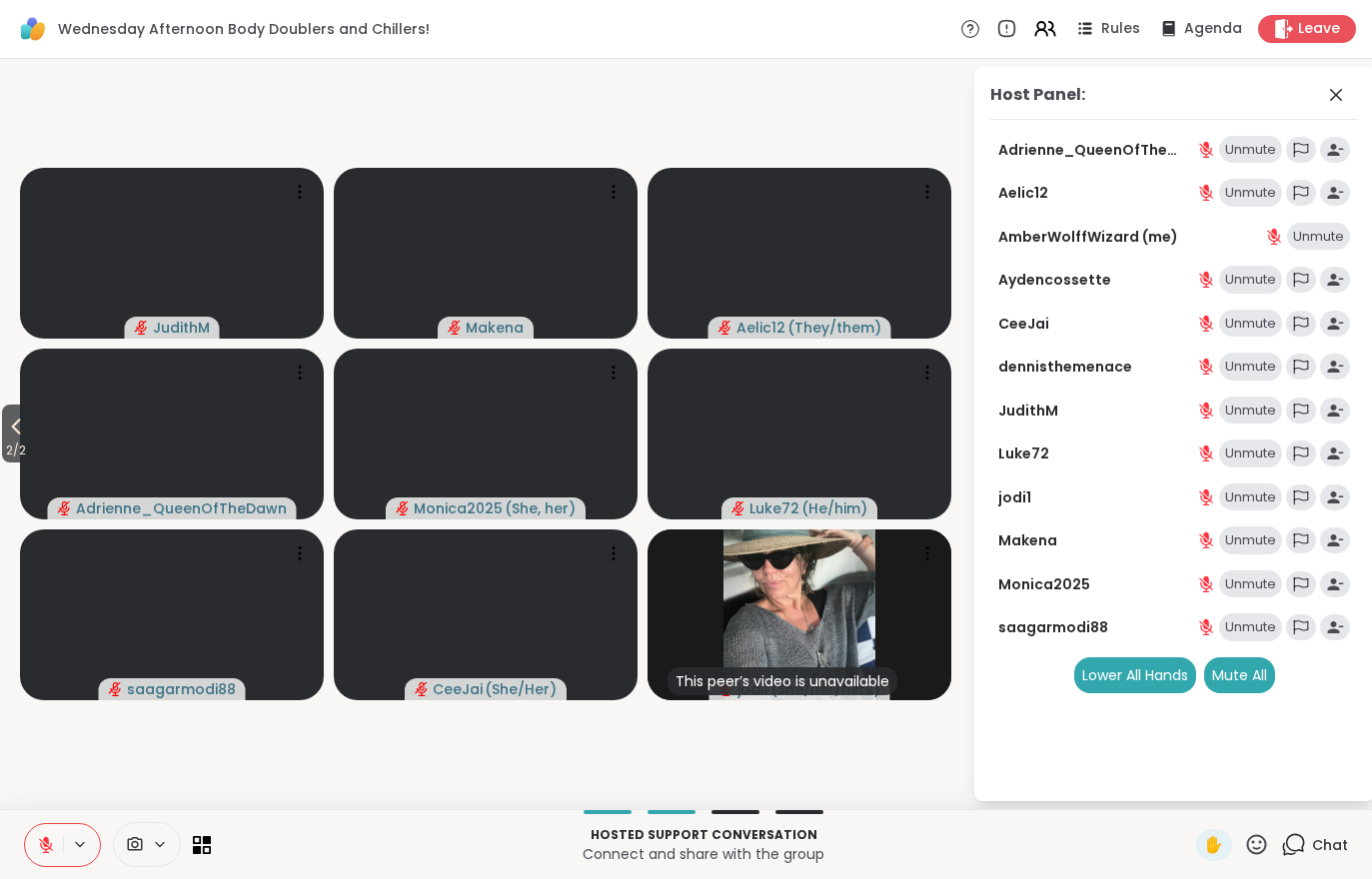 click 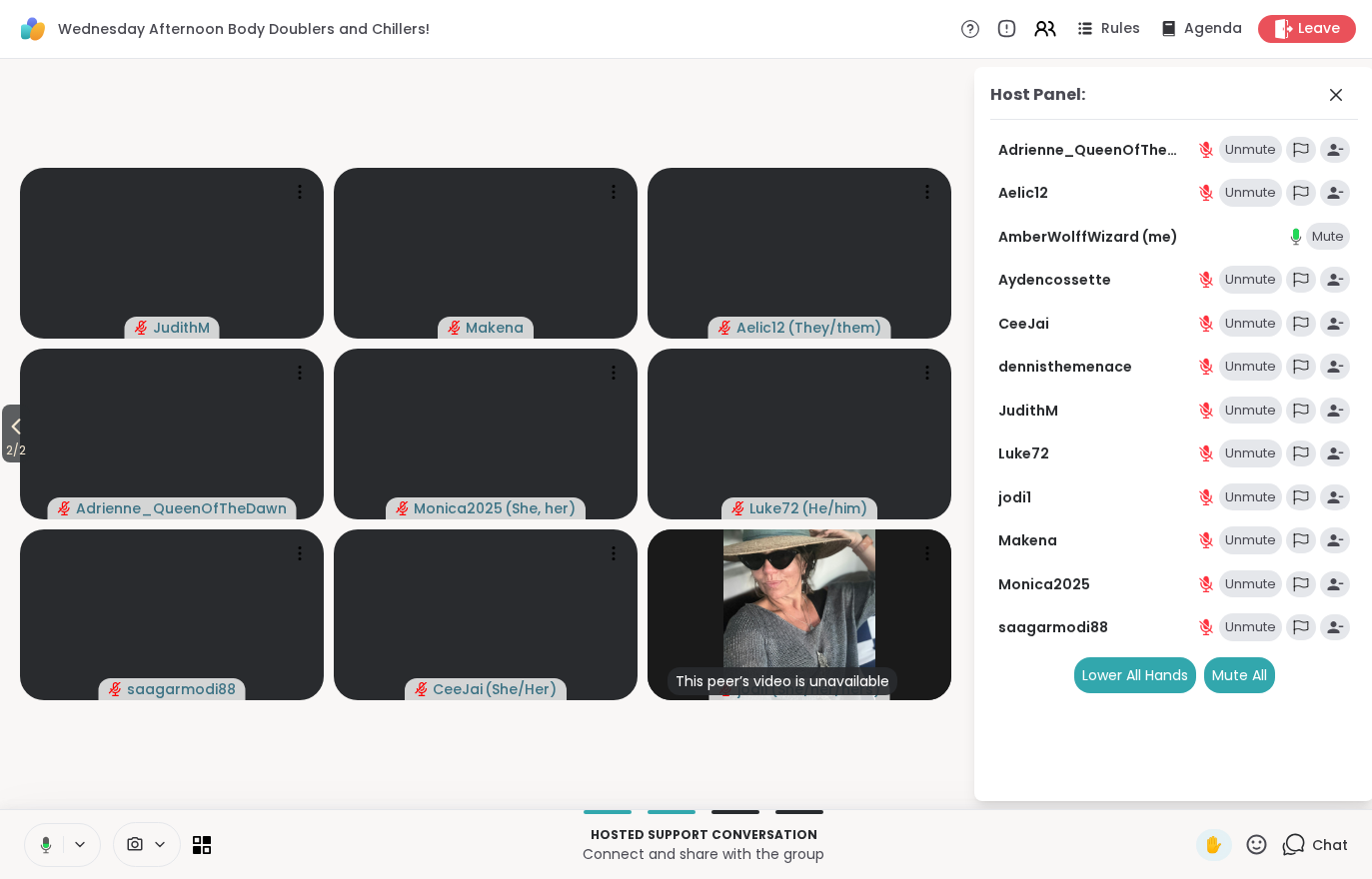 click on "2  /  2" at bounding box center [16, 450] 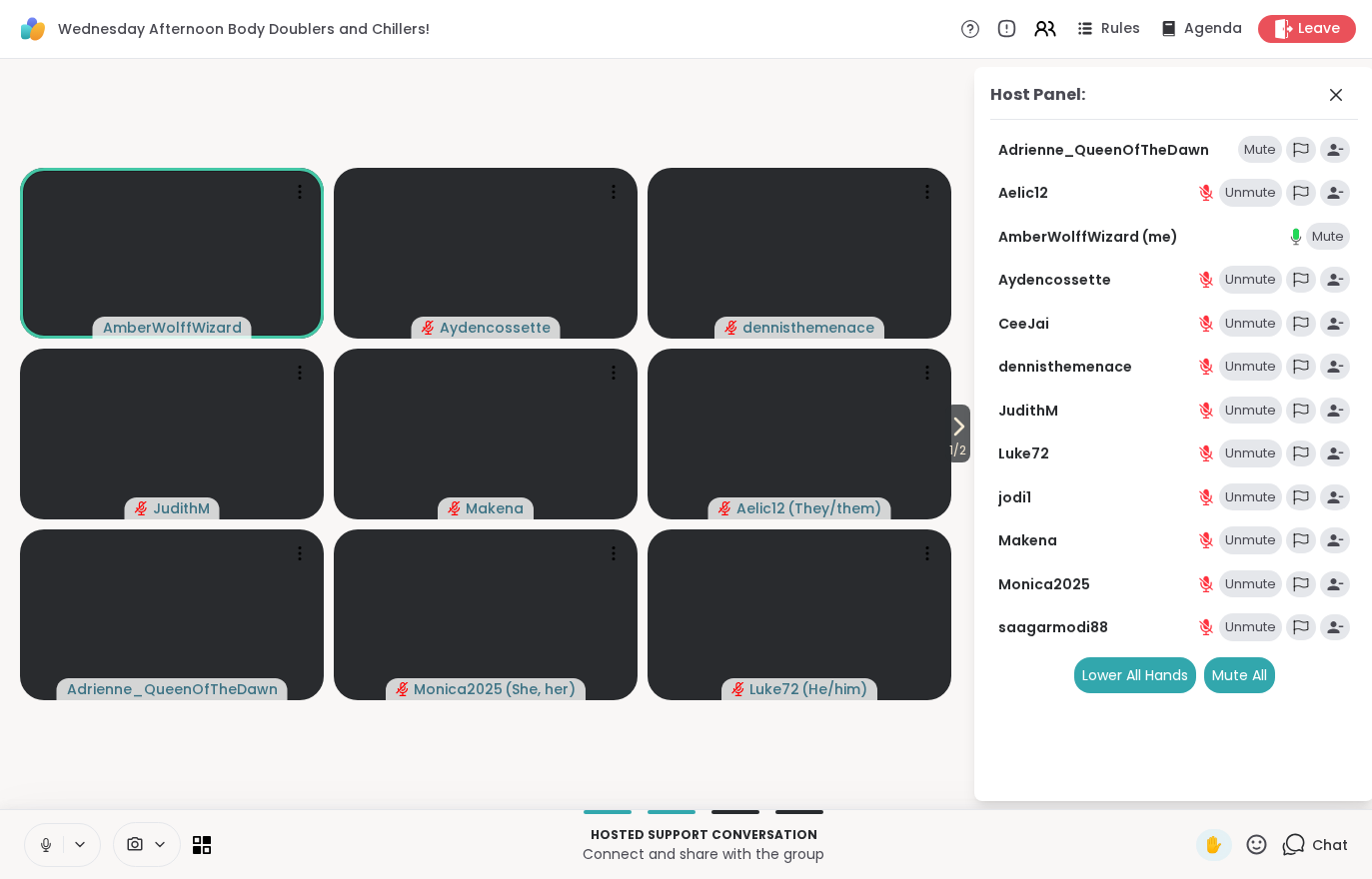click 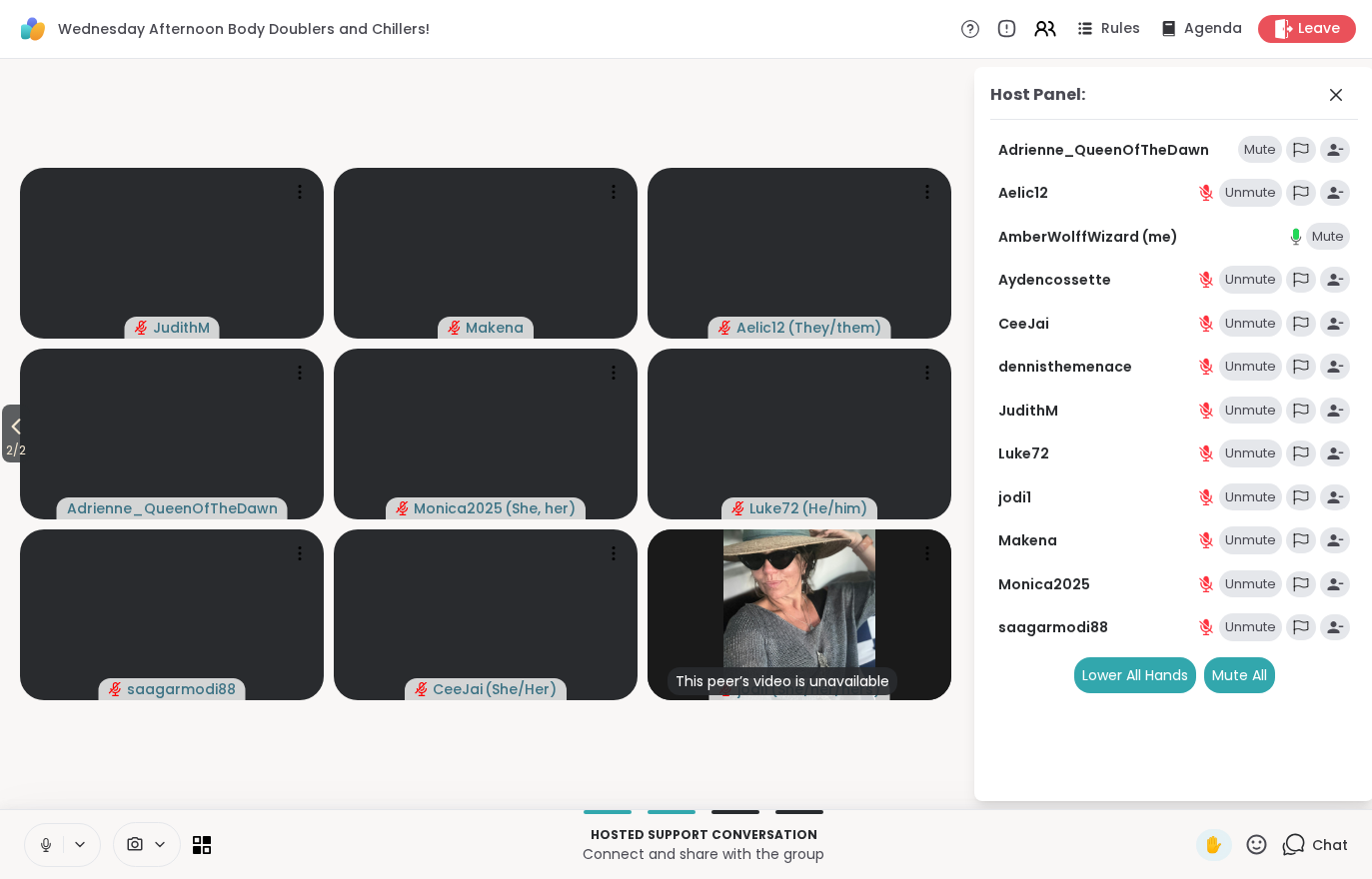 click on "2  /  2" at bounding box center (16, 450) 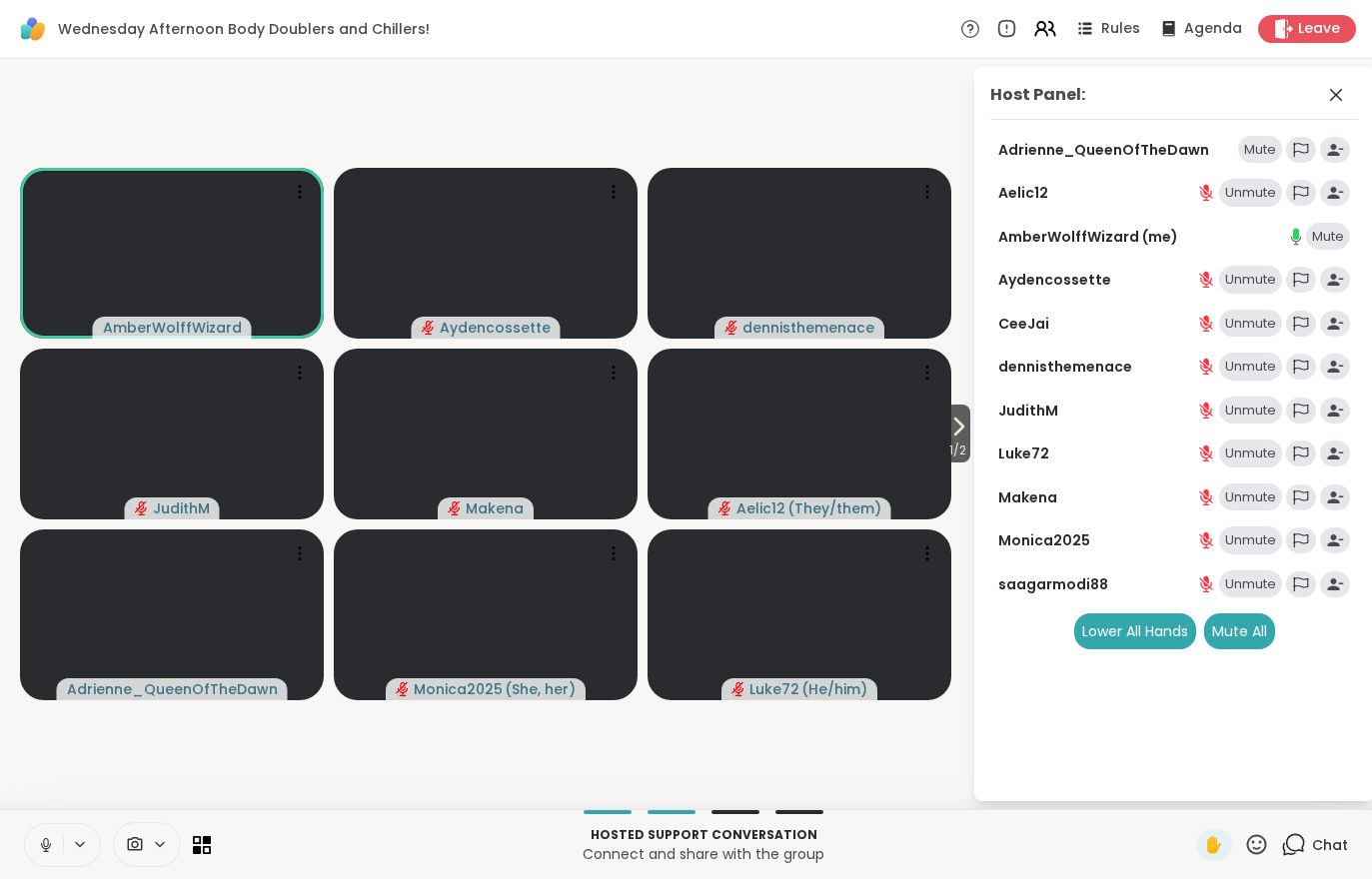 click on "Chat" at bounding box center (1314, 845) 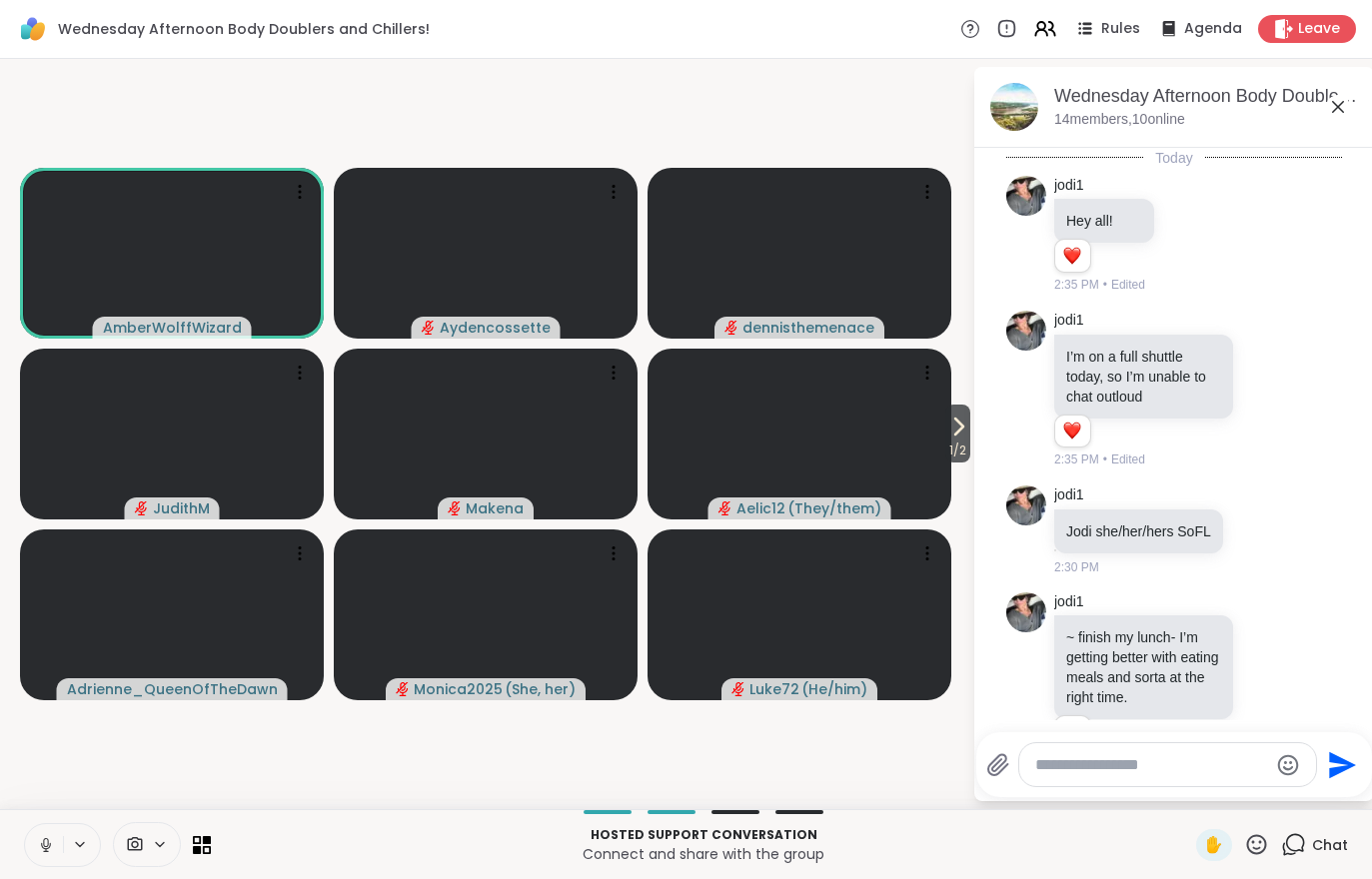 scroll, scrollTop: 4638, scrollLeft: 0, axis: vertical 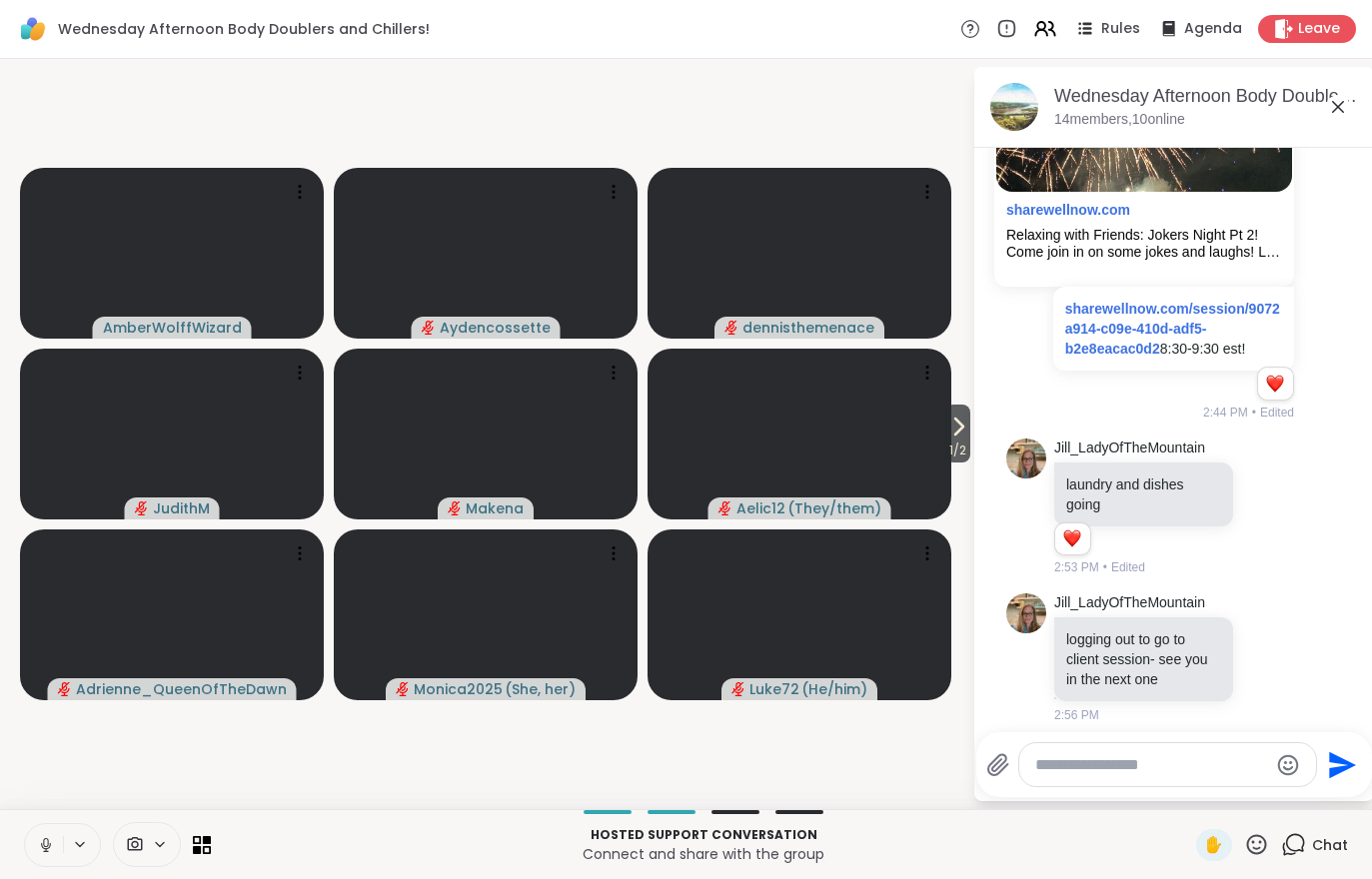 click at bounding box center (44, 845) 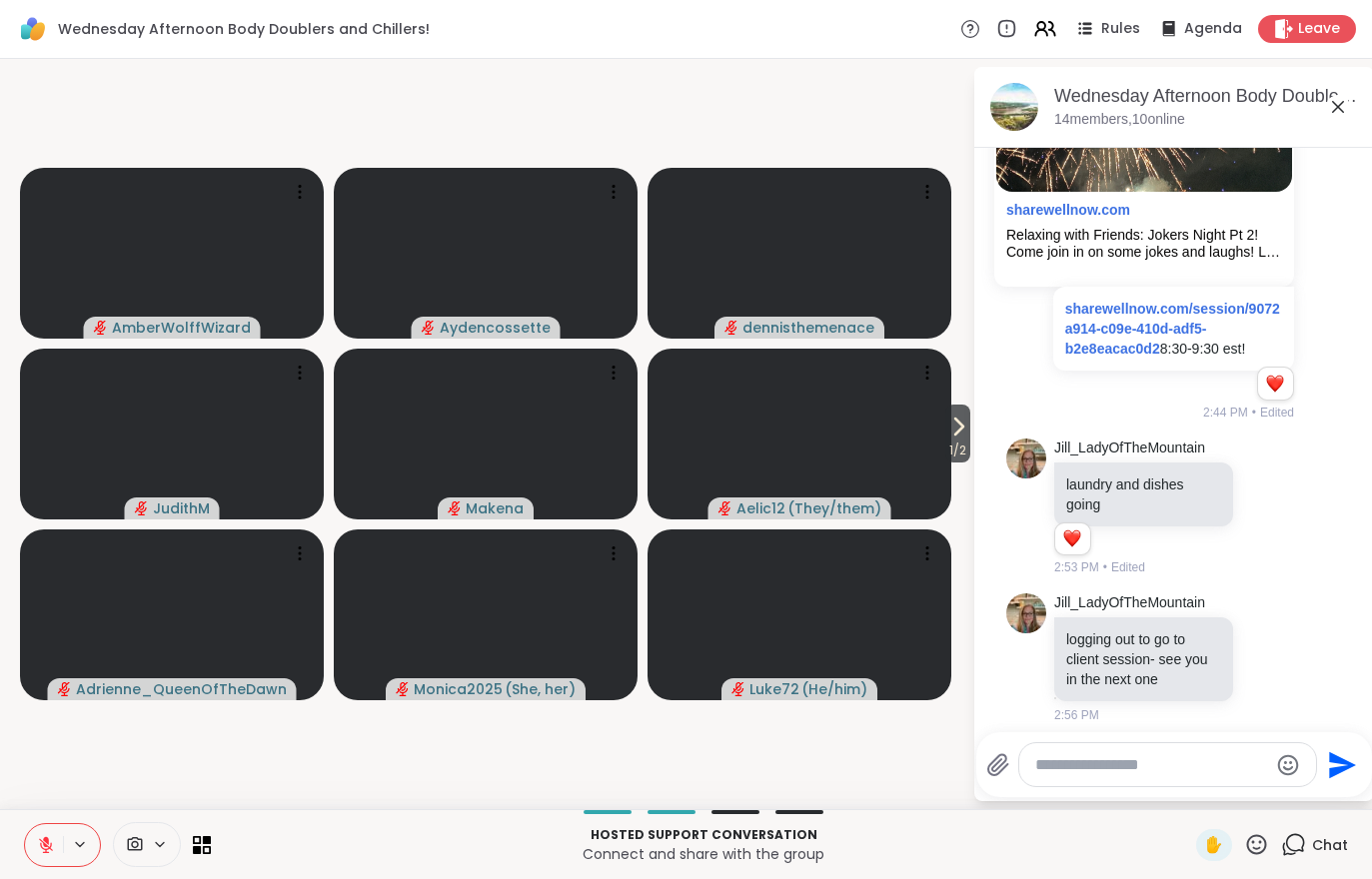 click on "1  /  2" at bounding box center [957, 450] 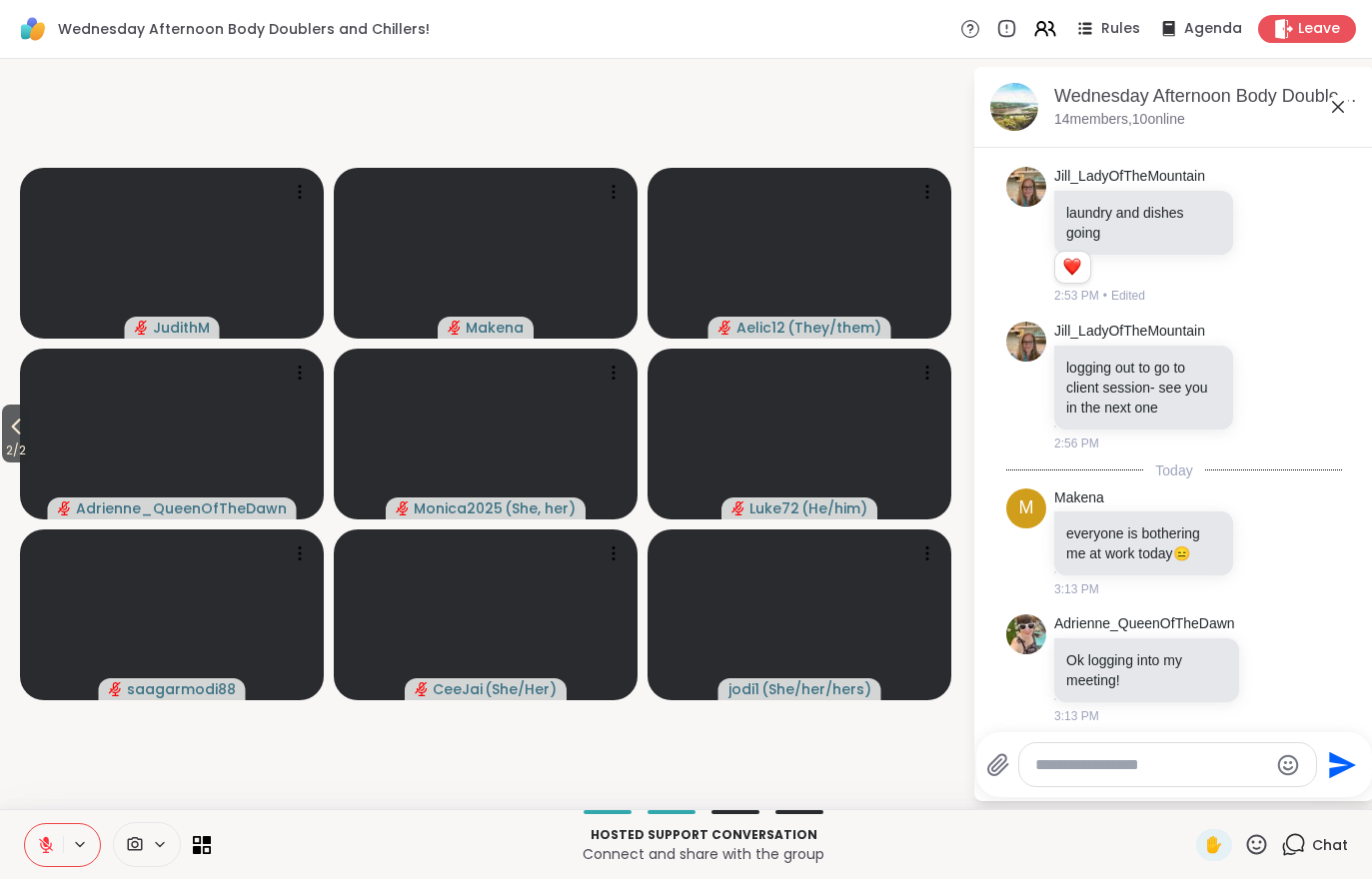 scroll, scrollTop: 5055, scrollLeft: 0, axis: vertical 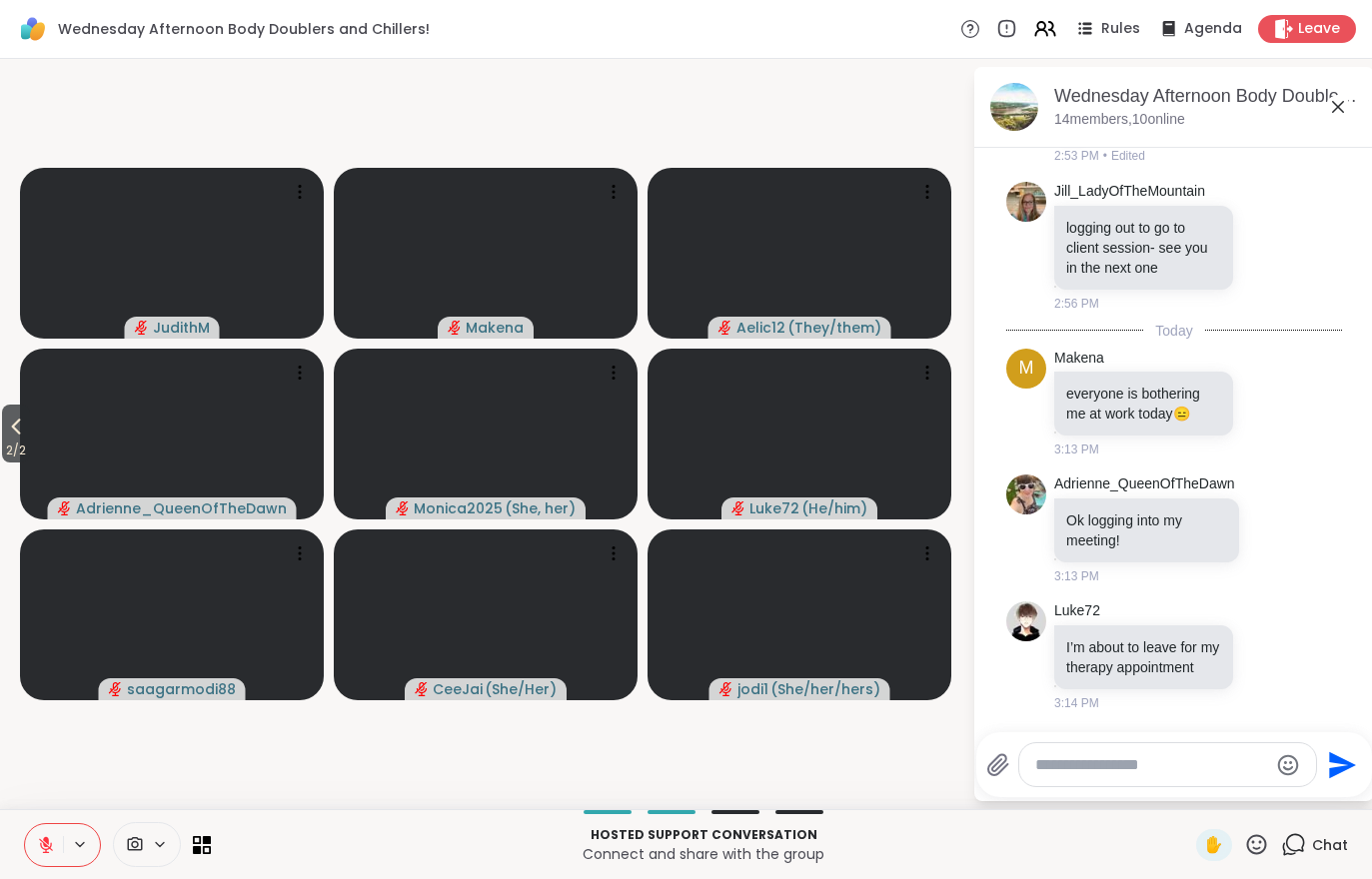 click 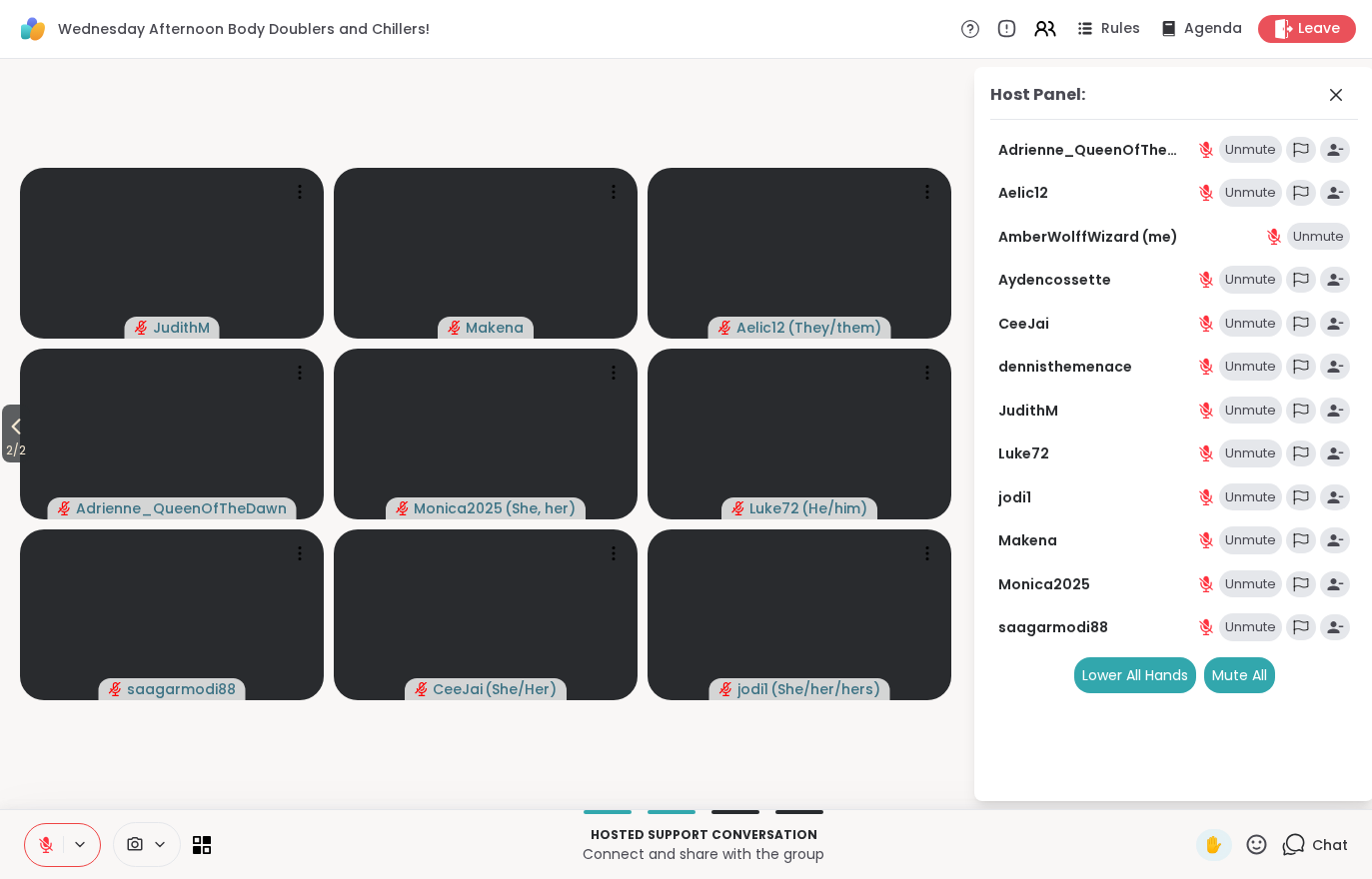 click on "Mute All" at bounding box center [1239, 675] 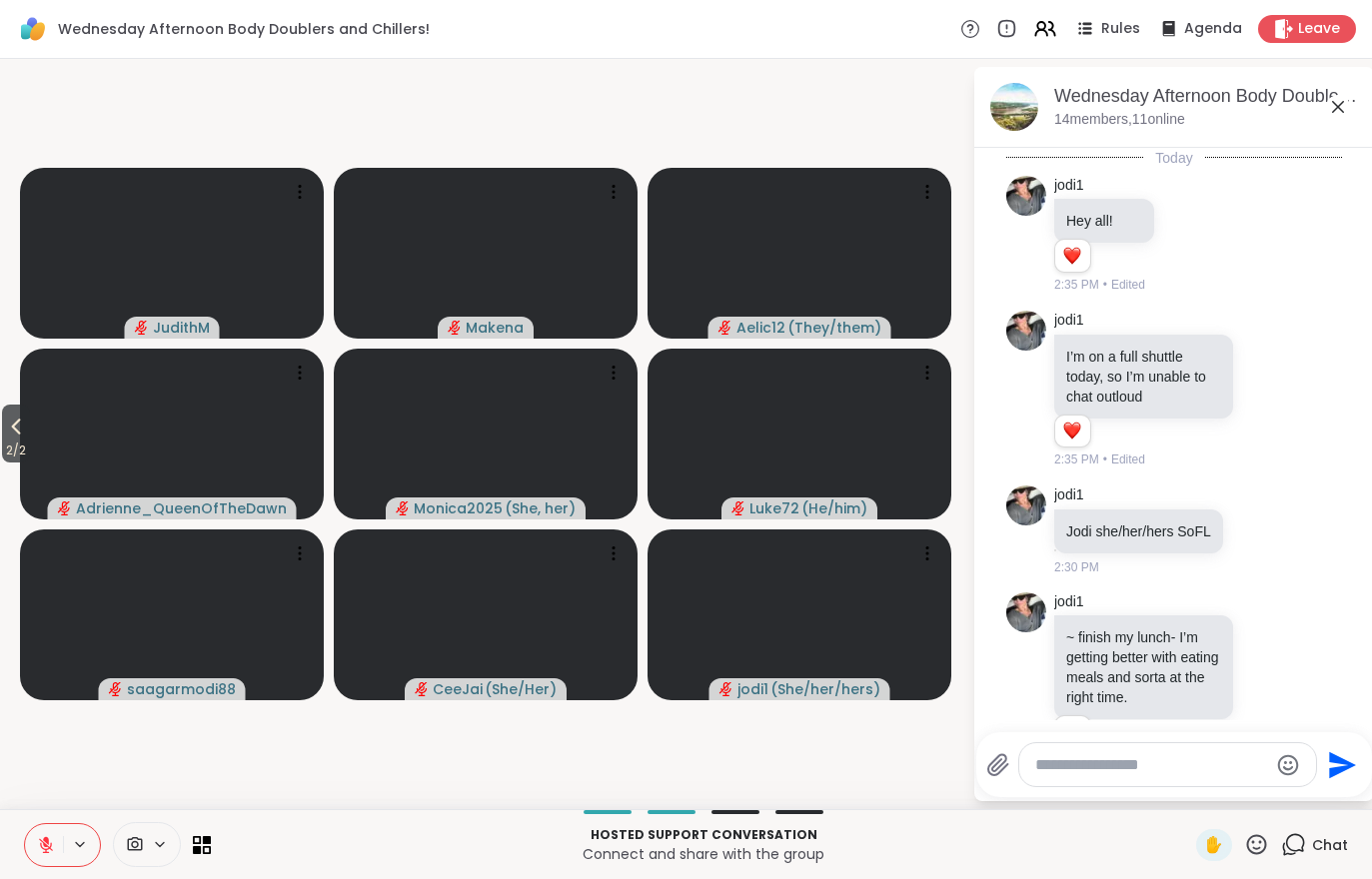 scroll, scrollTop: 5035, scrollLeft: 0, axis: vertical 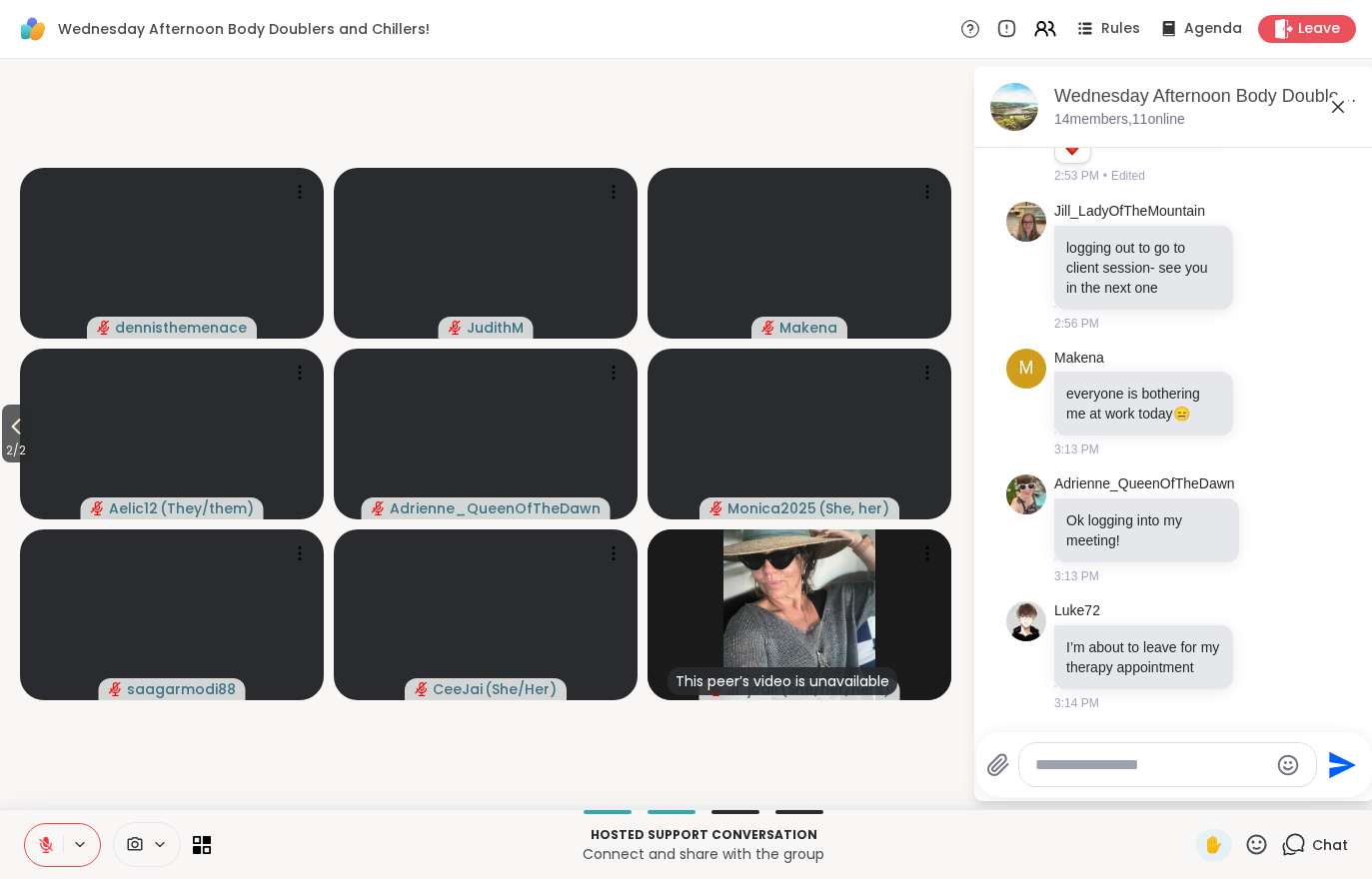 click on "2  /  2" at bounding box center [16, 450] 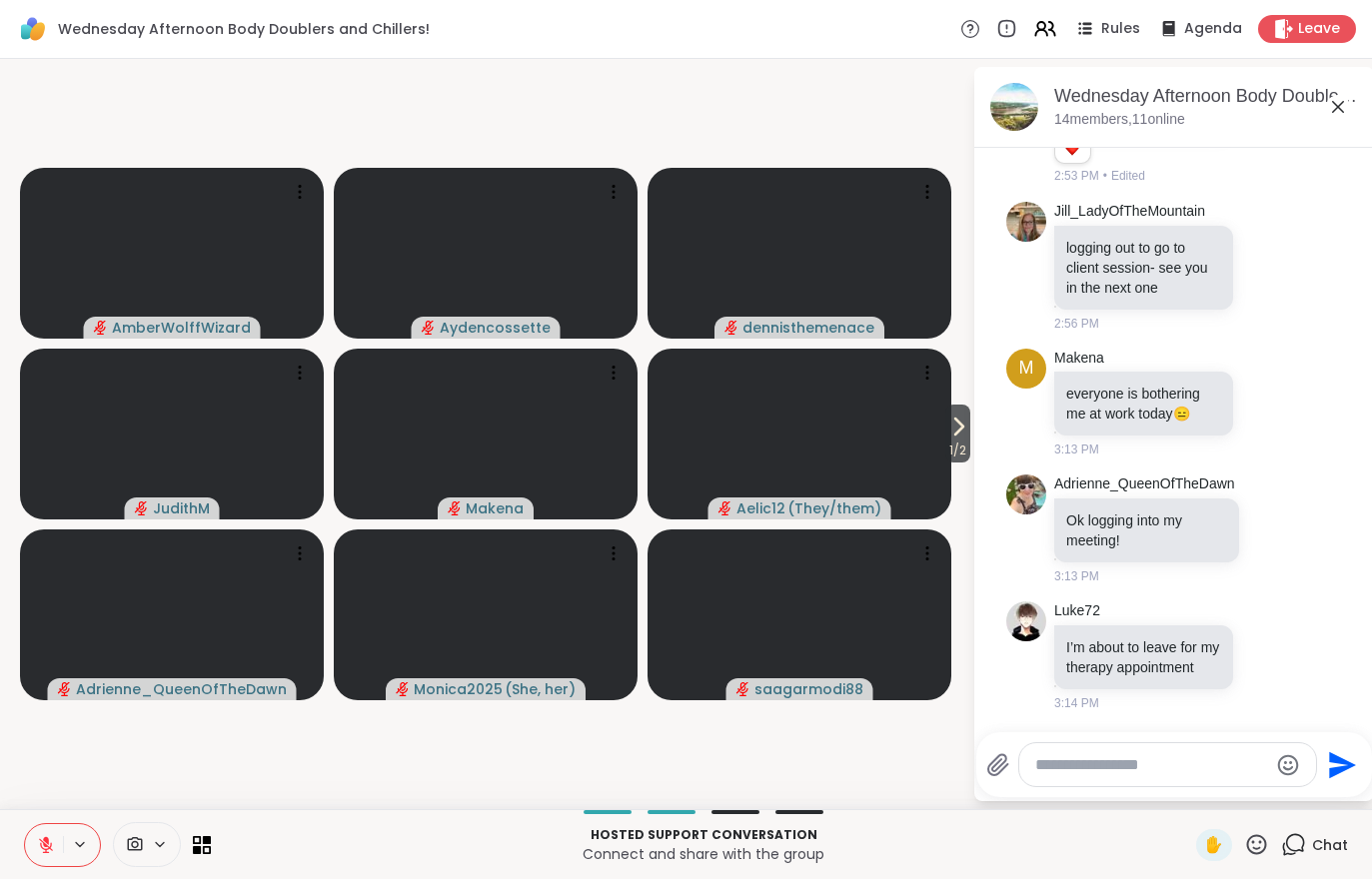 click on "1  /  2" at bounding box center (957, 450) 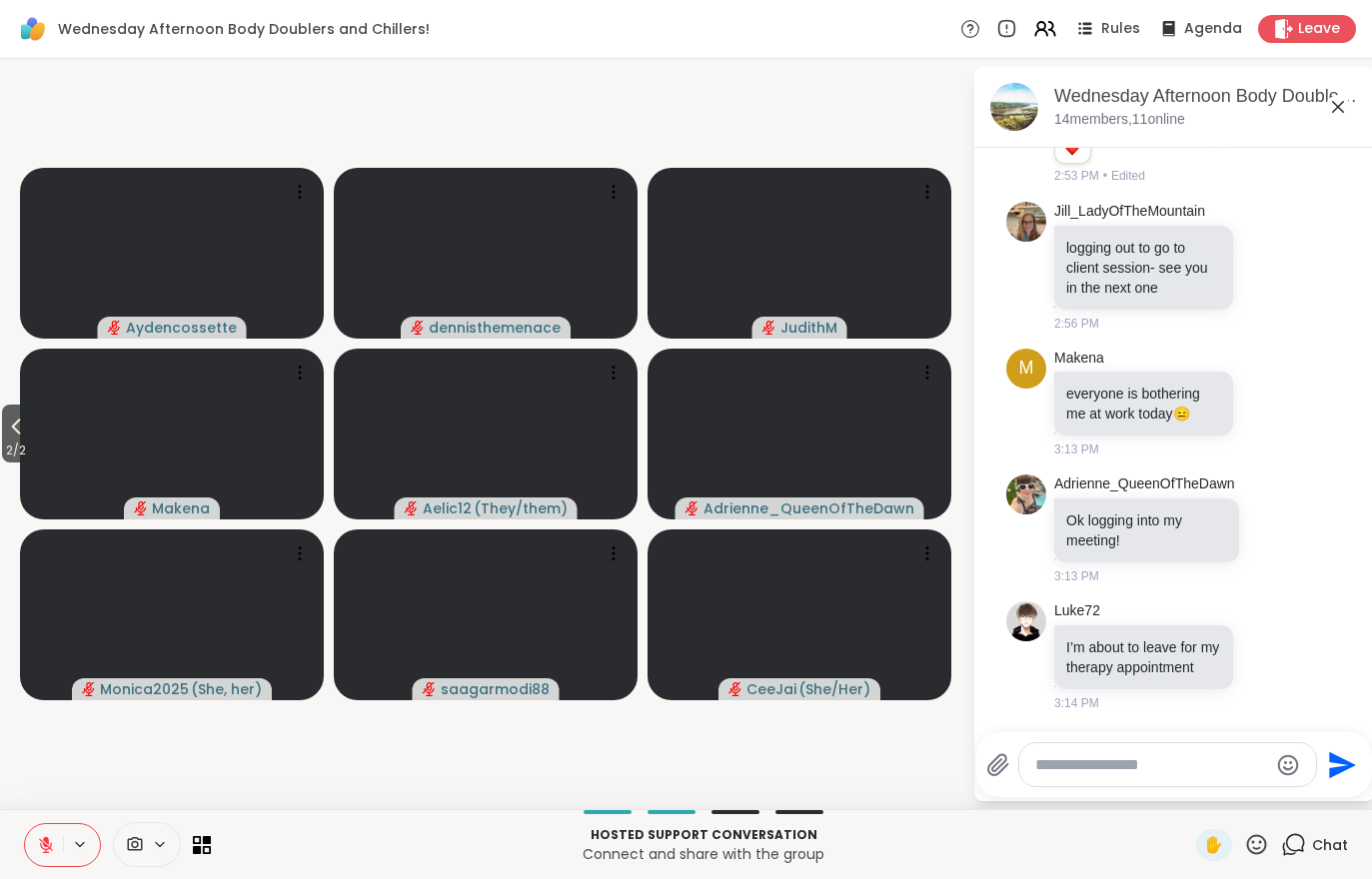 click on "2  /  2" at bounding box center [16, 450] 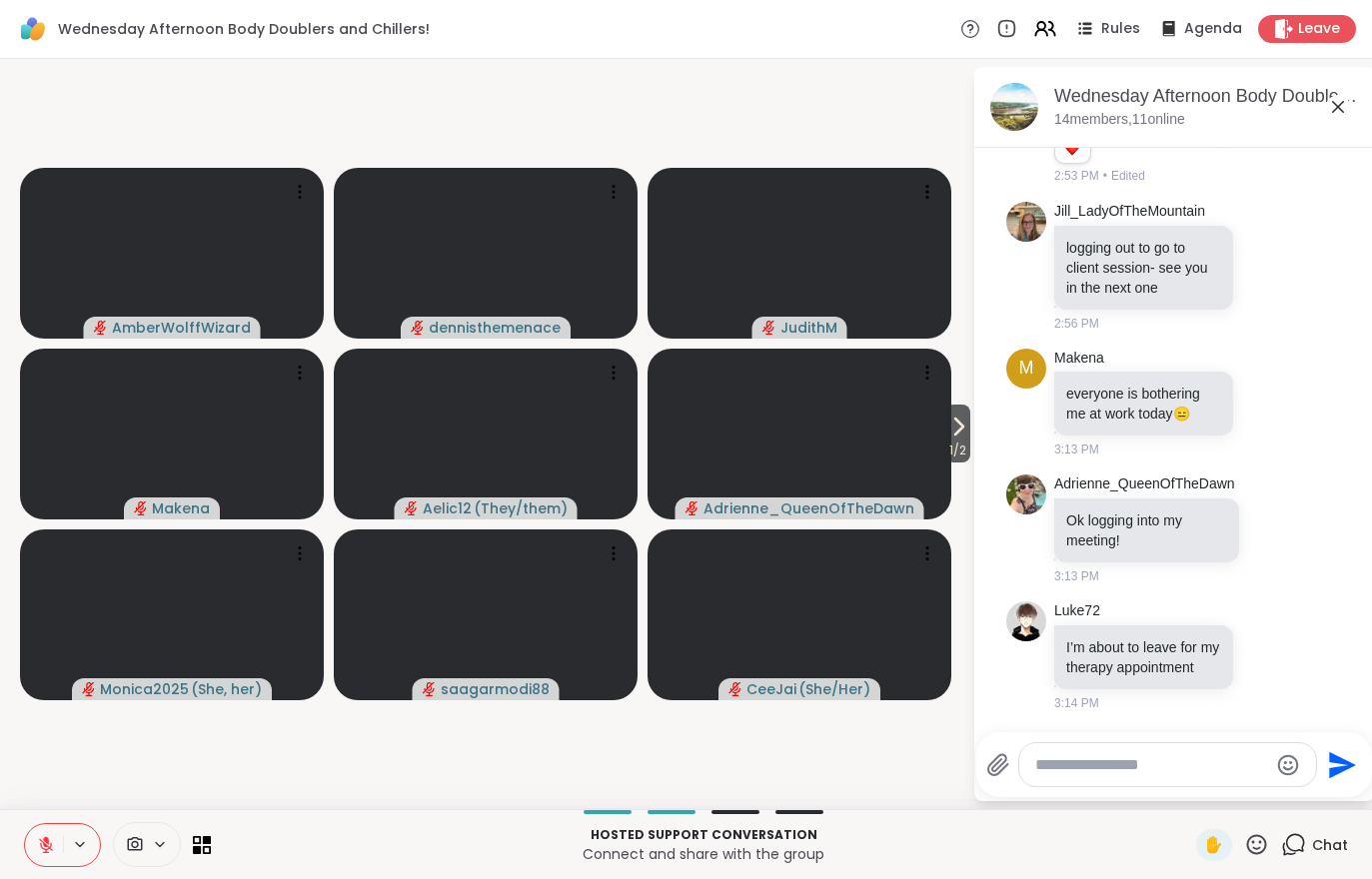 click 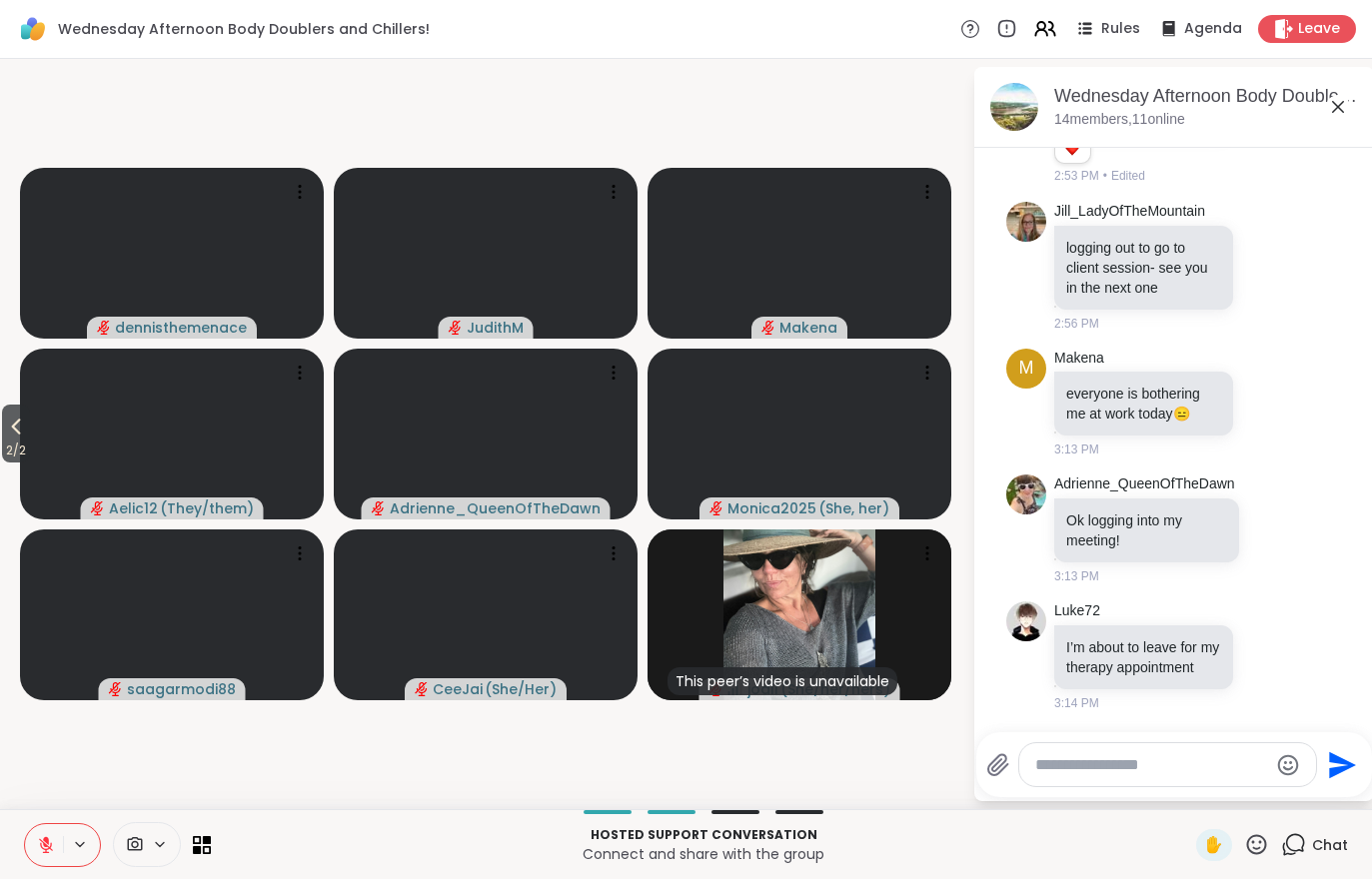click 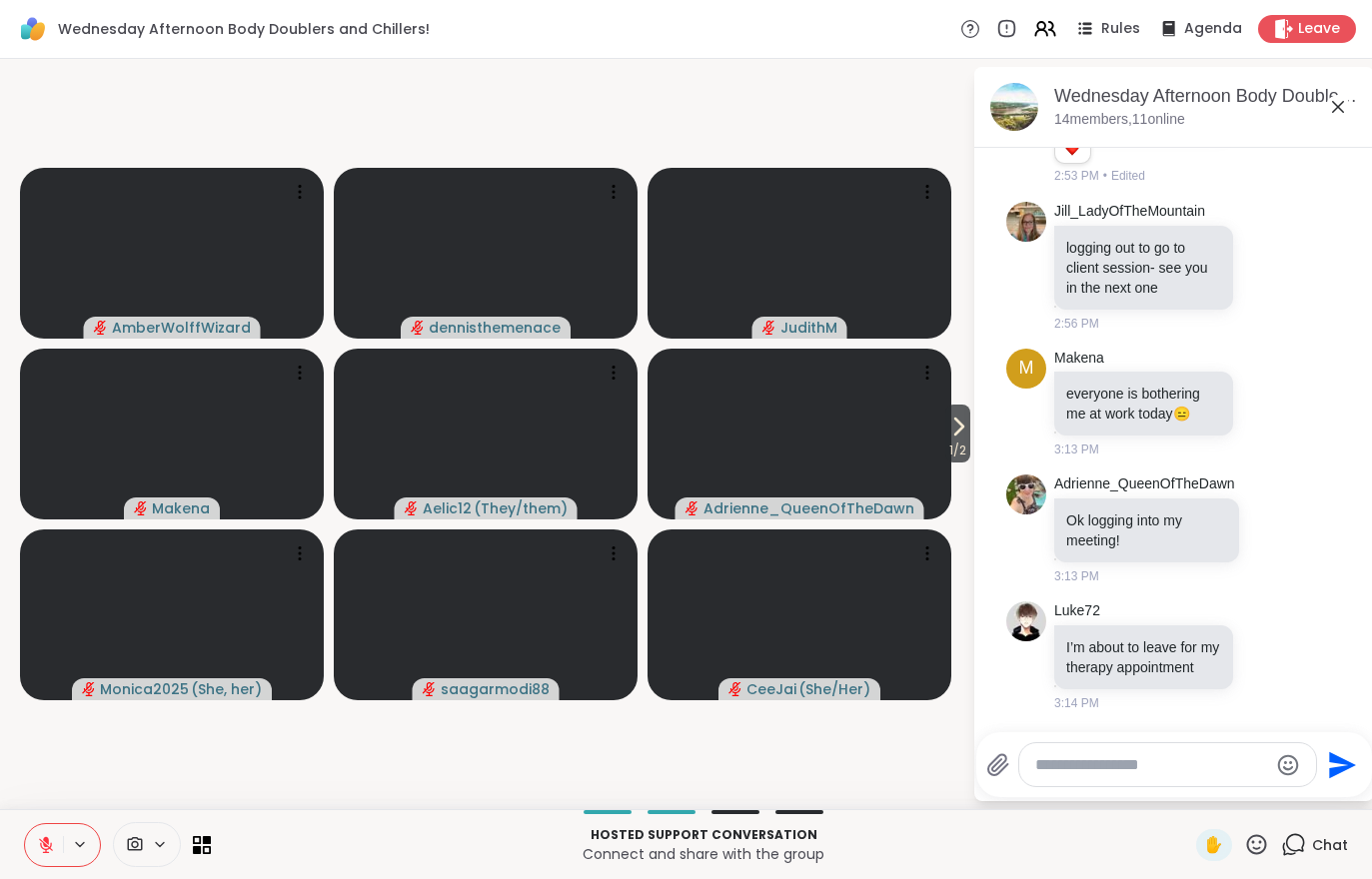 click on "1  /  2" at bounding box center [957, 450] 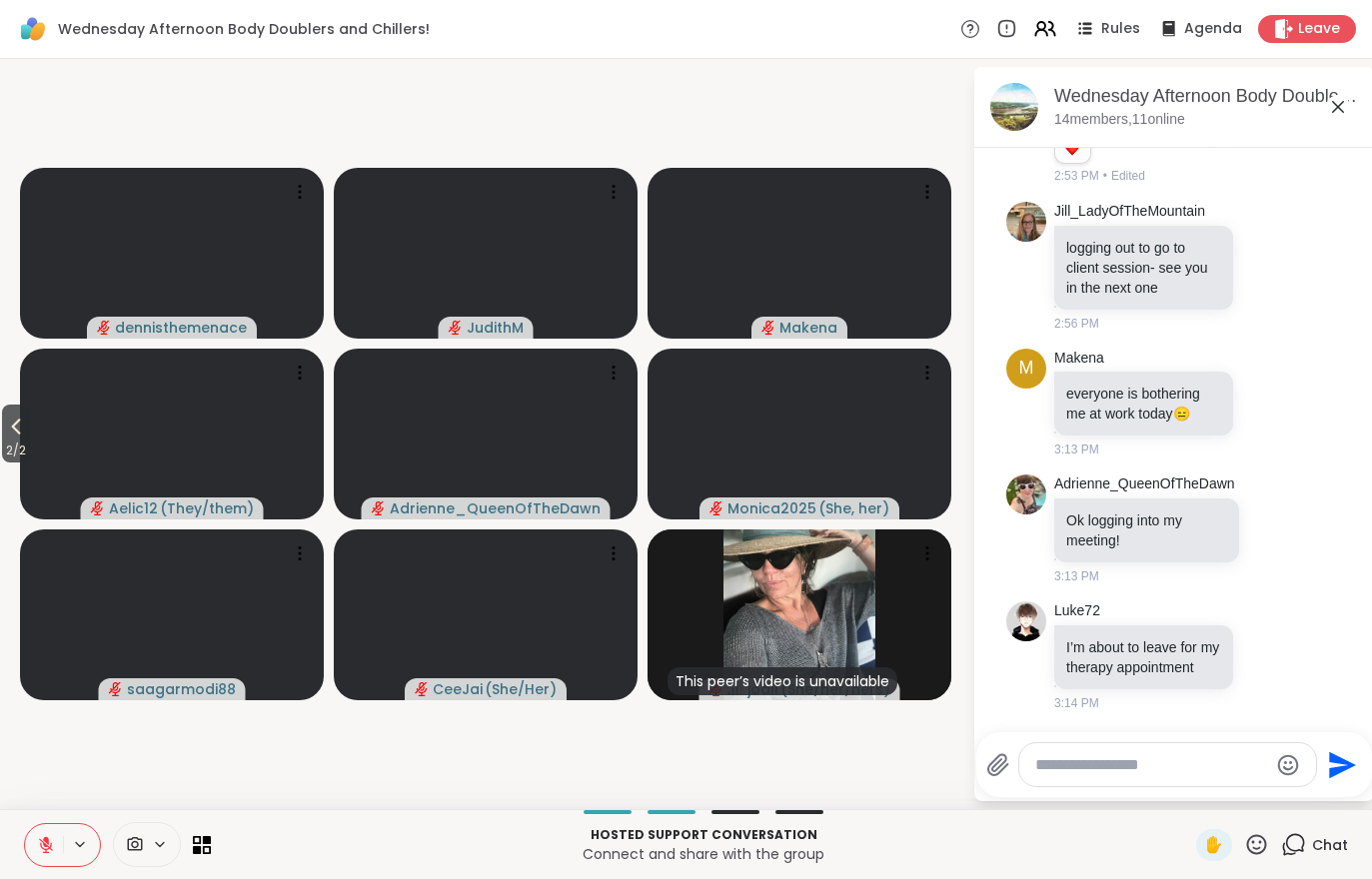 click 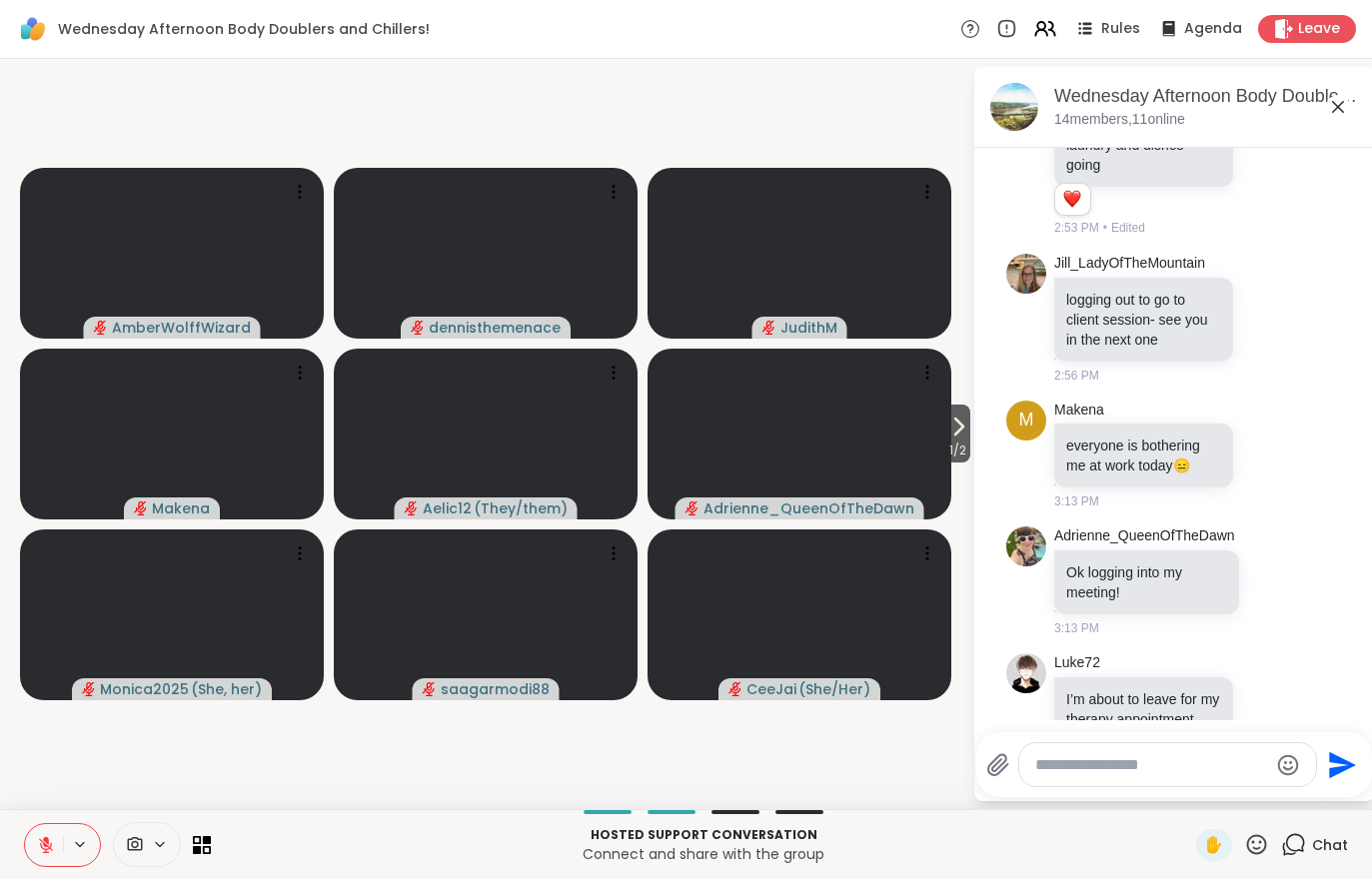 scroll, scrollTop: 5035, scrollLeft: 0, axis: vertical 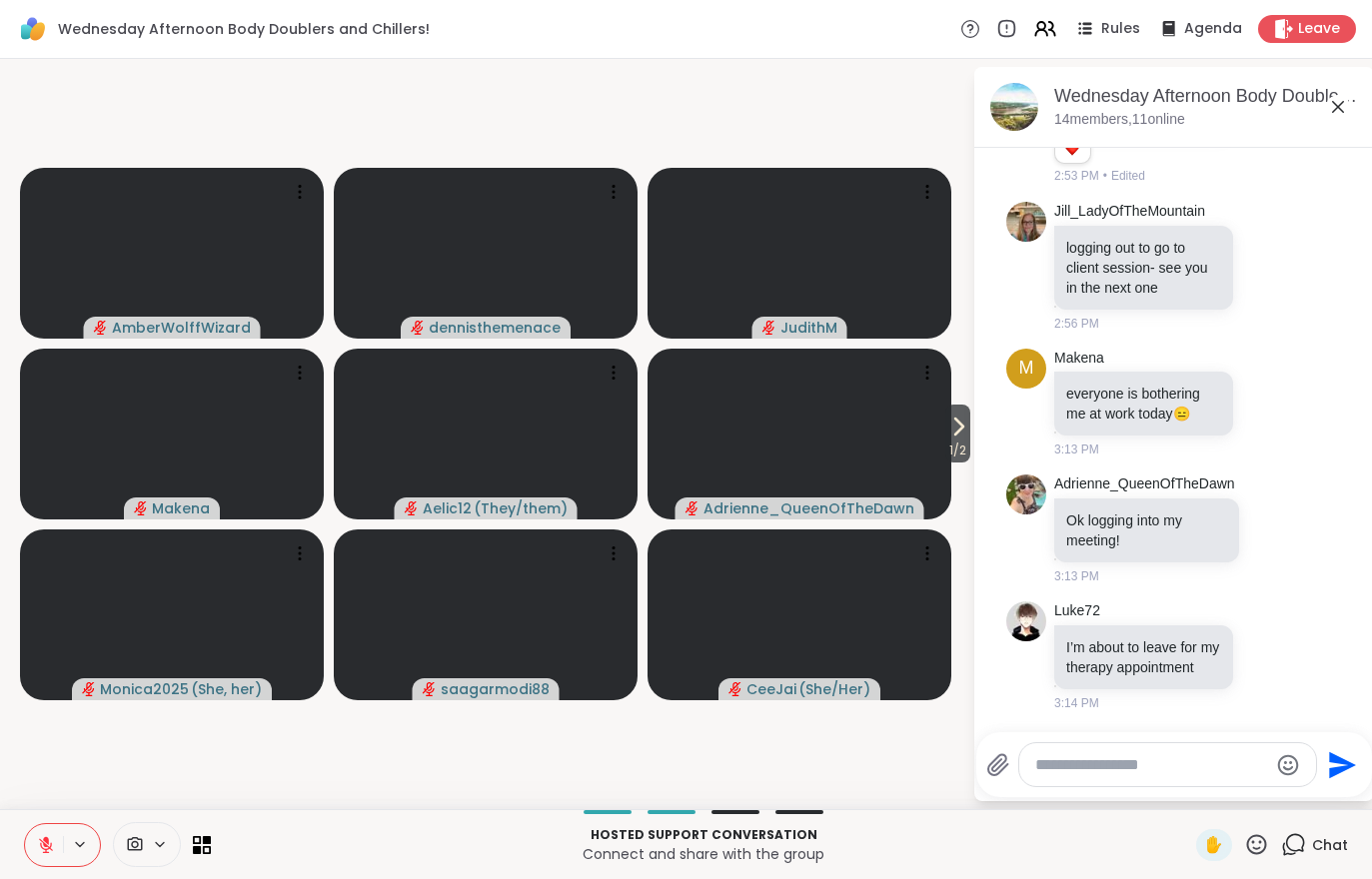 click on "1  /  2" at bounding box center (957, 450) 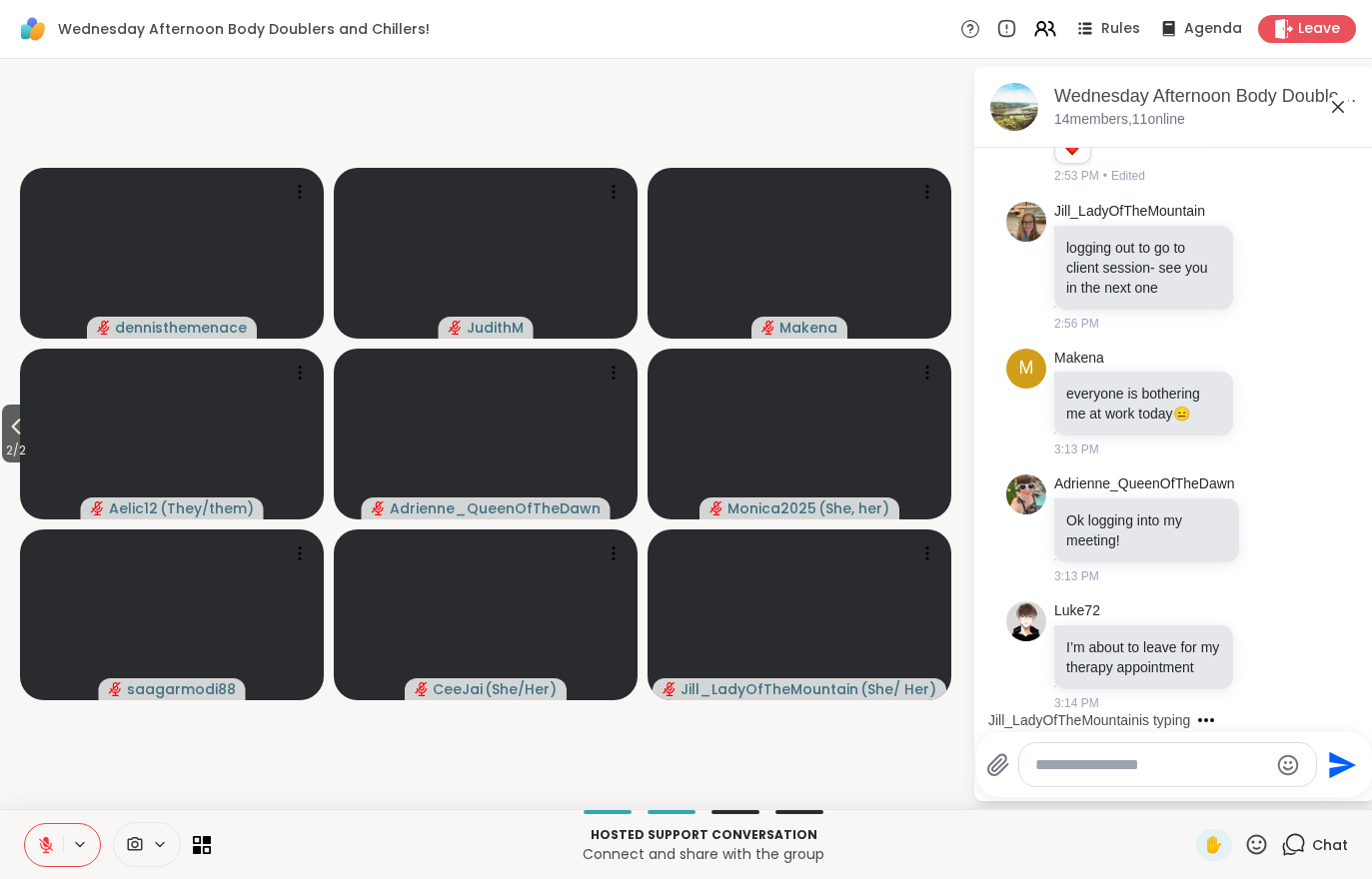 scroll, scrollTop: 5161, scrollLeft: 0, axis: vertical 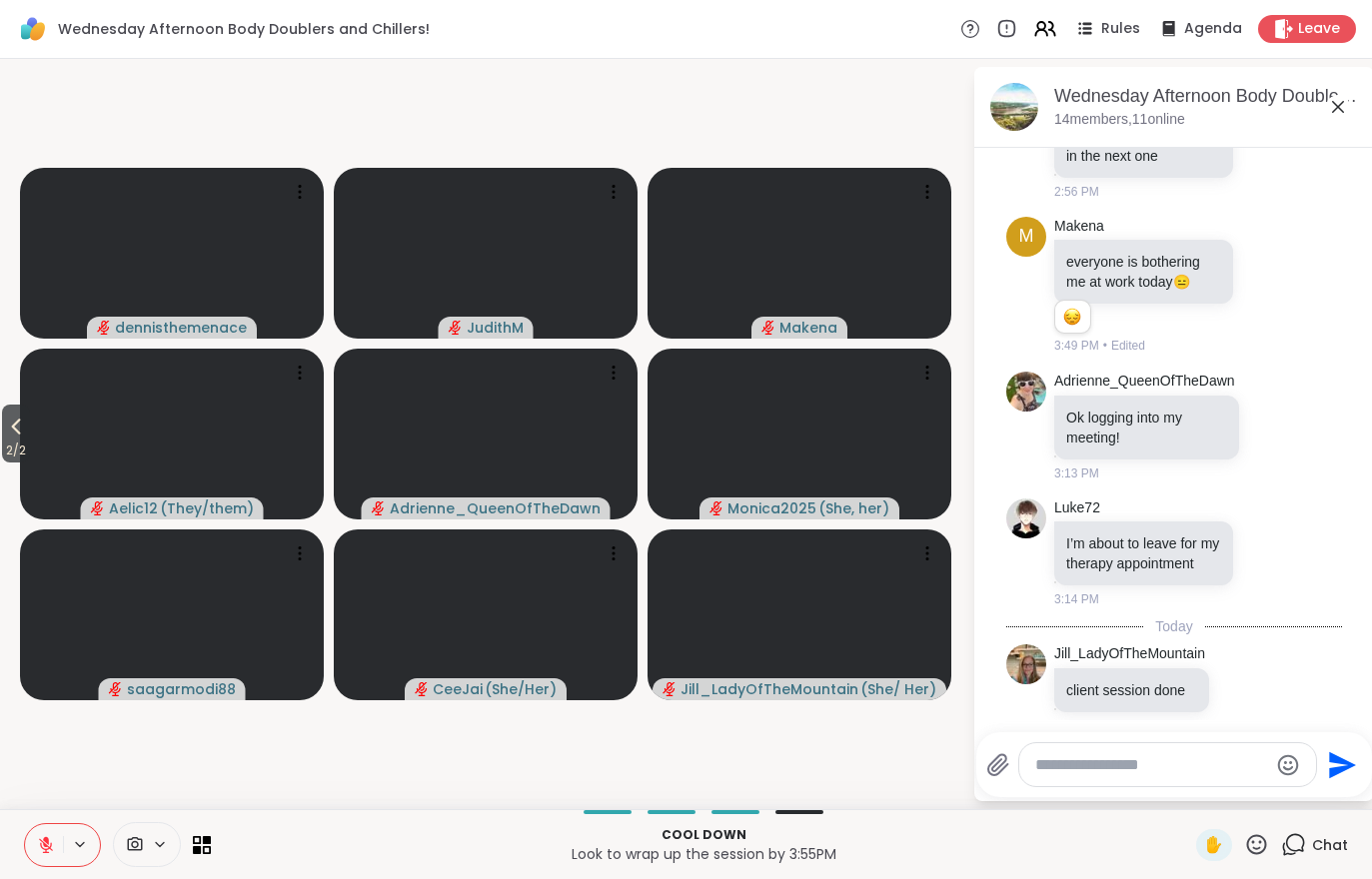click at bounding box center (44, 845) 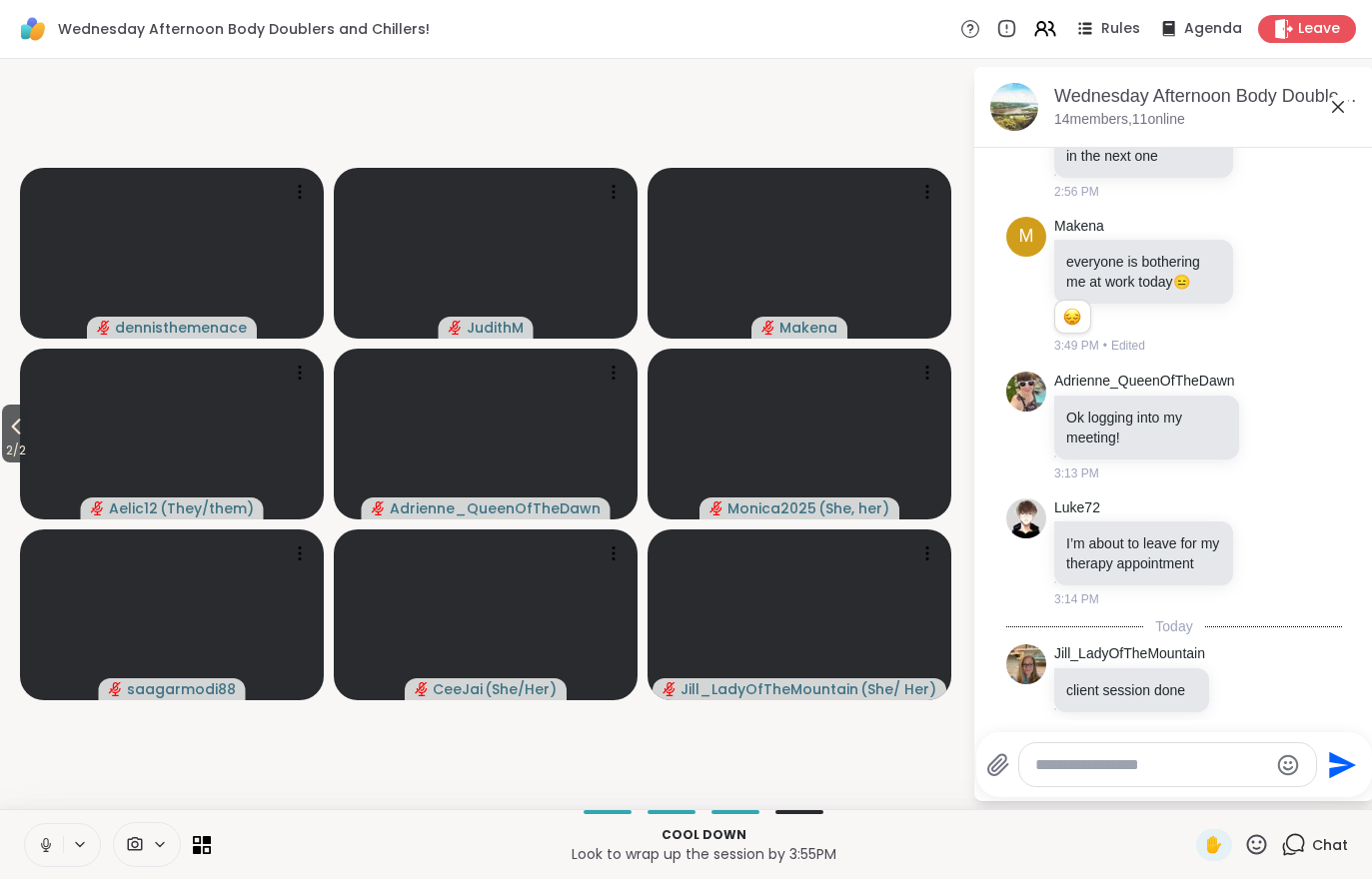 click on "2  /  2" at bounding box center (16, 450) 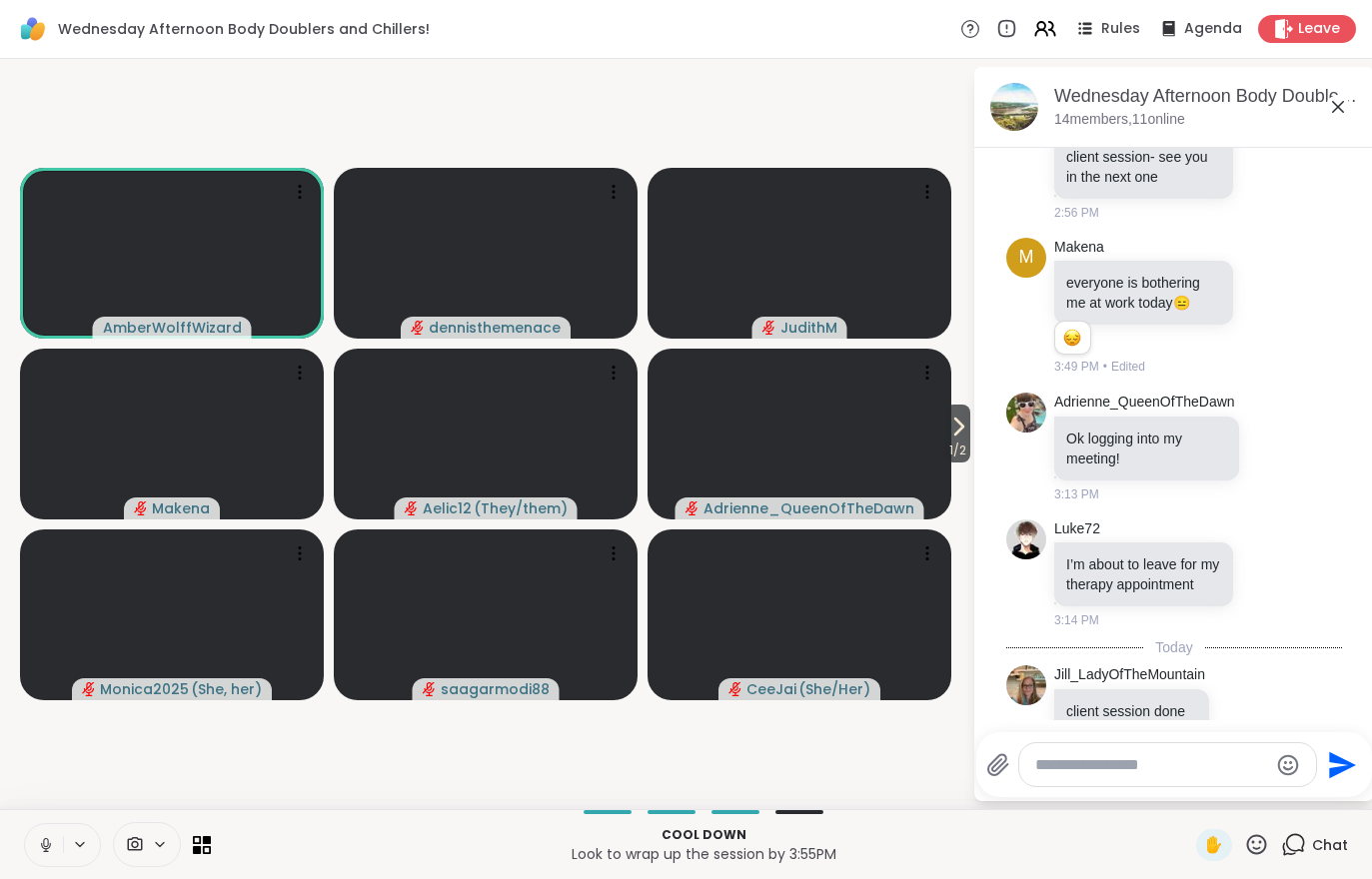 scroll, scrollTop: 5189, scrollLeft: 0, axis: vertical 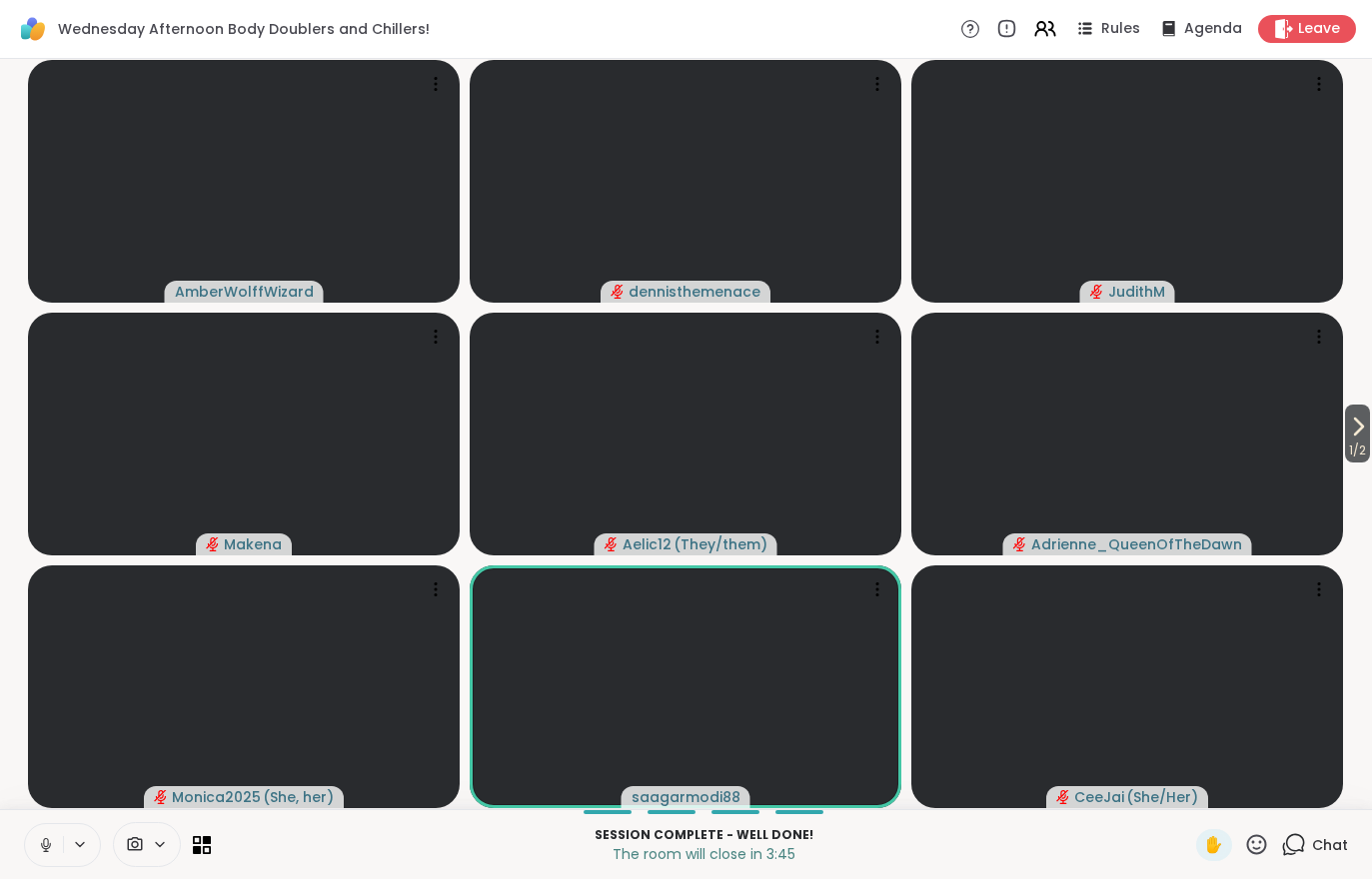 click on "1  /  2" at bounding box center [1357, 450] 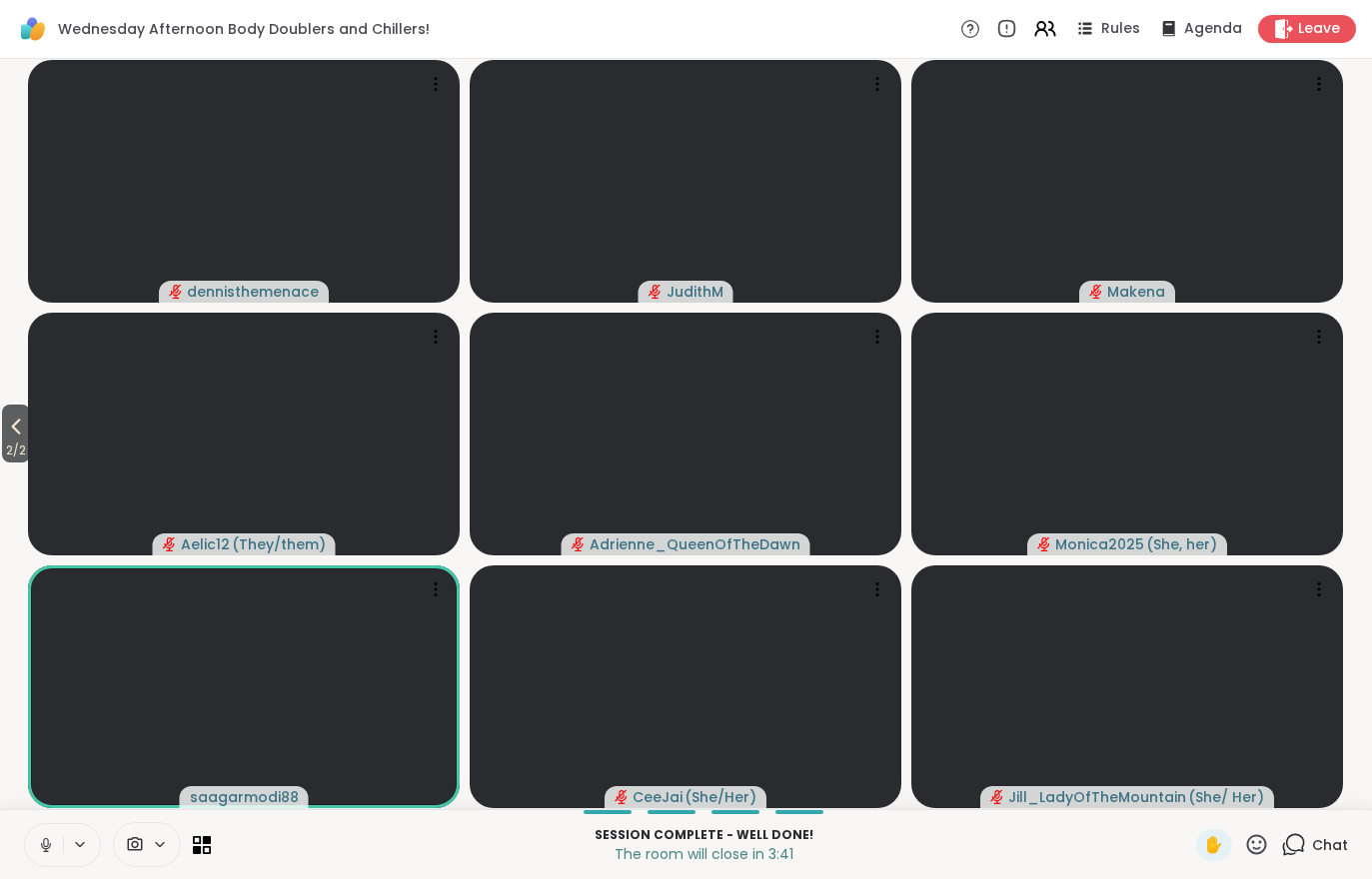 click on "2  /  2" at bounding box center [16, 450] 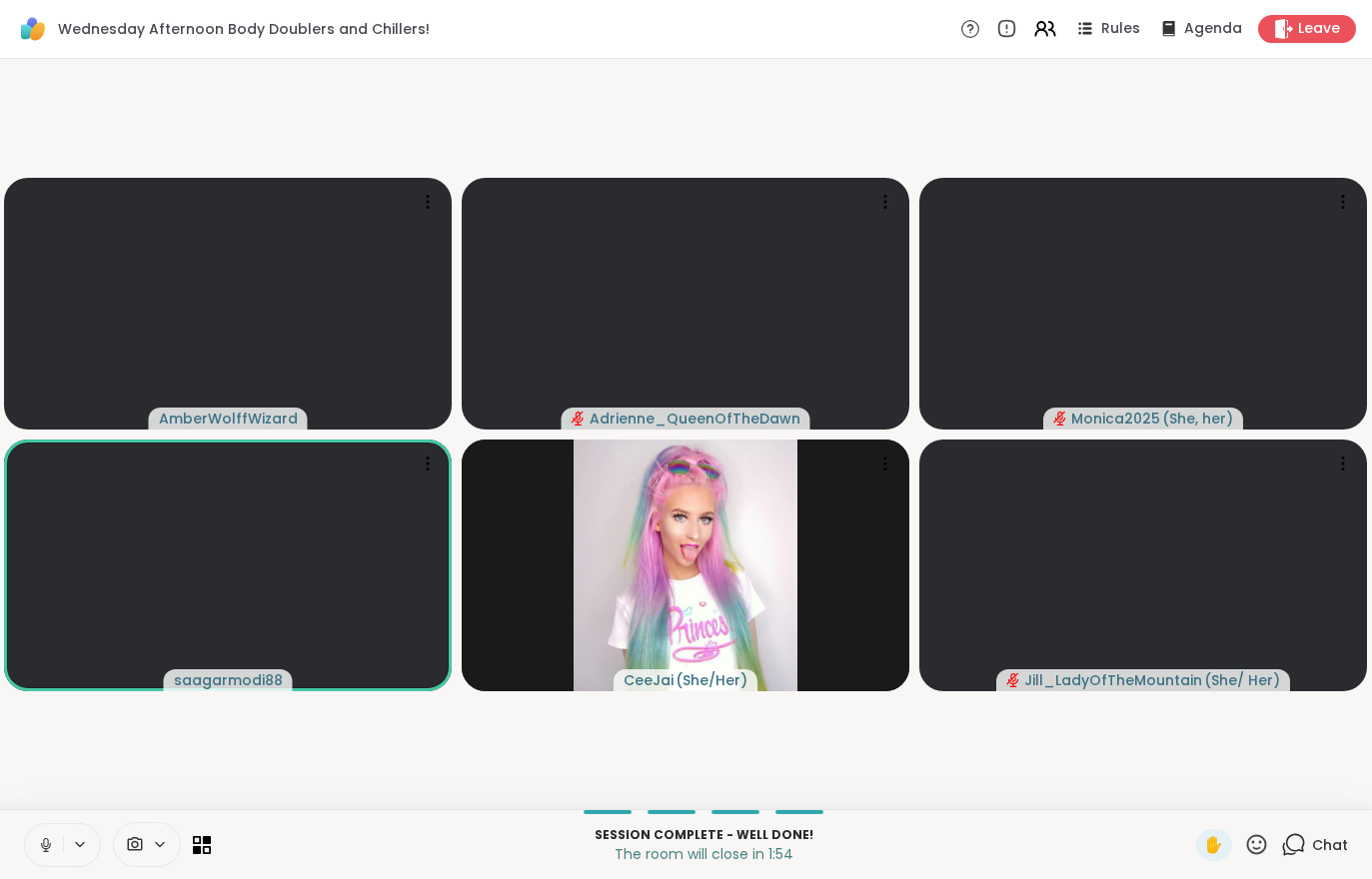 click on "Leave" at bounding box center (1319, 29) 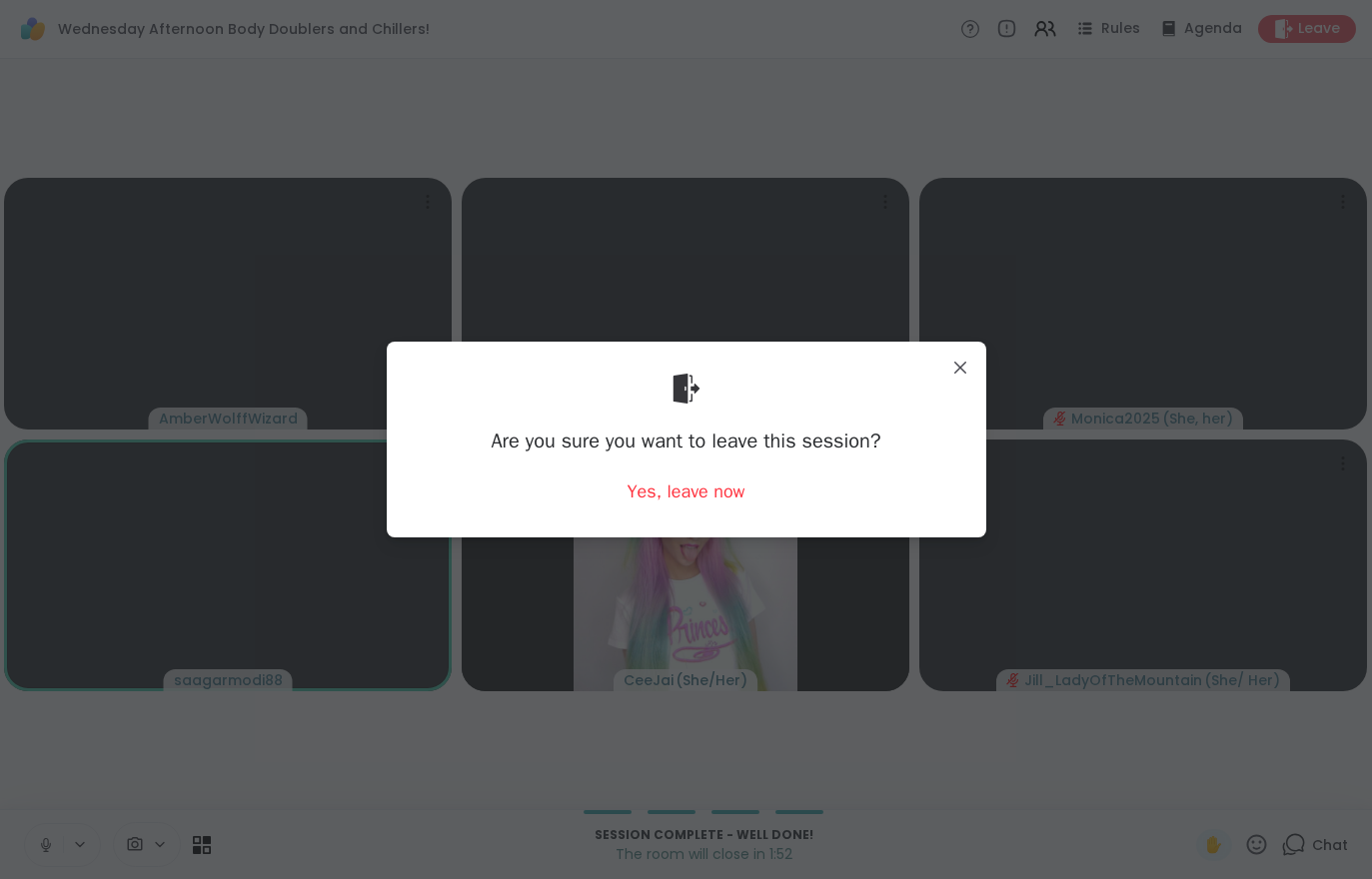 click on "Yes, leave now" at bounding box center [686, 491] 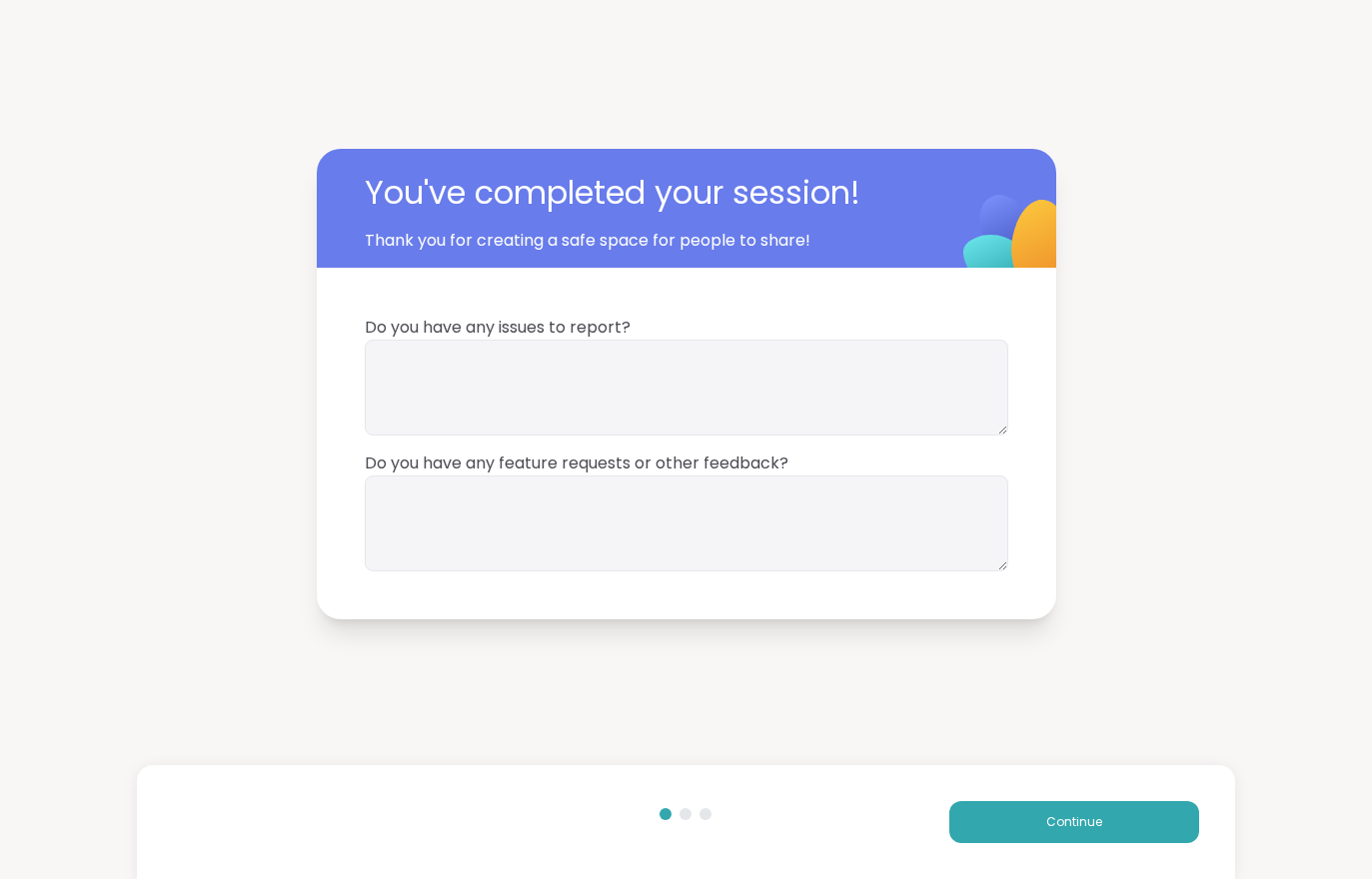 click on "Continue" at bounding box center (686, 822) 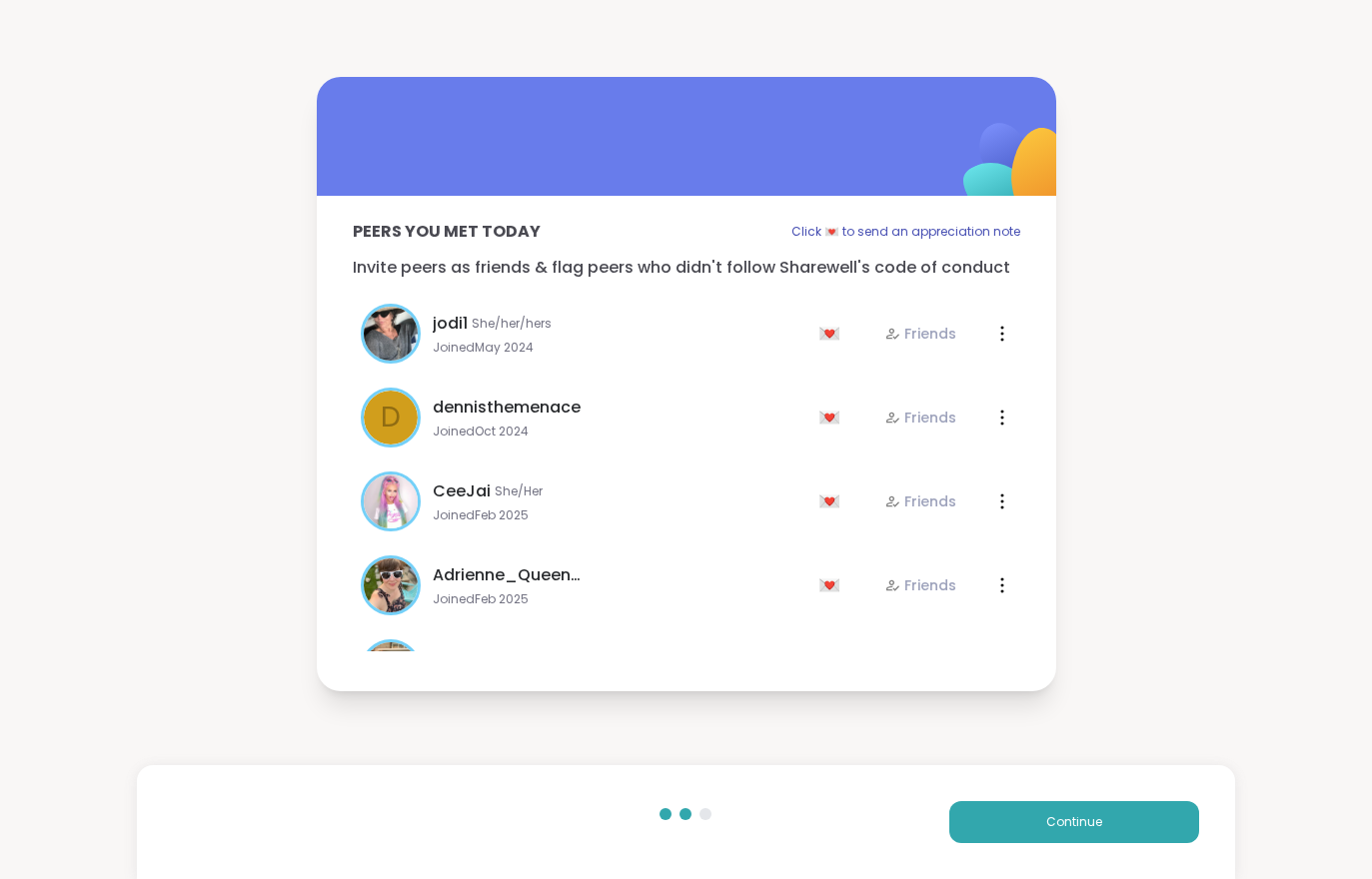 click on "Continue" at bounding box center [1074, 822] 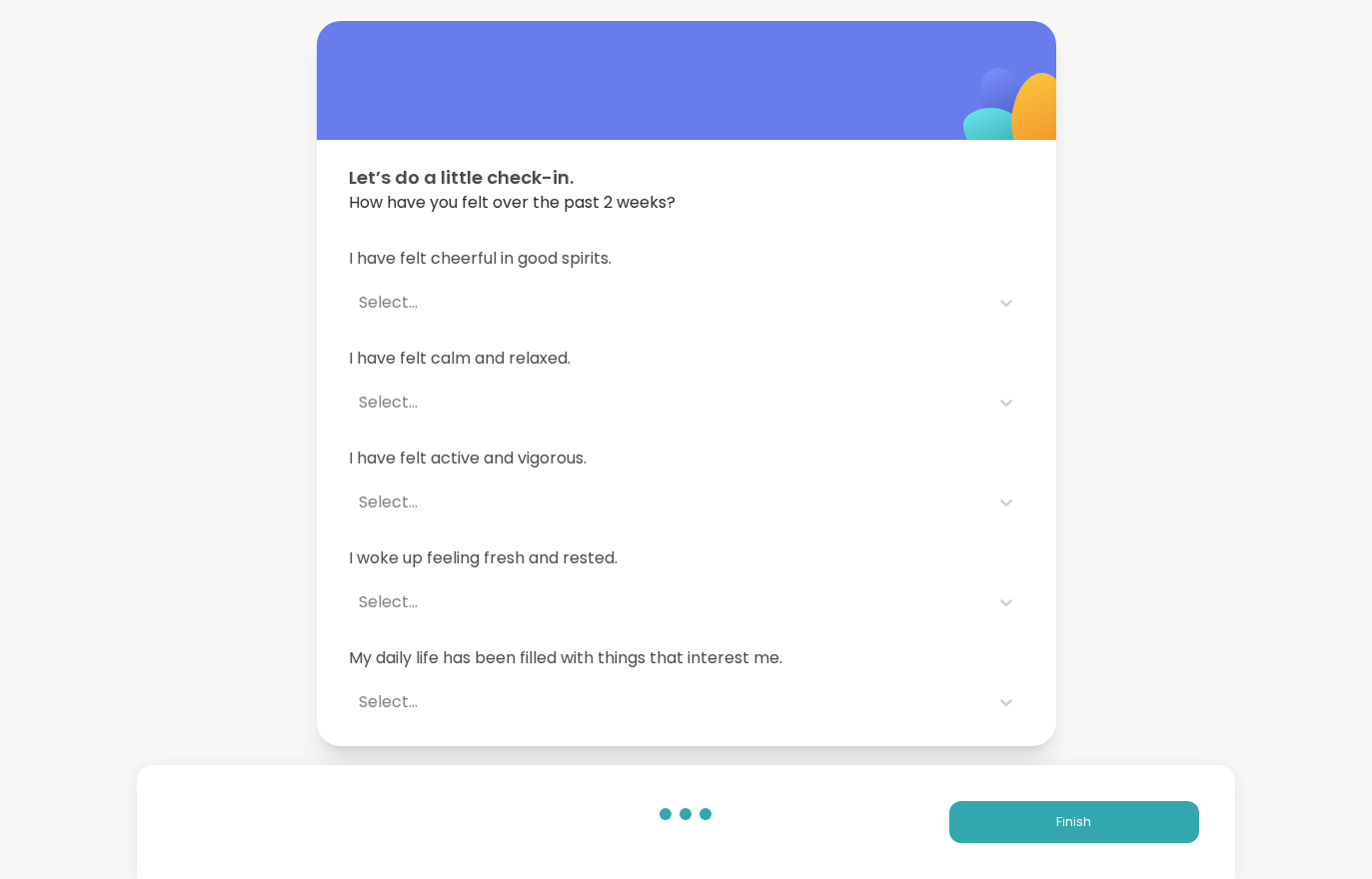 click on "Finish" at bounding box center [1074, 822] 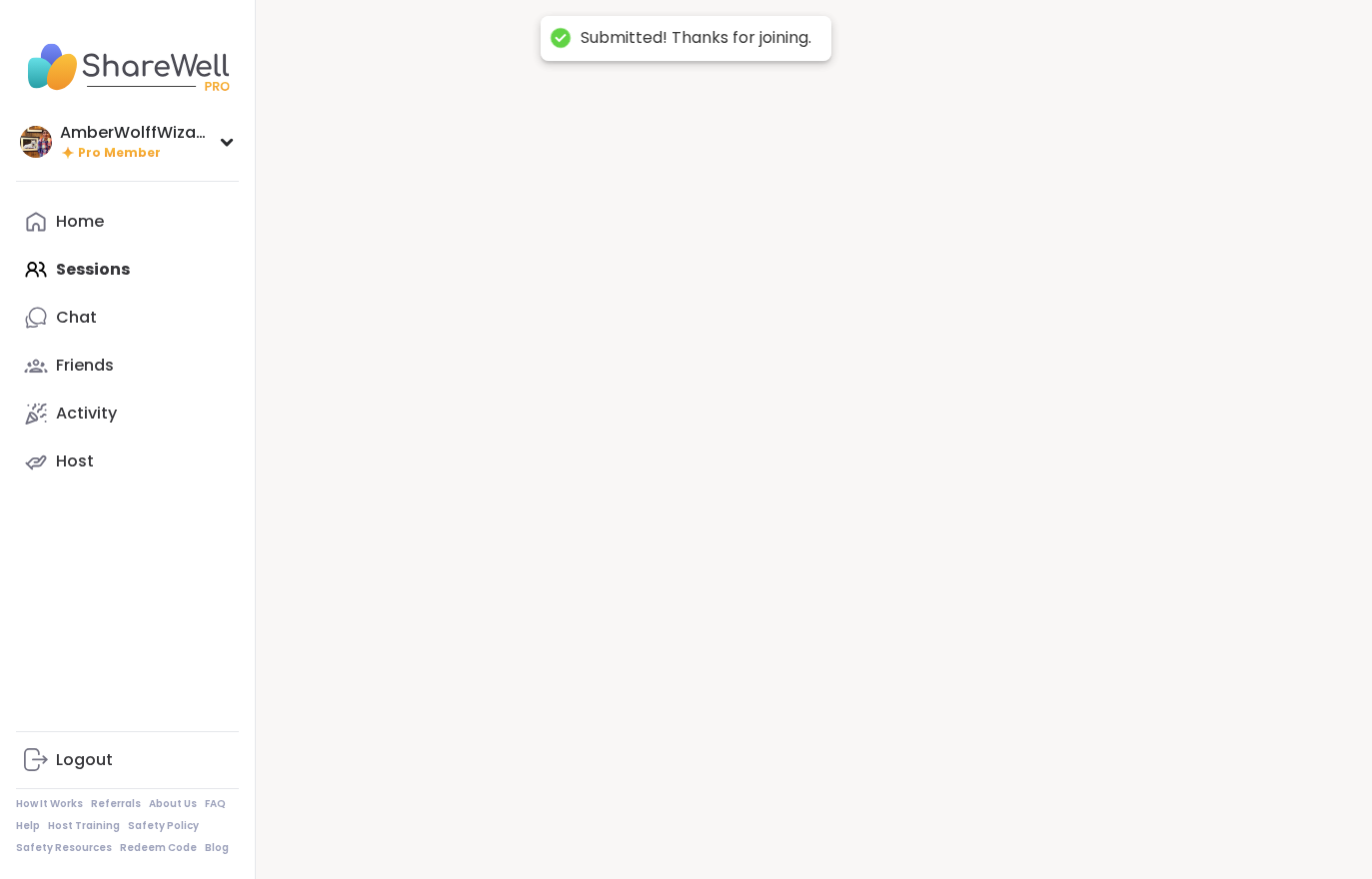 click at bounding box center (813, 440) 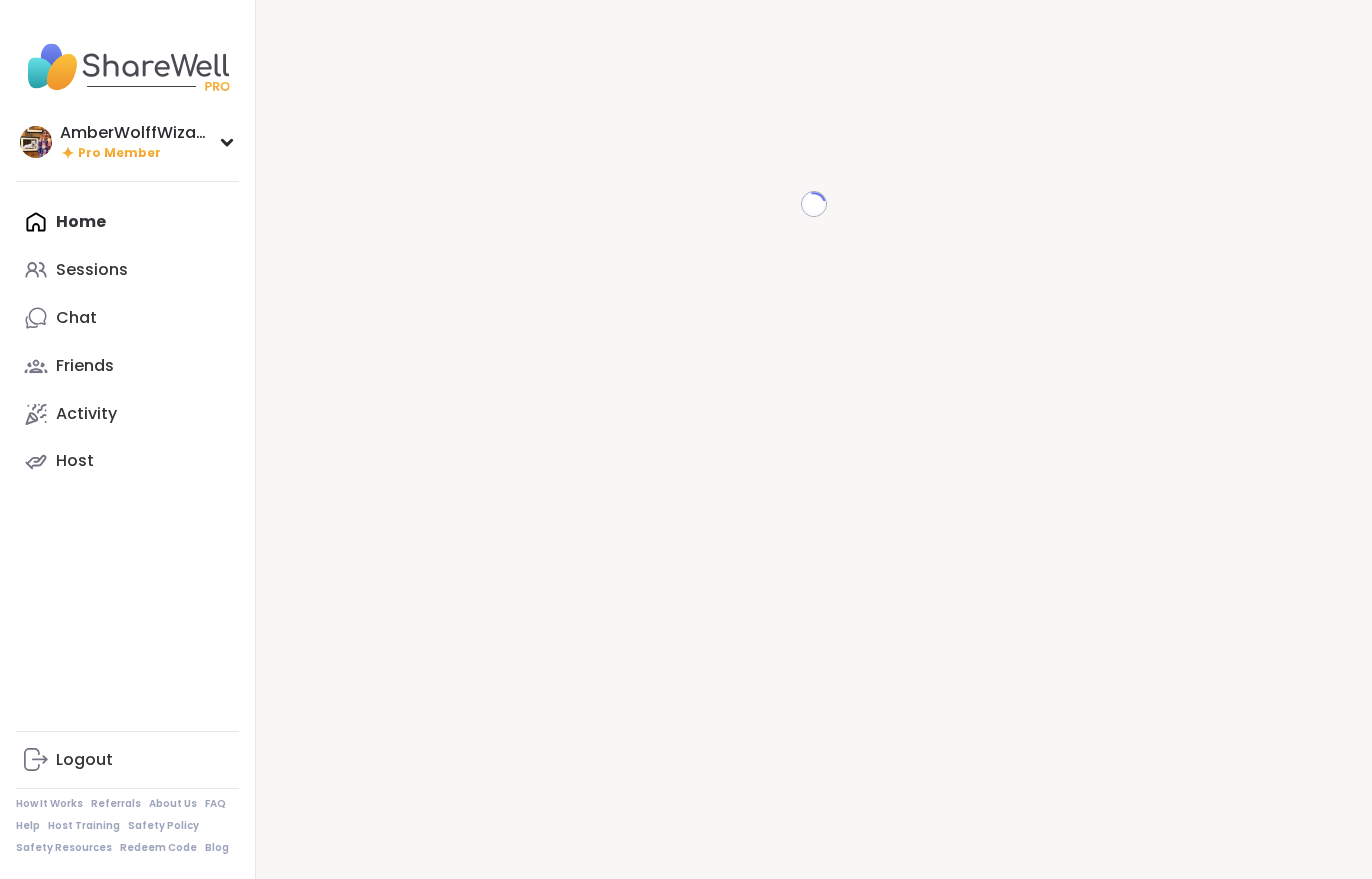 scroll, scrollTop: 0, scrollLeft: 0, axis: both 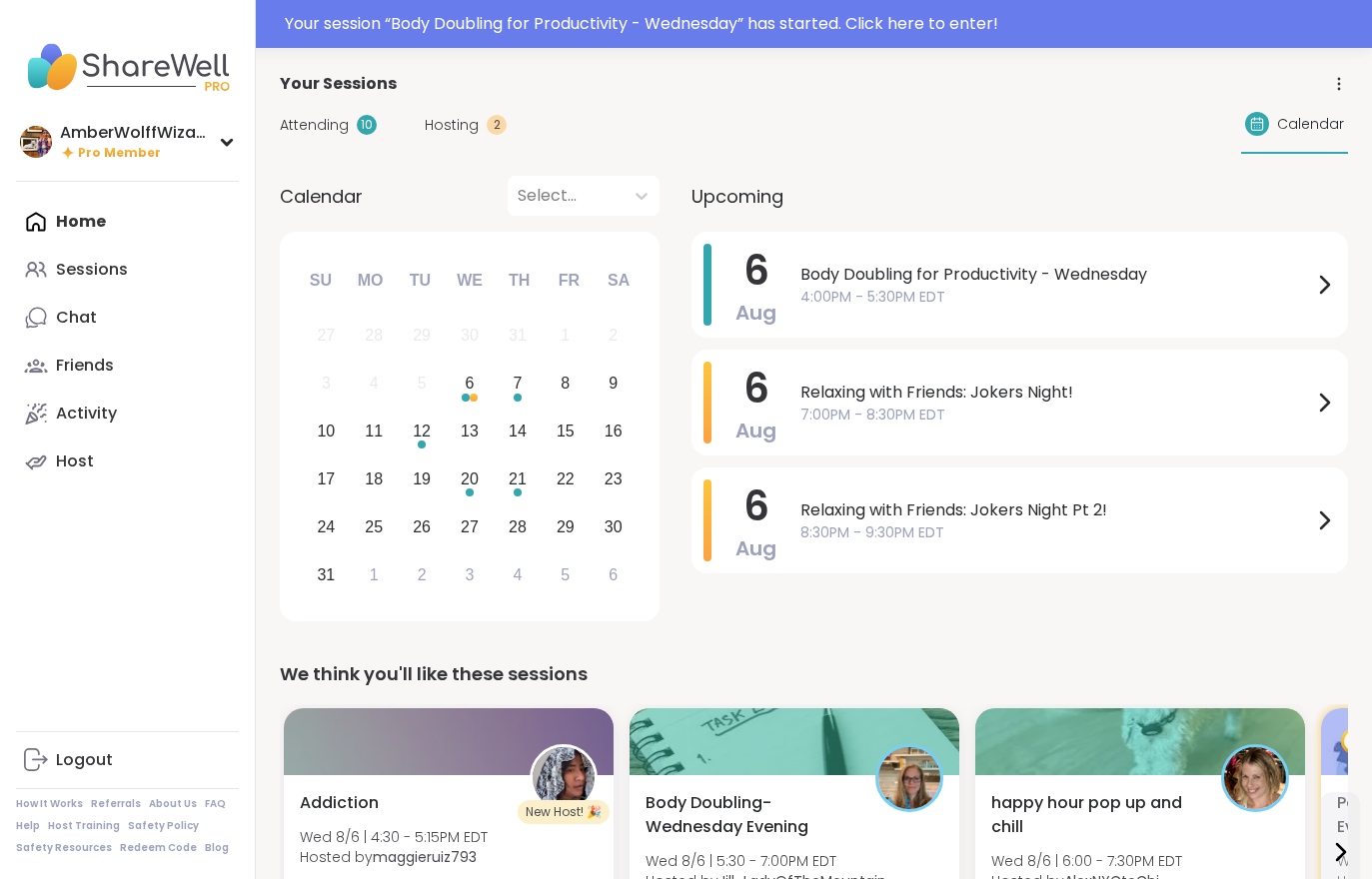 click on "Hosting" at bounding box center (452, 125) 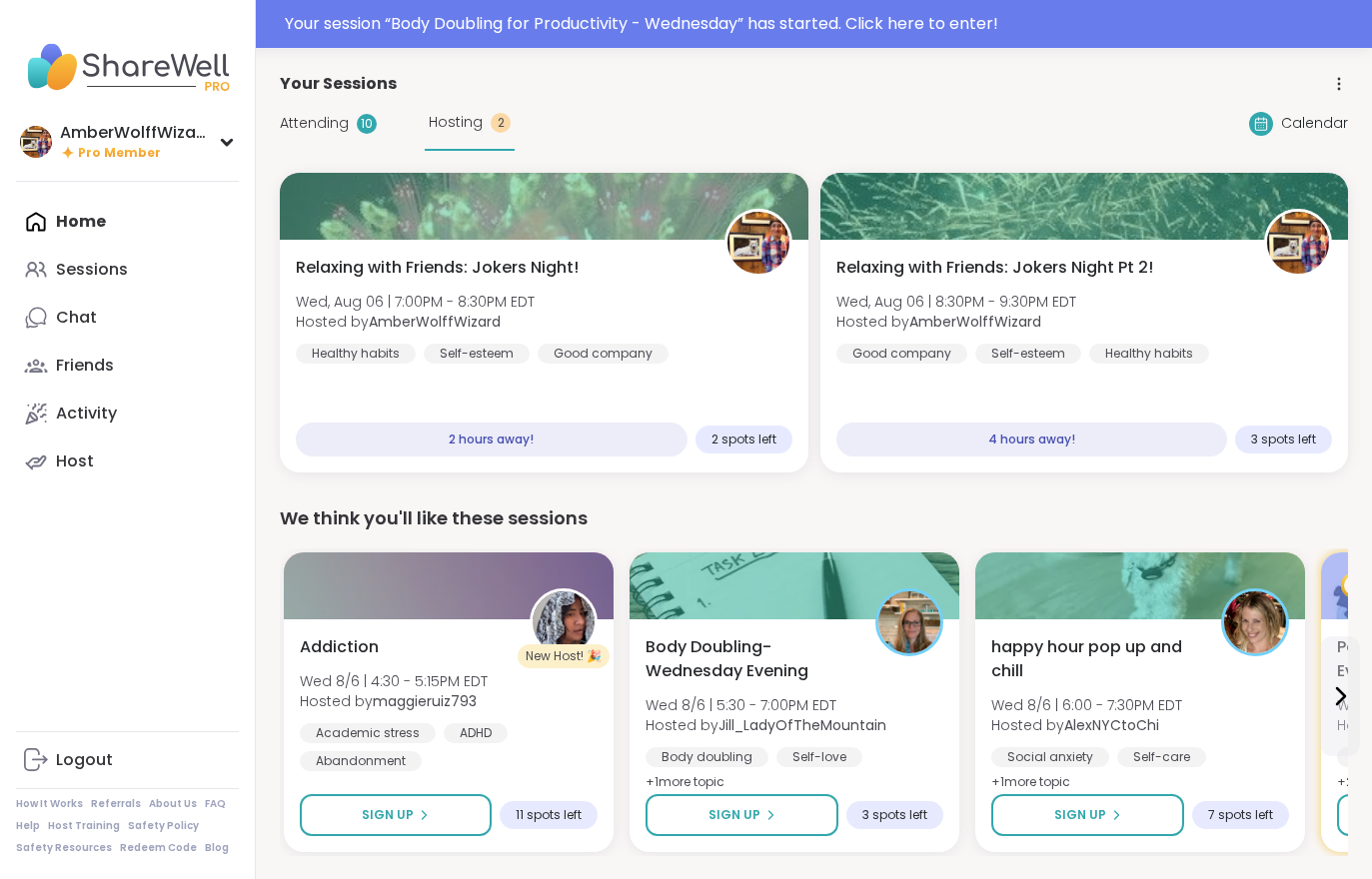 click on "Attending" at bounding box center (314, 123) 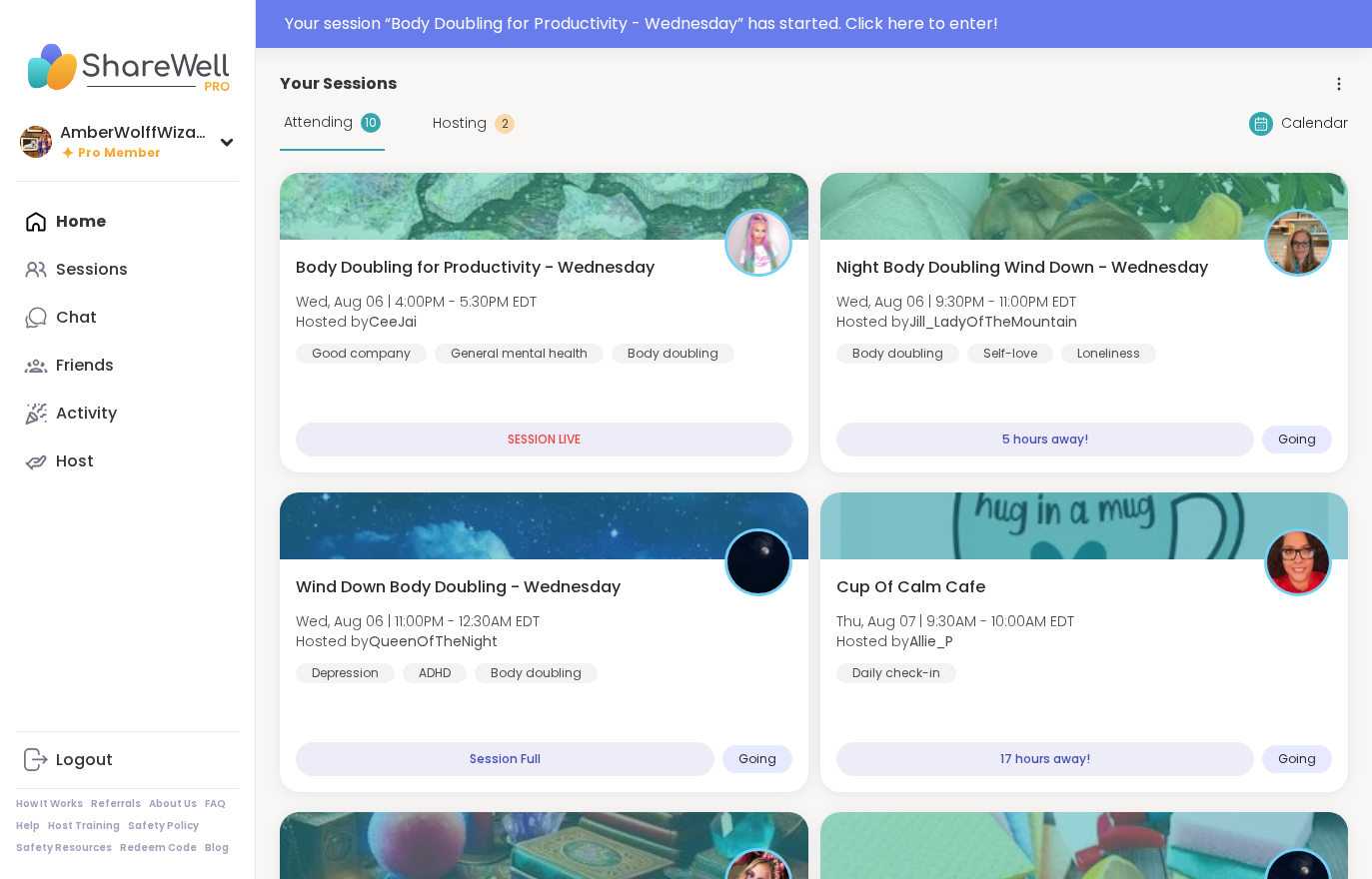 click on "[EVENT_TYPE] for Productivity - [DAY] [MONTH] [MONTH] [DAY] | [TIME] - [TIME] [TIMEZONE] Hosted by [PERSON] [COMPANY] General [CATEGORY] [EVENT_TYPE] [EVENT_TYPE] is a simple but powerful productivity tool where two or more people work alongside each other—virtually or in person—not to talk or offer traditional peer support, but to create a sense of shared accountability. It’s not about conversation or advice; it’s about showing up together, setting intentions, and quietly getting things done. Whether it’s tackling chores, emails, or personal projects, [EVENT_TYPE] helps break through inertia by offering structure, presence, and a gentle reminder that you’re not doing it alone. Session Attendees   d l d A + 3 About the Host [PERSON] [ROLE] Host" at bounding box center (544, 310) 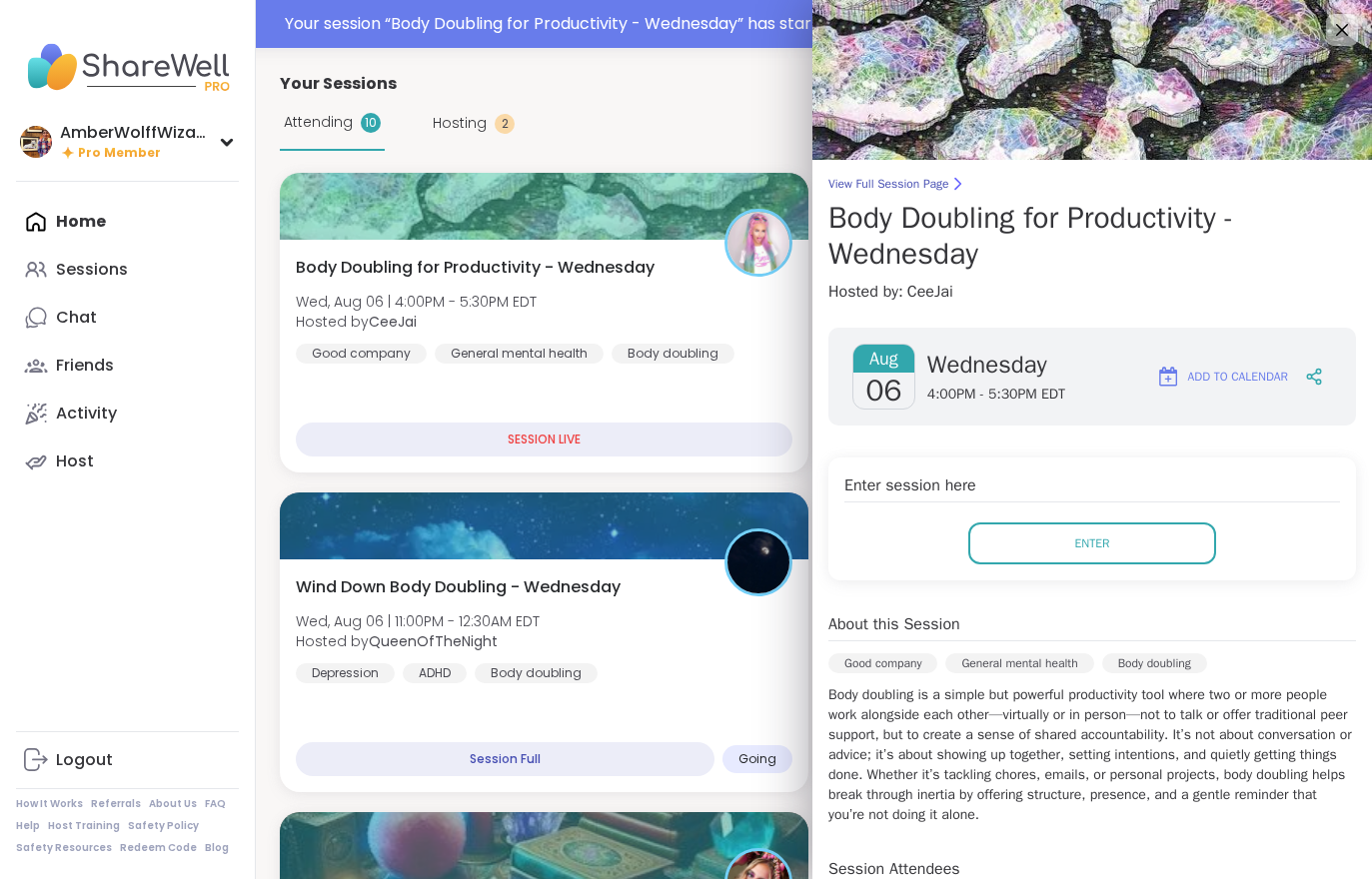 click on "[MONTH] [DAY] [DAY] [TIME] - [TIME] [TIMEZONE] Add to Calendar Enter session here Enter About this Session [COMPANY] General [CATEGORY] [EVENT_TYPE] [EVENT_TYPE] is a simple but powerful productivity tool where two or more people work alongside each other—virtually or in person—not to talk or offer traditional peer support, but to create a sense of shared accountability. It’s not about conversation or advice; it’s about showing up together, setting intentions, and quietly getting things done. Whether it’s tackling chores, emails, or personal projects, [EVENT_TYPE] helps break through inertia by offering structure, presence, and a gentle reminder that you’re not doing it alone. Session Attendees   d l d A + 3 About the Host [PERSON] [ROLE] Host" at bounding box center (1092, 749) 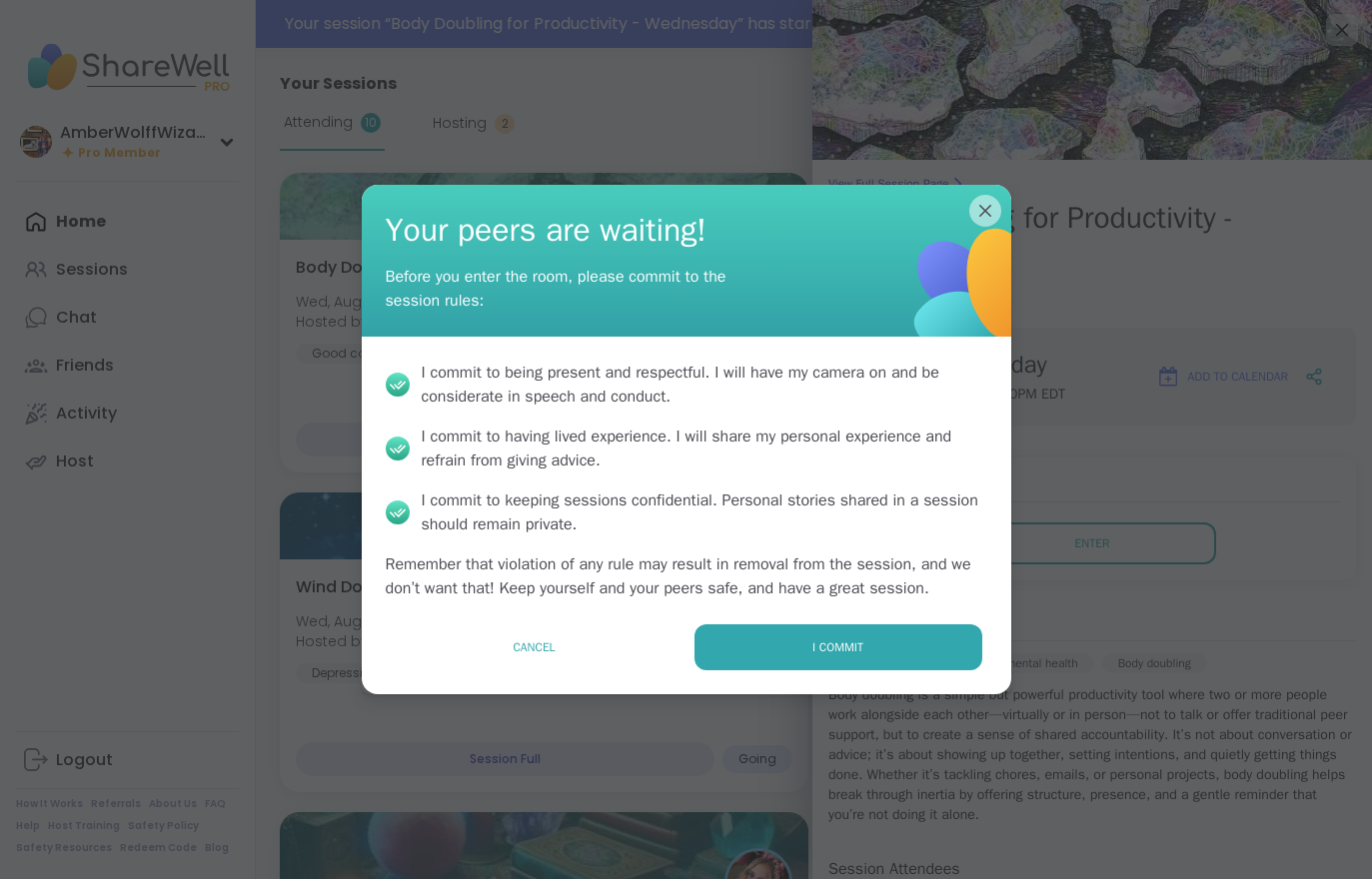 click on "I commit" at bounding box center (838, 647) 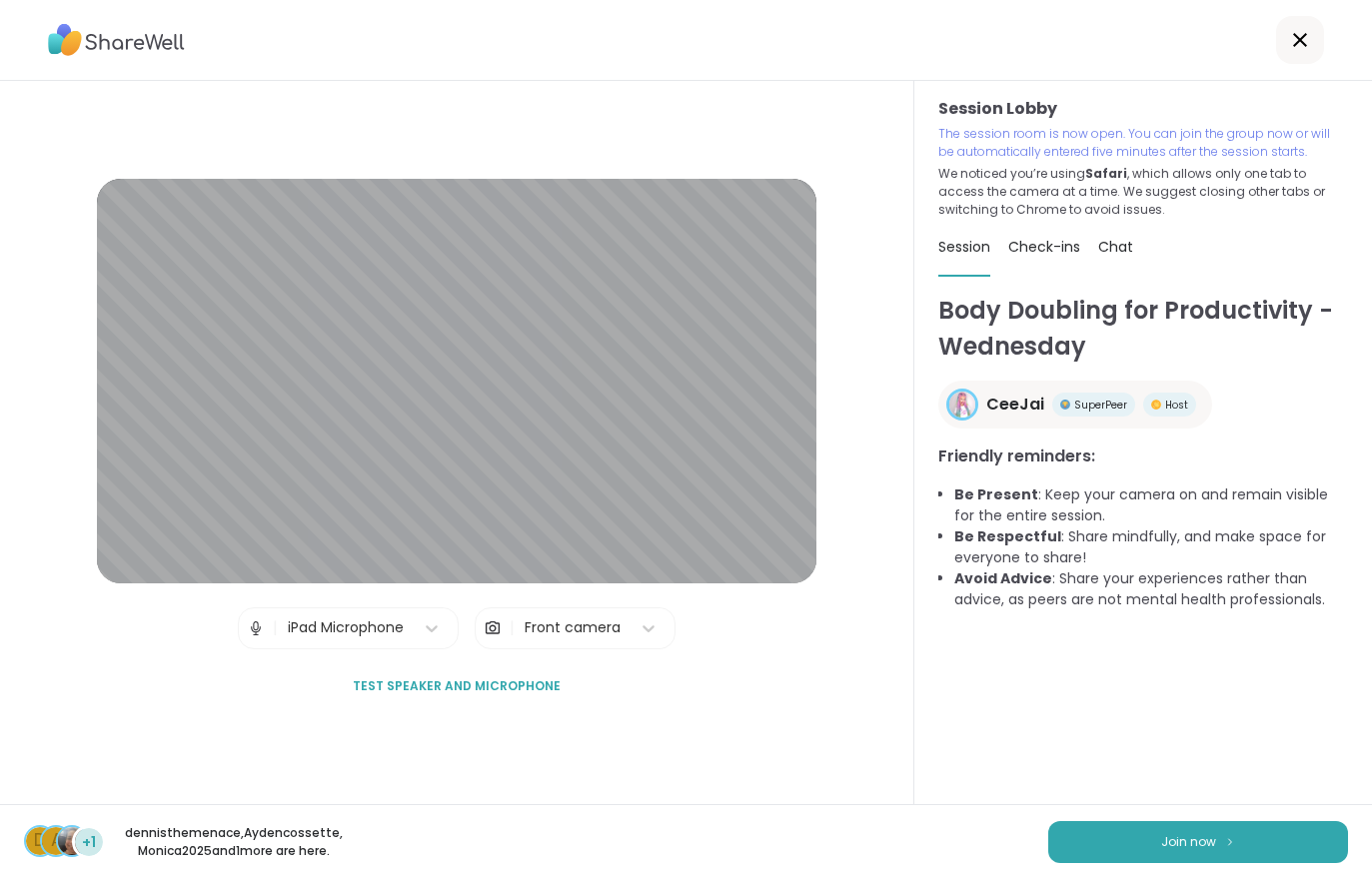 click on "Join now" at bounding box center (1198, 842) 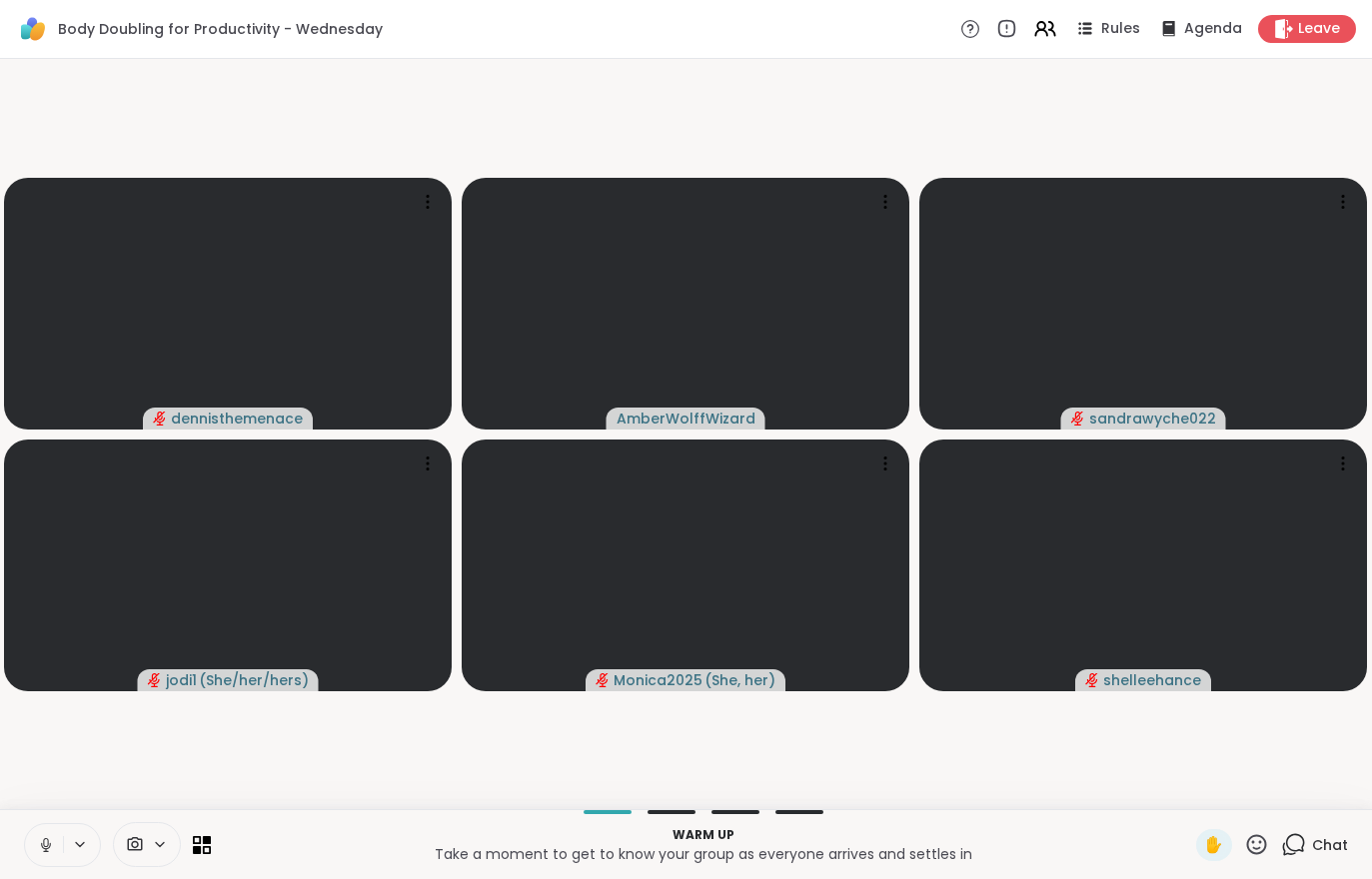 click 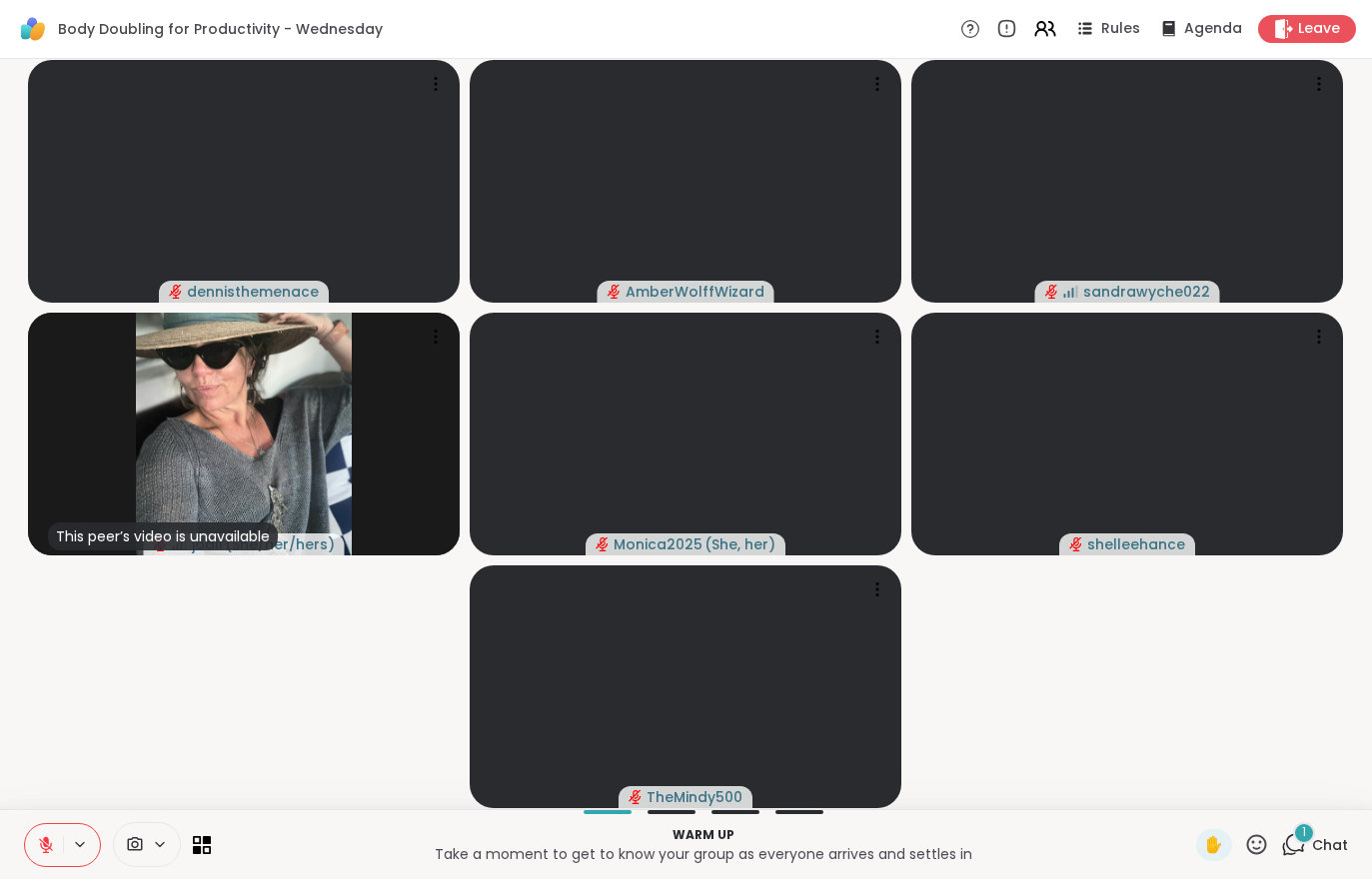 click 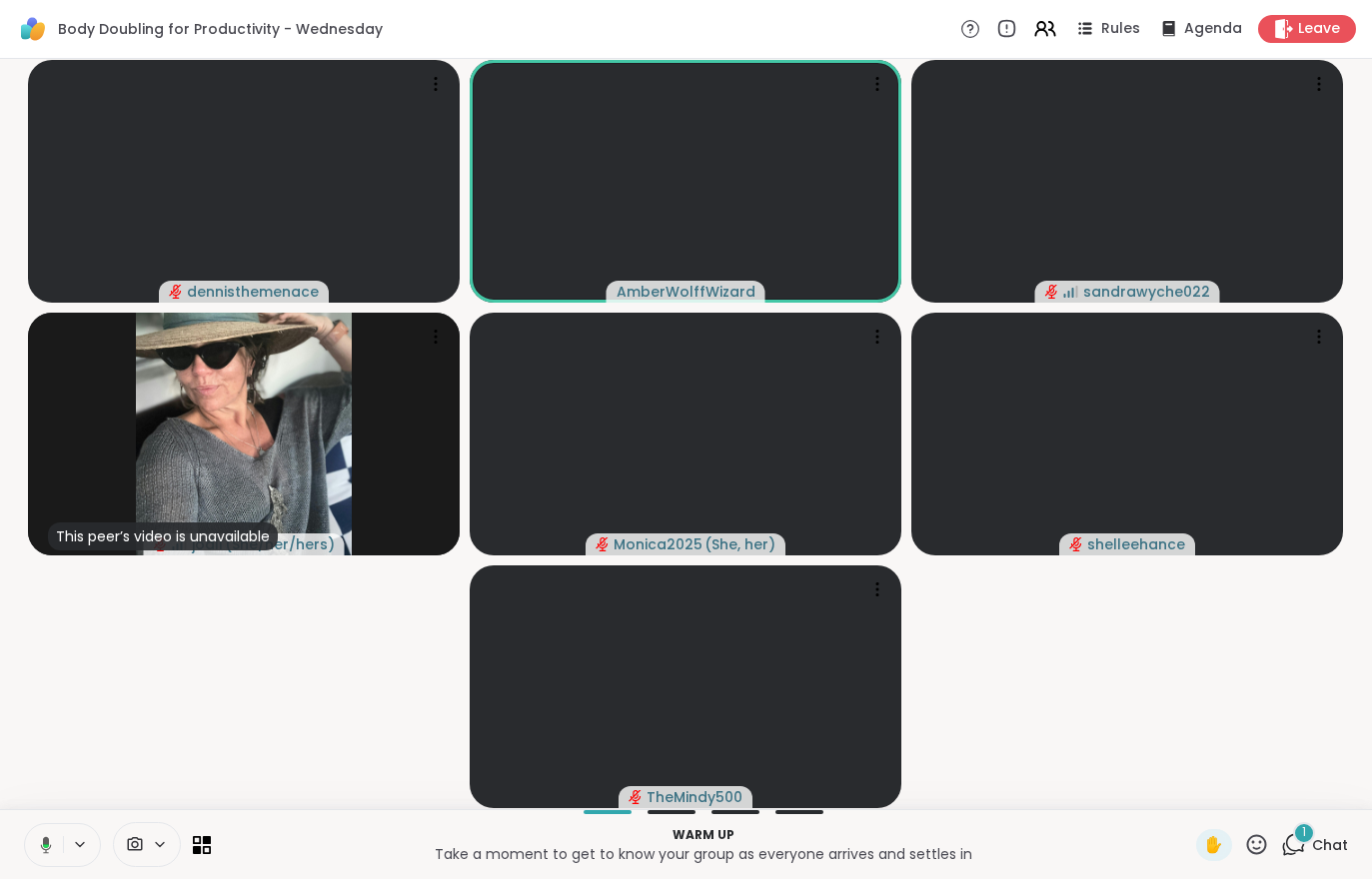 click on "1 Chat" at bounding box center [1314, 845] 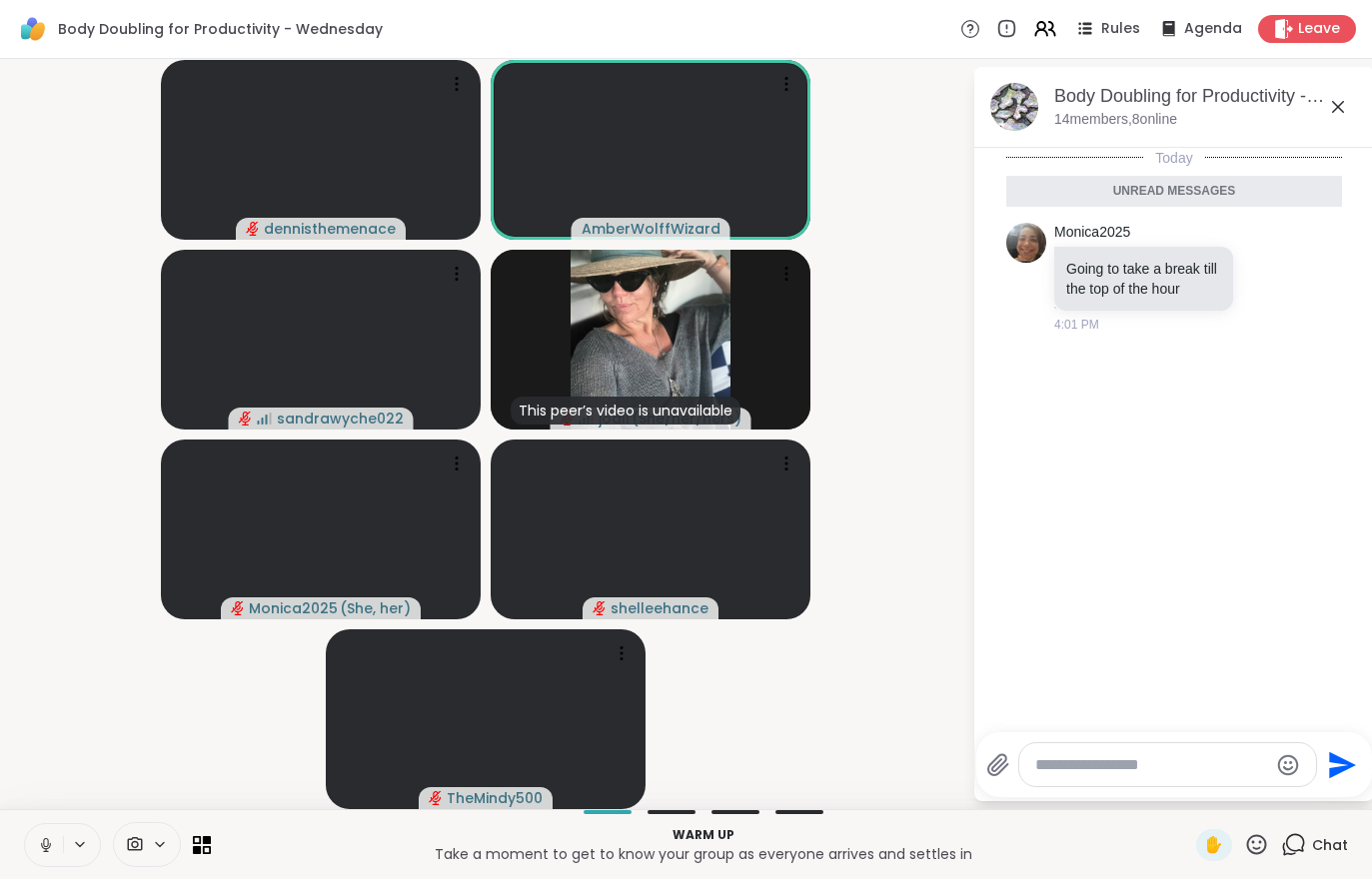 click on "Chat" at bounding box center (1314, 845) 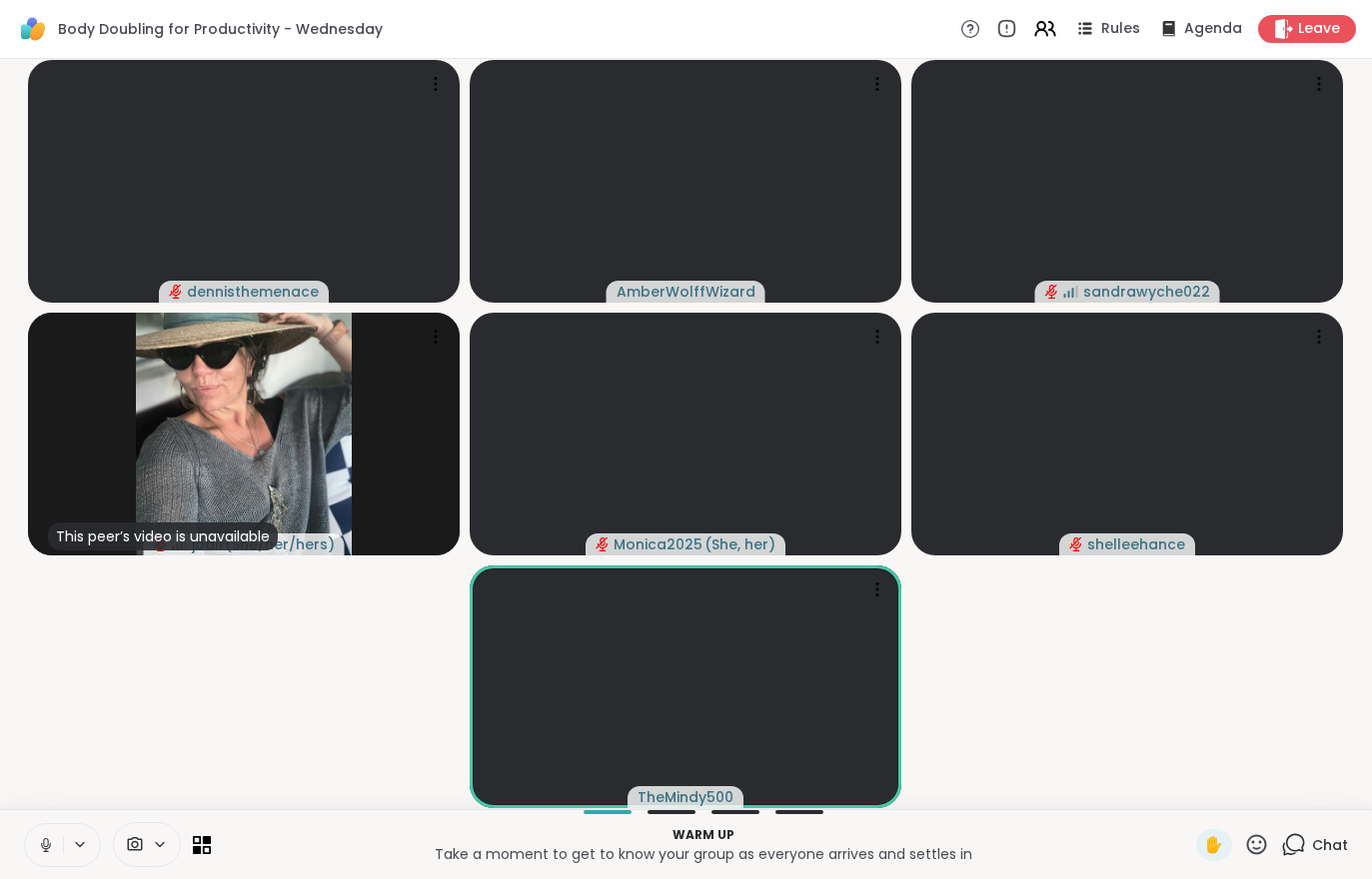 click at bounding box center [44, 845] 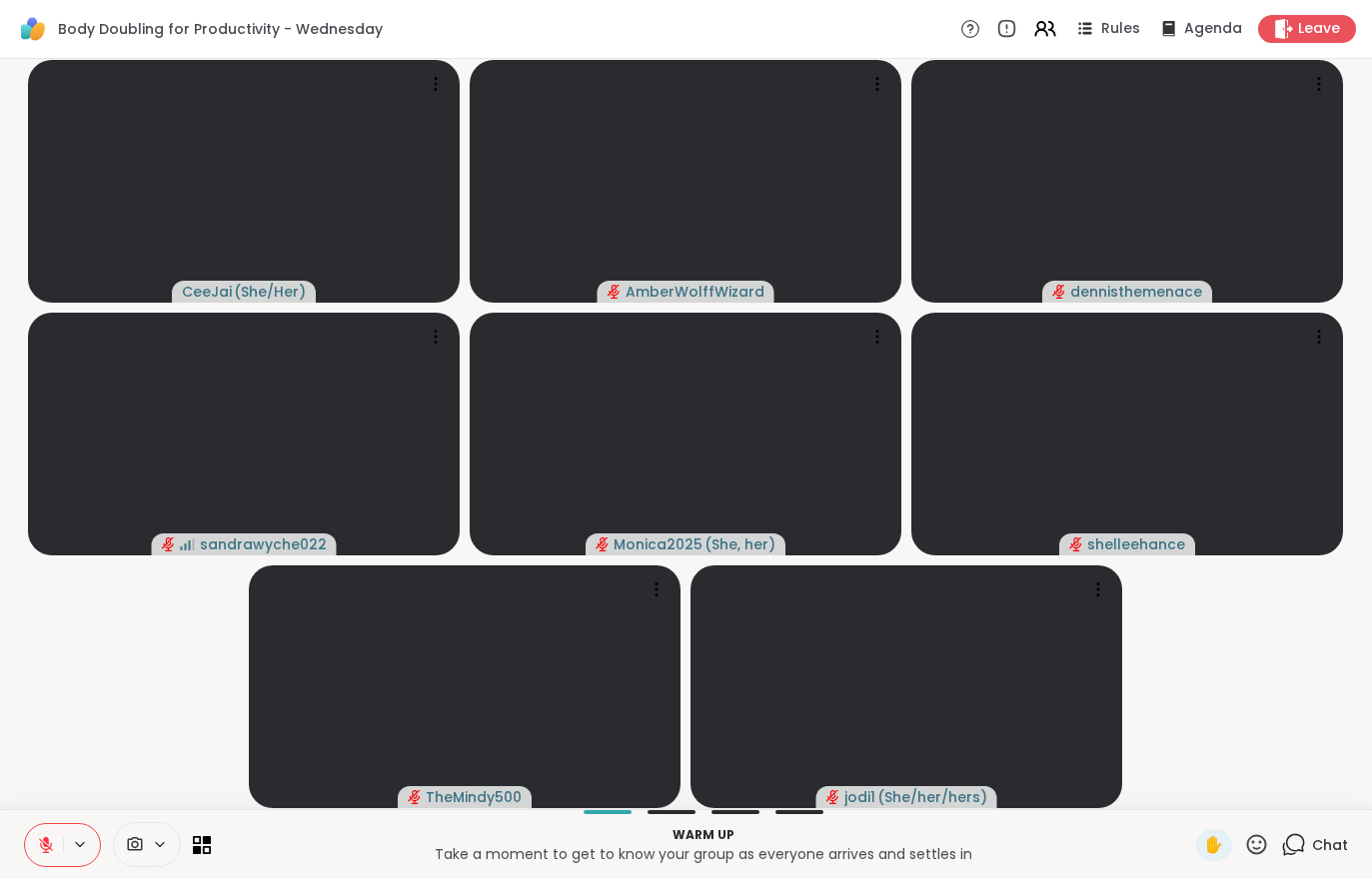 click at bounding box center (44, 845) 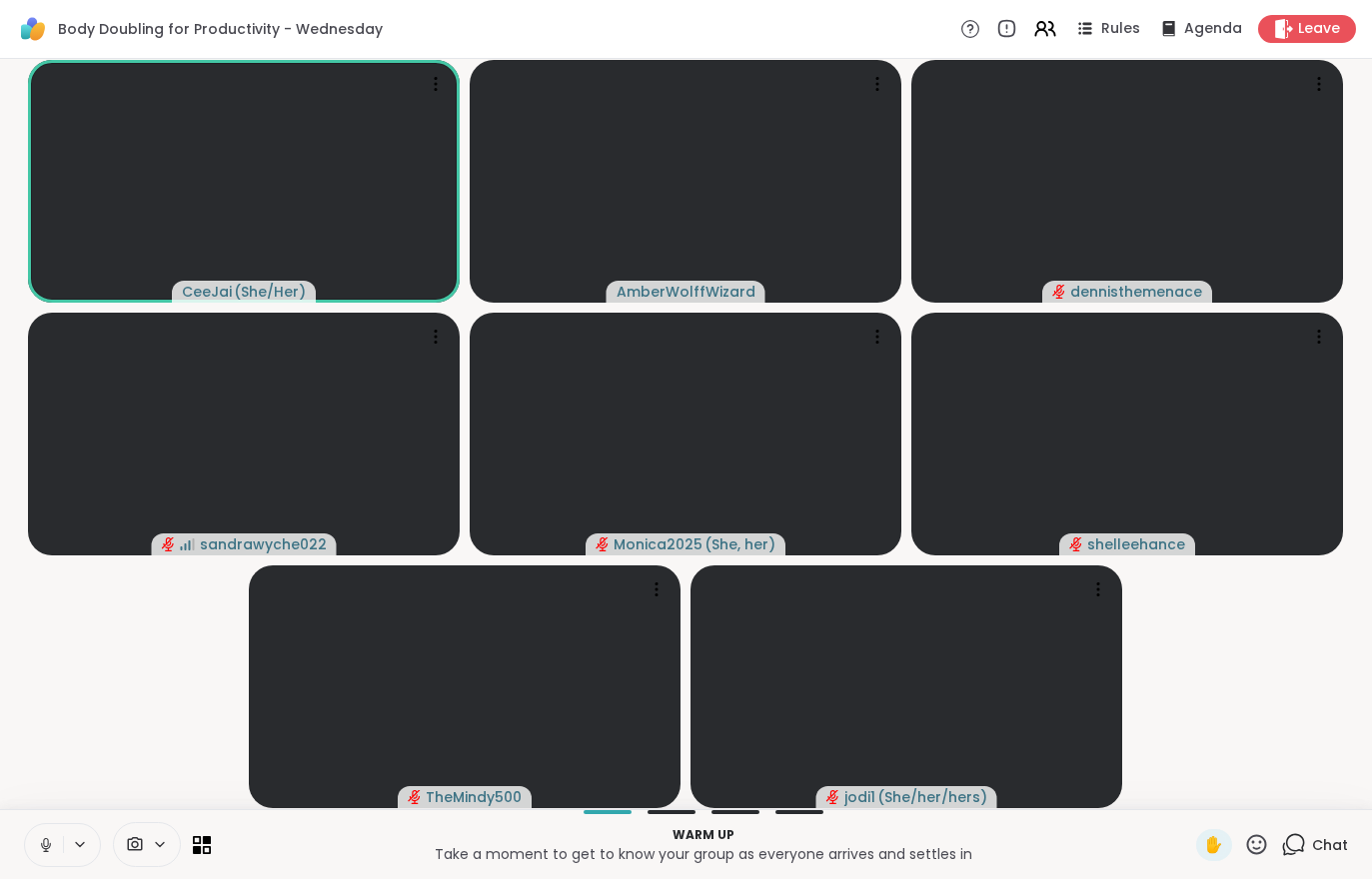click on "Chat" at bounding box center (1314, 845) 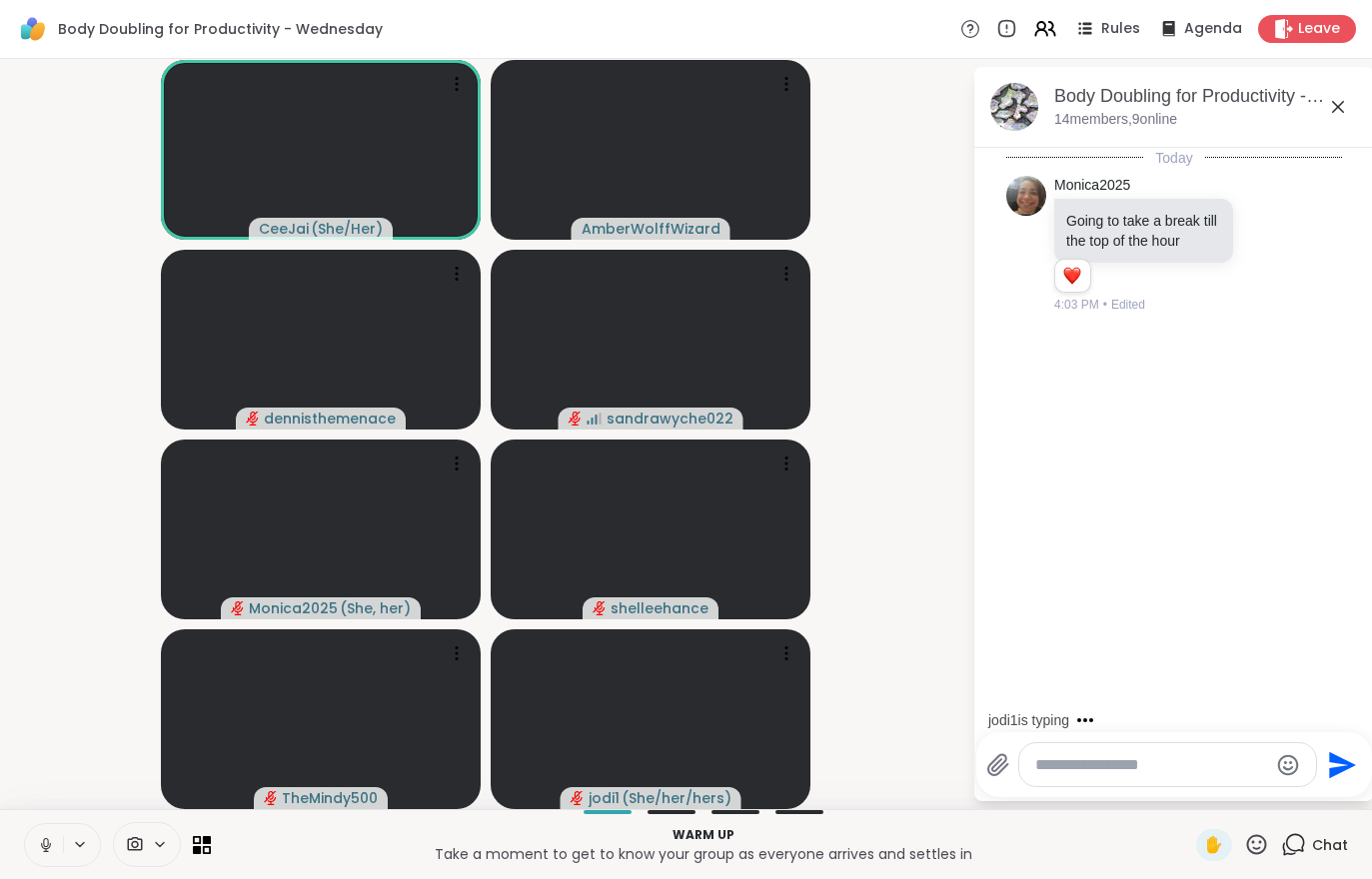 click at bounding box center (44, 845) 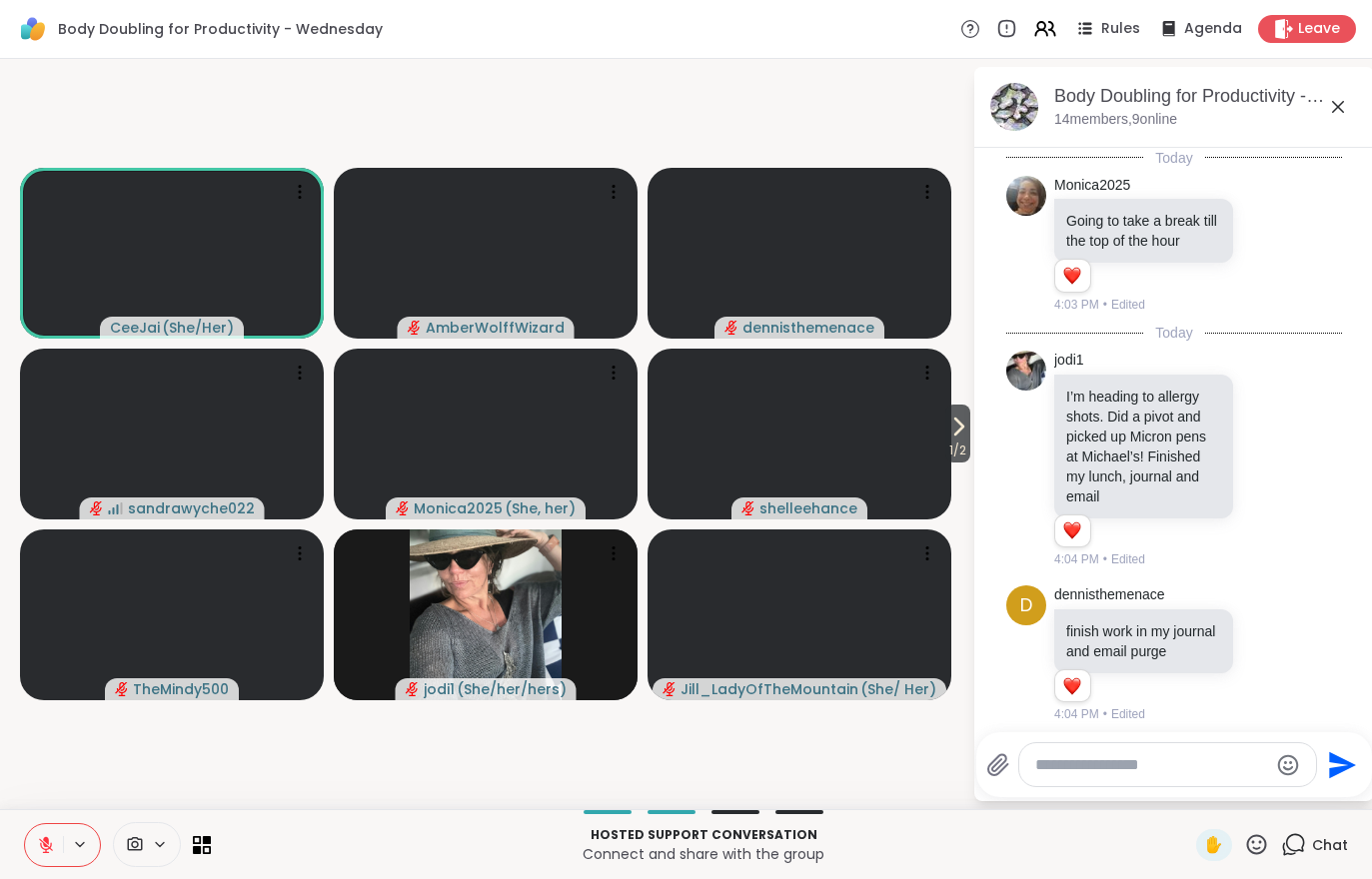 click on "1  /  2" at bounding box center [957, 450] 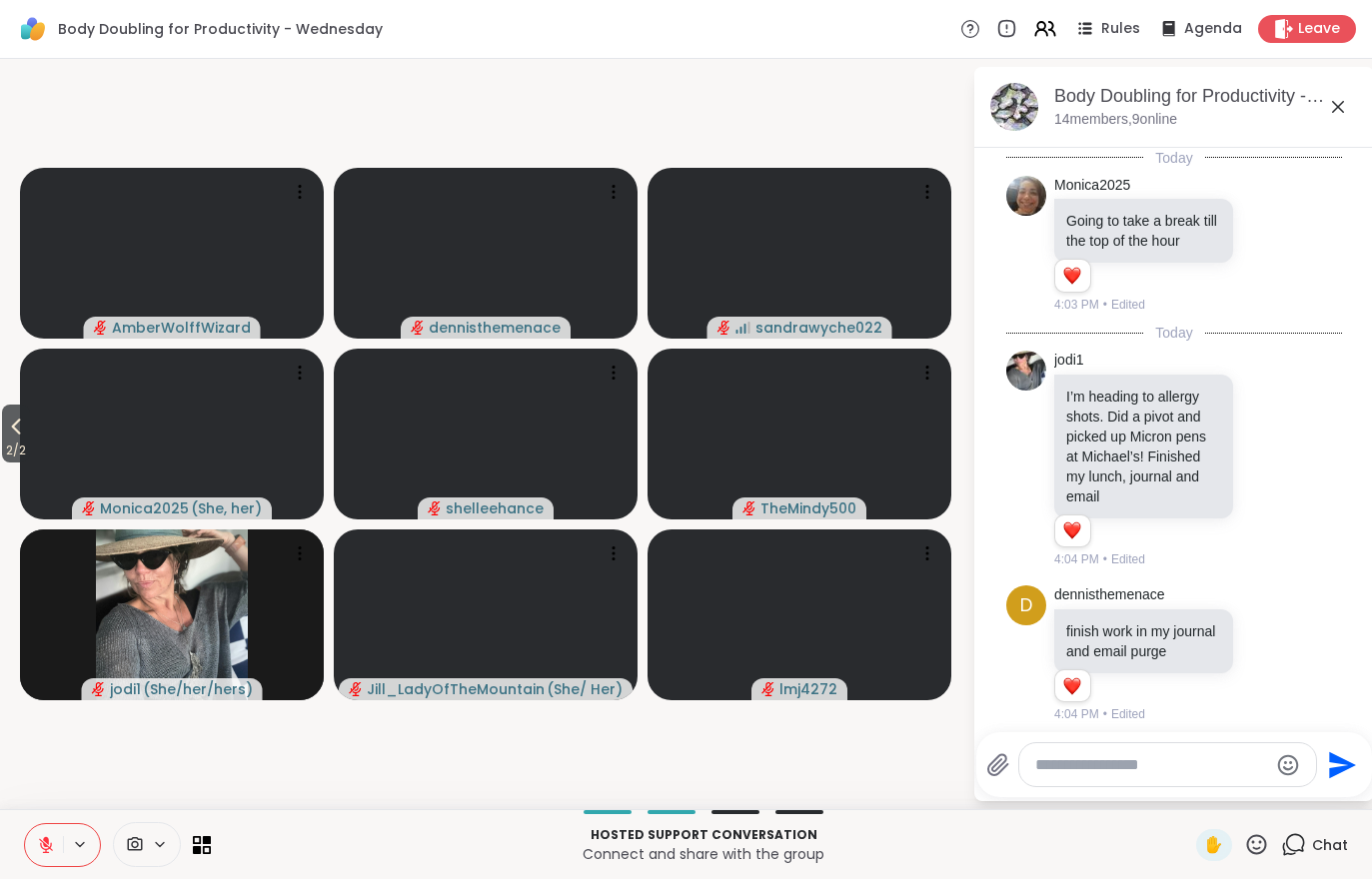 click 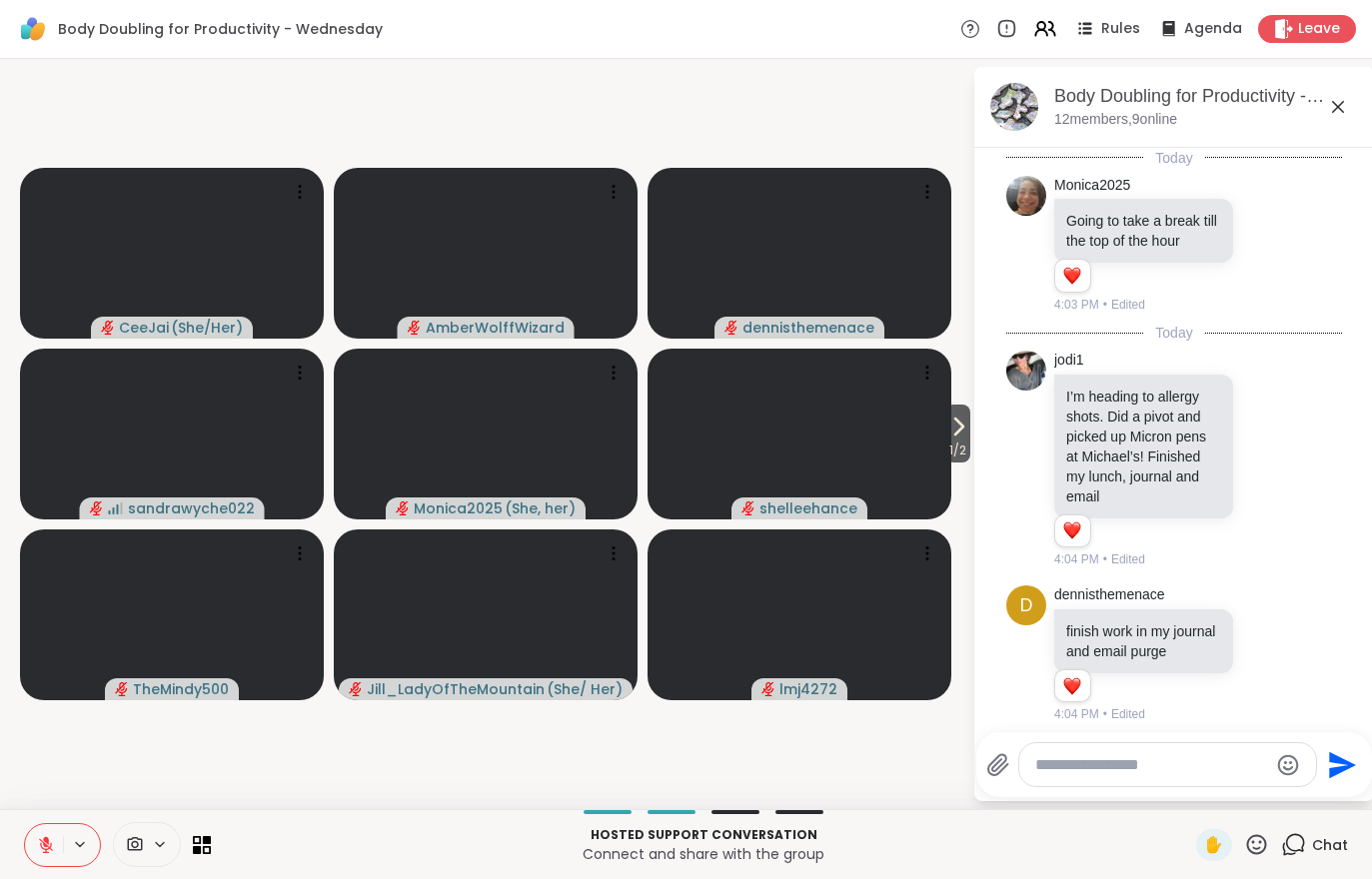 click 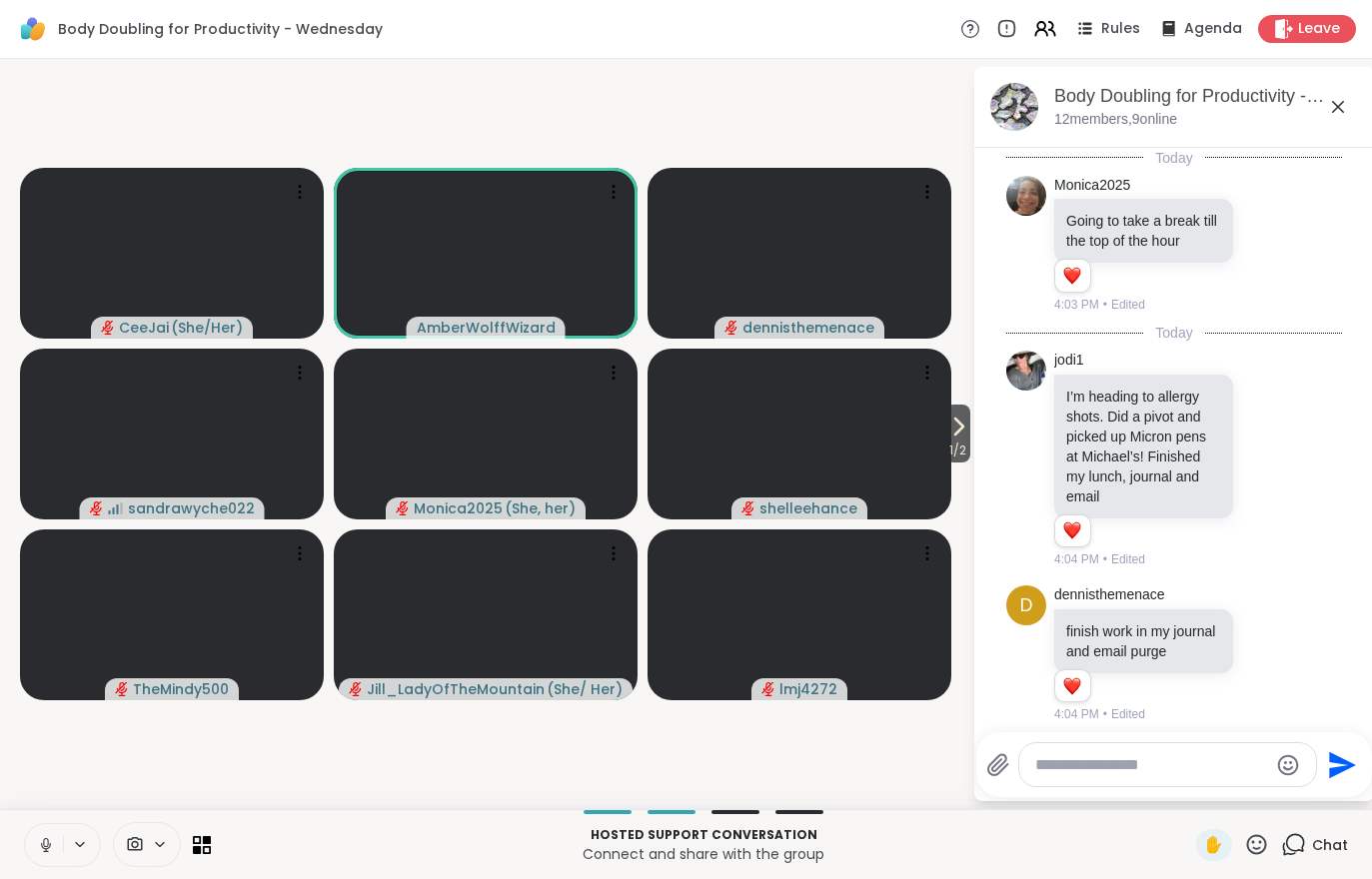 click at bounding box center [44, 845] 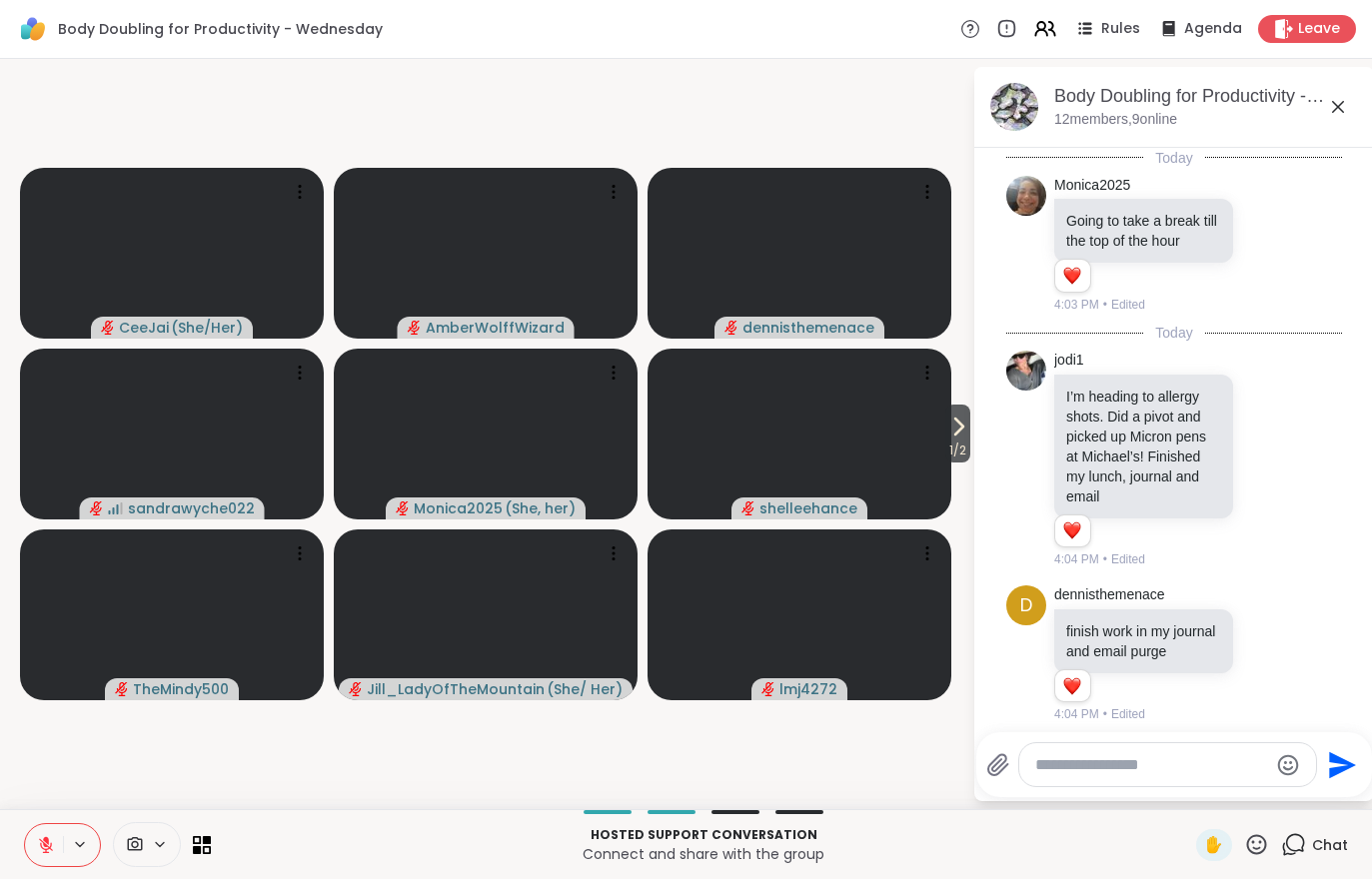 click at bounding box center [44, 845] 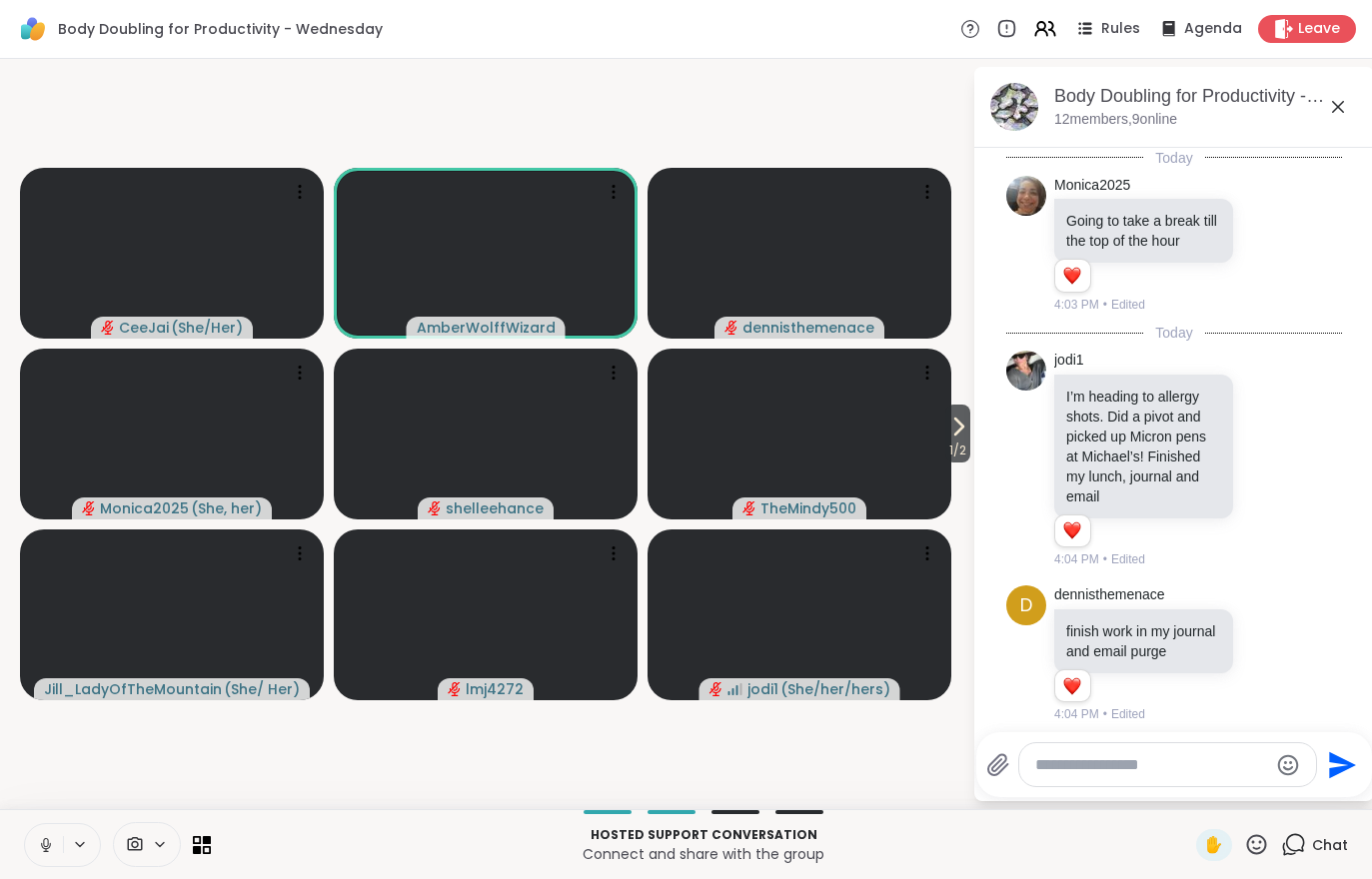 click on "1  /  2" at bounding box center (957, 450) 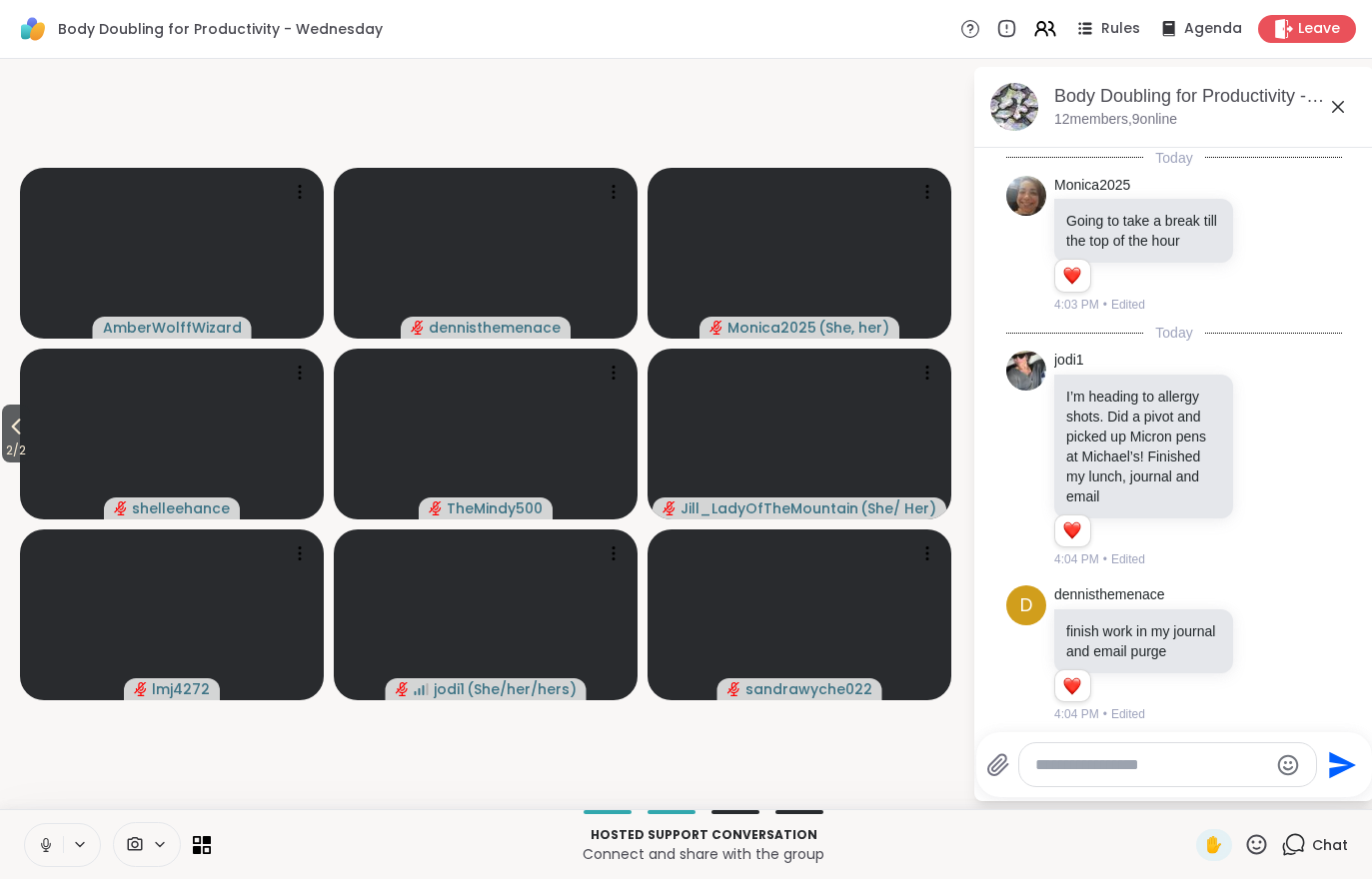 click on "2  /  2" at bounding box center (16, 450) 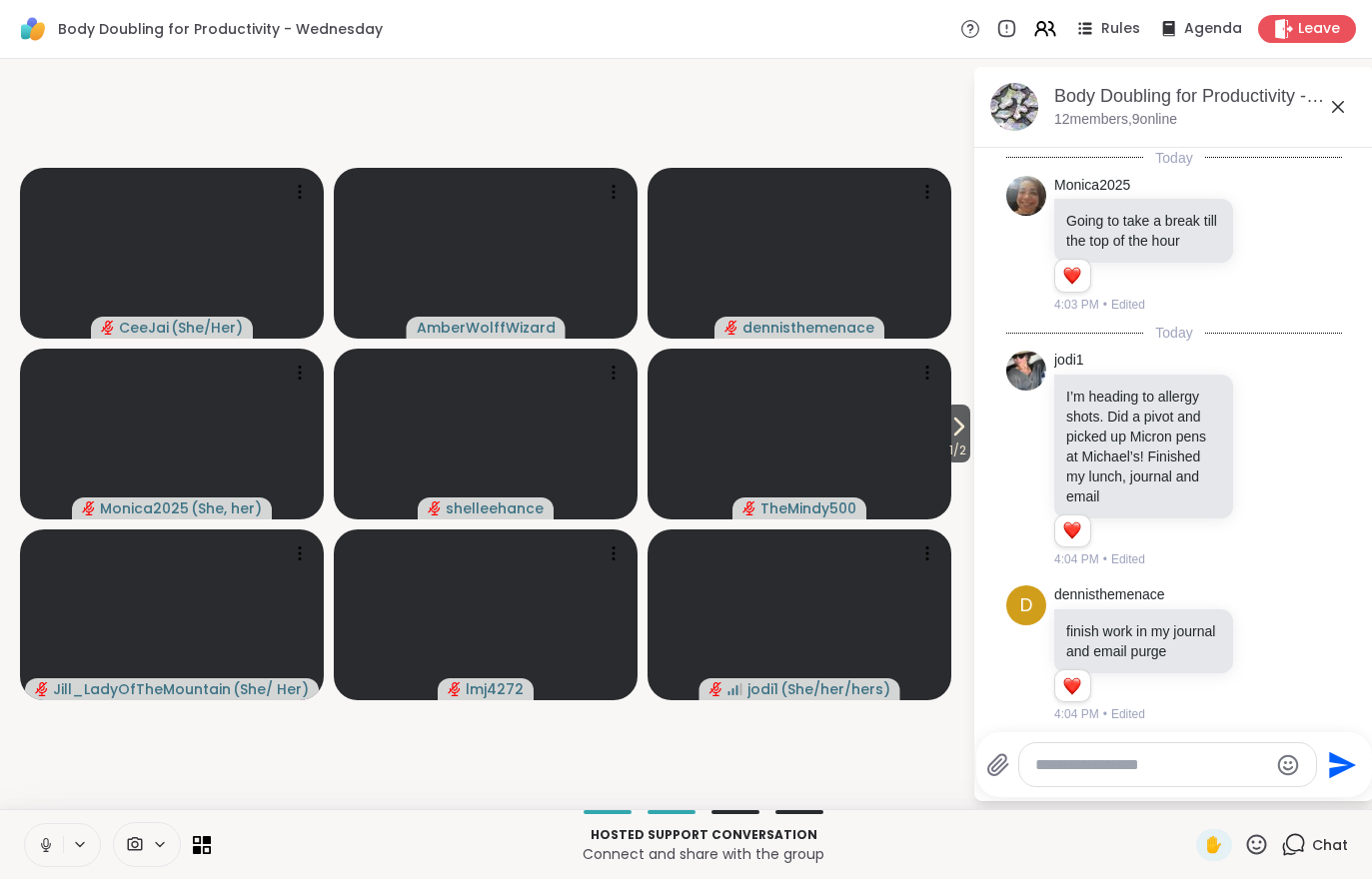 click on "1  /  2" at bounding box center (957, 450) 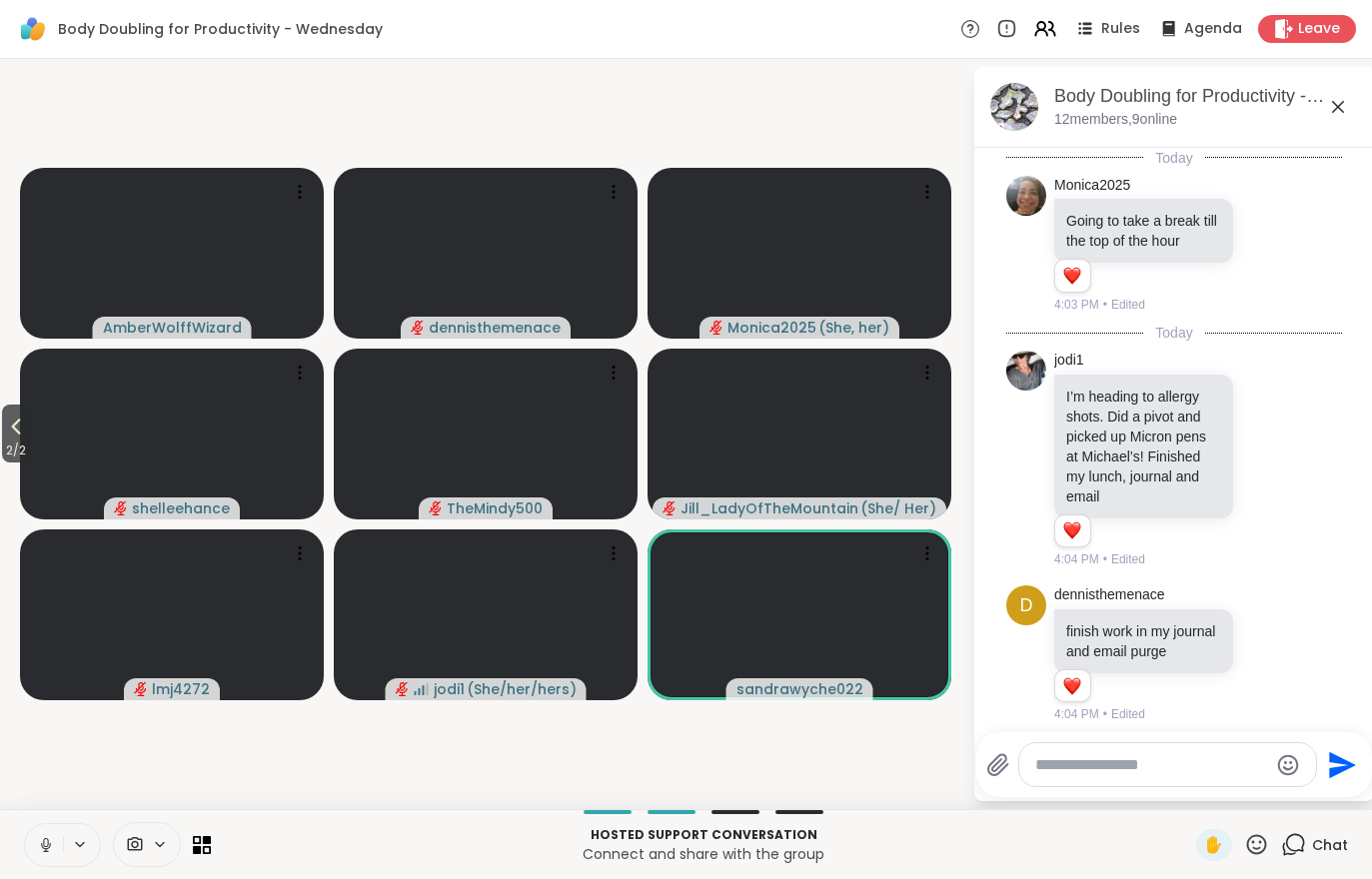 click at bounding box center (44, 845) 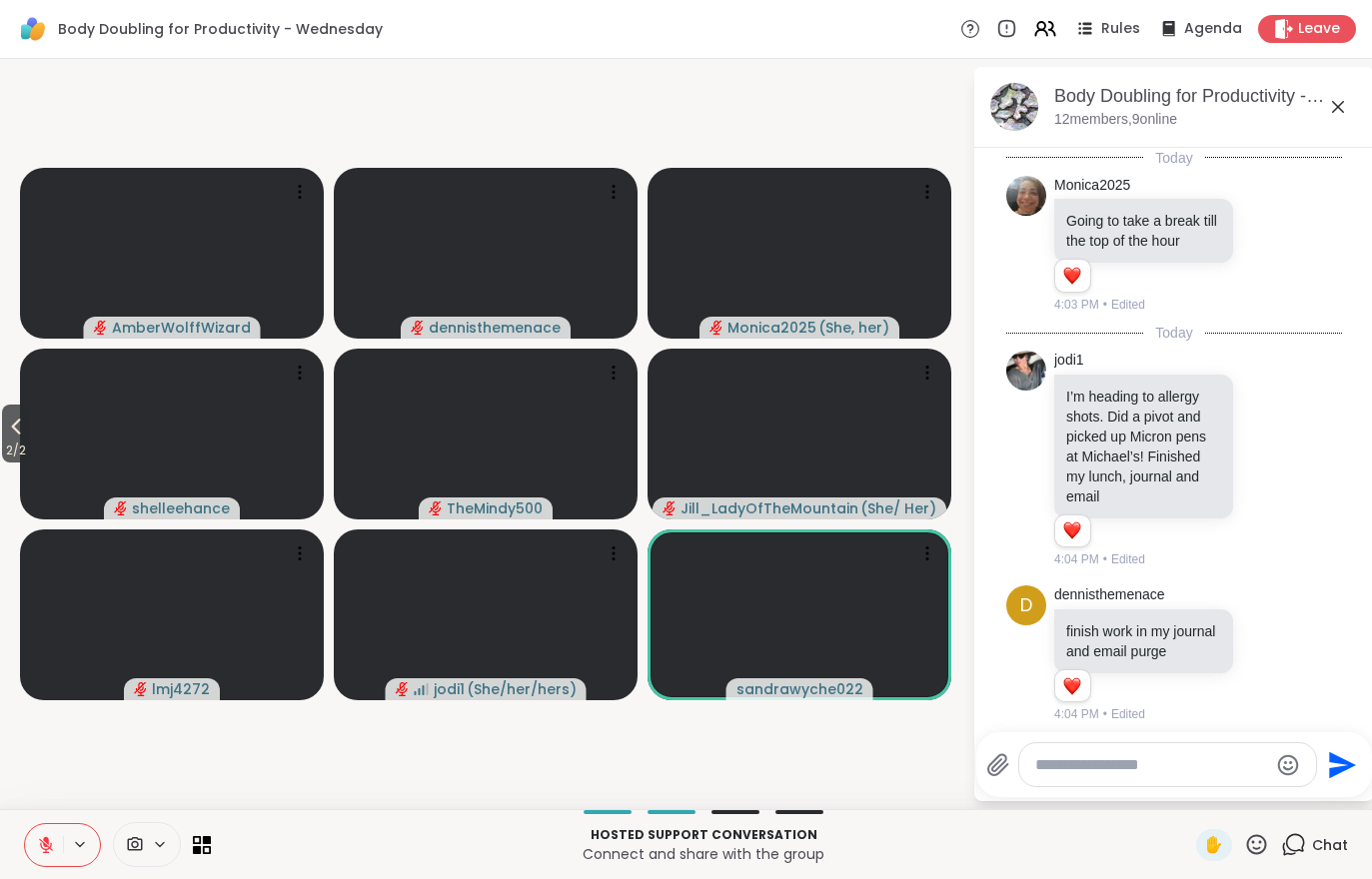 click at bounding box center [44, 845] 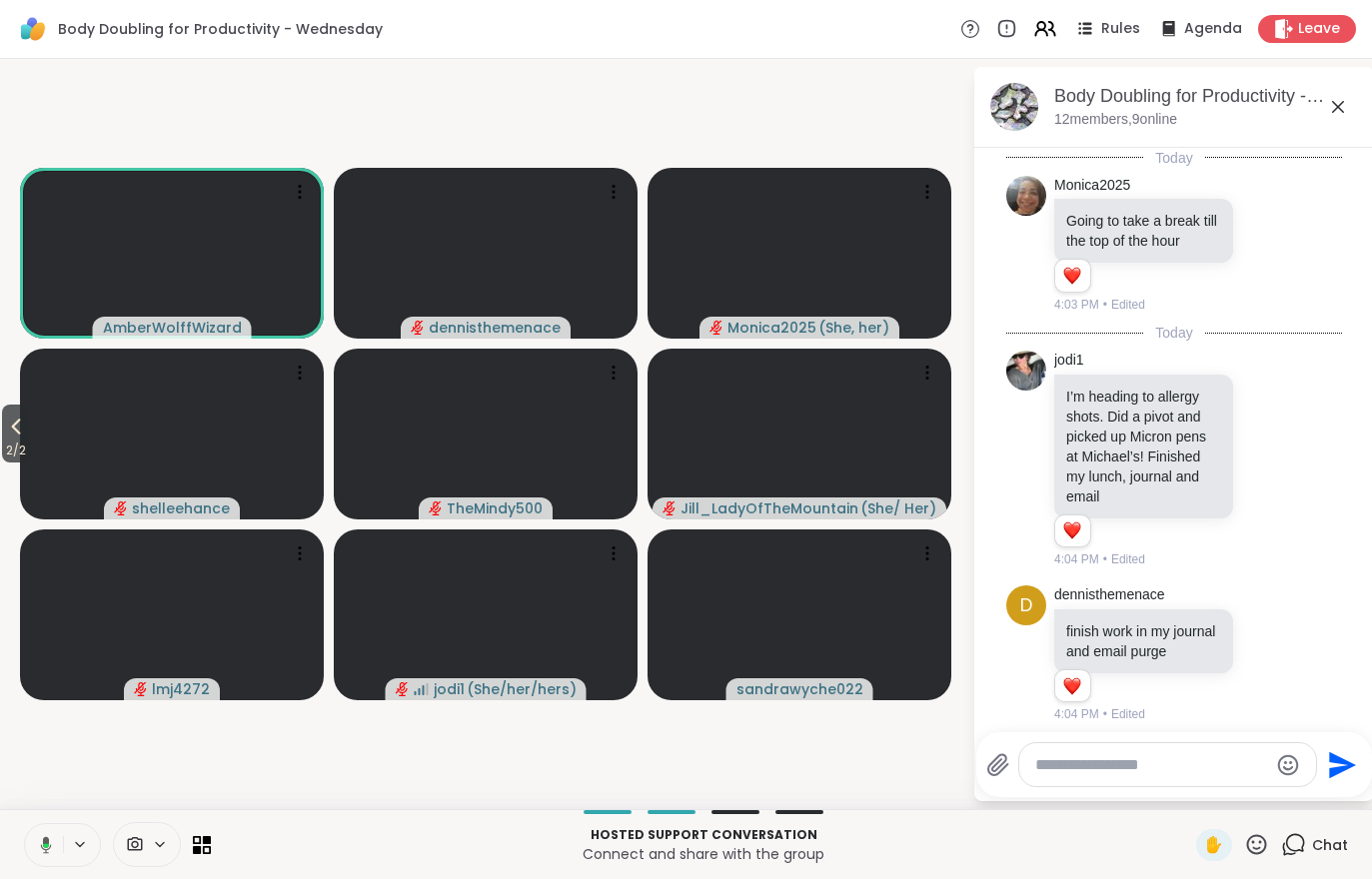 click 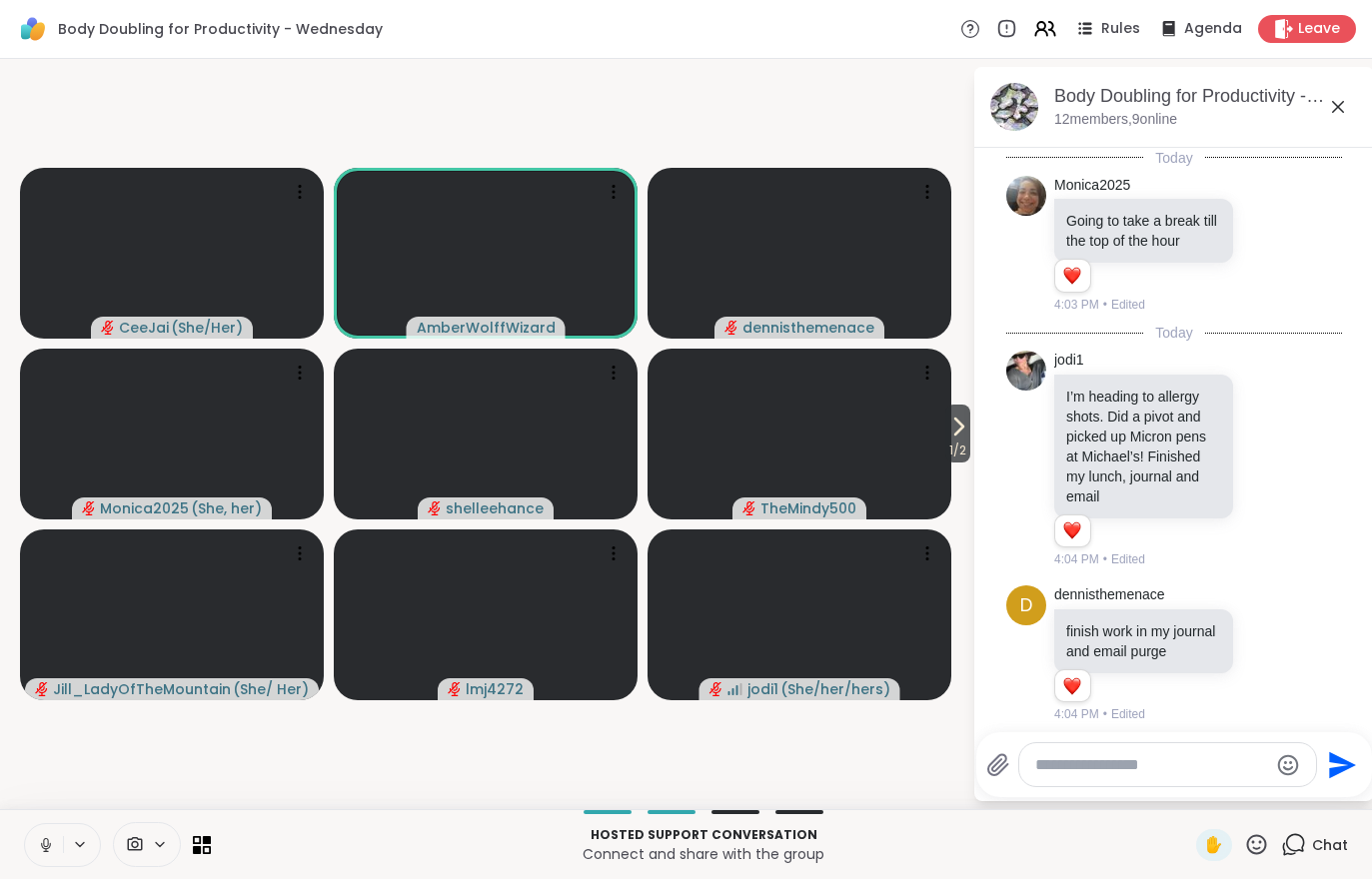 click 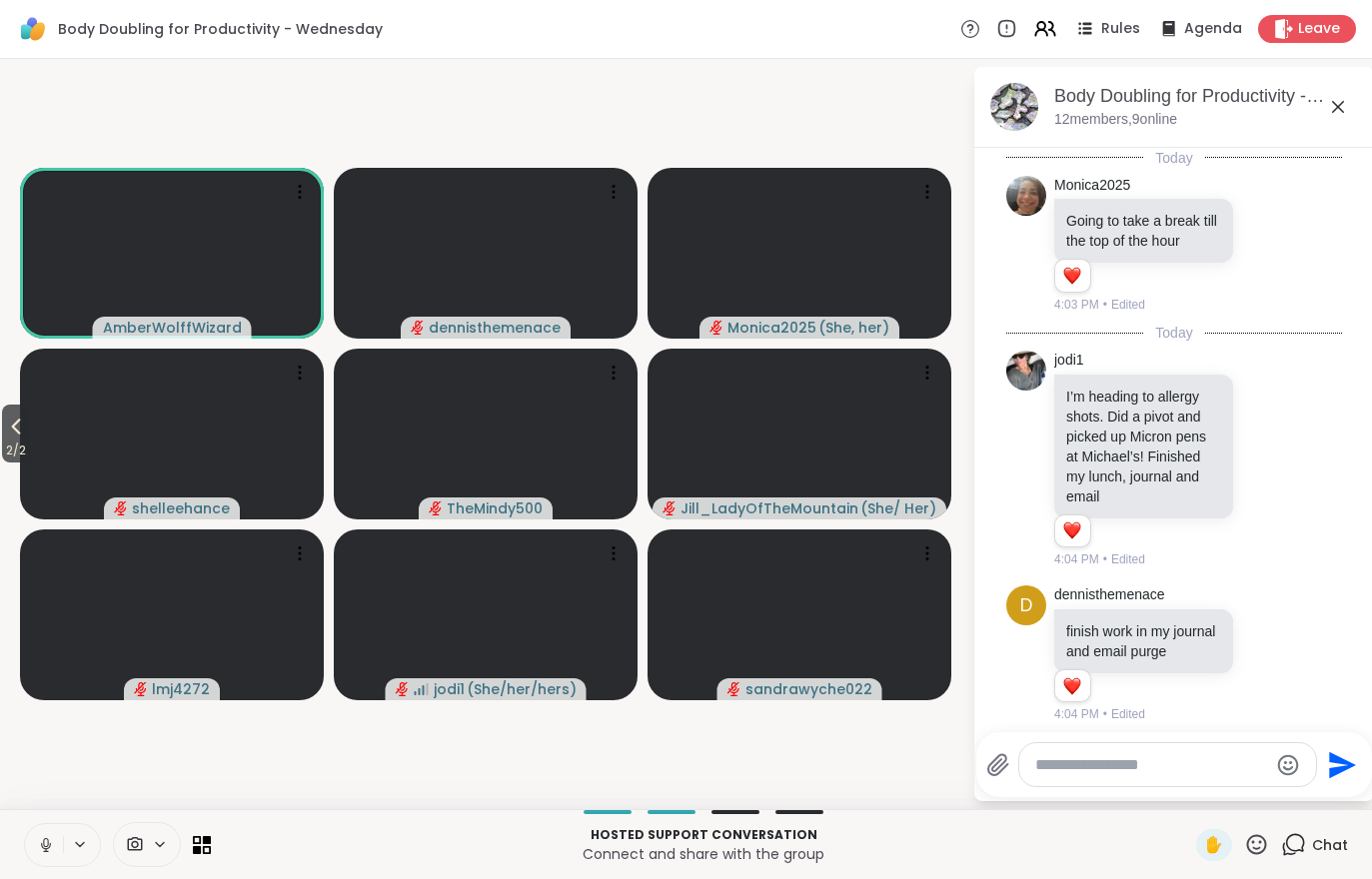 click 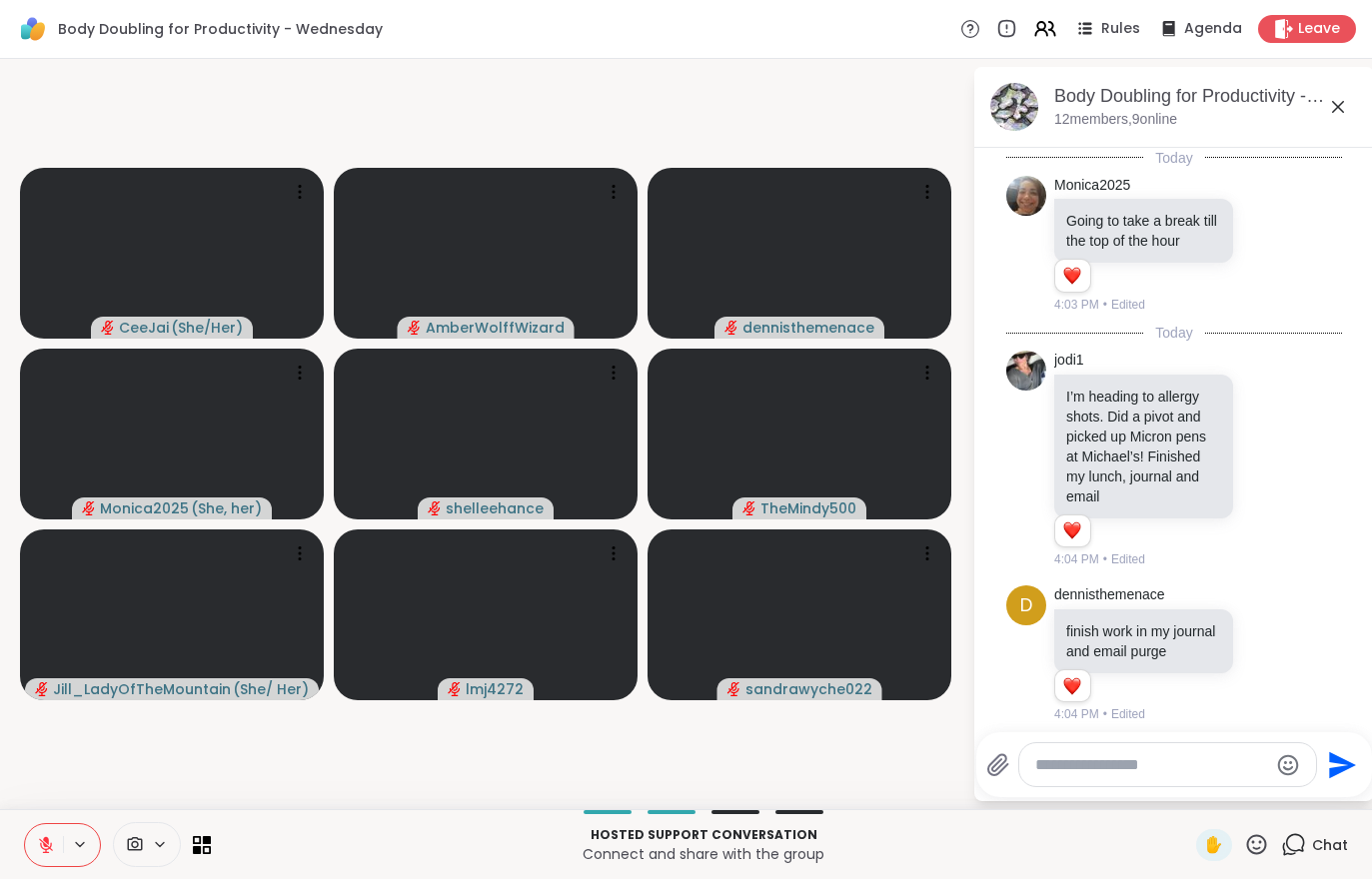 click on "Leave" at bounding box center (1319, 29) 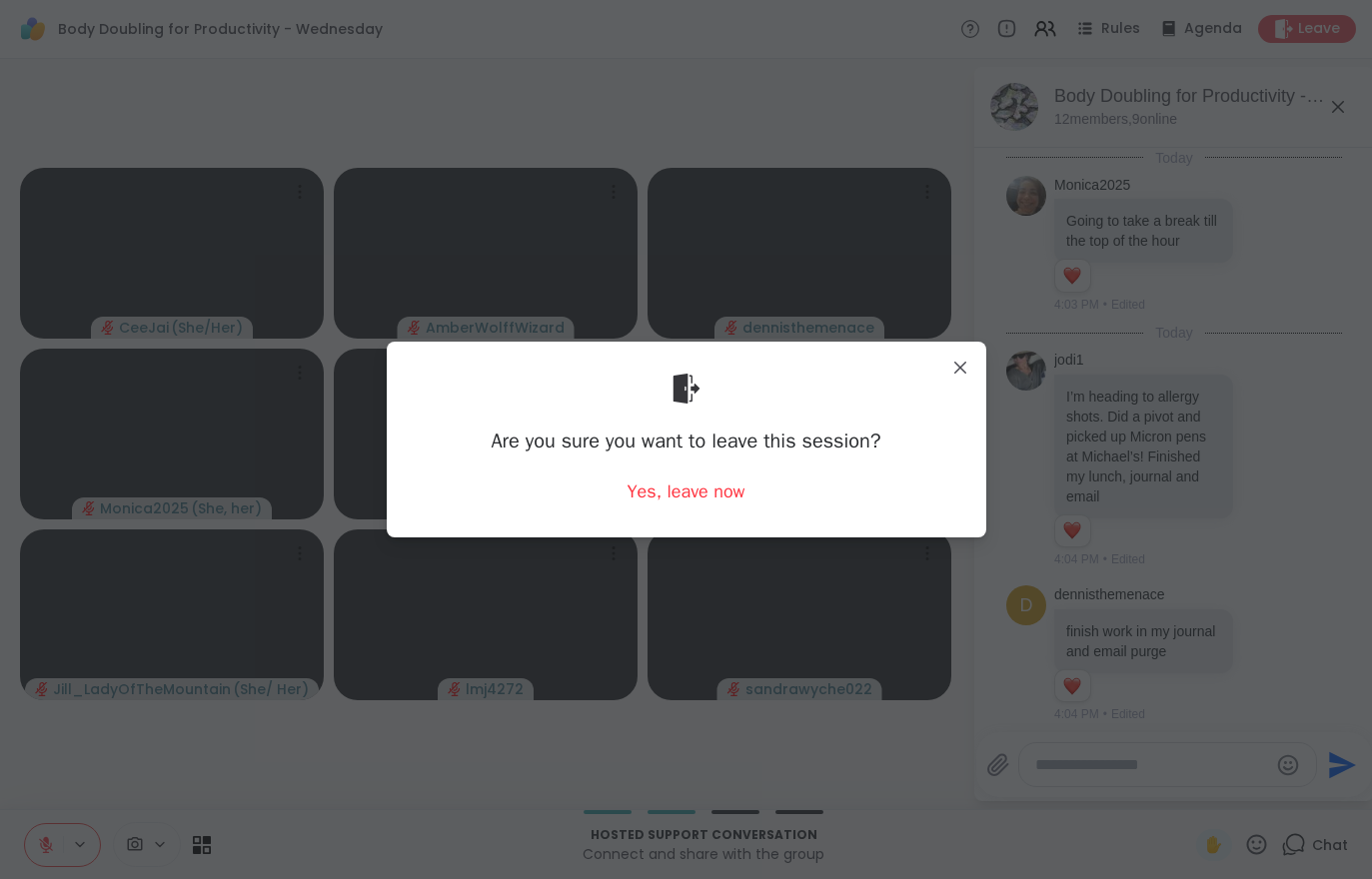 click on "Yes, leave now" at bounding box center [686, 491] 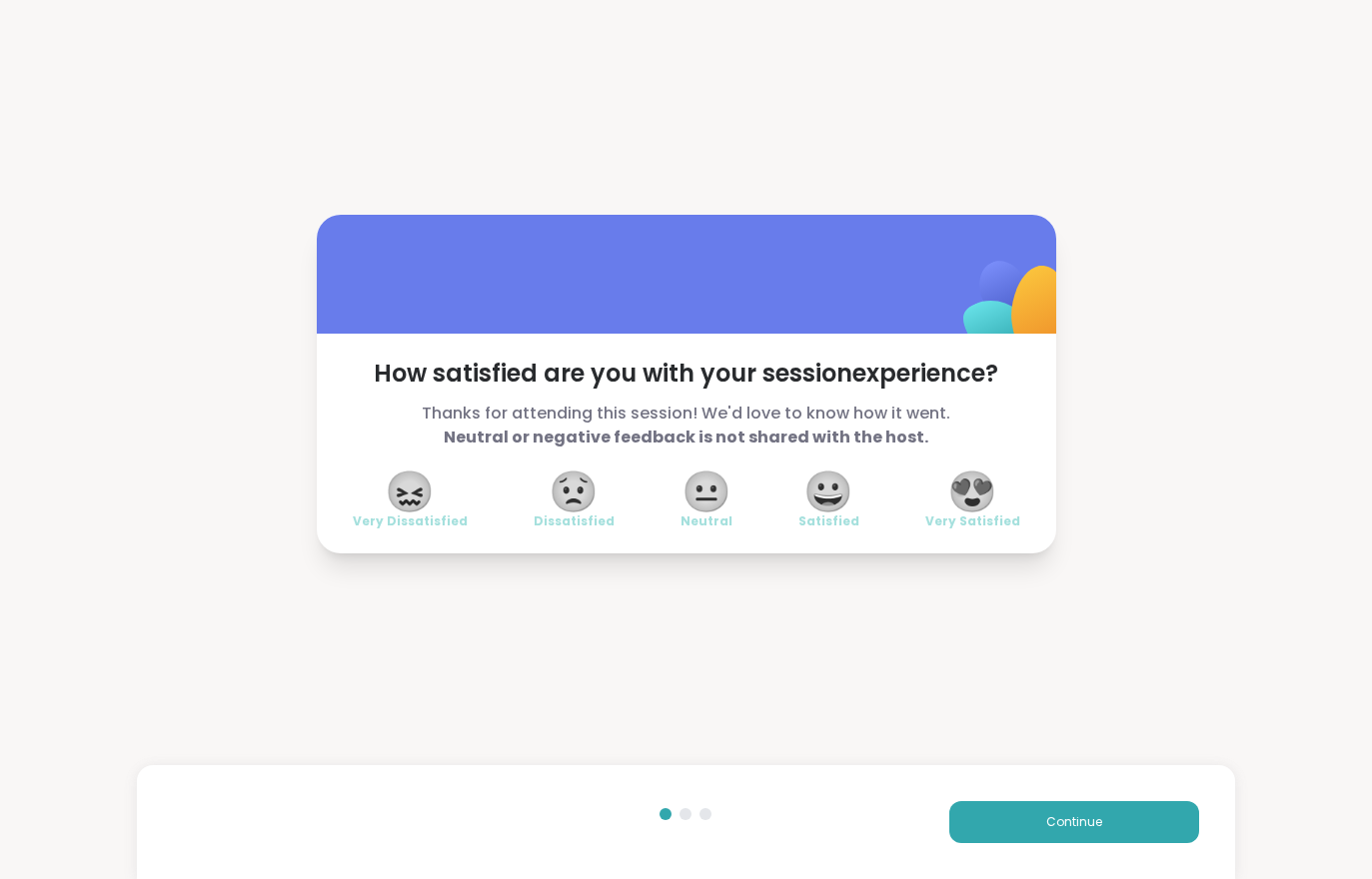 click on "Continue" at bounding box center [1074, 822] 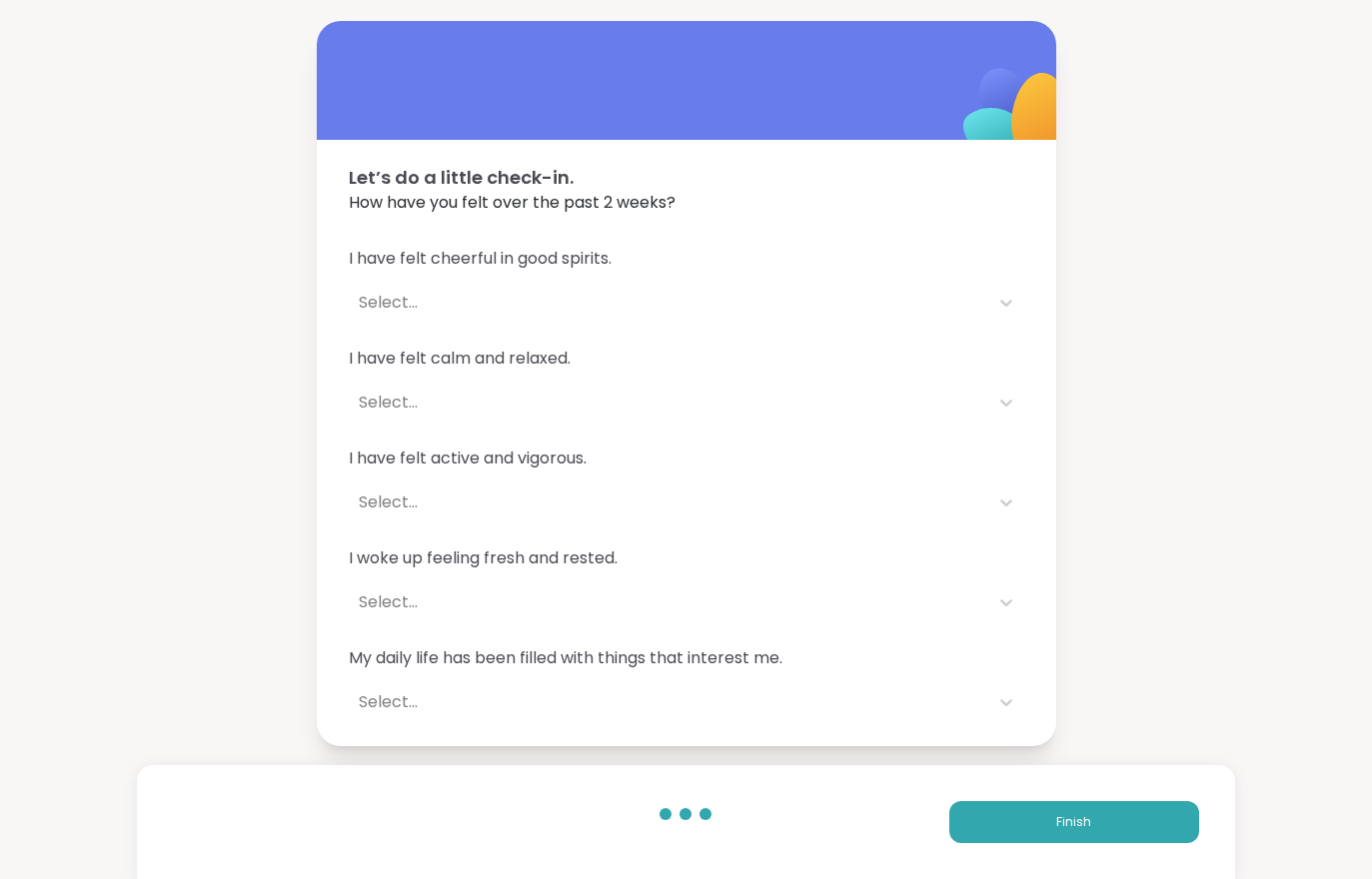 click on "Finish" at bounding box center (1074, 822) 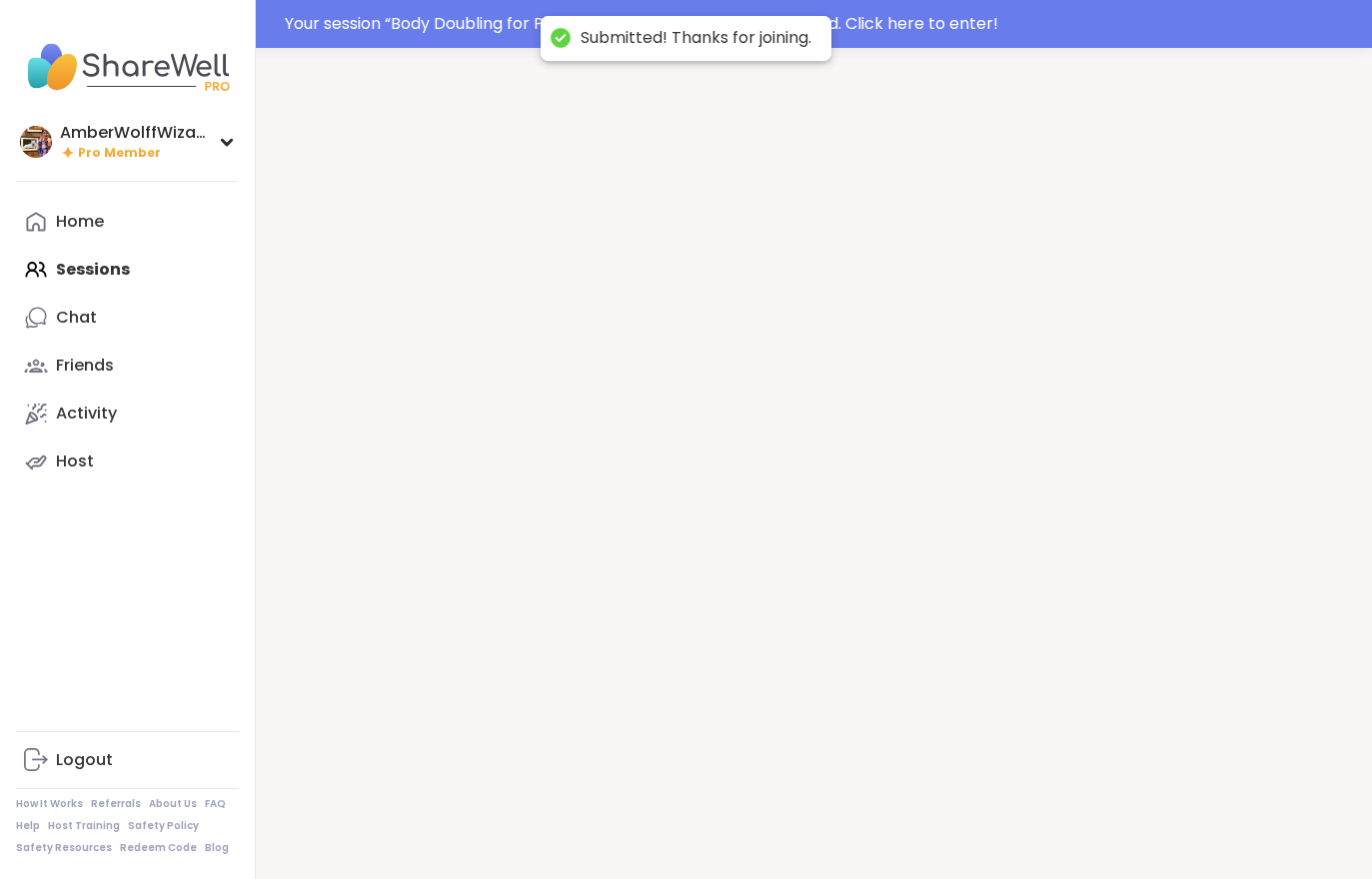 click at bounding box center [813, 487] 